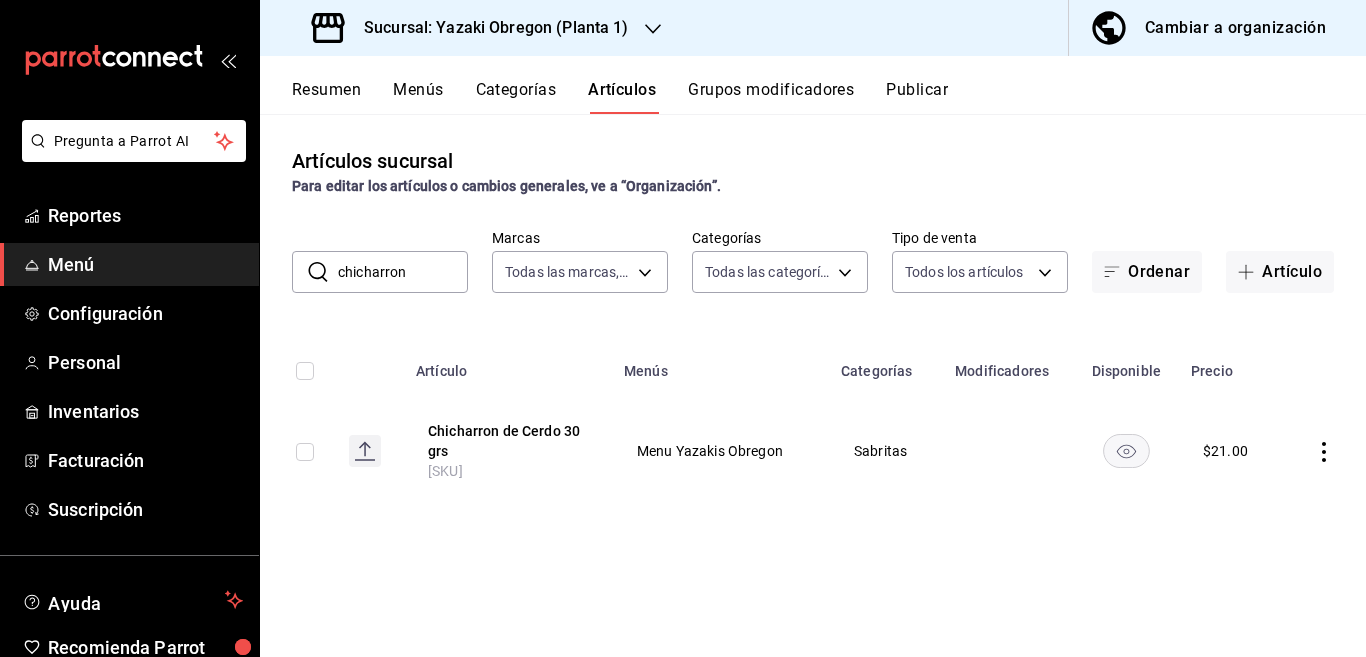 scroll, scrollTop: 0, scrollLeft: 0, axis: both 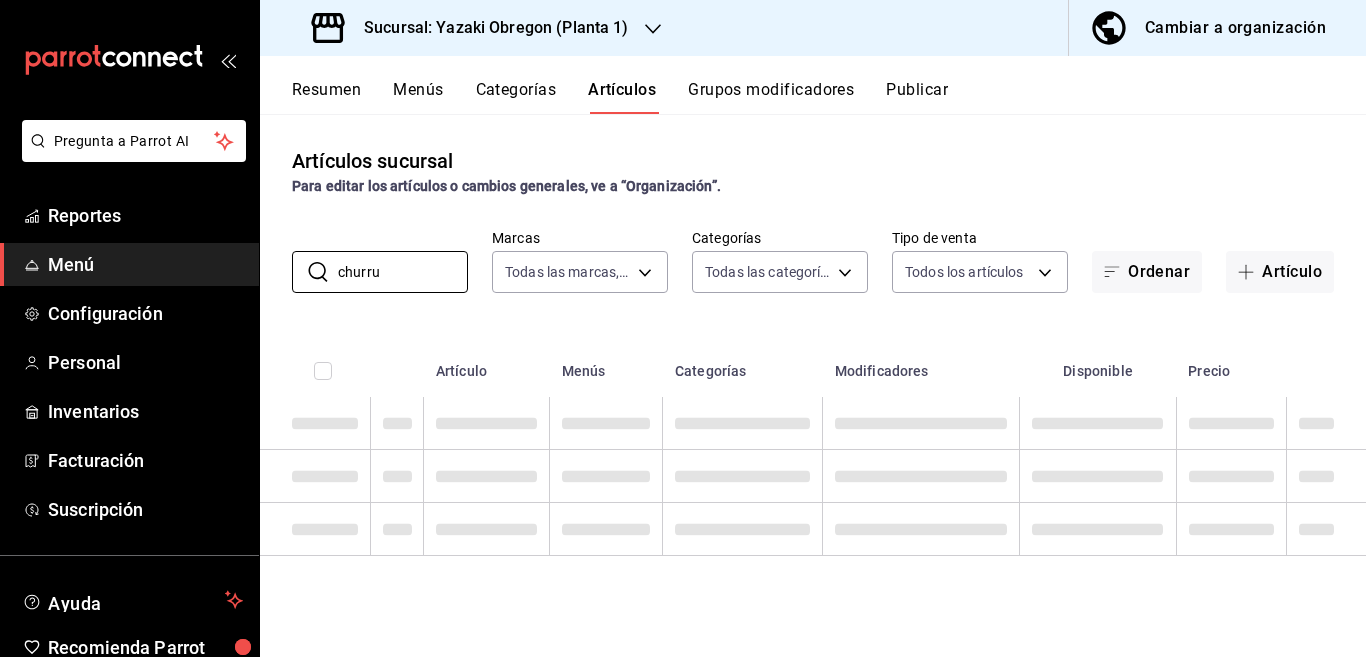 type on "churru" 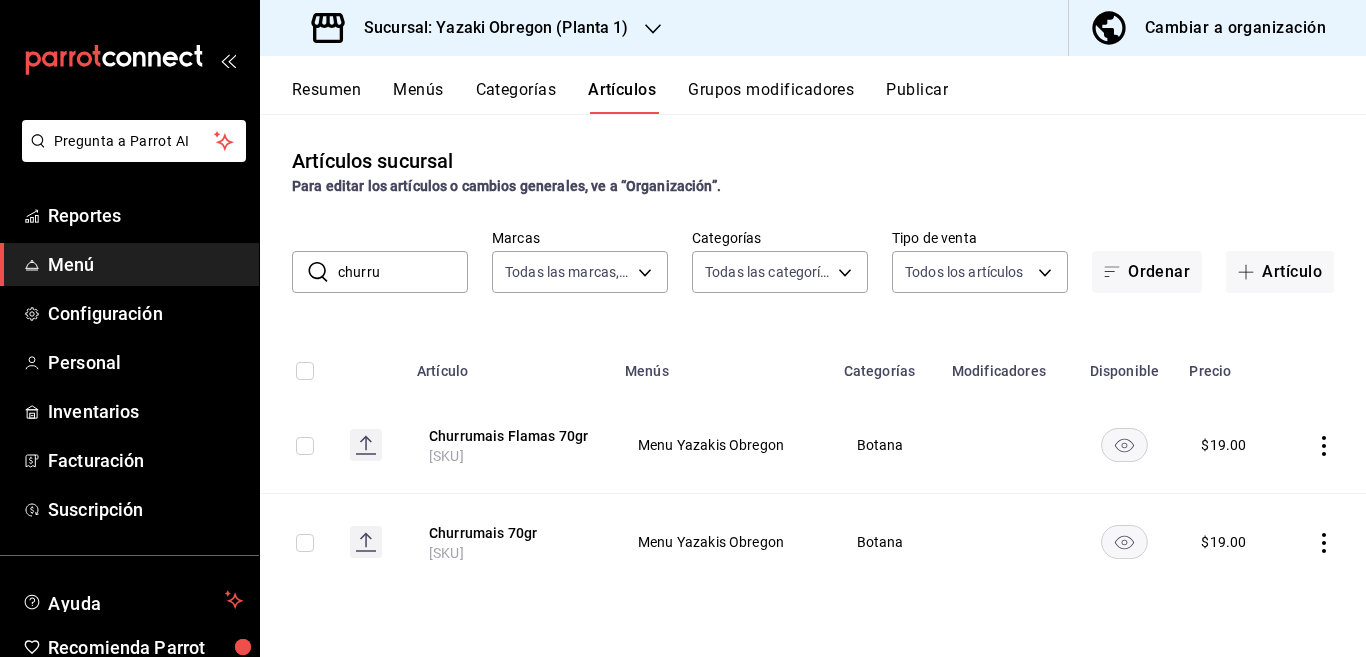 click 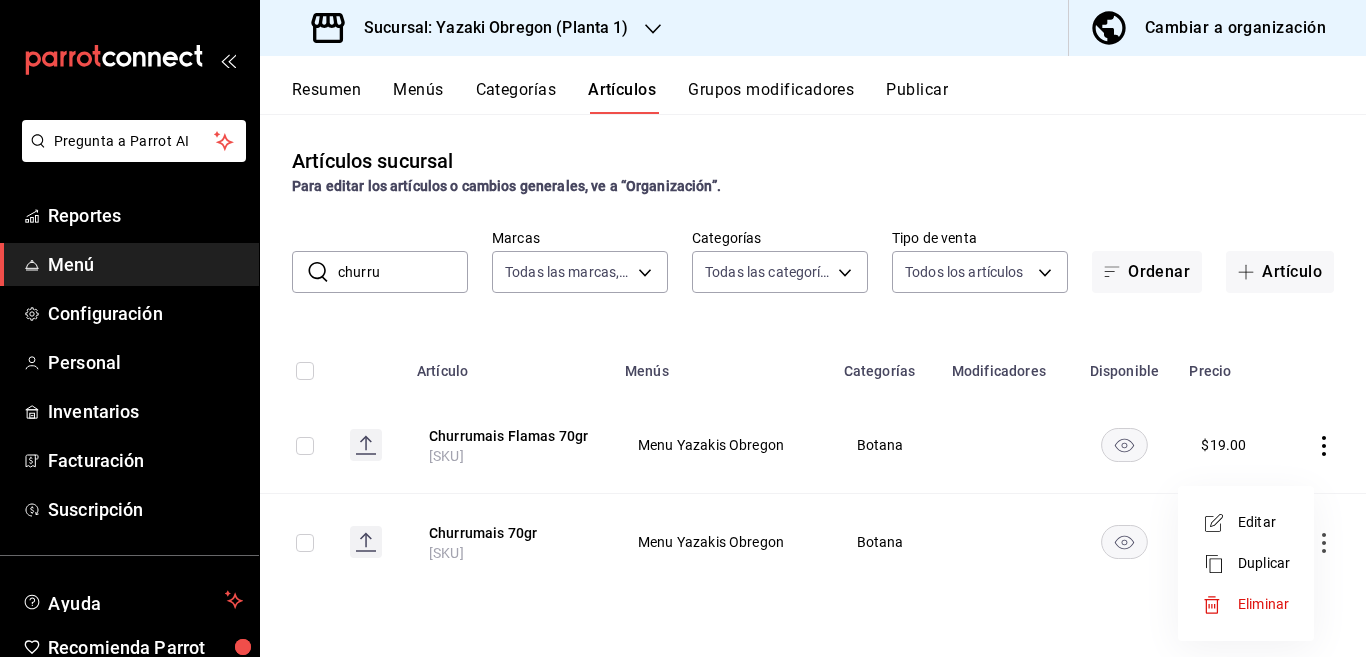 click on "Editar" at bounding box center (1264, 522) 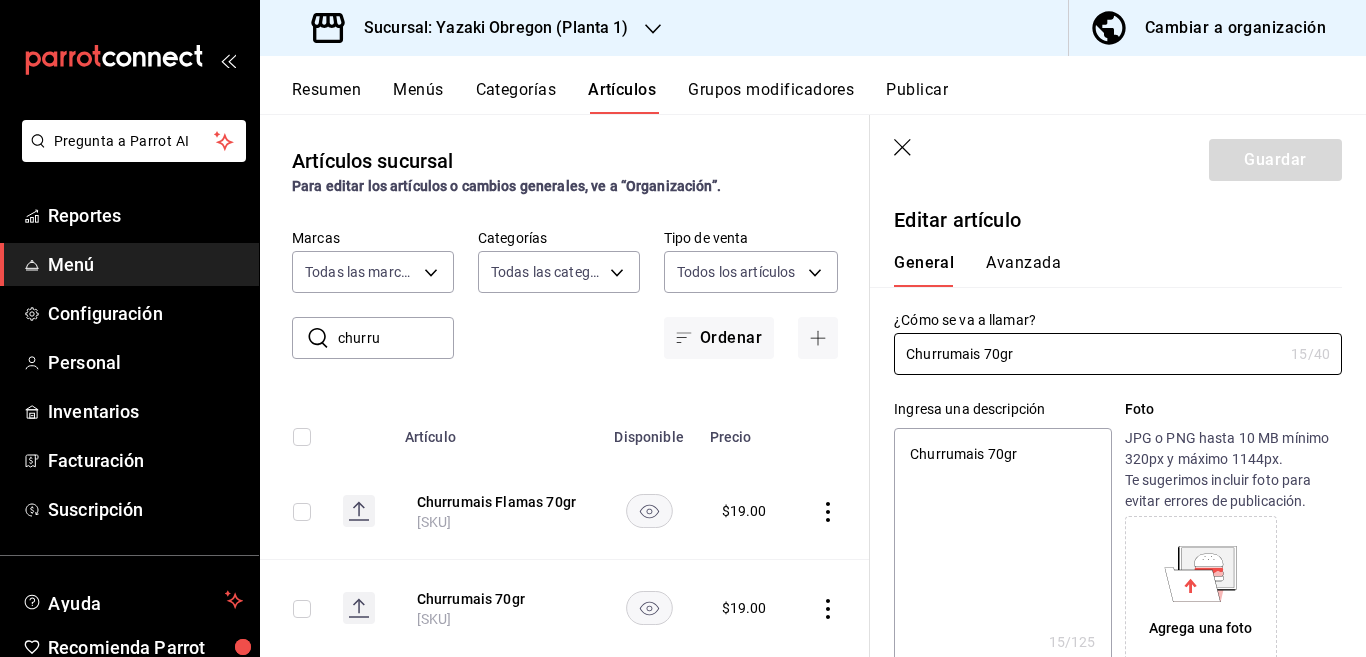 type on "x" 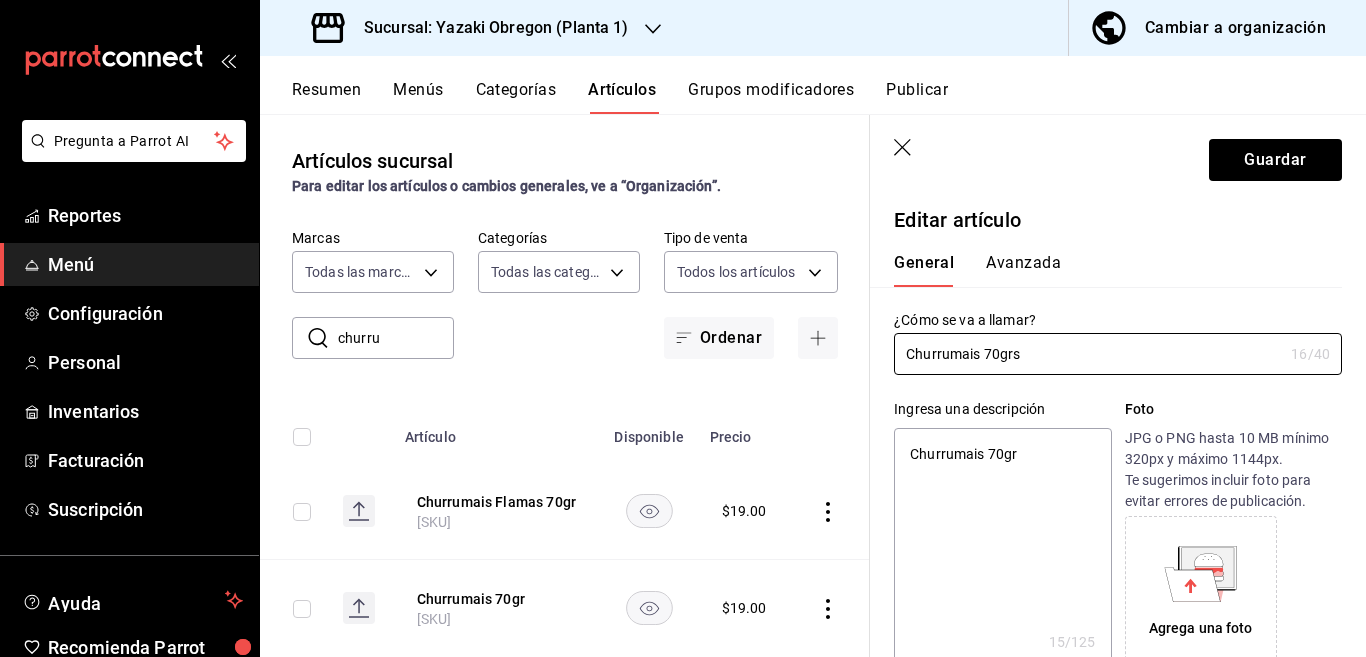 type on "x" 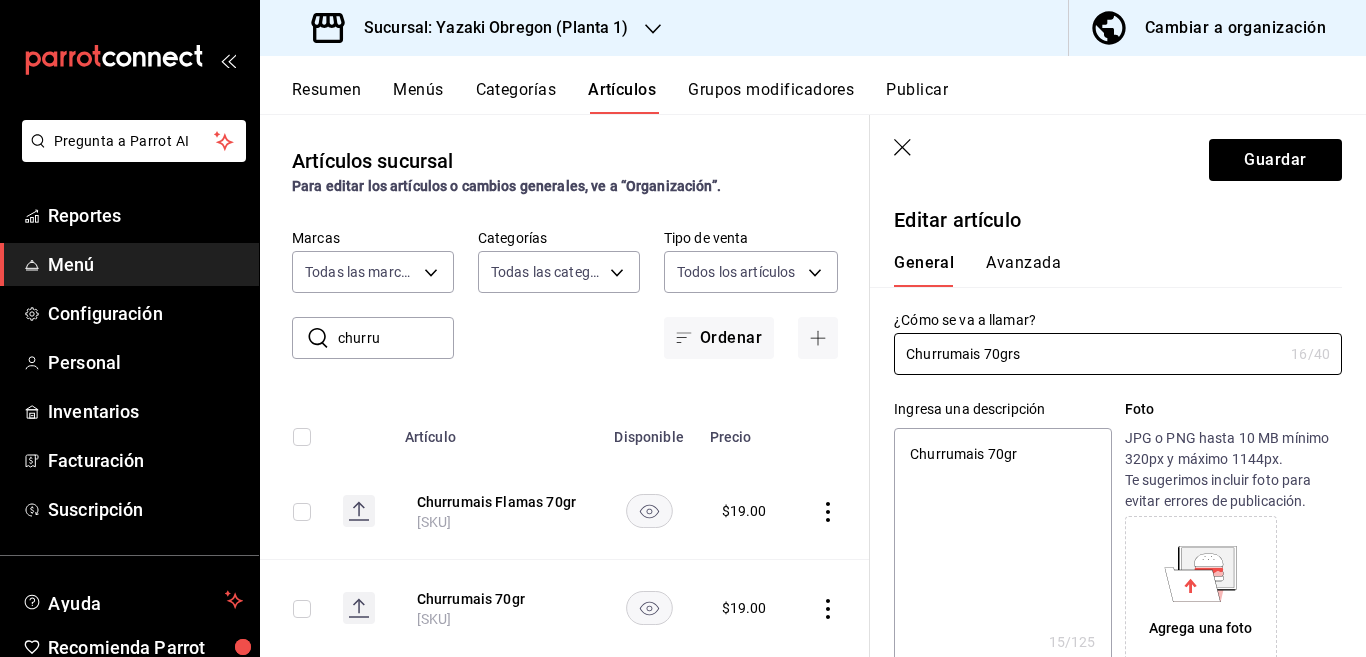type on "Churrumais 70 grs" 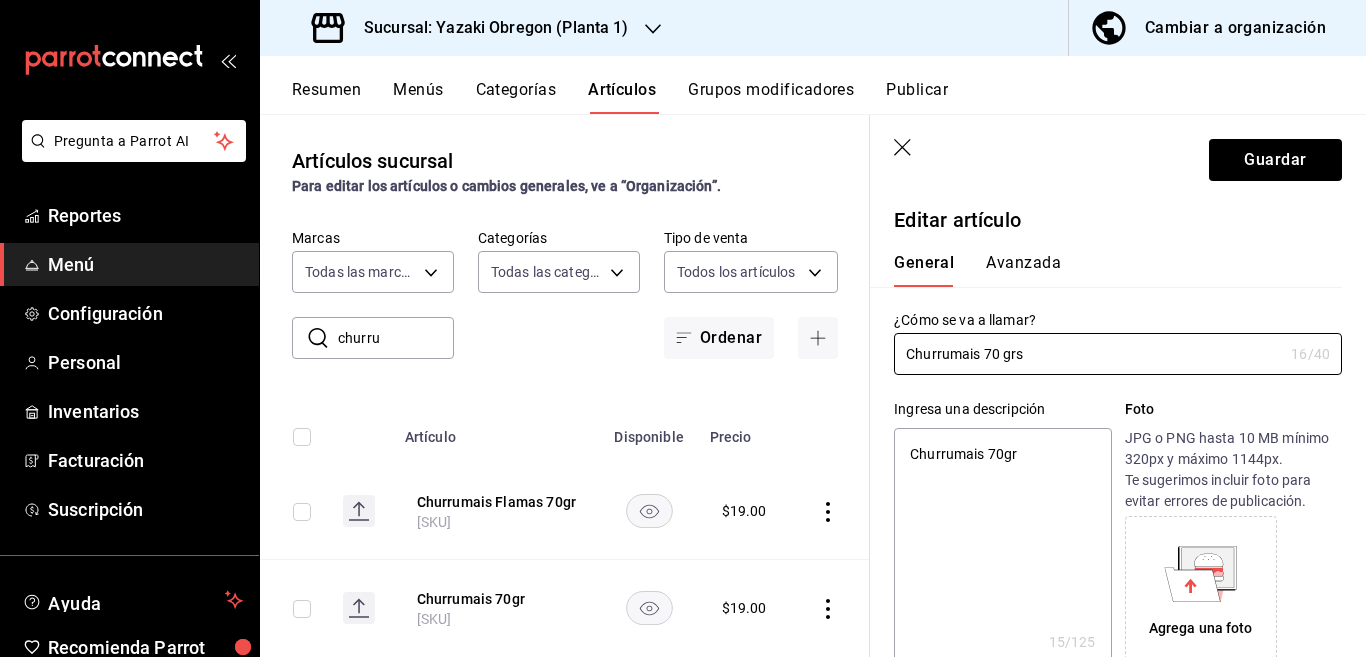 type on "x" 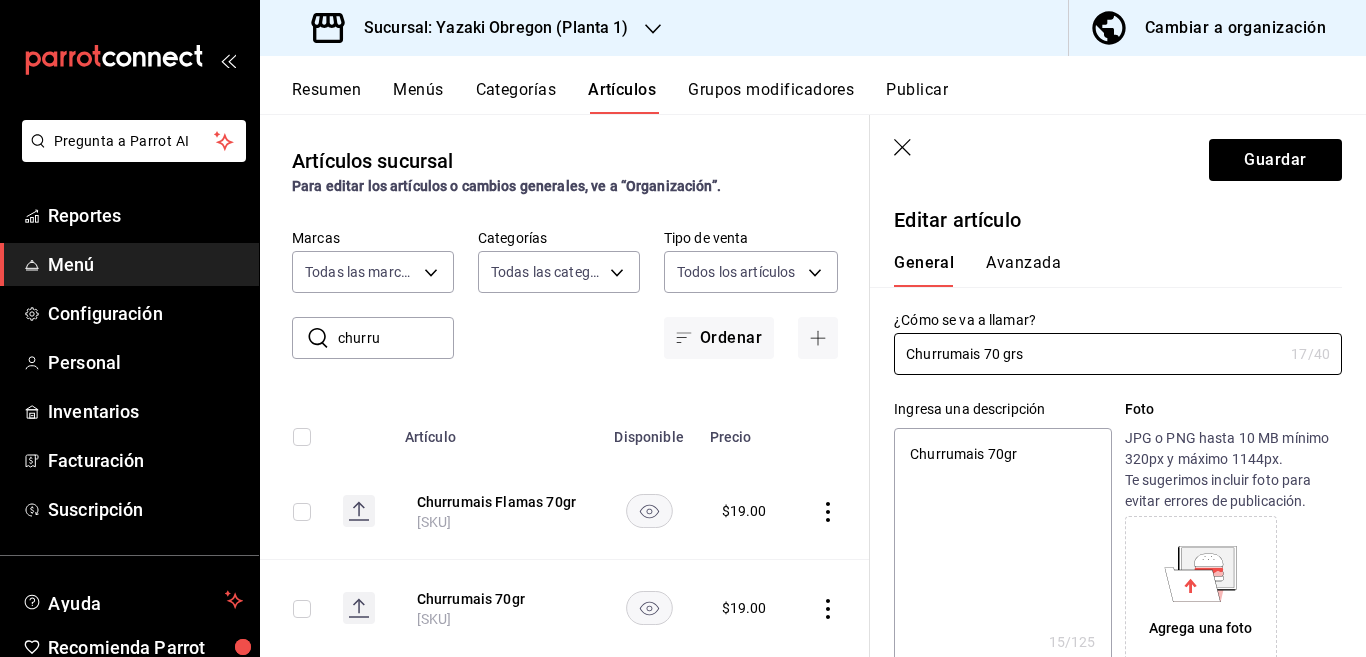 type on "Churrumais 70 grs" 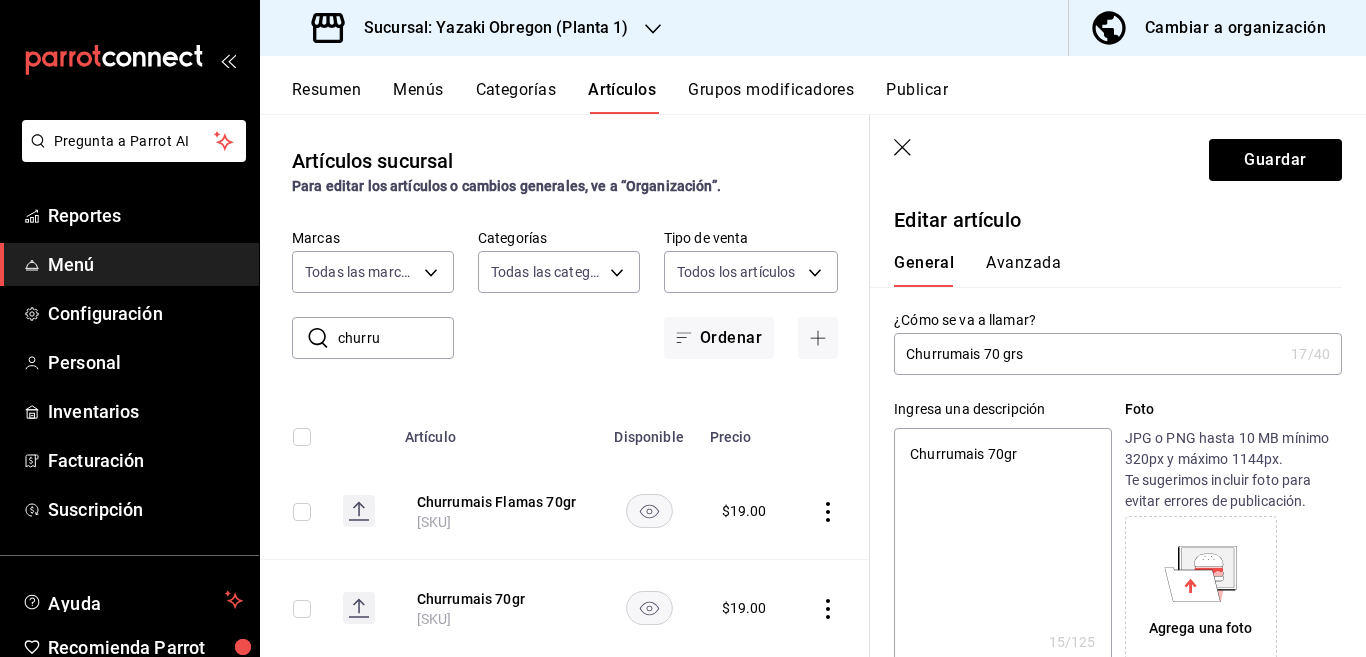 click on "Churrumais 70gr" at bounding box center [1002, 548] 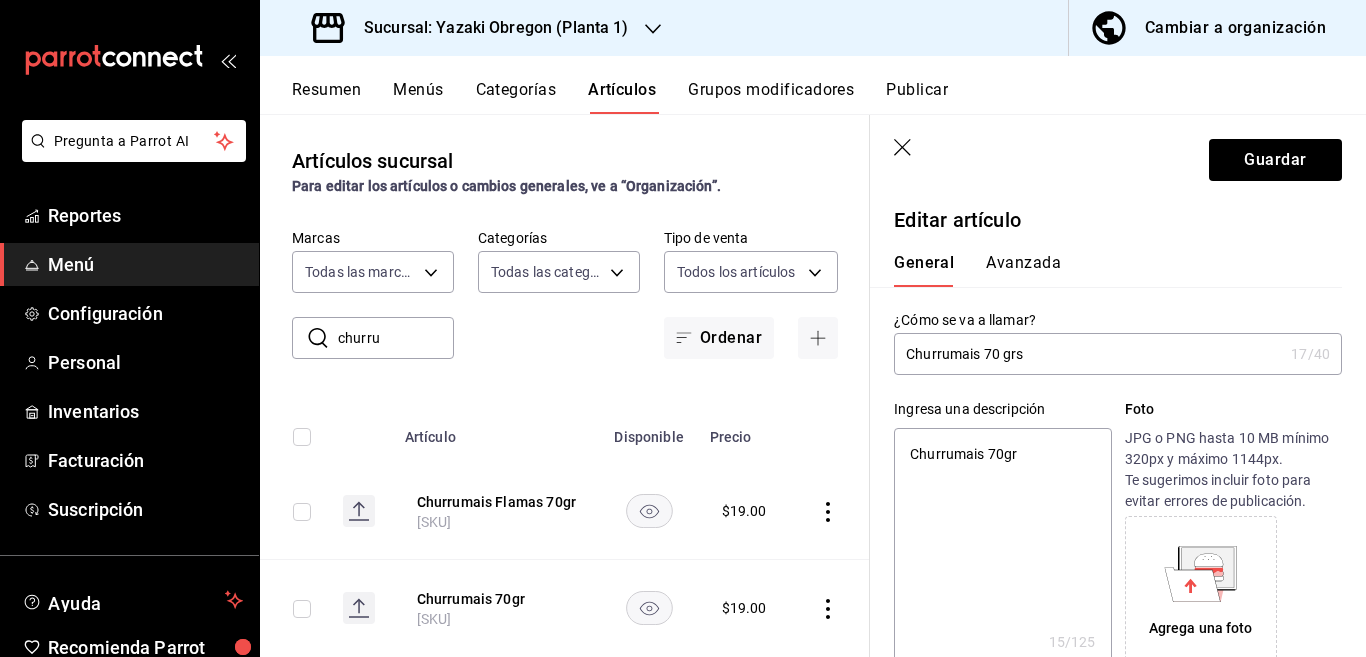 type on "Churrumais 70grs" 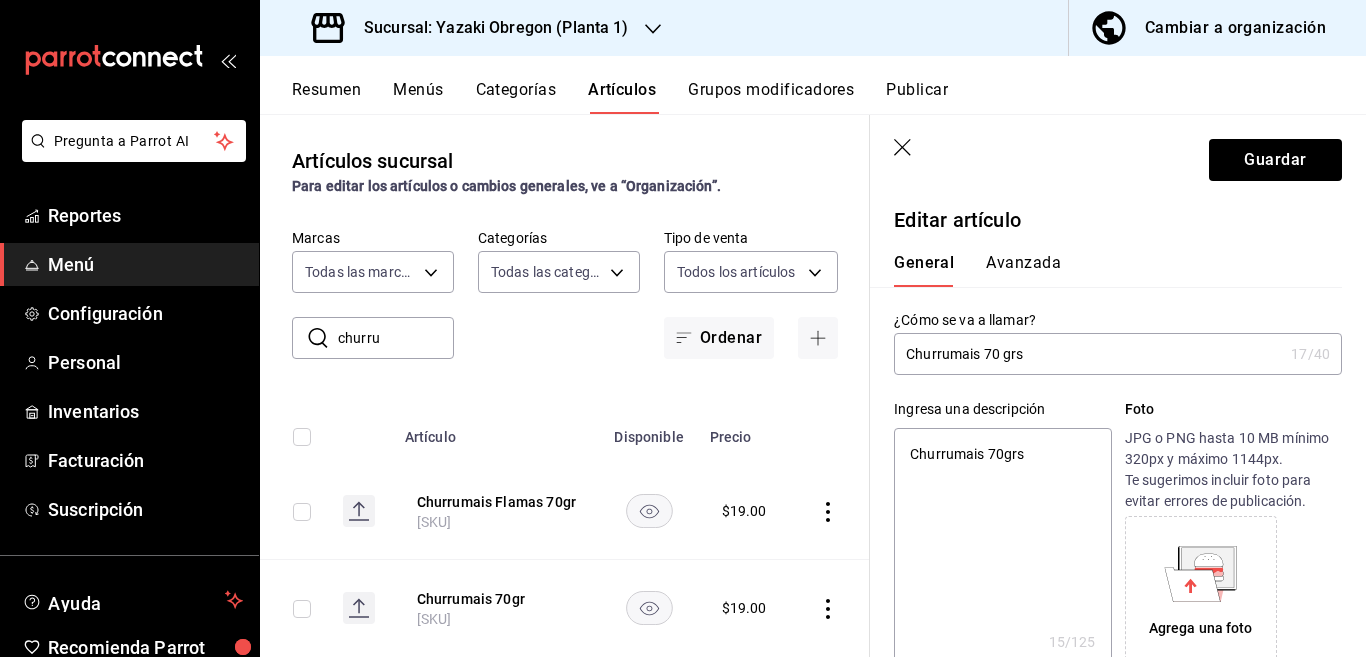 type on "x" 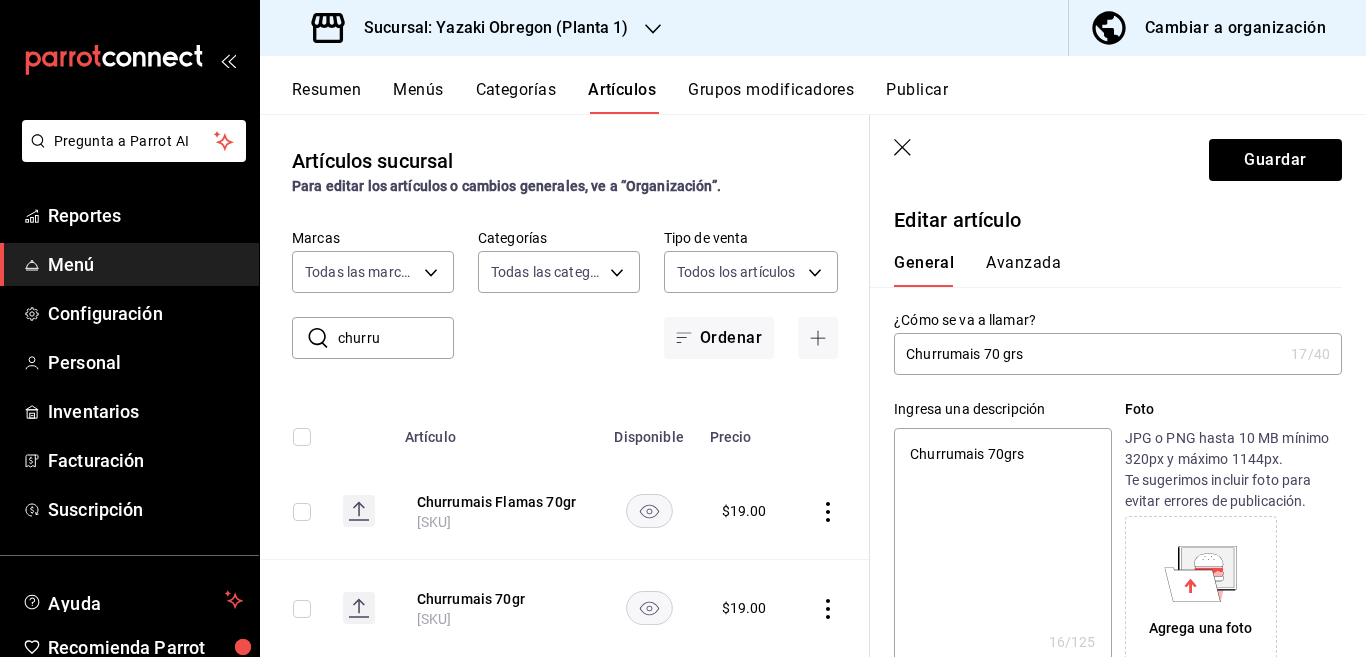 type on "Churrumais 70g rs" 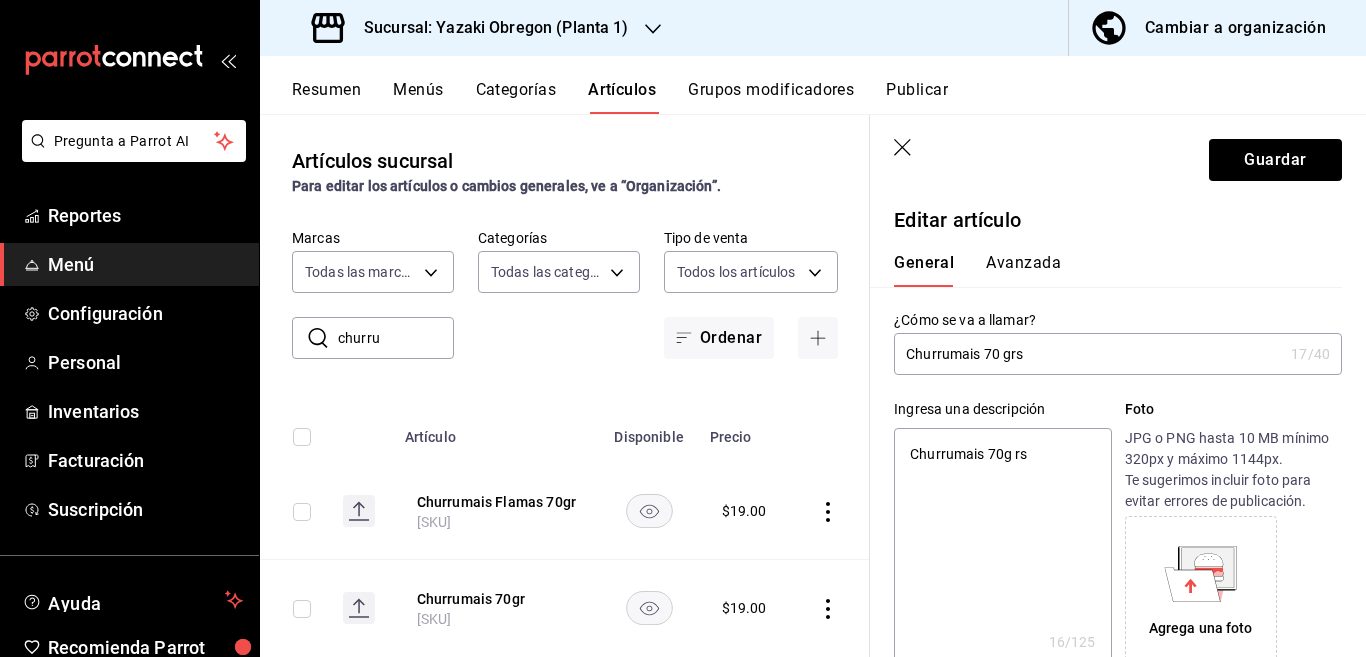 type on "x" 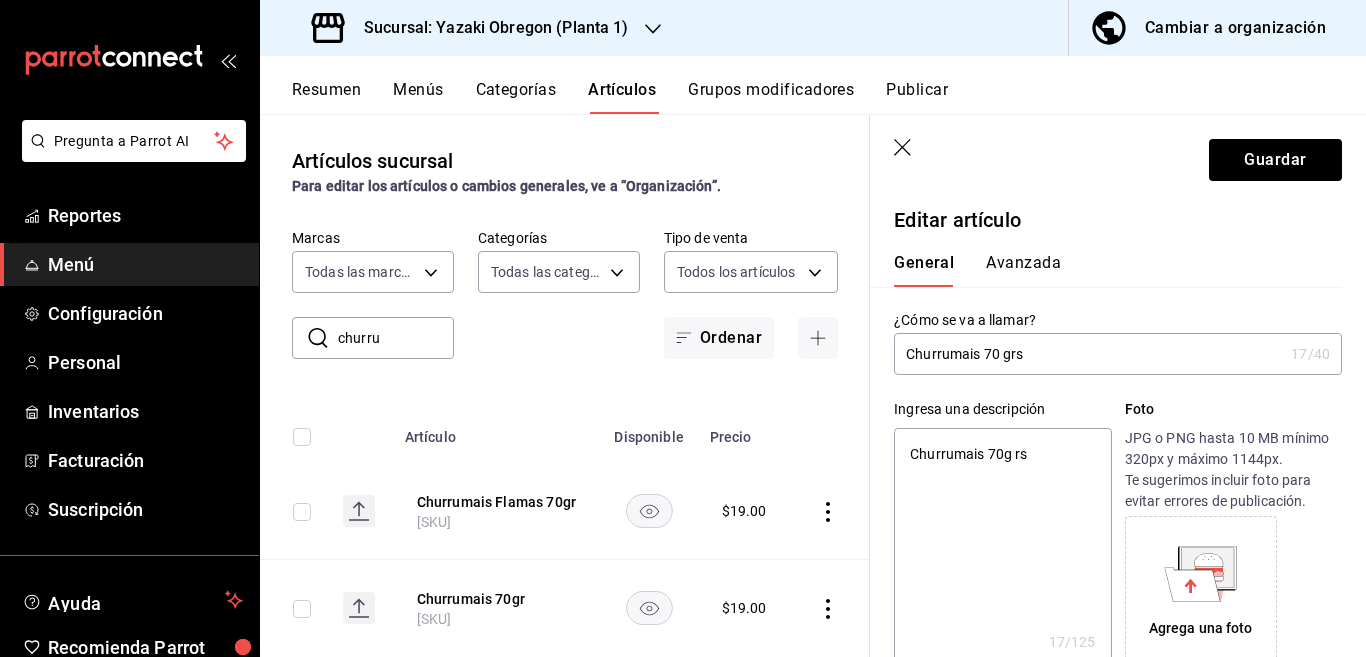 type on "Churrumais 70grs" 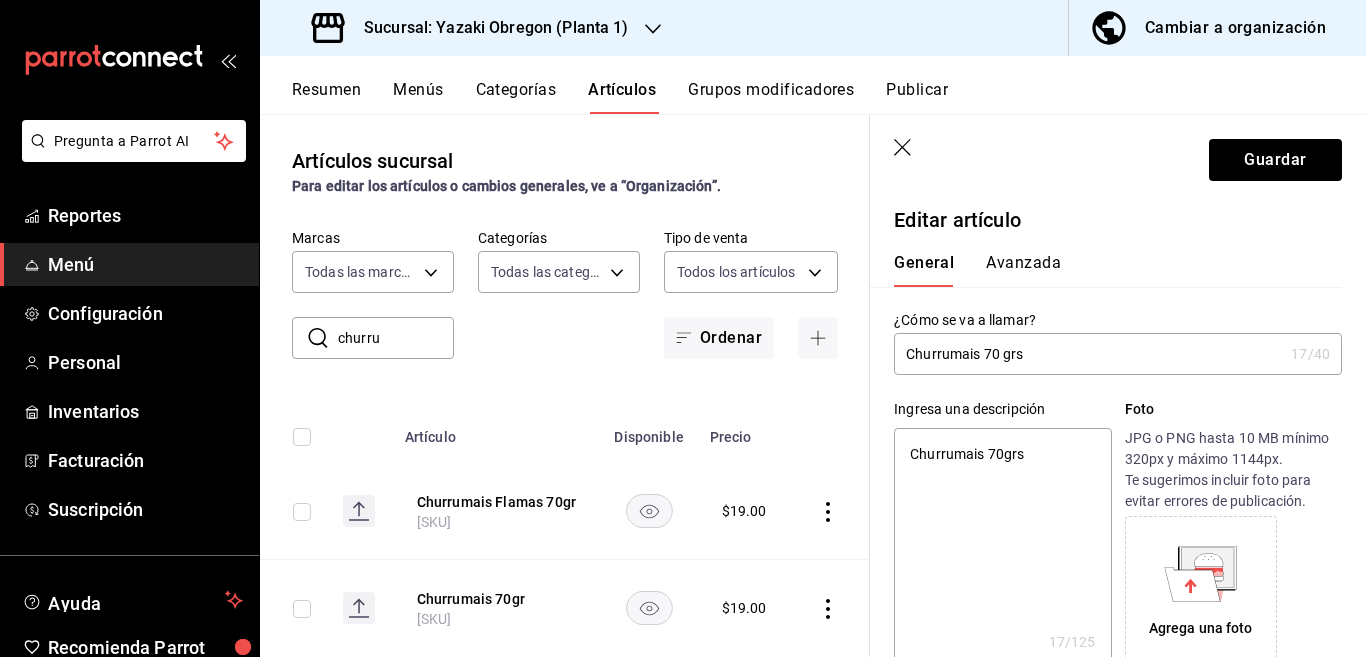 type on "x" 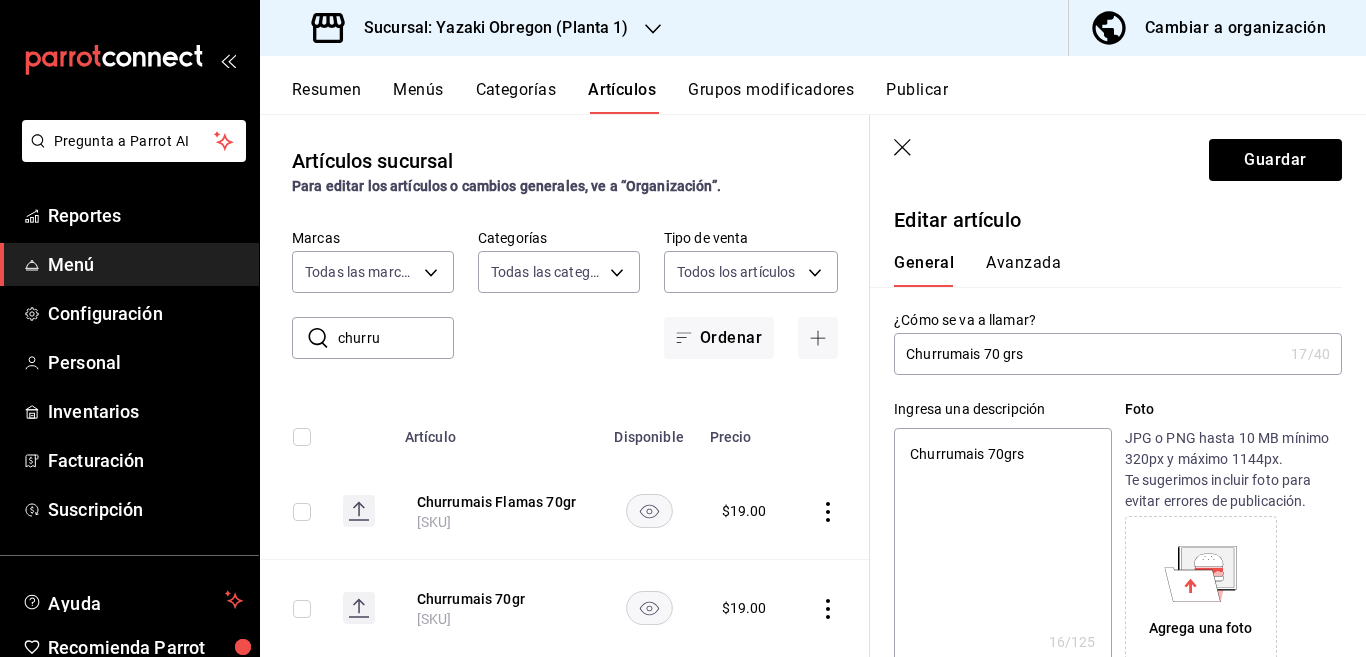 type on "Churrumais 70 grs" 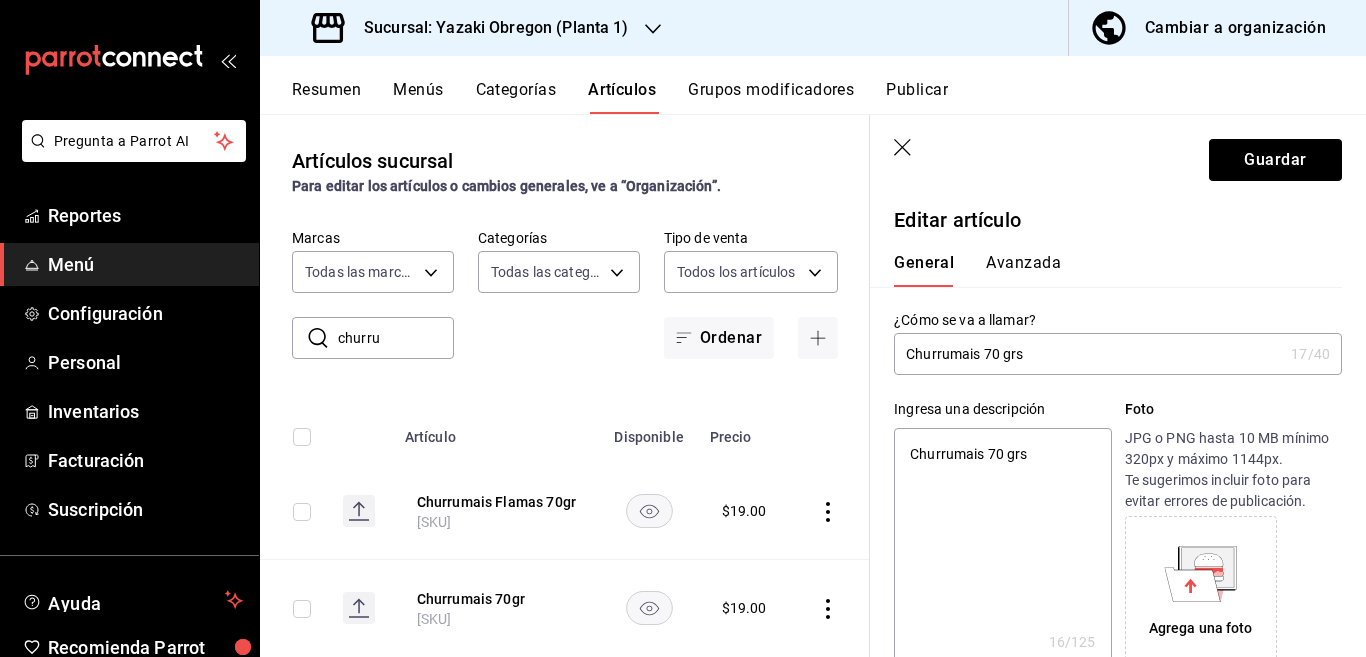 type on "x" 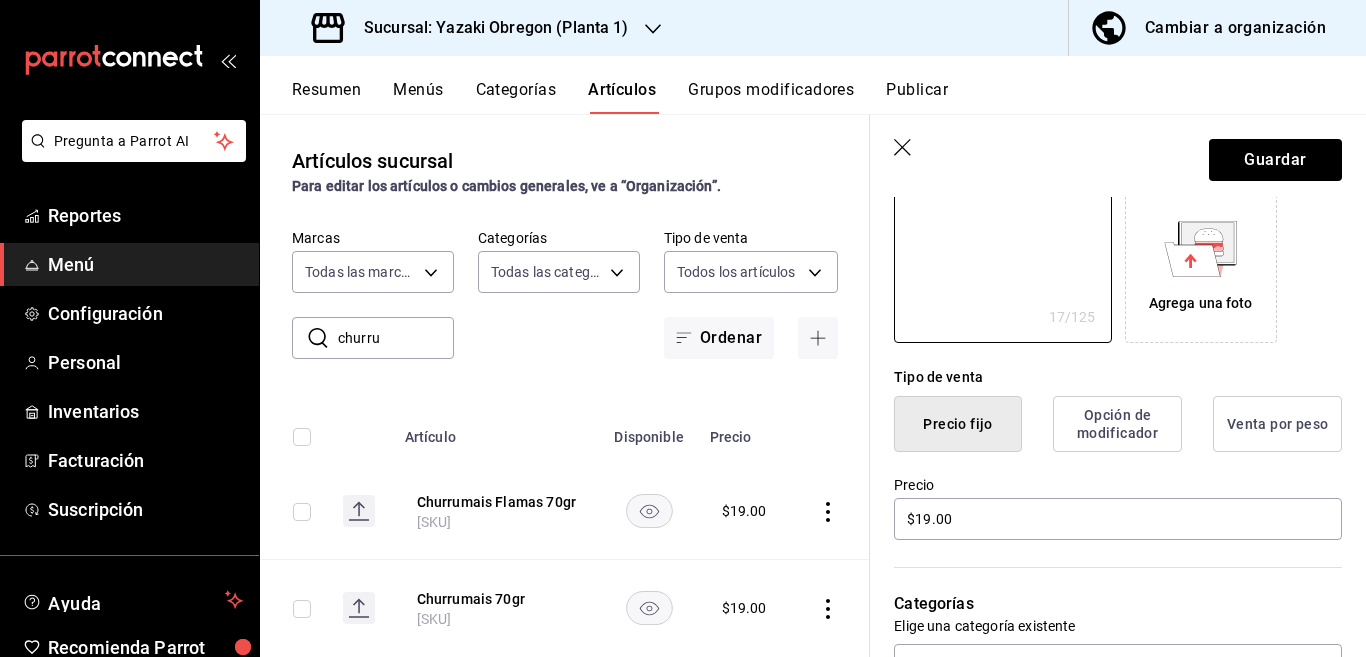 scroll, scrollTop: 325, scrollLeft: 0, axis: vertical 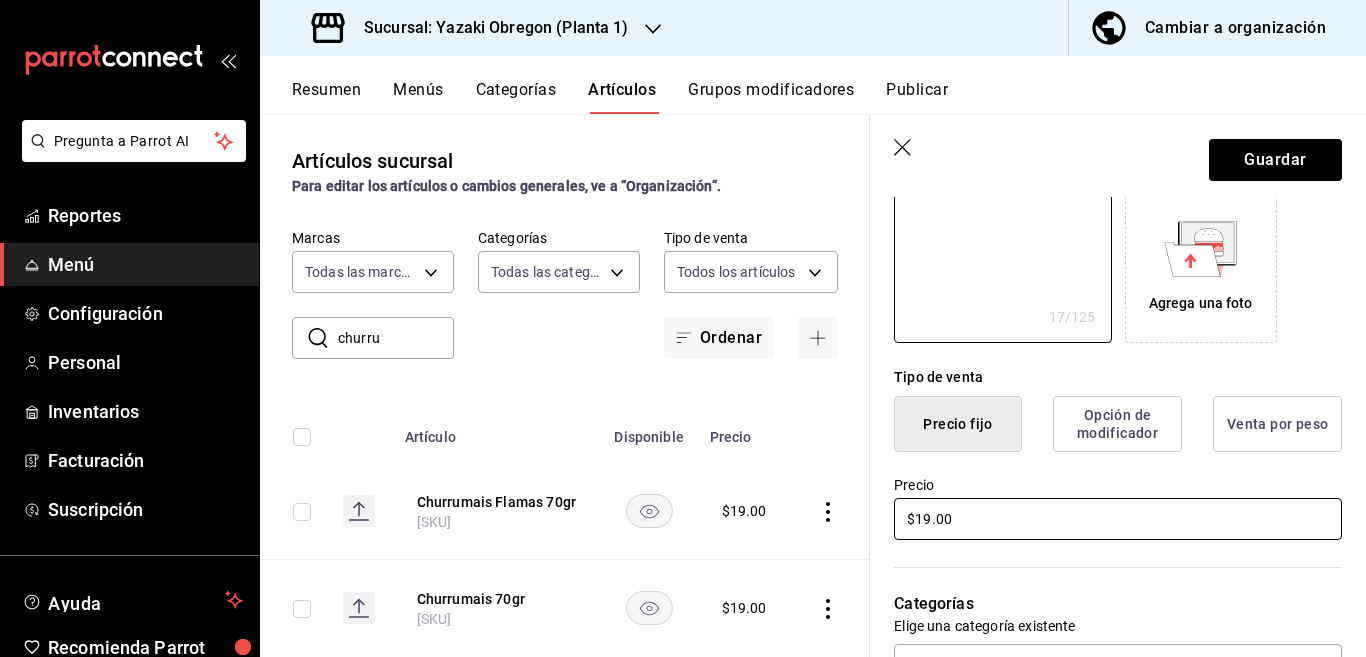 type on "Churrumais 70 grs" 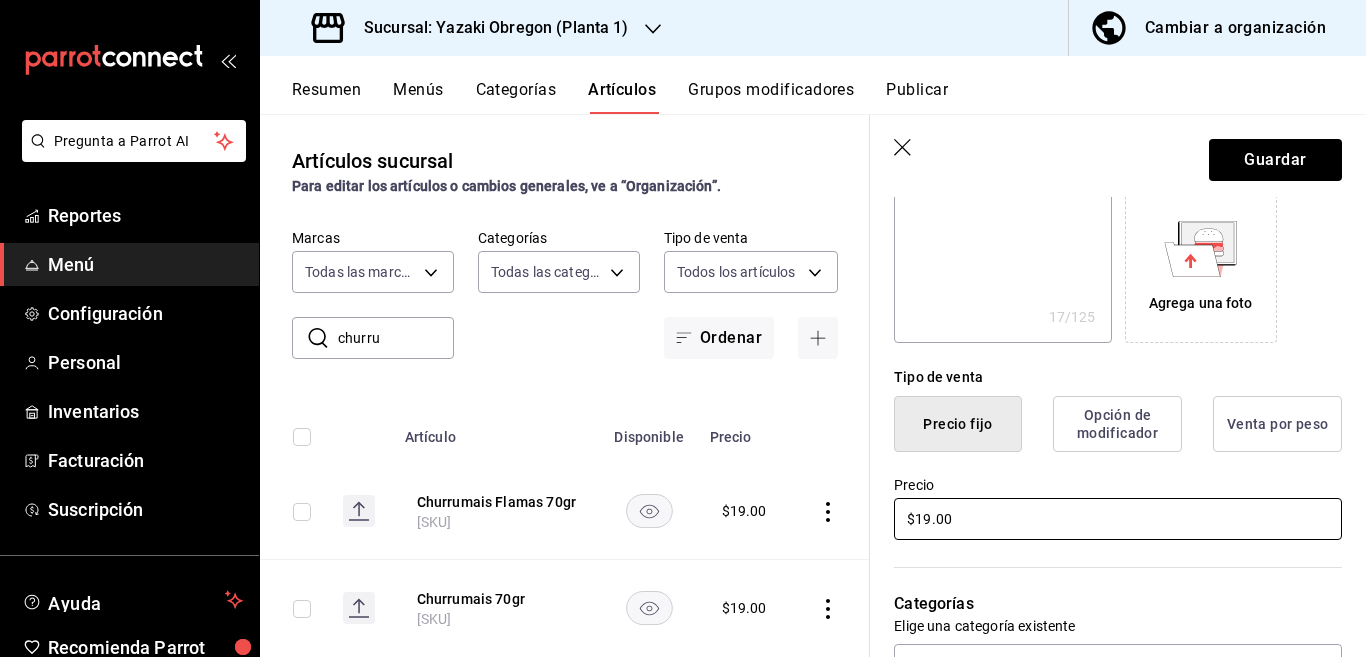 scroll, scrollTop: 325, scrollLeft: 0, axis: vertical 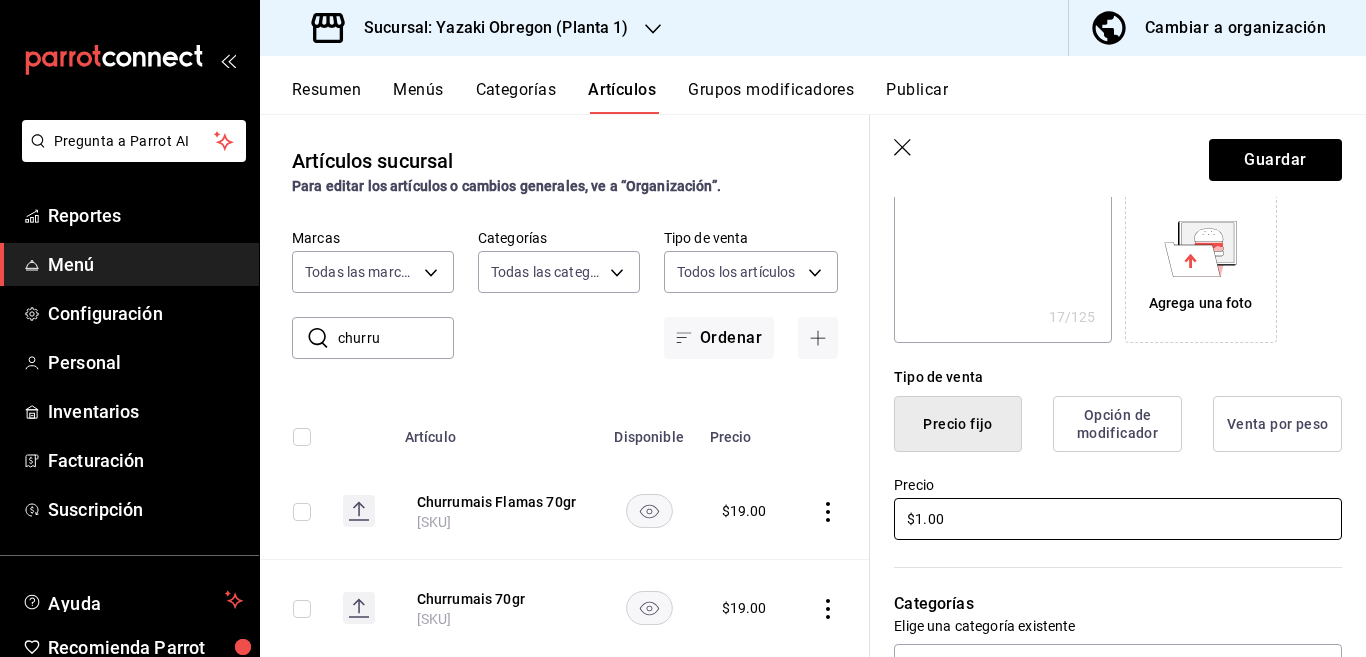 type 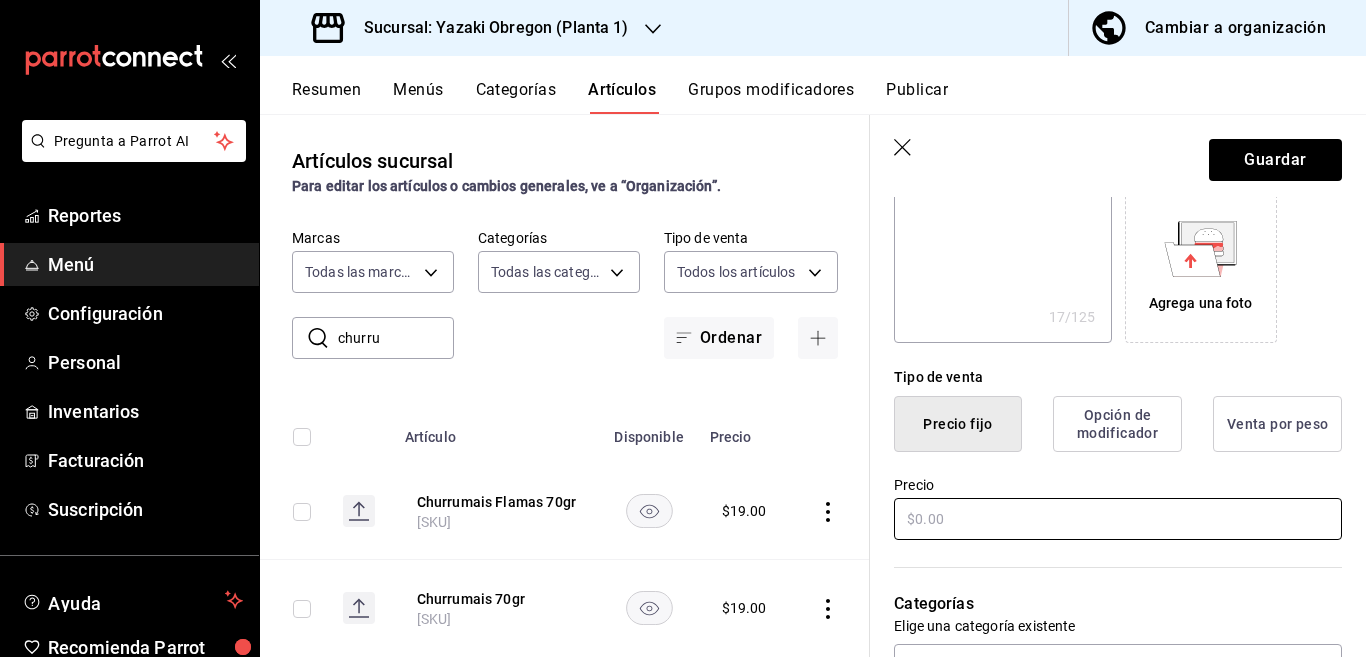 type on "x" 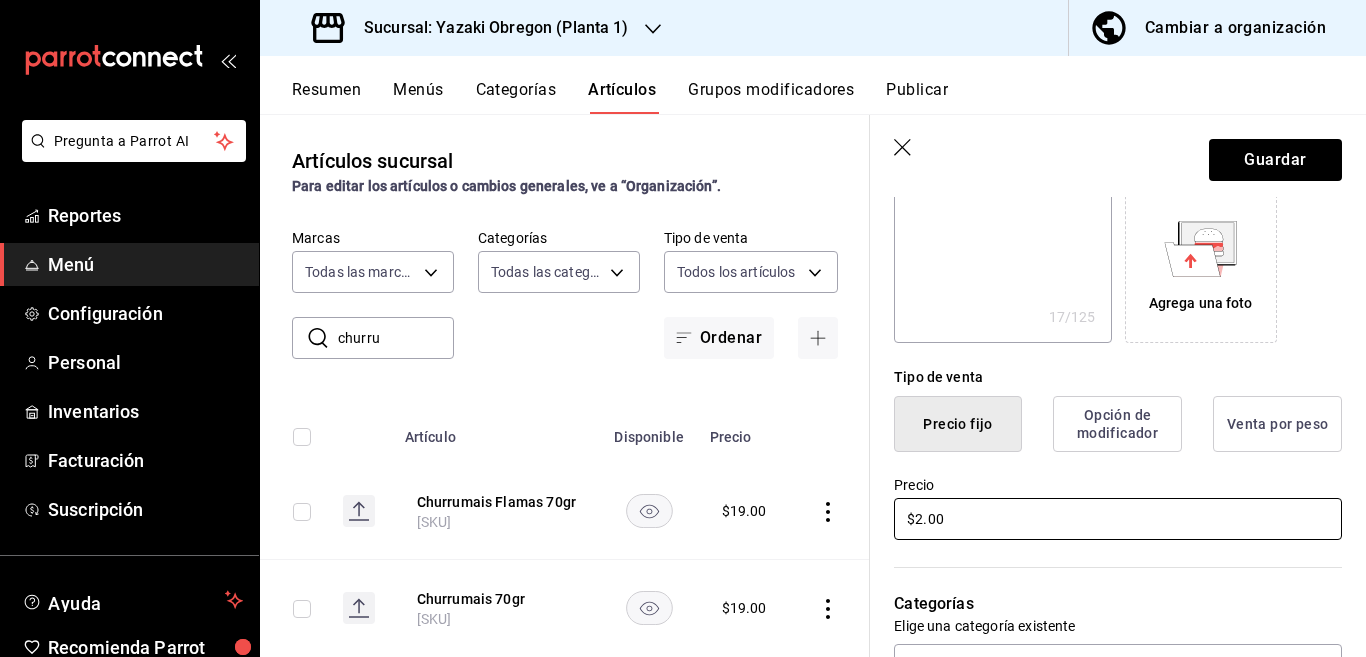 type on "$21.00" 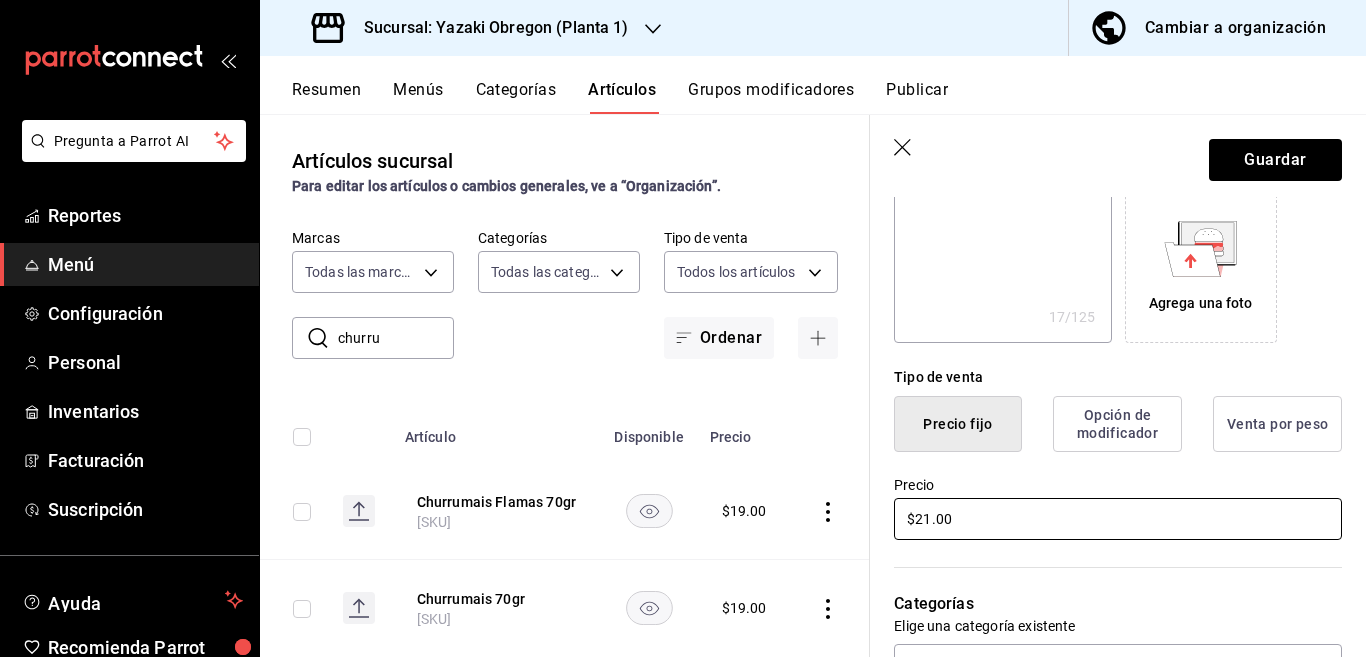 type on "x" 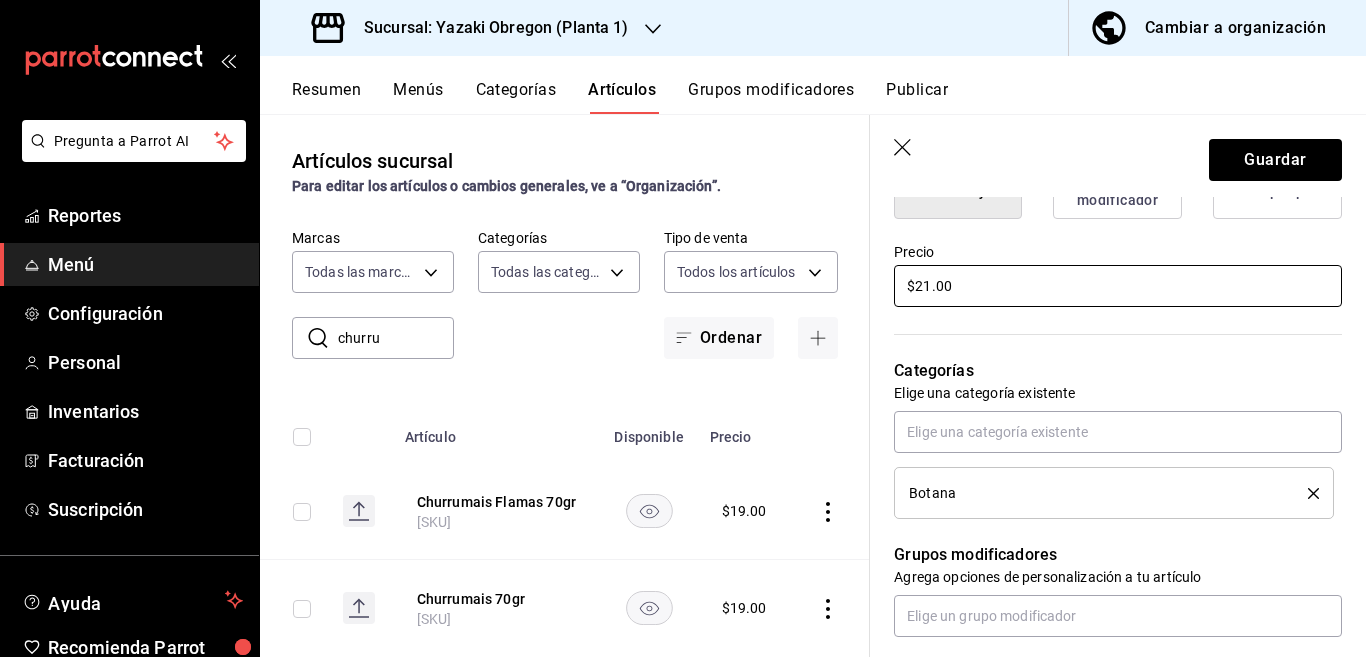 scroll, scrollTop: 568, scrollLeft: 0, axis: vertical 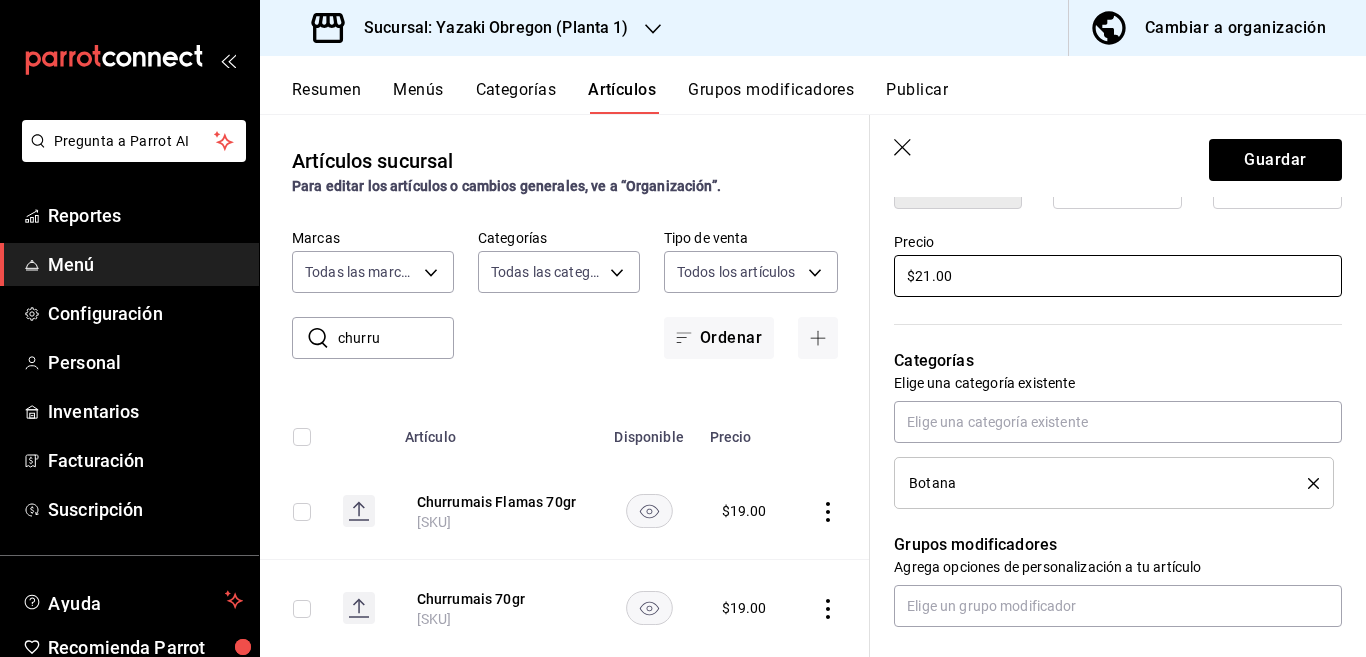 type on "$21.00" 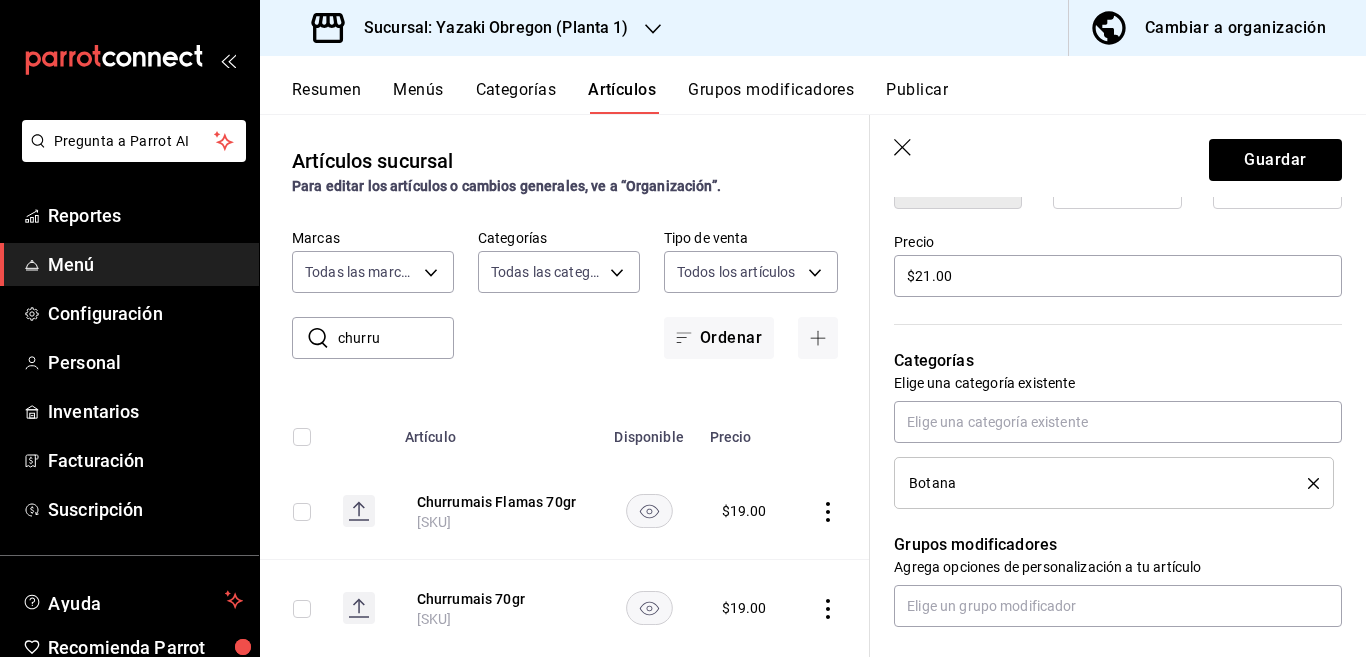 click 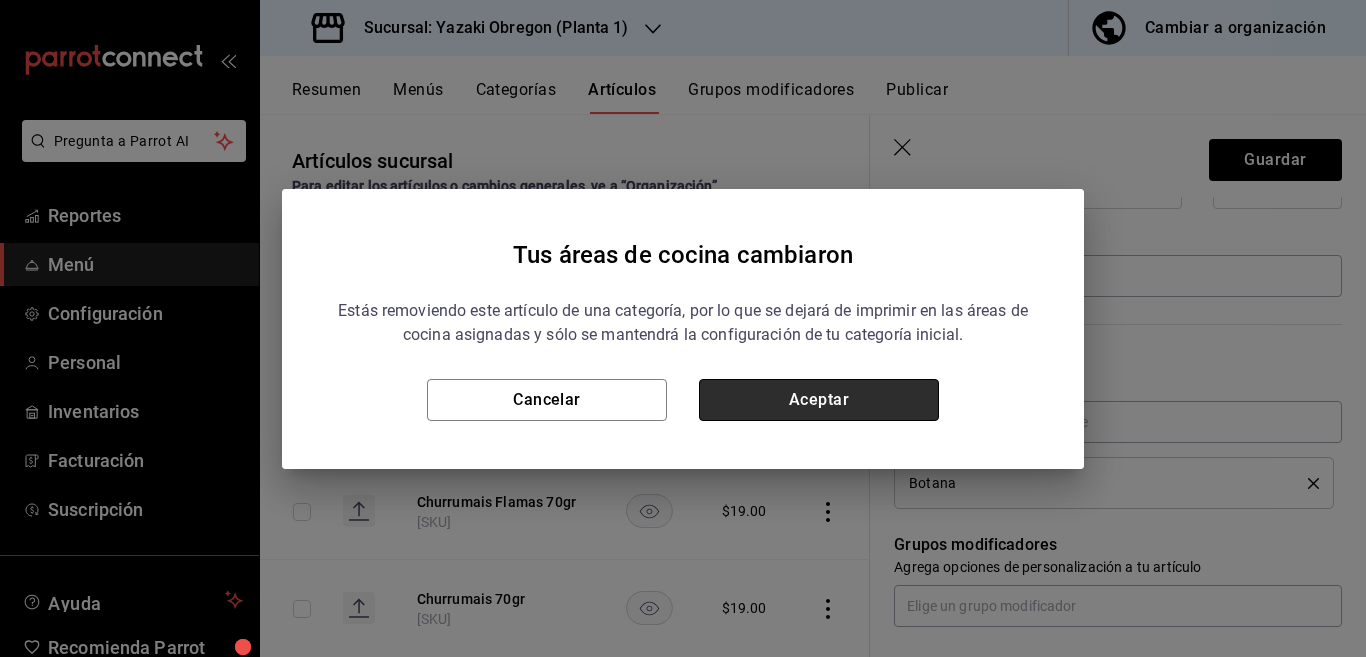 click on "Aceptar" at bounding box center [819, 400] 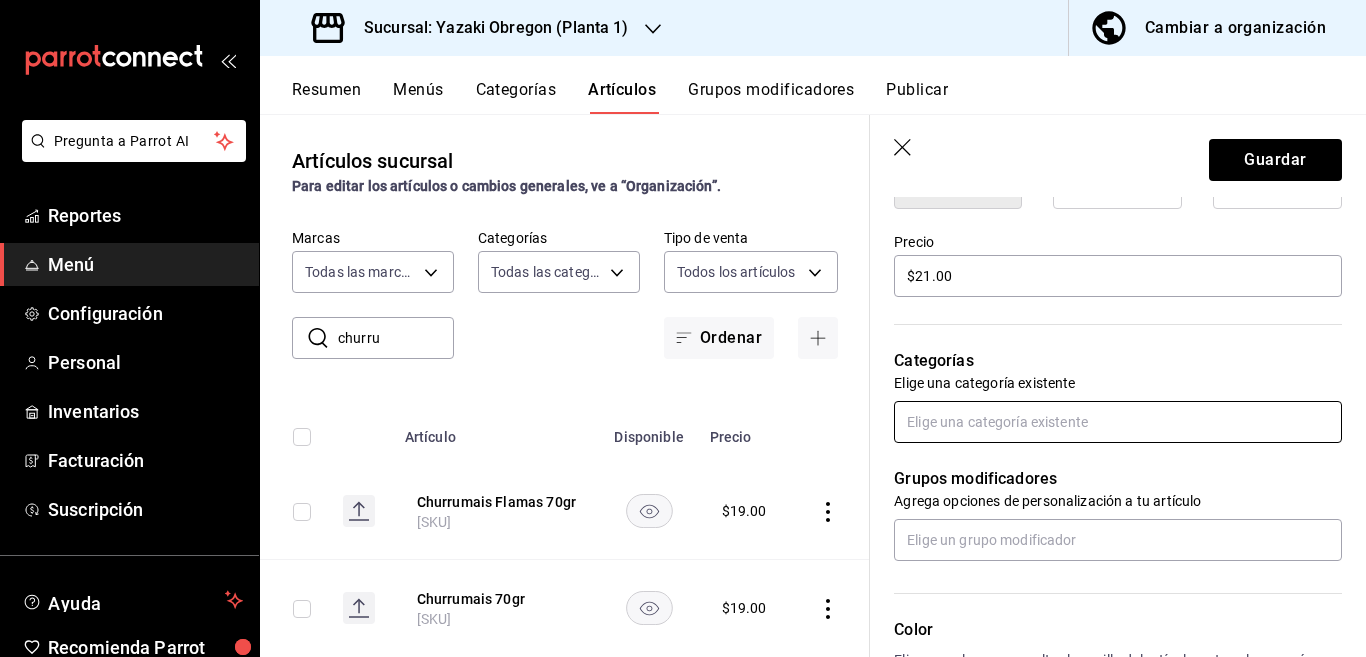 click at bounding box center [1118, 422] 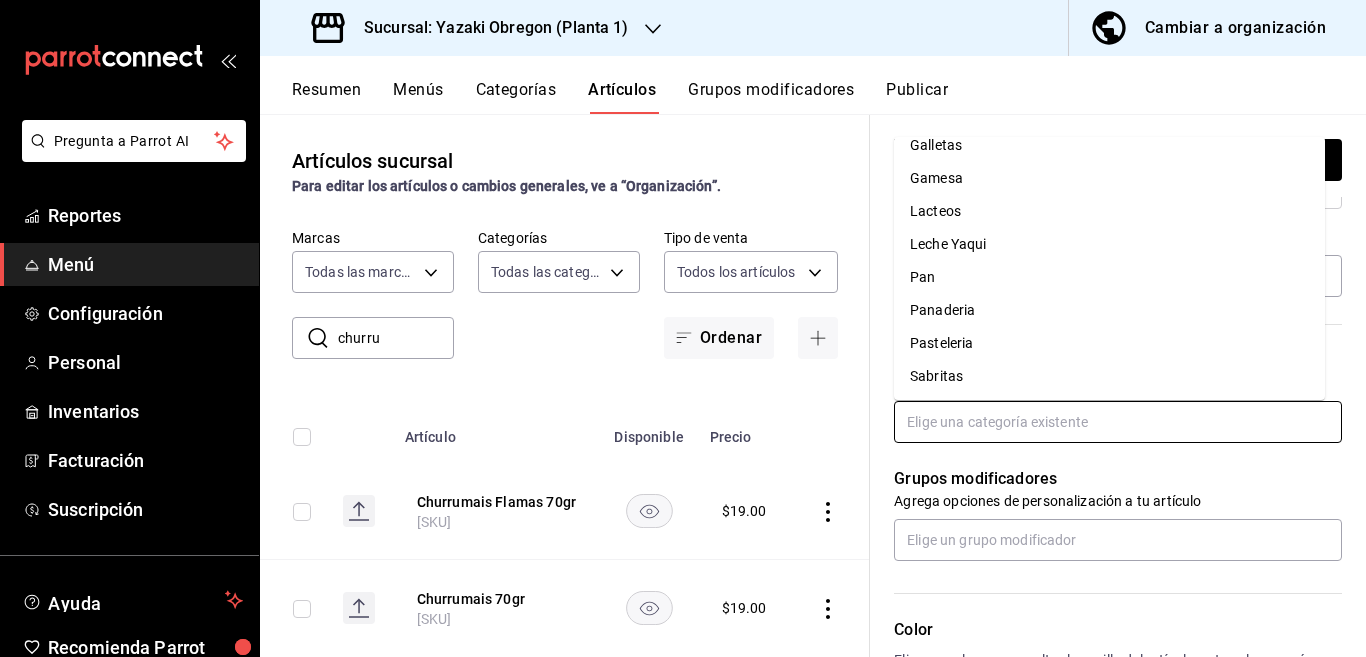 scroll, scrollTop: 281, scrollLeft: 0, axis: vertical 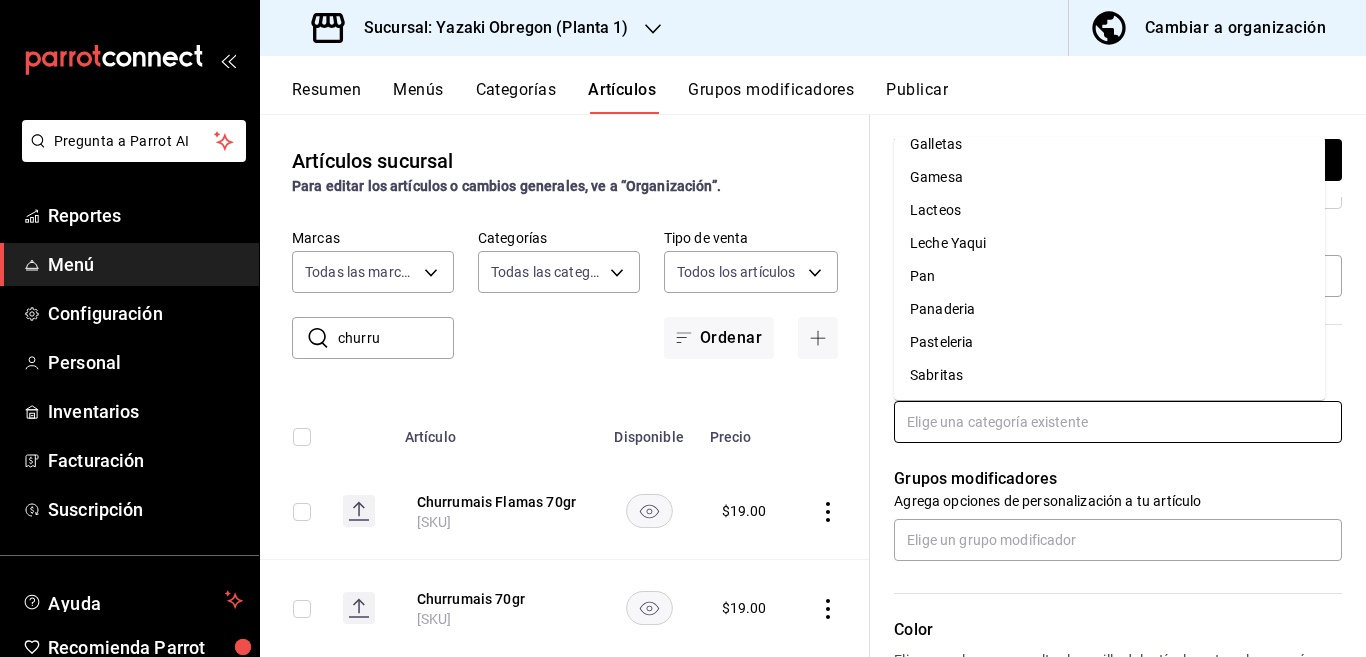 click on "Sabritas" at bounding box center (1109, 375) 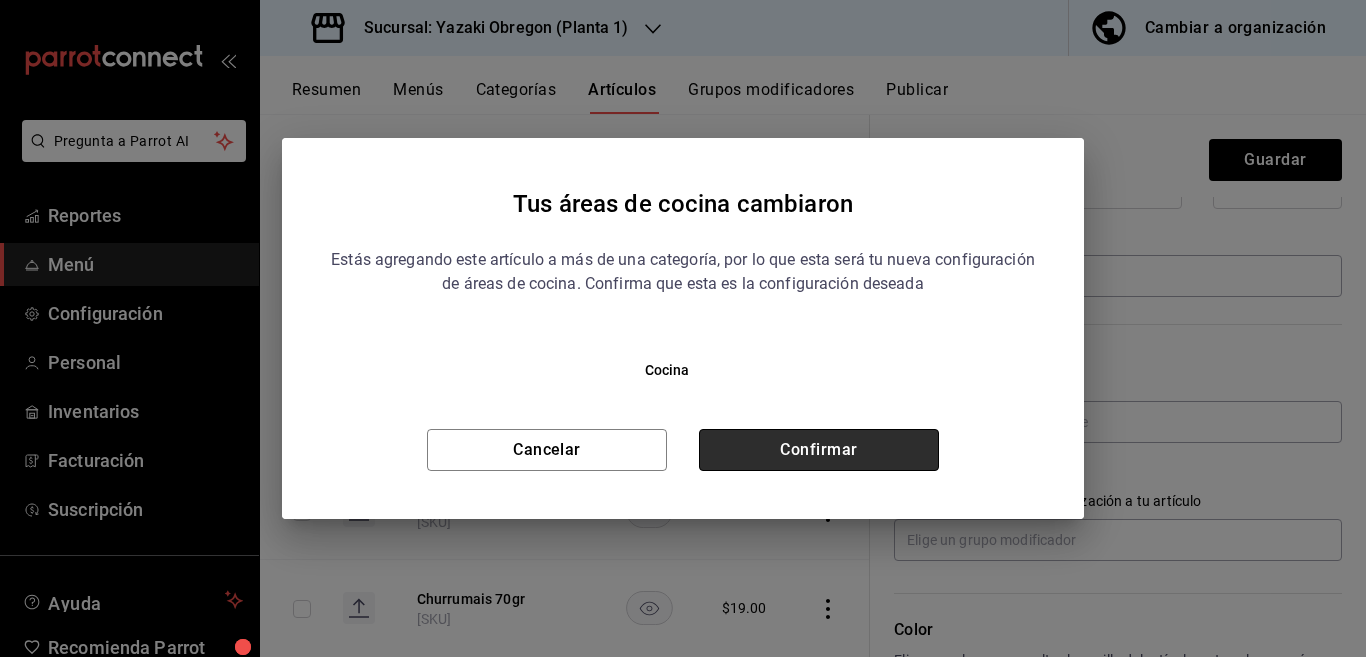 click on "Confirmar" at bounding box center (819, 450) 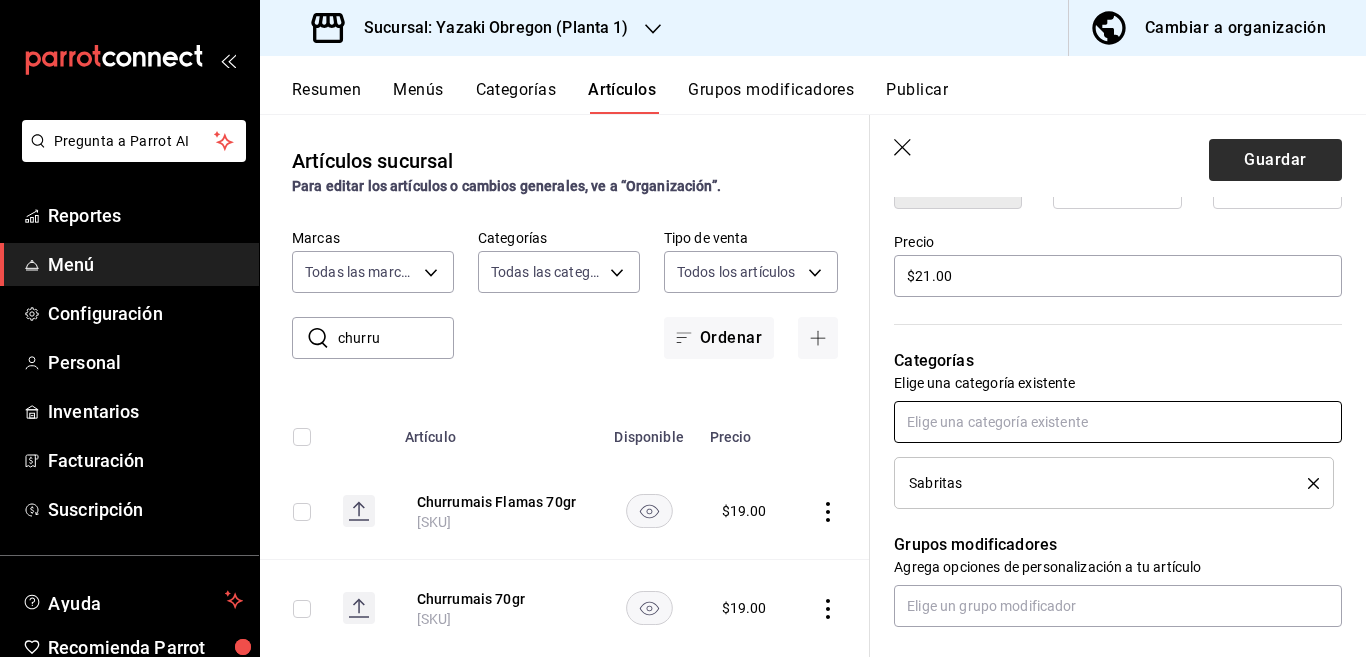 scroll, scrollTop: 569, scrollLeft: 0, axis: vertical 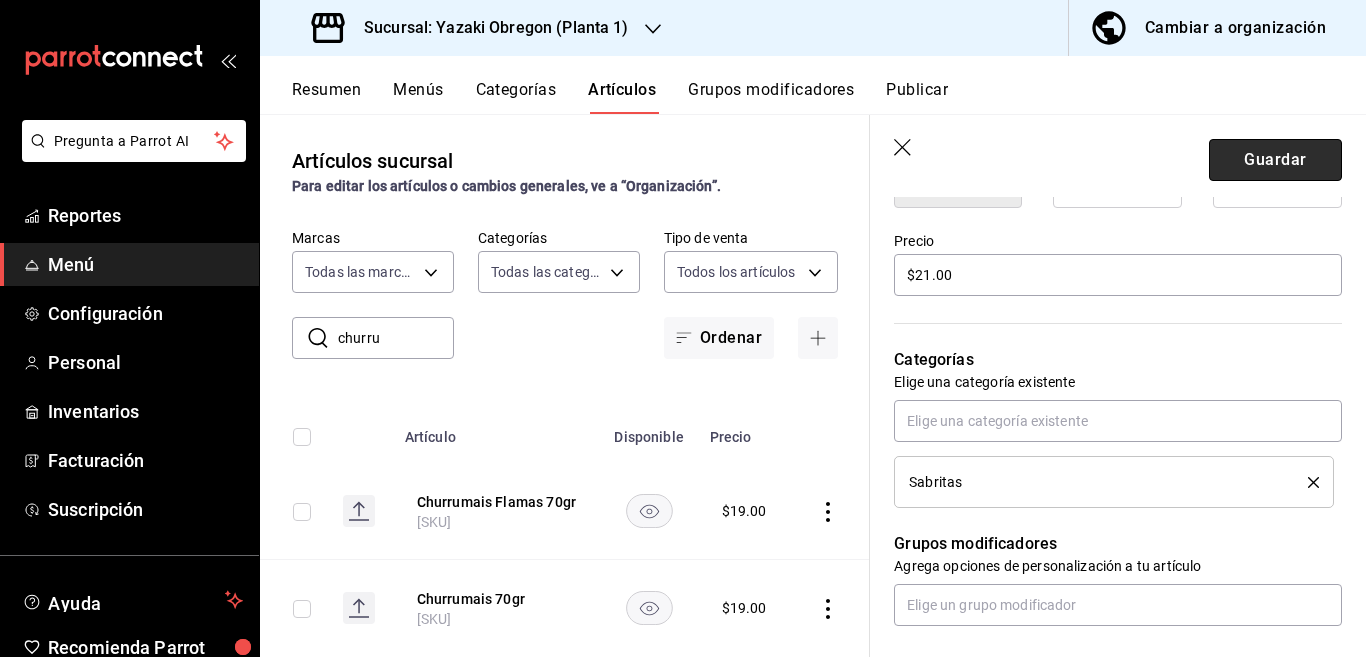 click on "Guardar" at bounding box center (1275, 160) 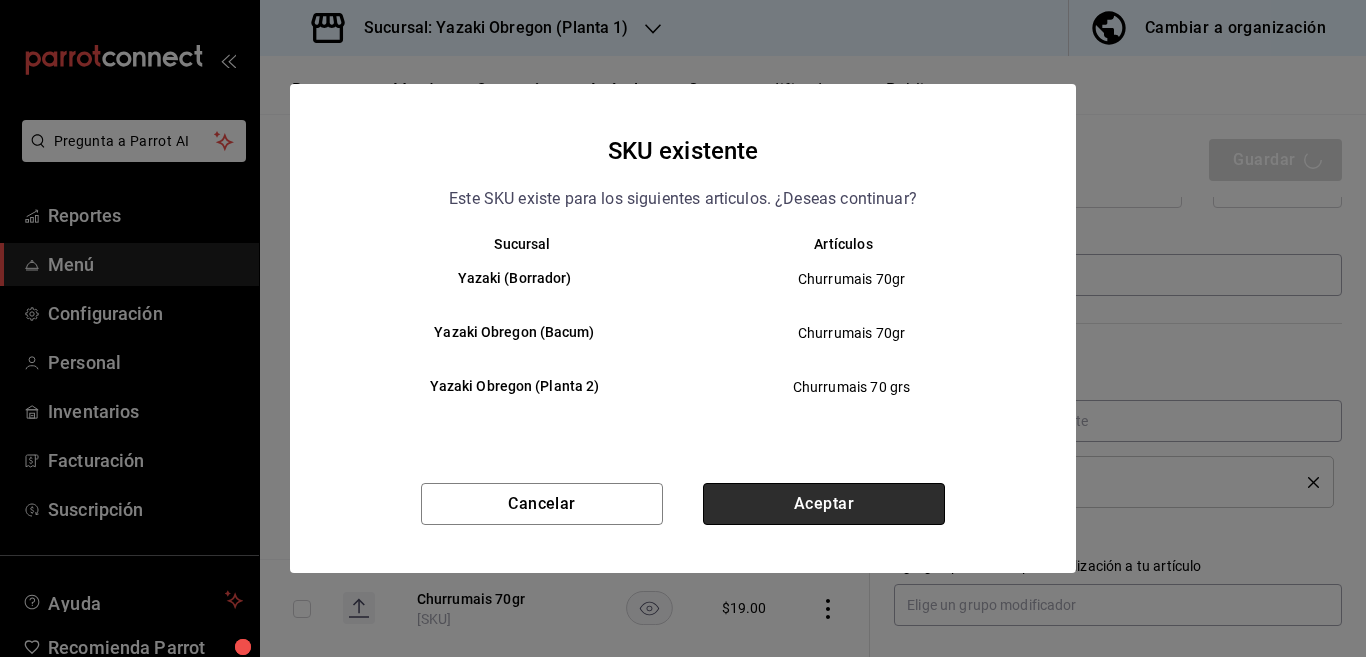 click on "Aceptar" at bounding box center [824, 504] 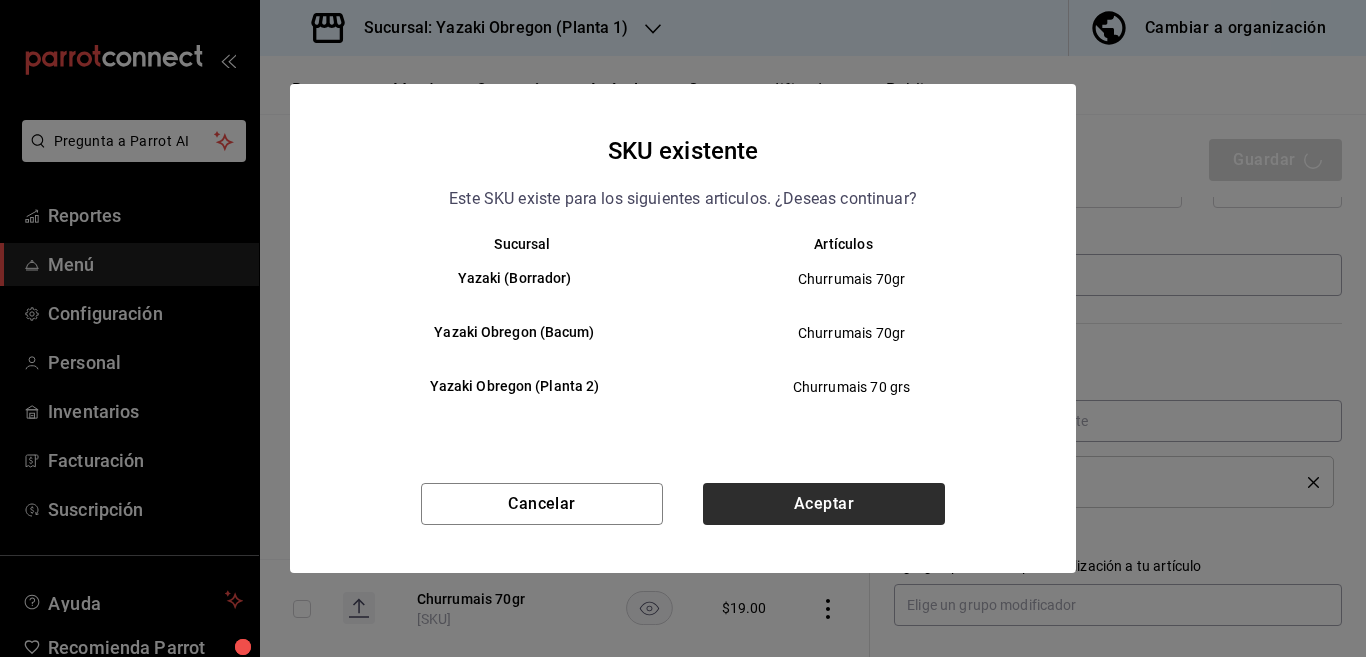 type on "x" 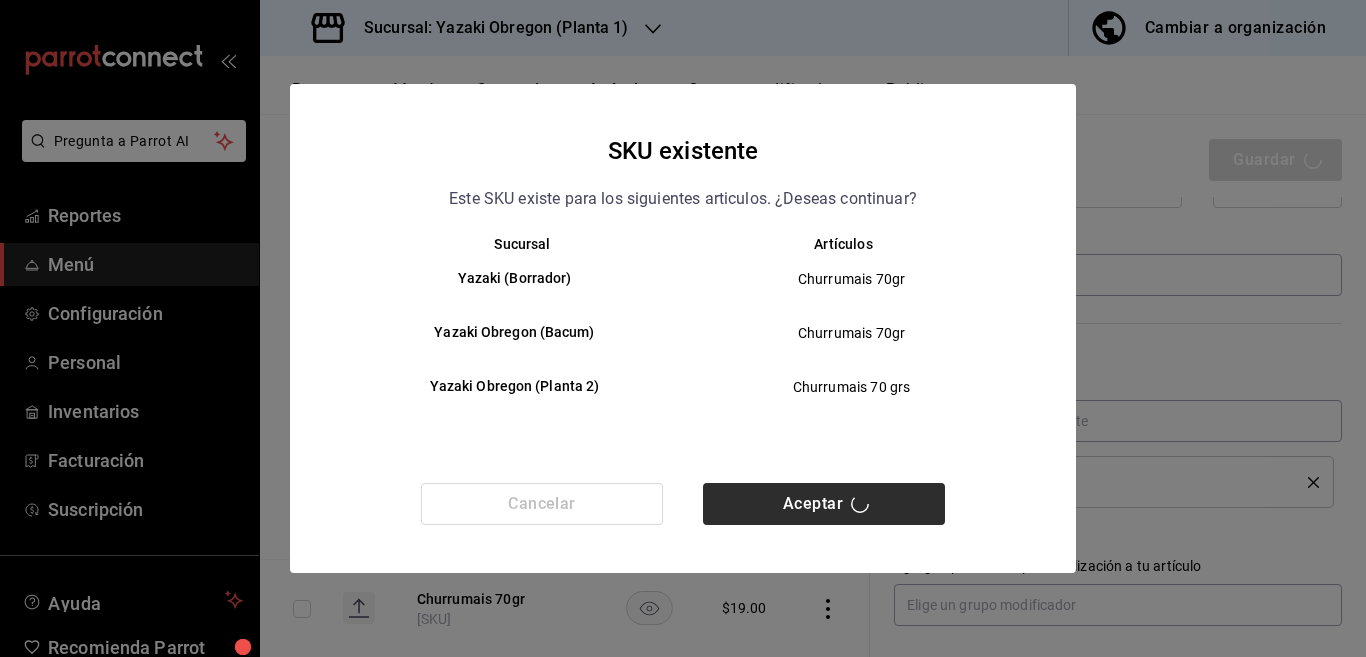 type 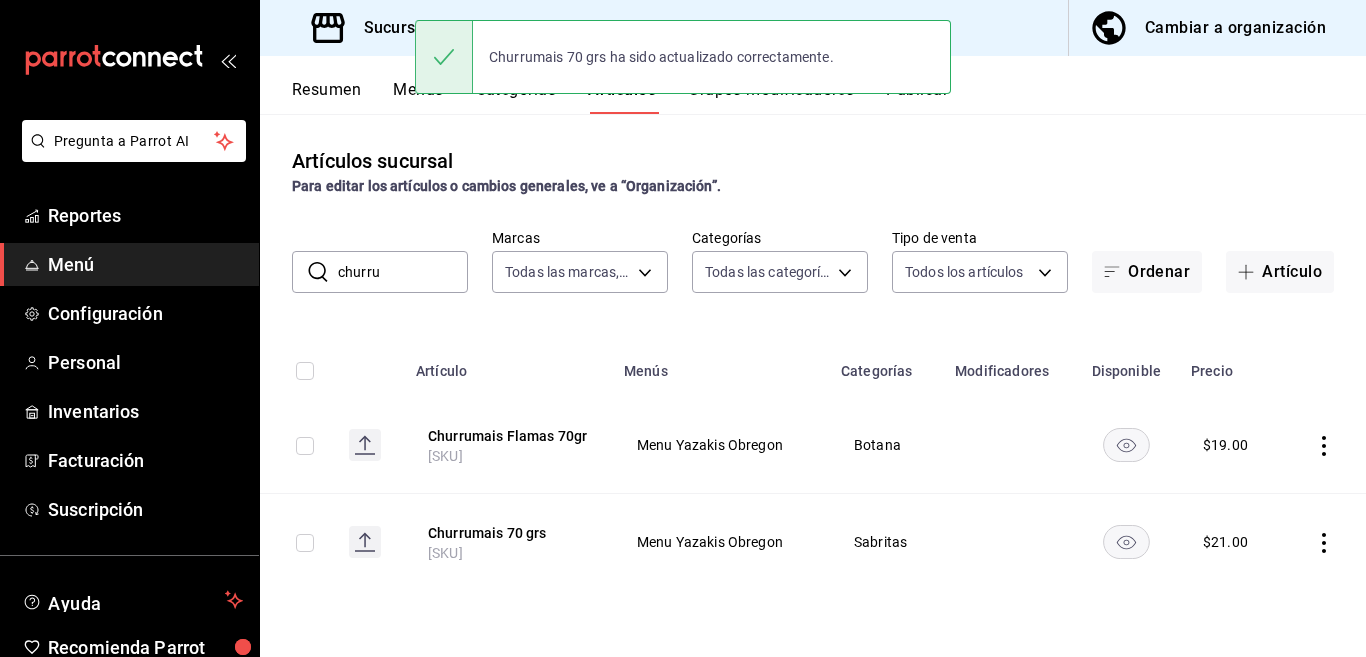 scroll, scrollTop: 0, scrollLeft: 0, axis: both 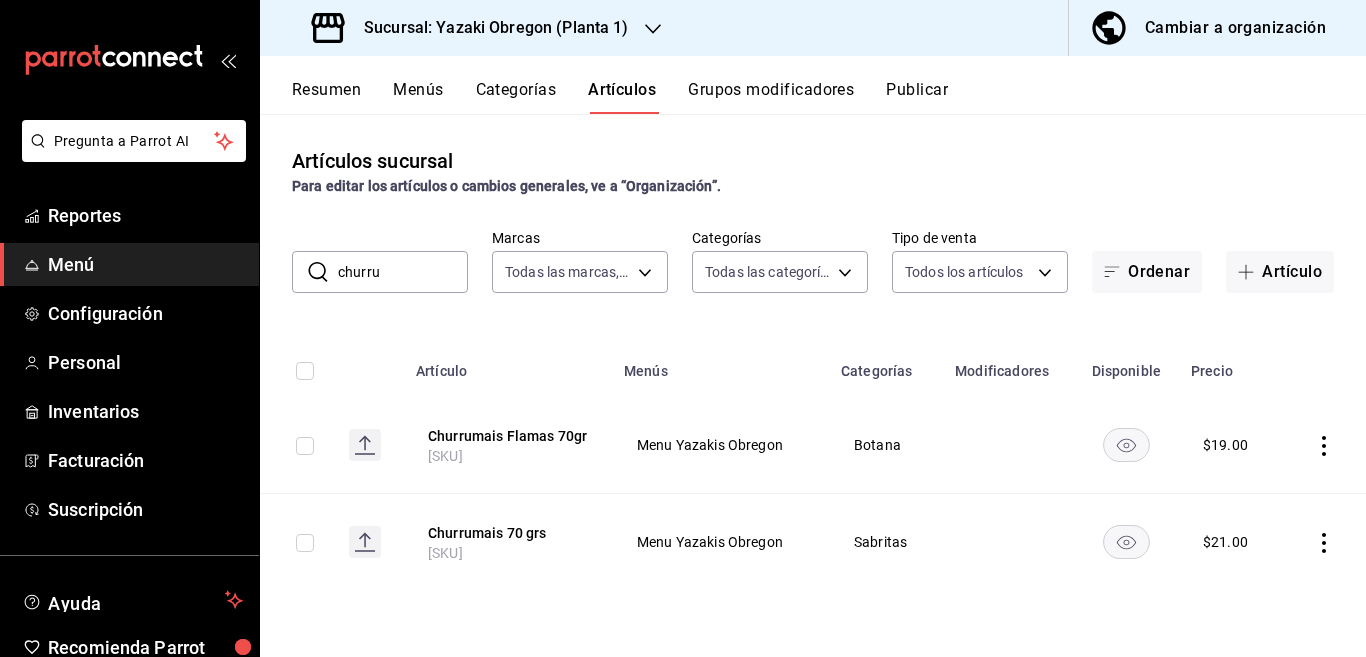 click 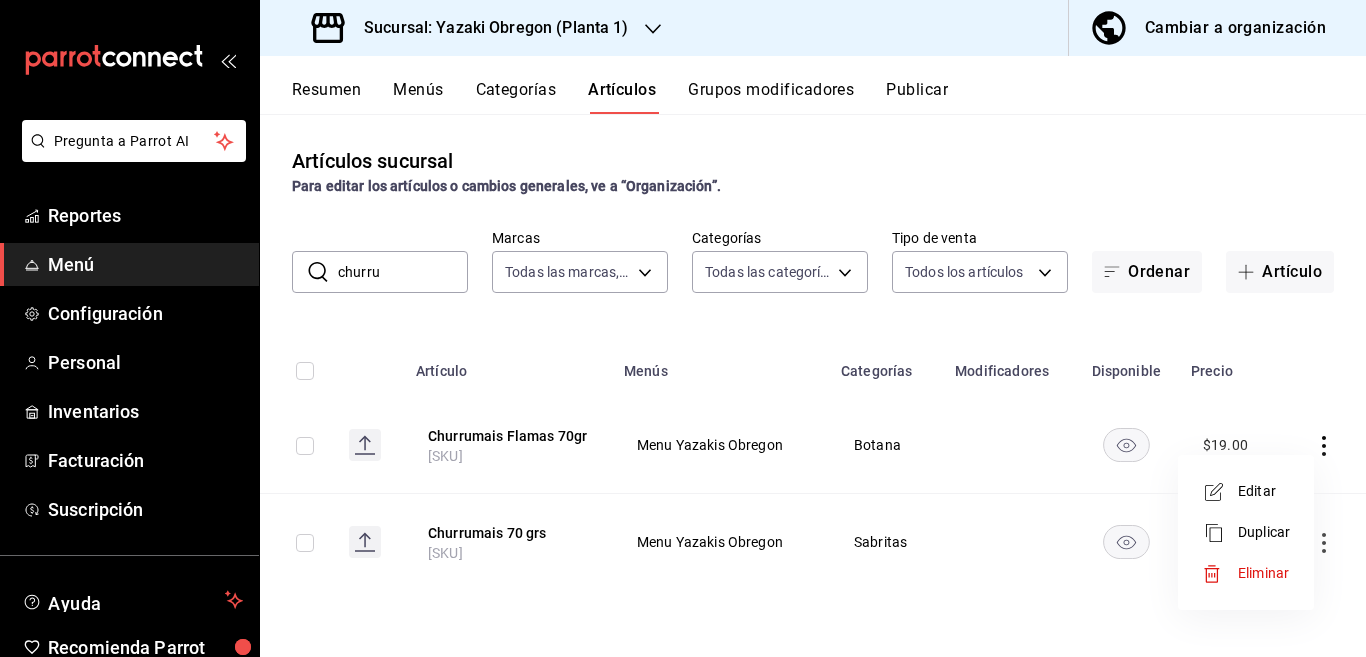 click on "Editar" at bounding box center (1264, 491) 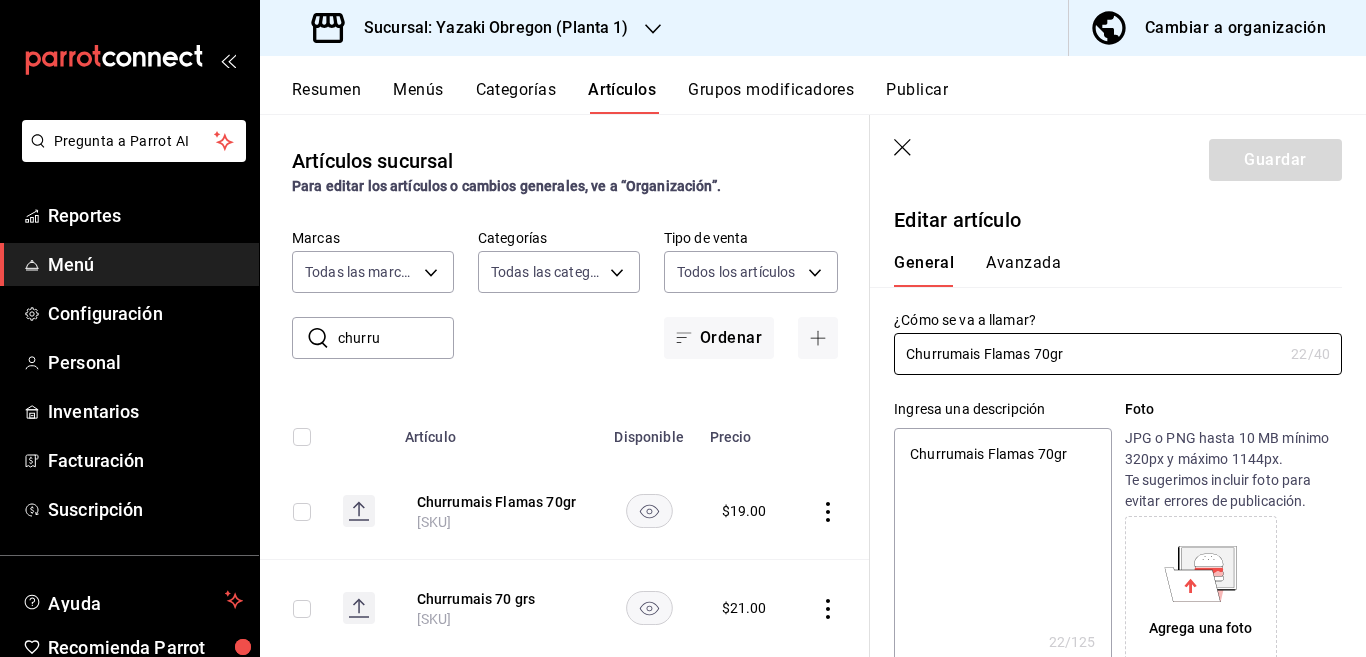 type on "x" 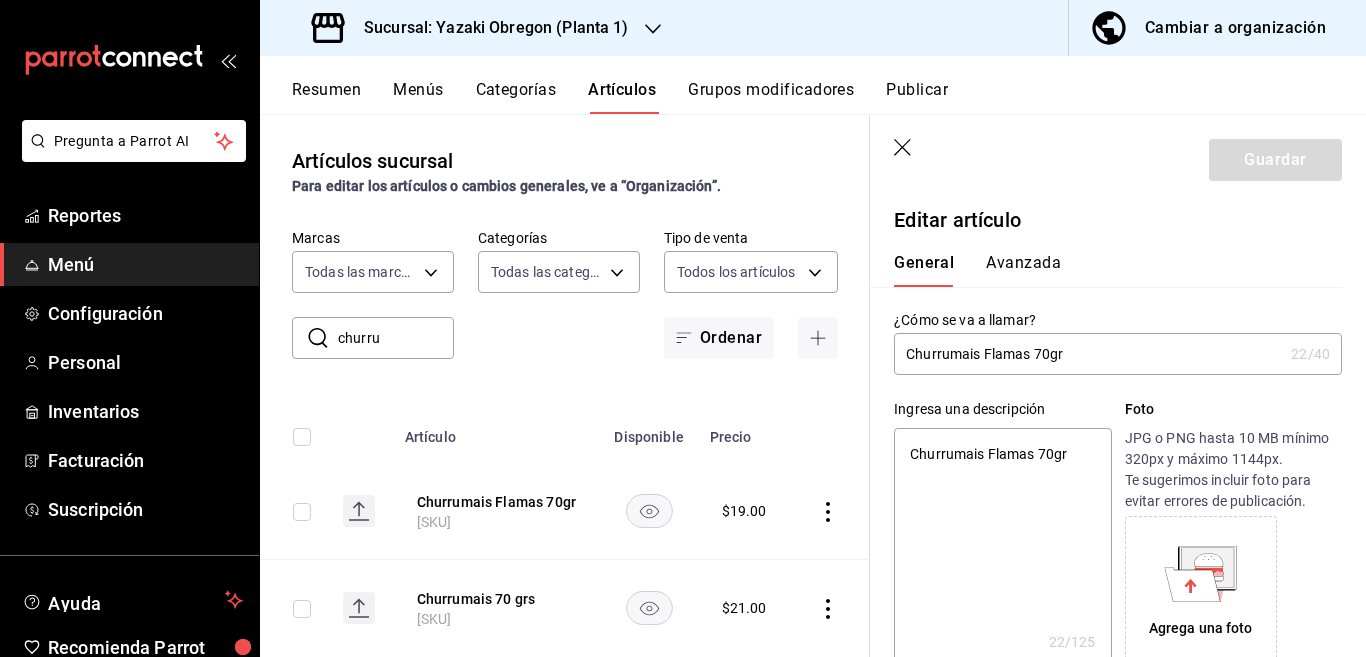 click on "Churrumais Flamas 70gr" at bounding box center (1002, 548) 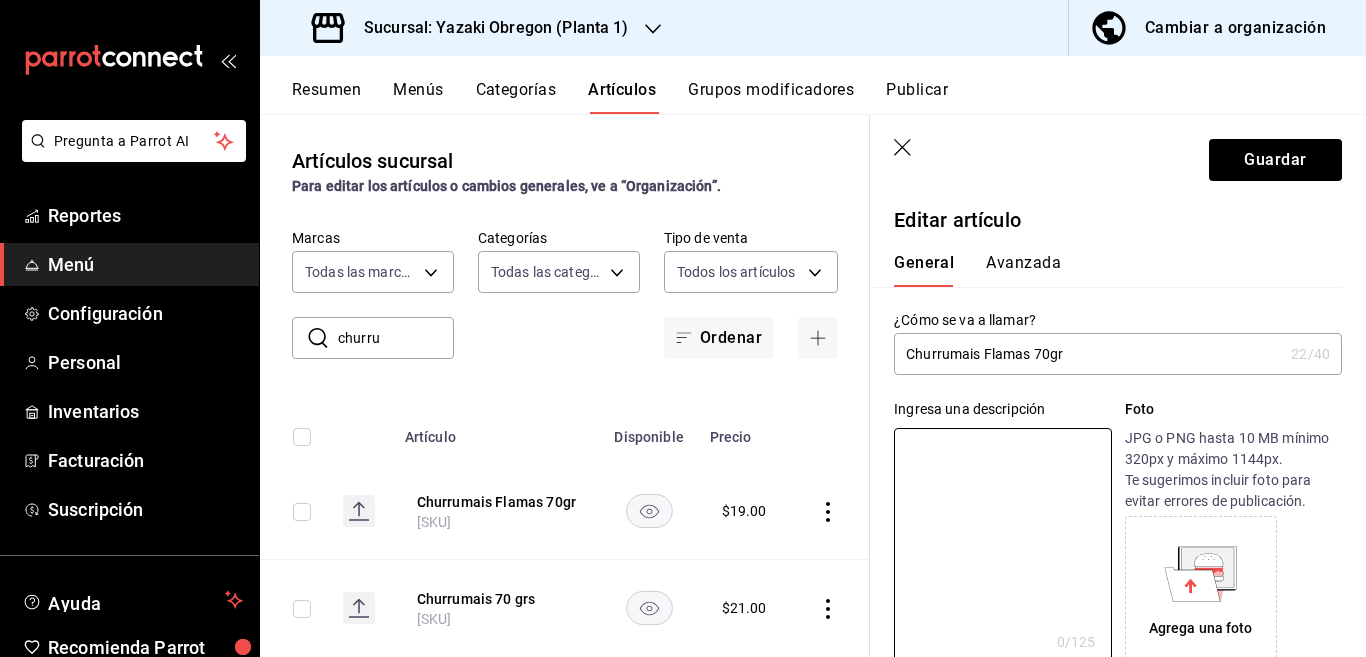 type 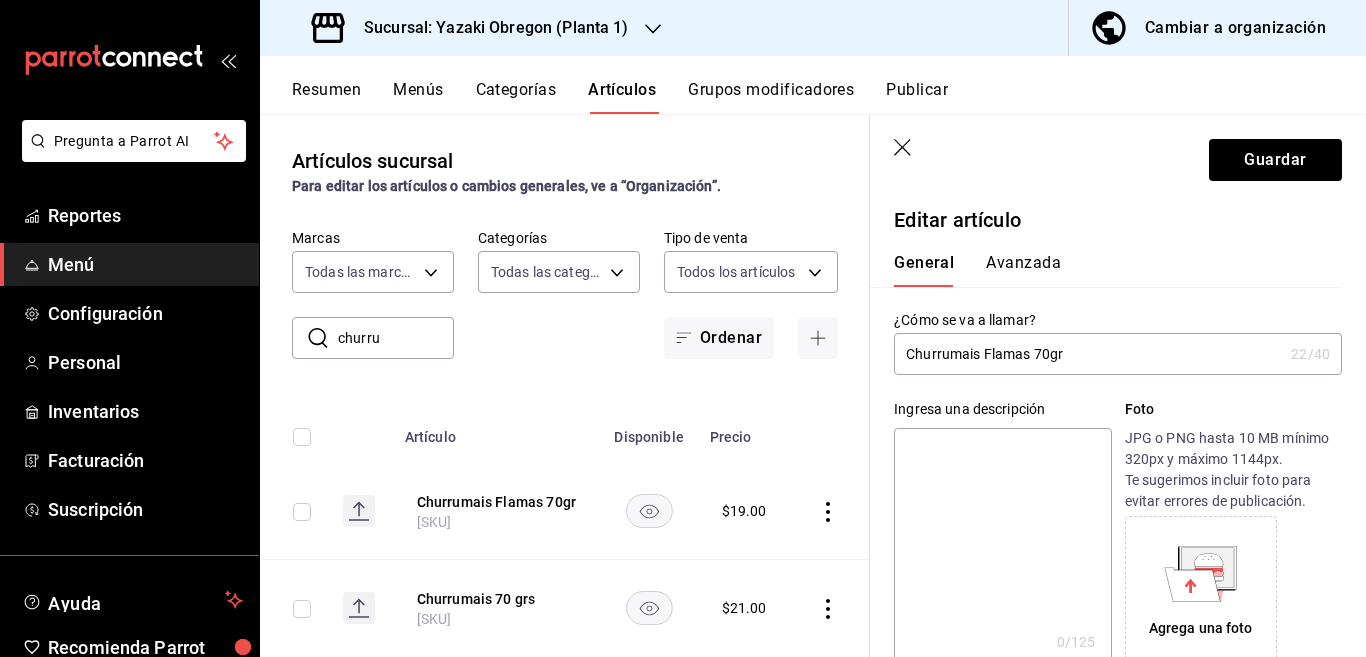 click on "Churrumais Flamas 70gr" at bounding box center [1088, 354] 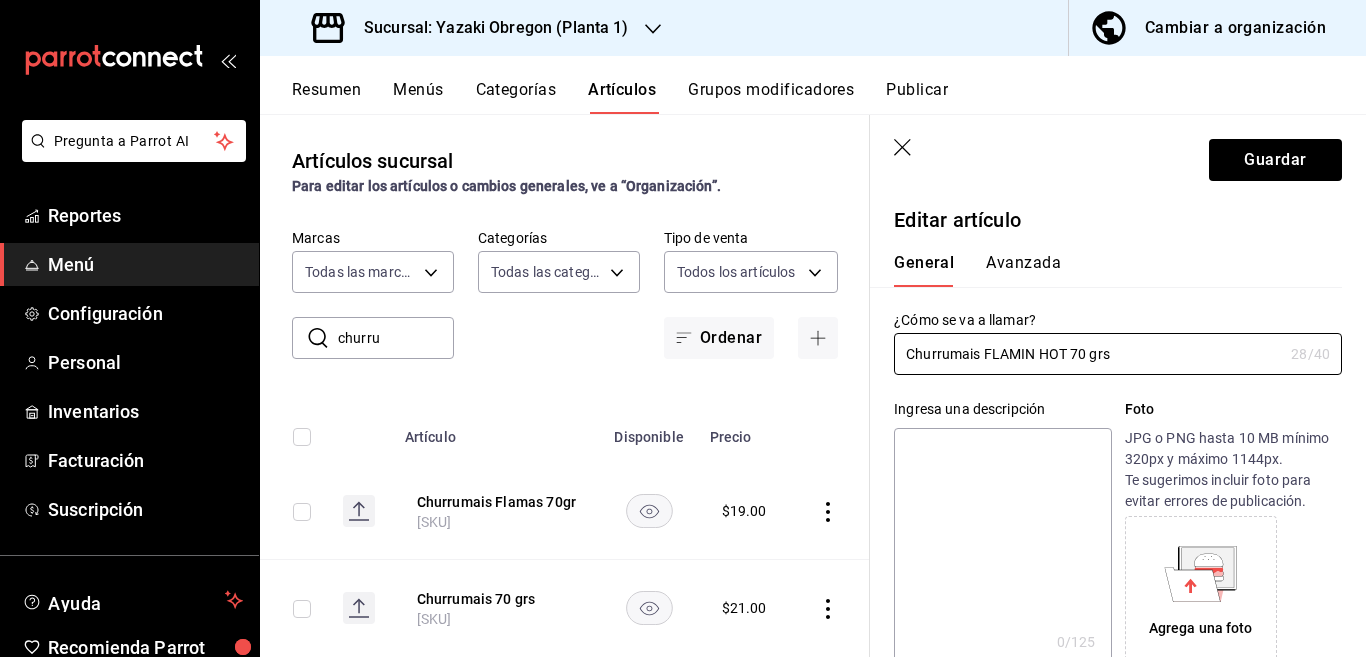 type on "Churrumais FLAMIN HOT 70 grs" 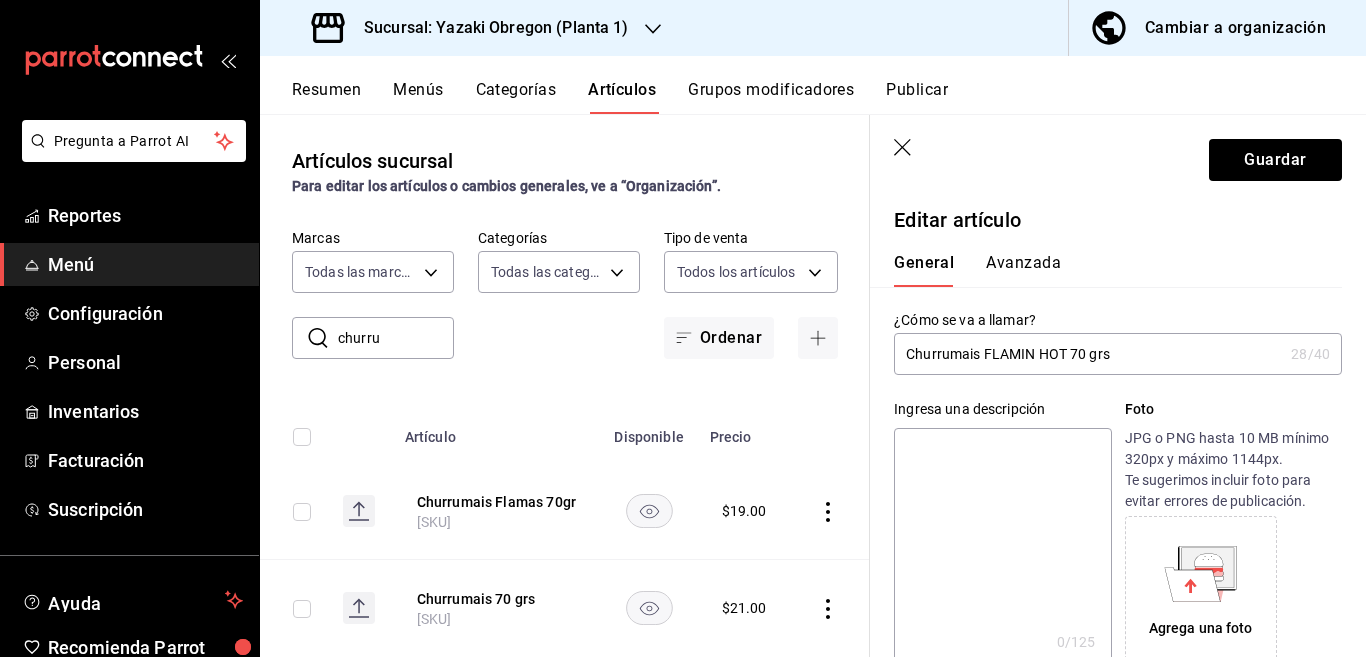 paste on "Churrumais FLAMIN HOT 70 grs" 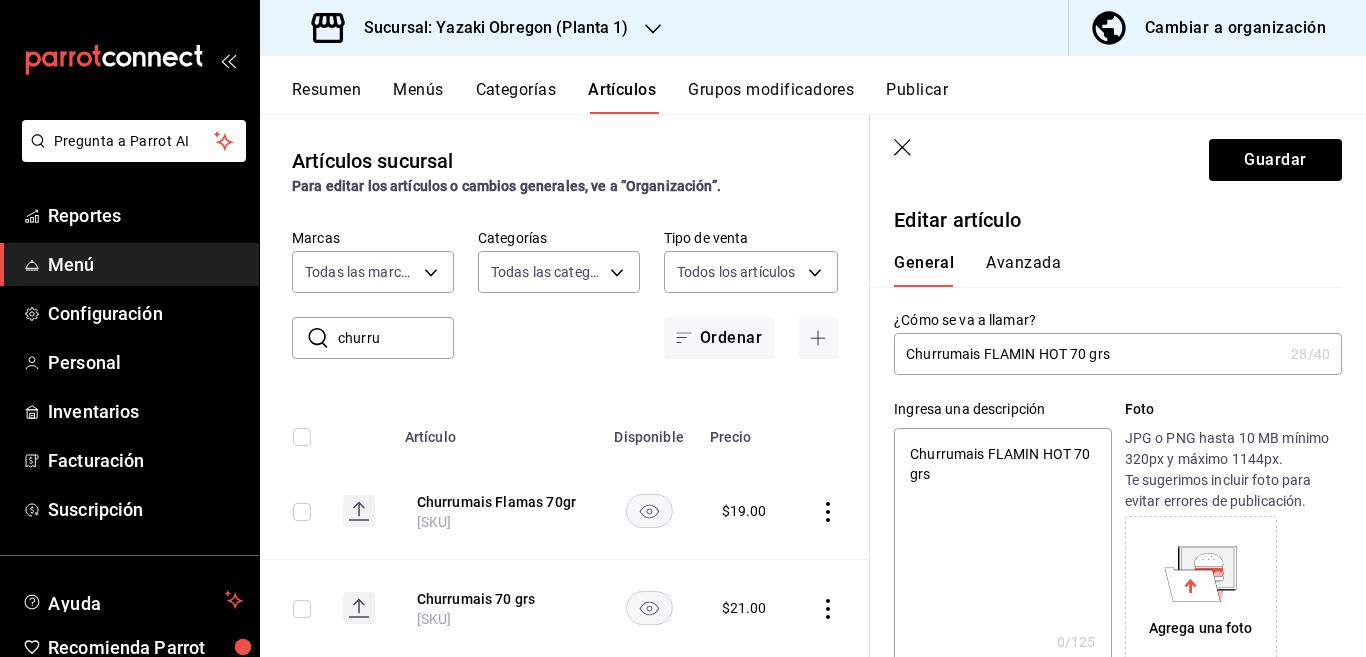 type on "x" 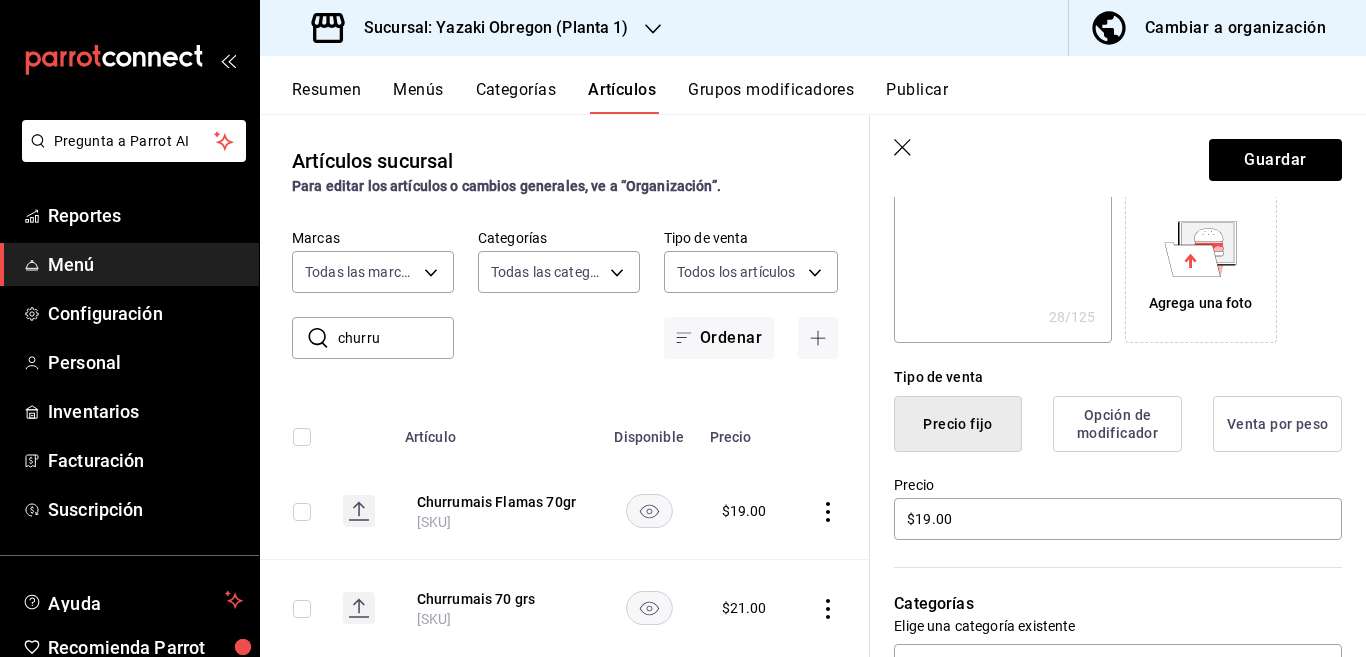 scroll, scrollTop: 406, scrollLeft: 0, axis: vertical 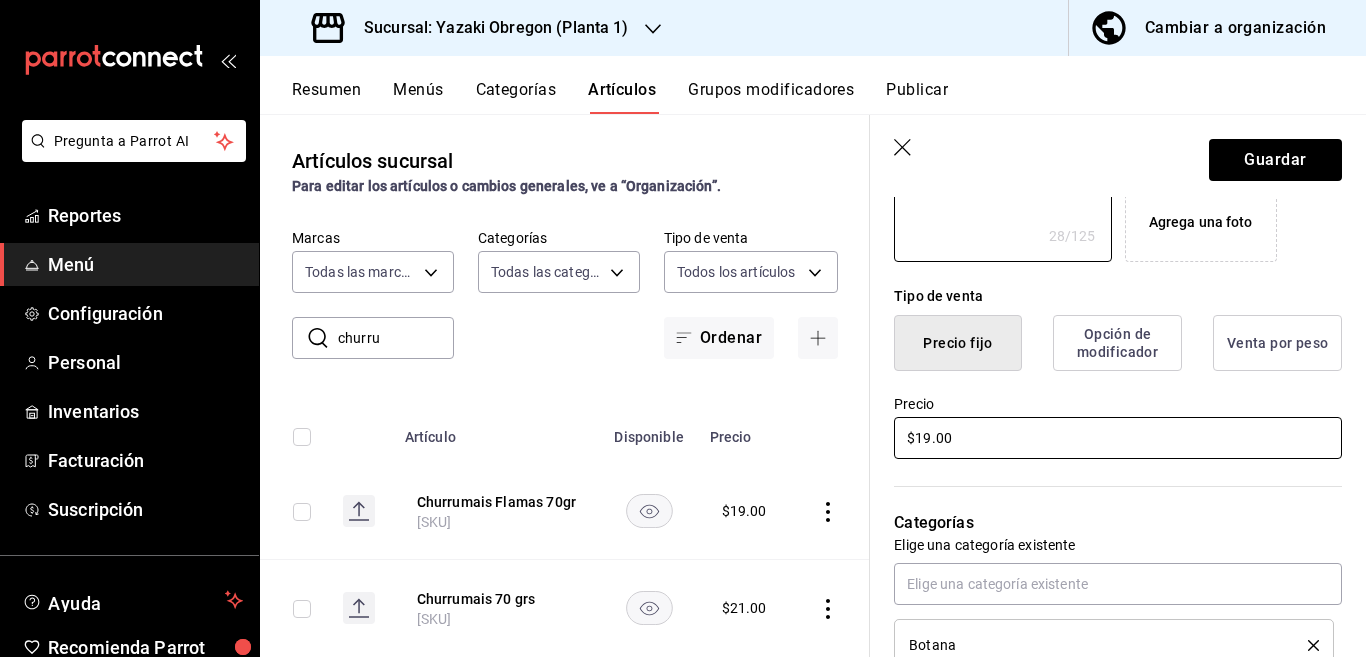 type on "Churrumais FLAMIN HOT 70 grs" 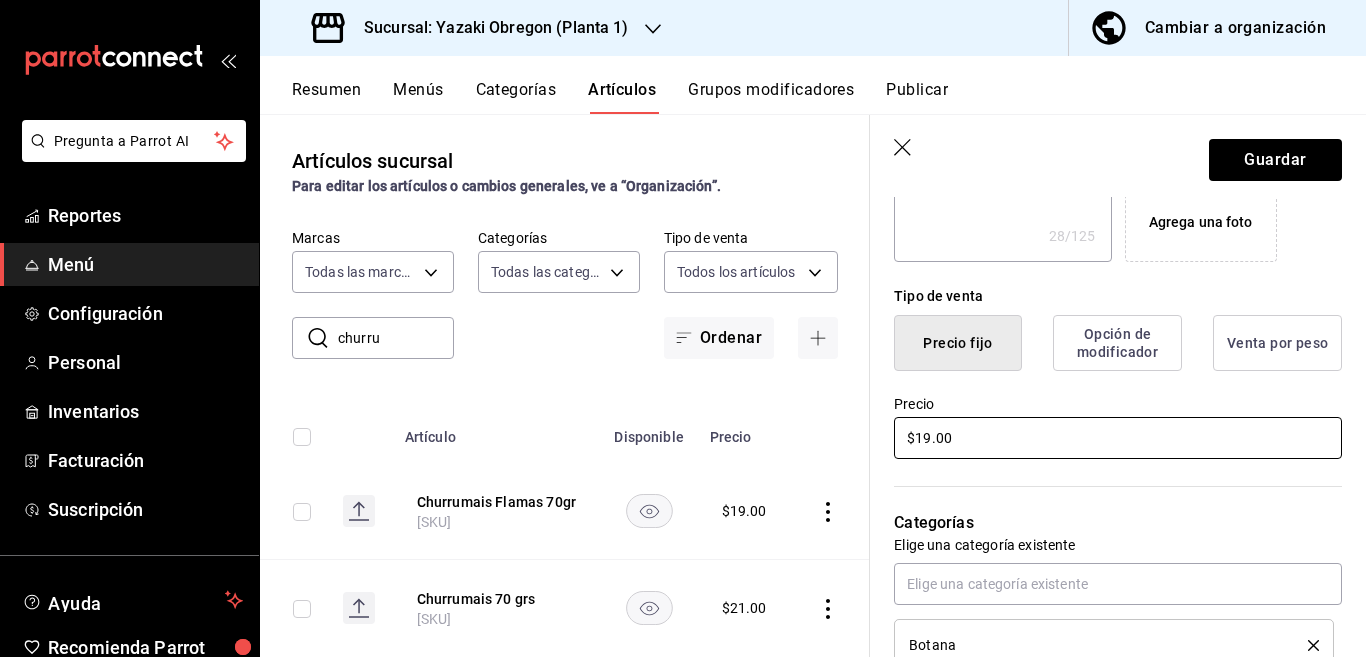 click on "$19.00" at bounding box center (1118, 438) 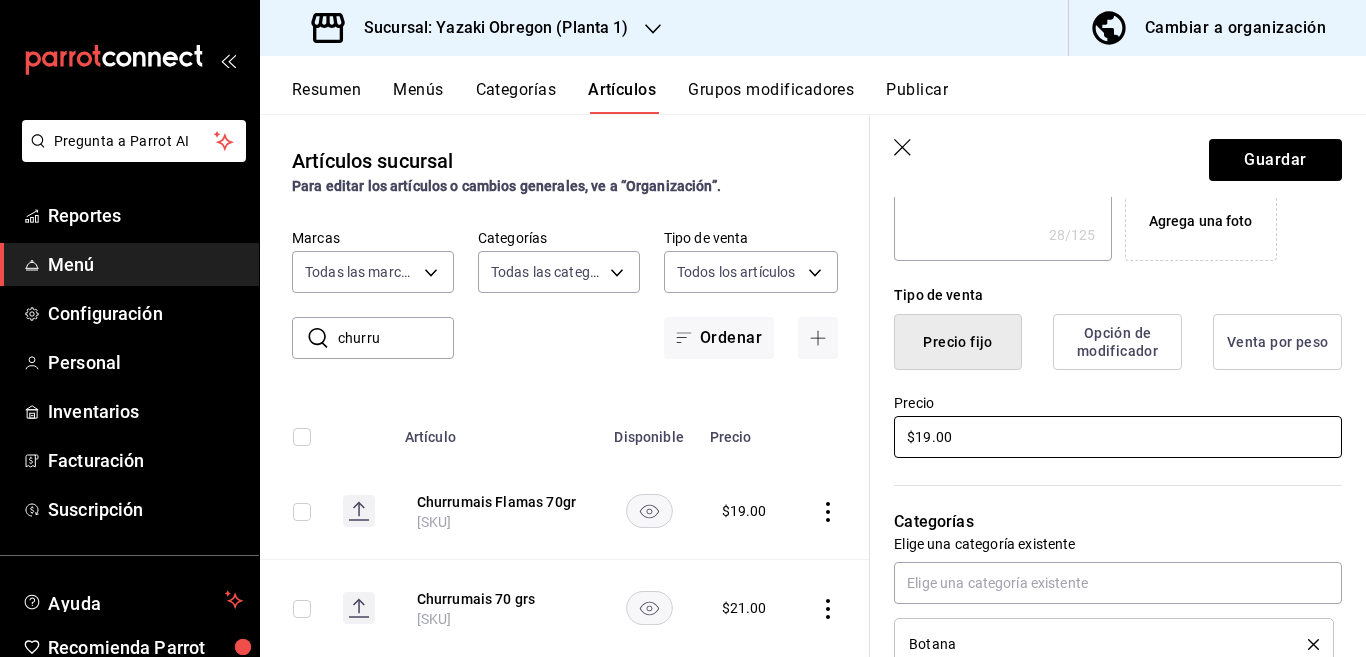 type on "$1.00" 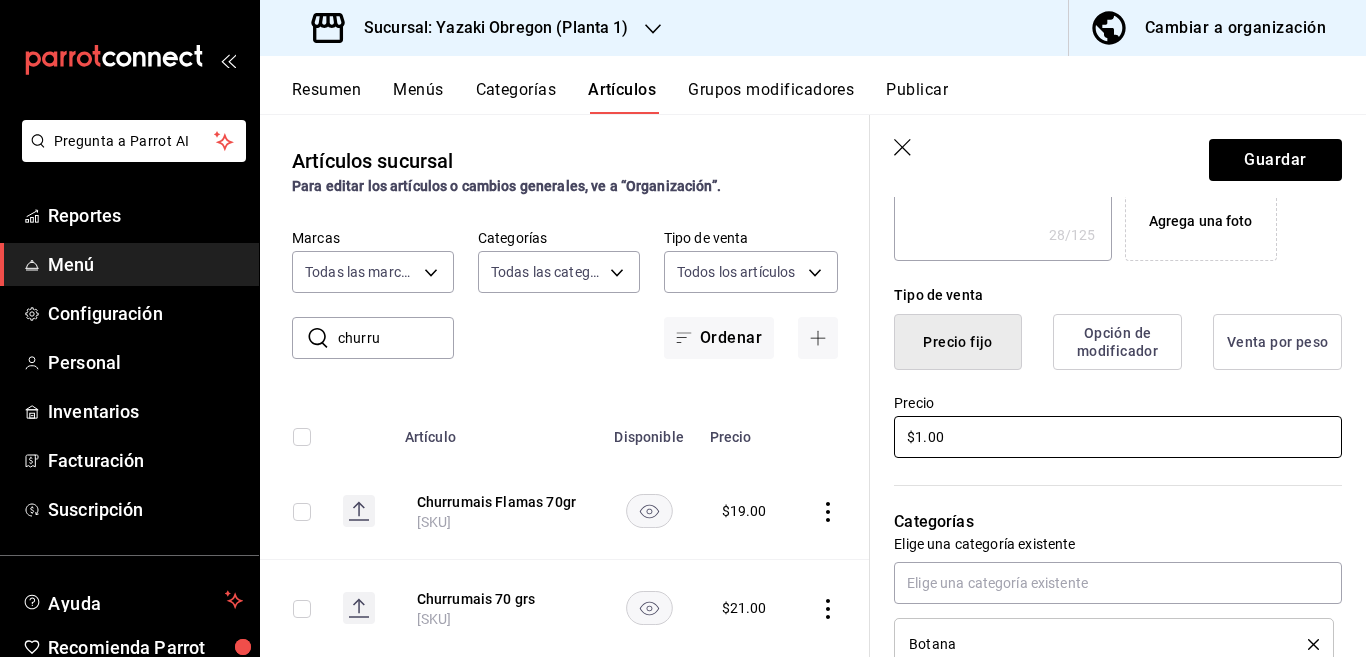 type on "x" 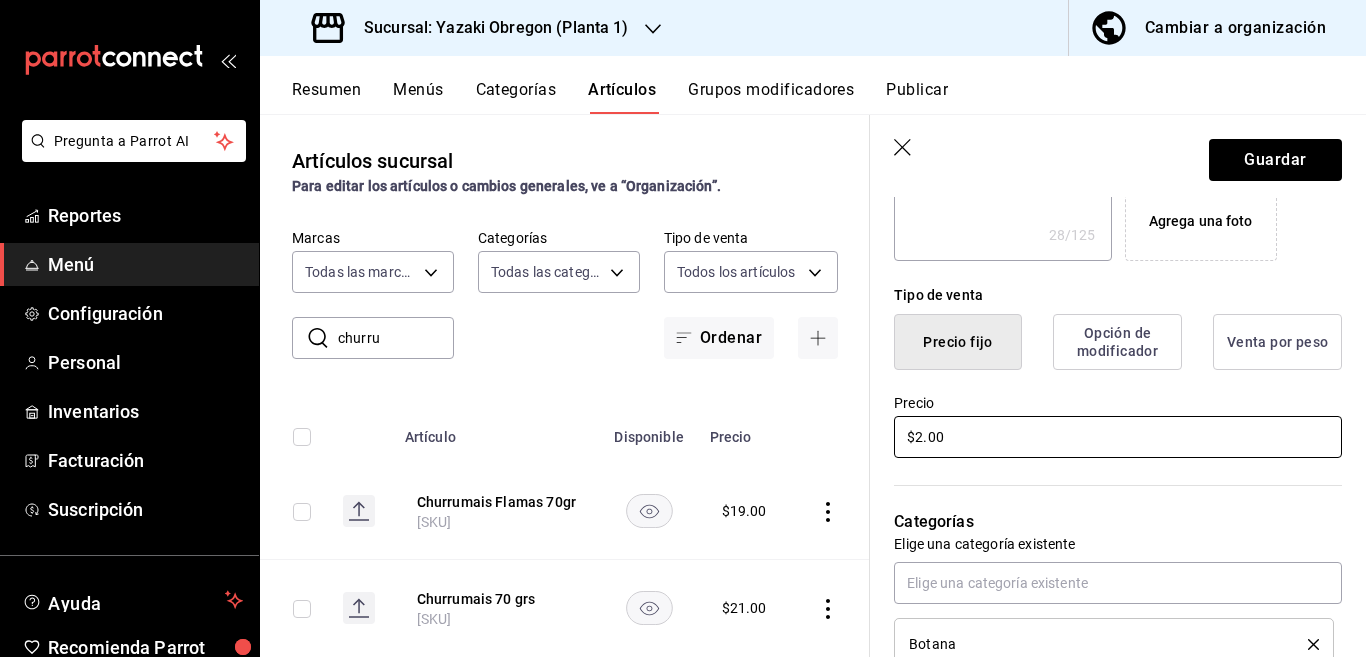 type on "$21.00" 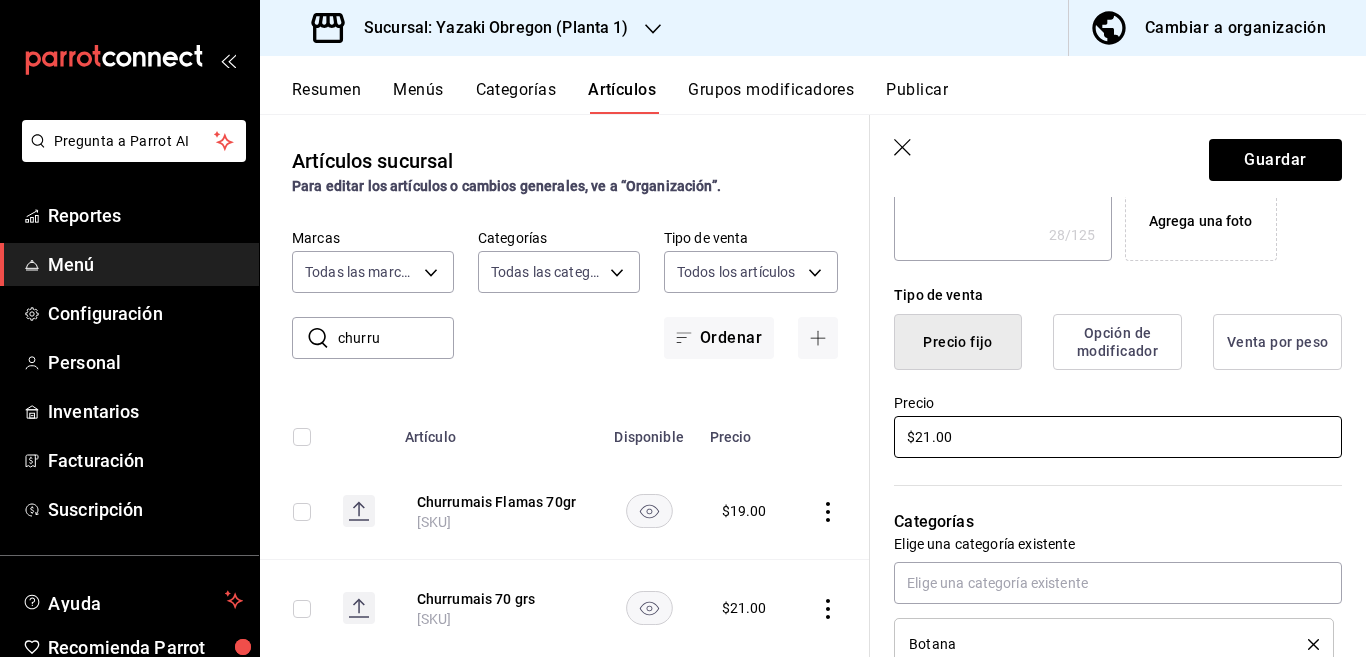 type on "x" 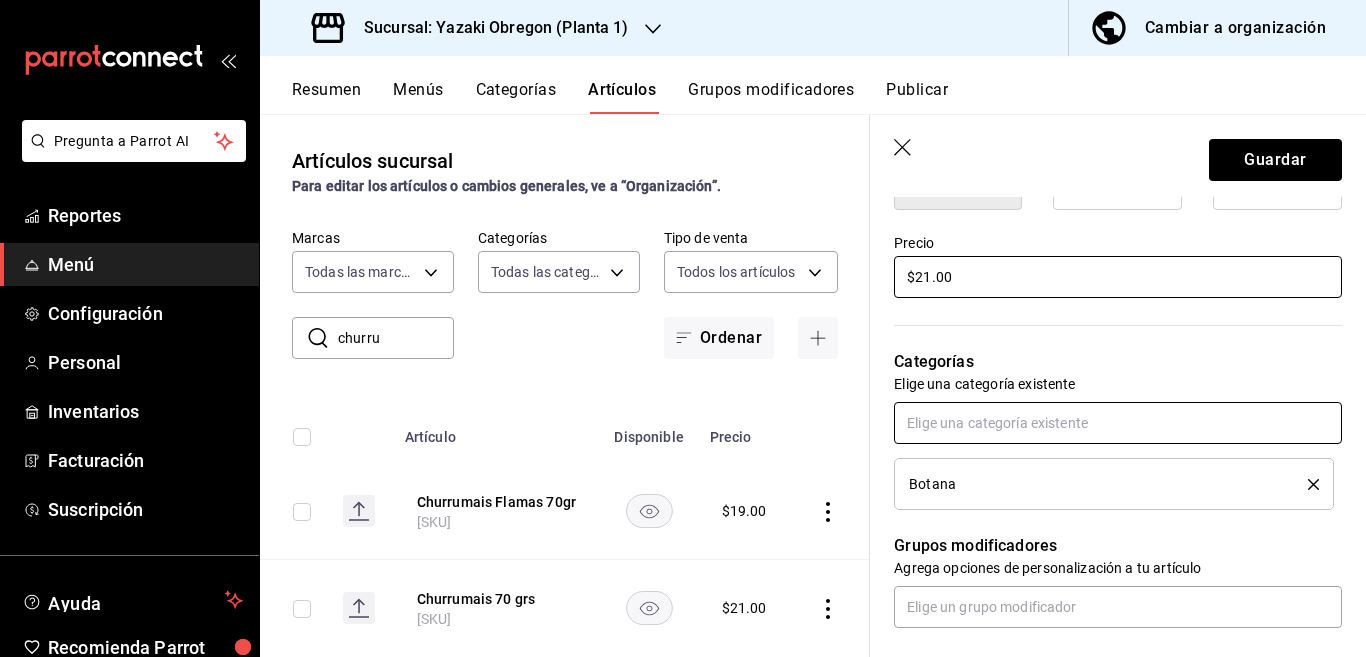 scroll, scrollTop: 569, scrollLeft: 0, axis: vertical 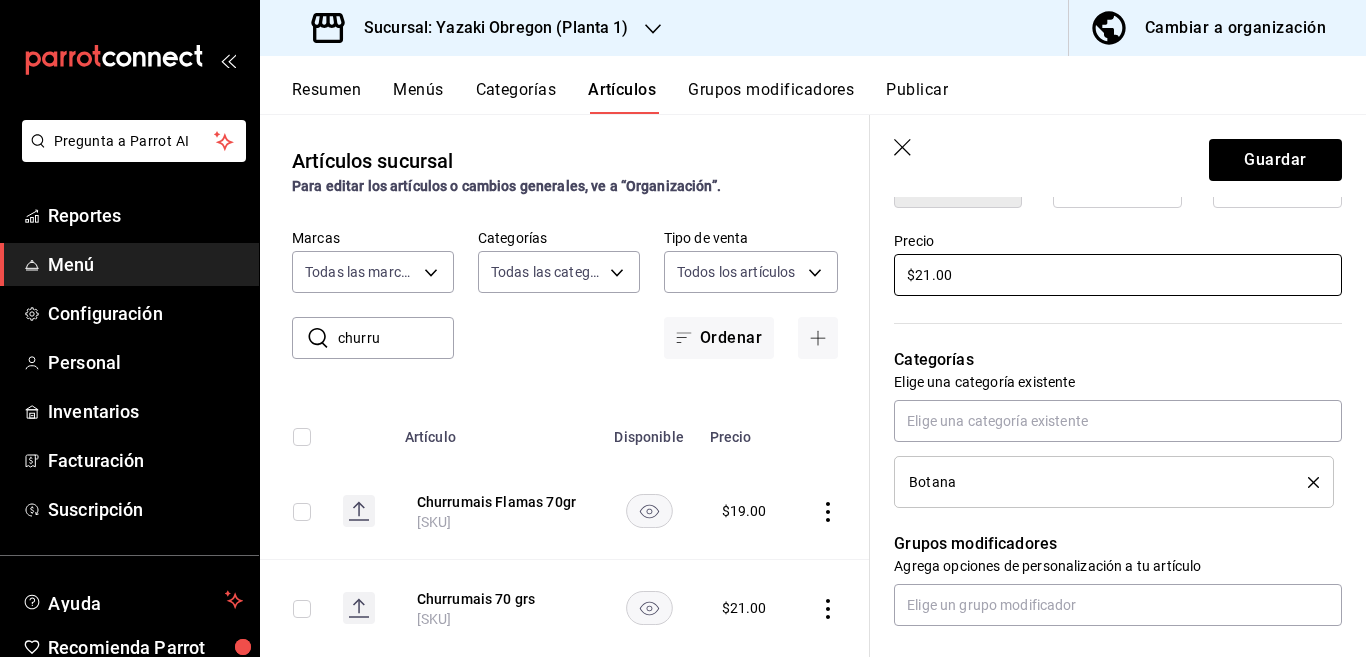 type on "$21.00" 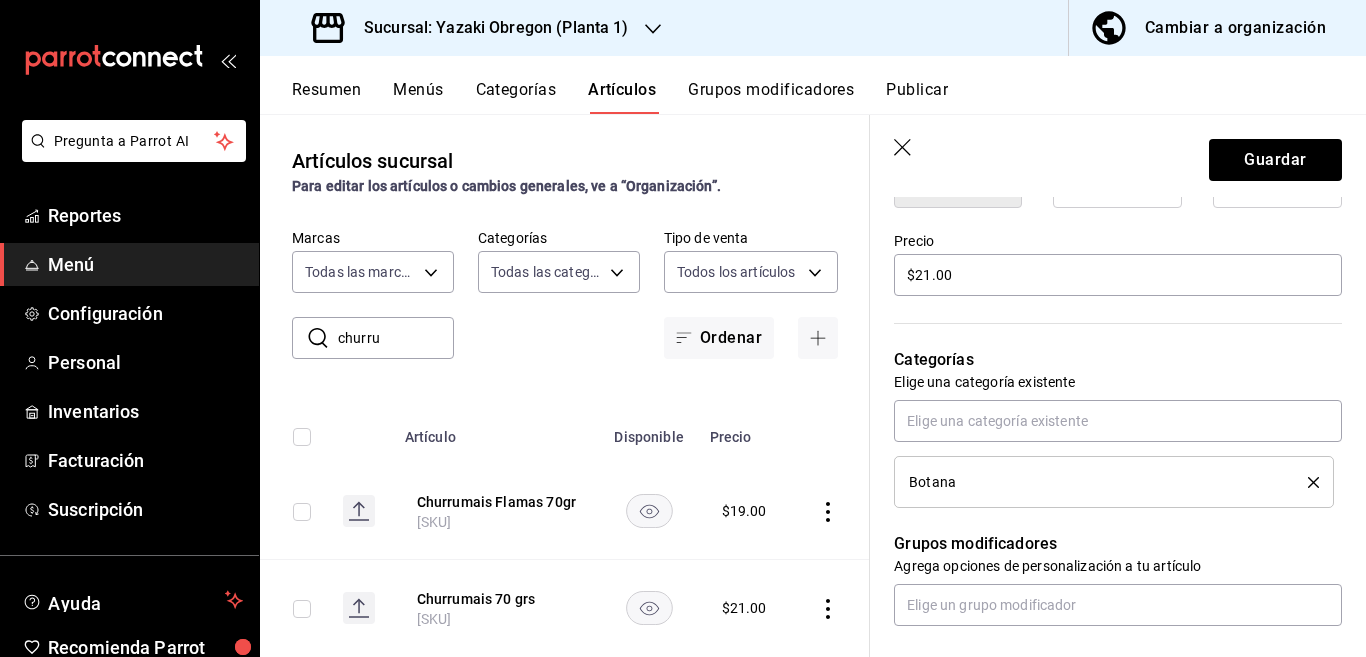 click 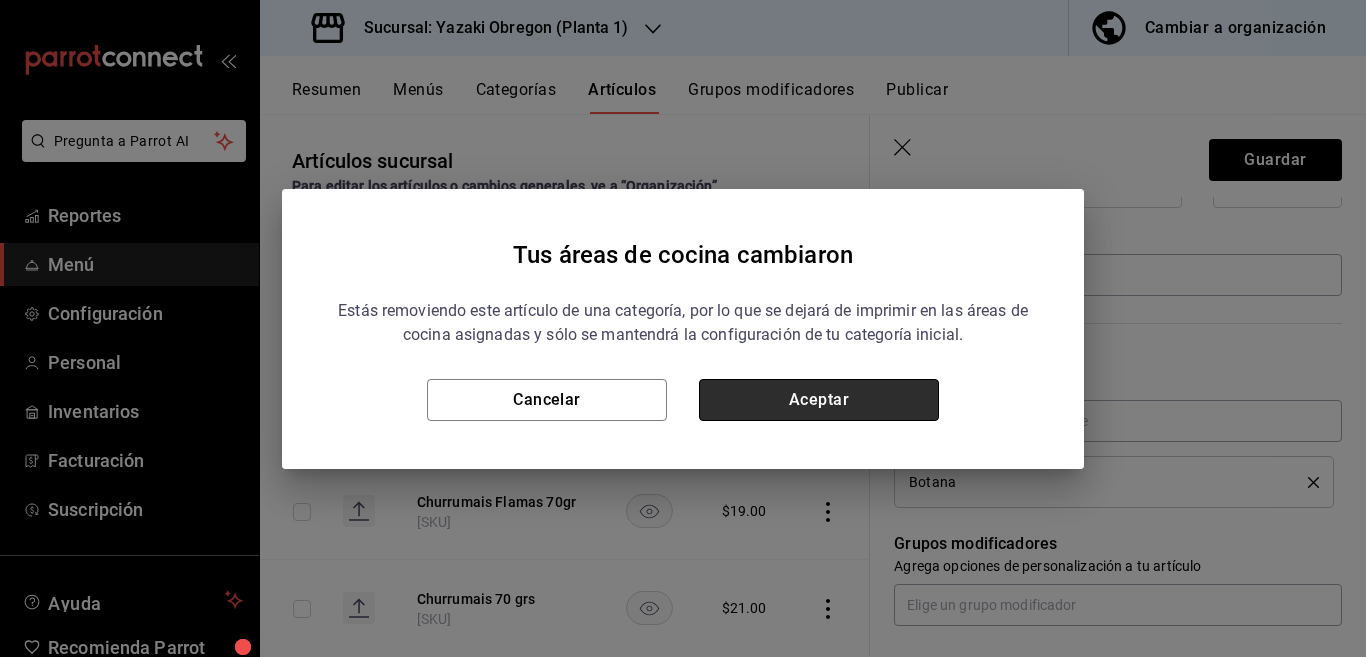 click on "Aceptar" at bounding box center [819, 400] 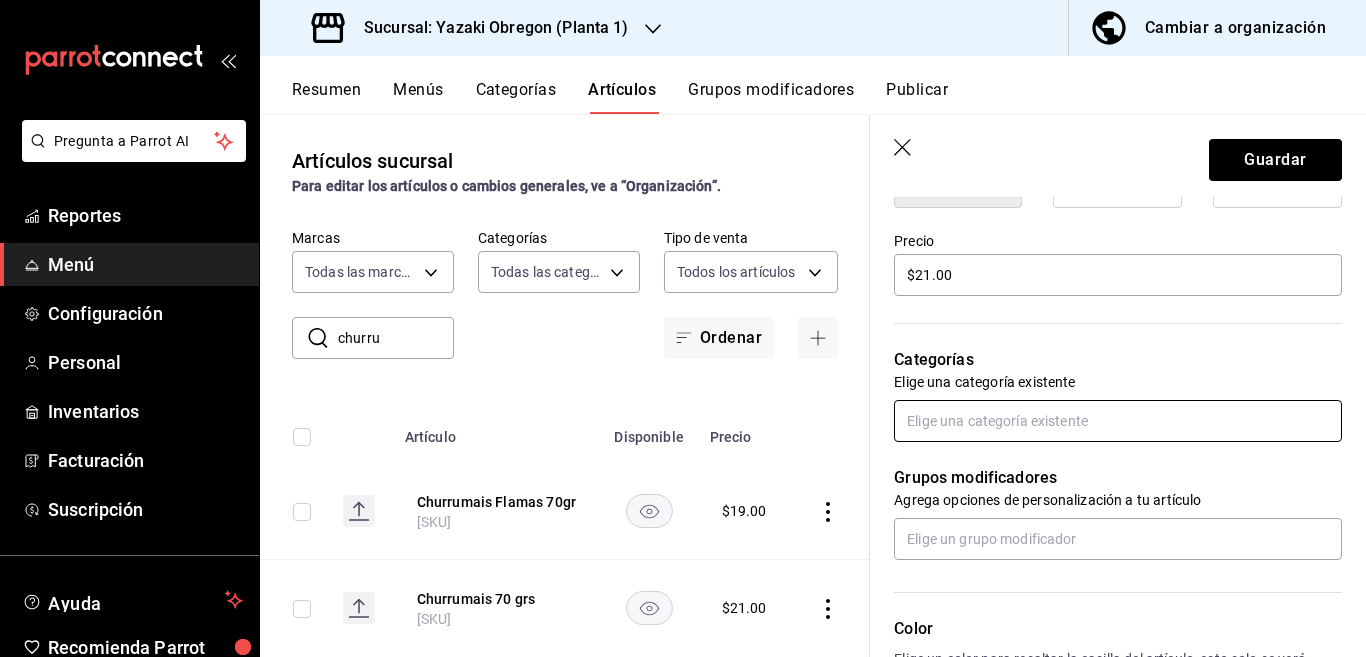 click at bounding box center [1118, 421] 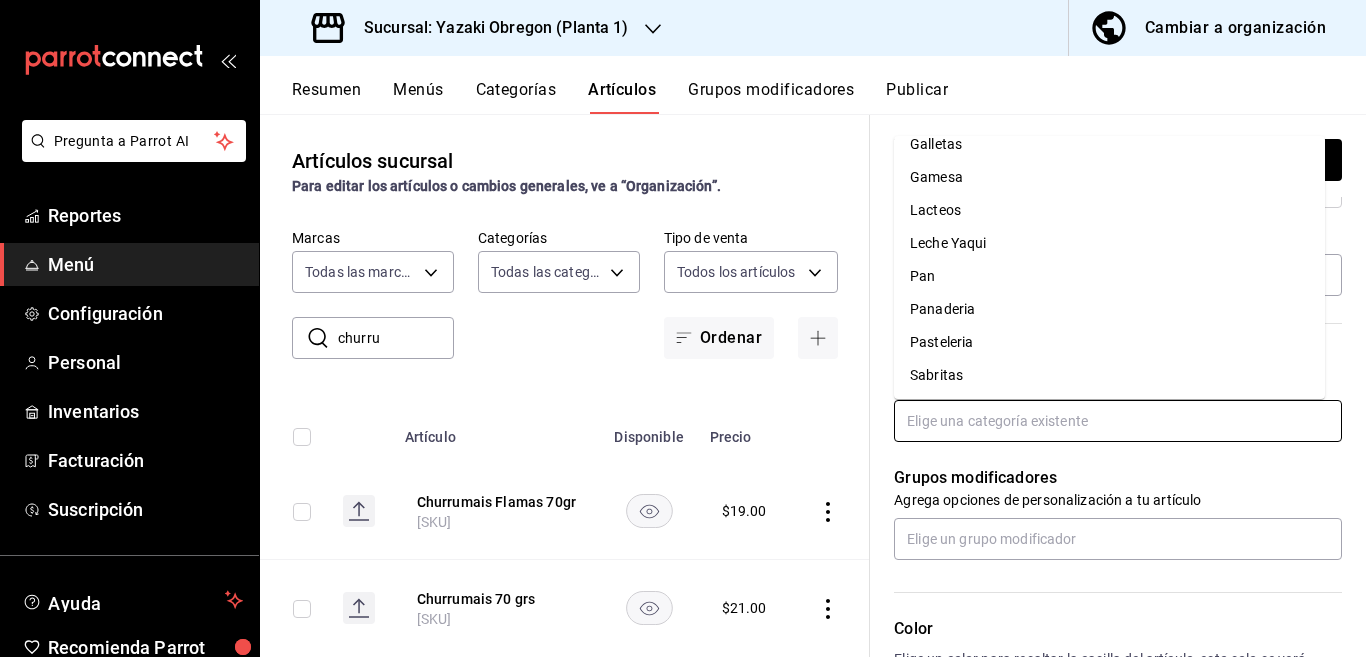 scroll, scrollTop: 281, scrollLeft: 0, axis: vertical 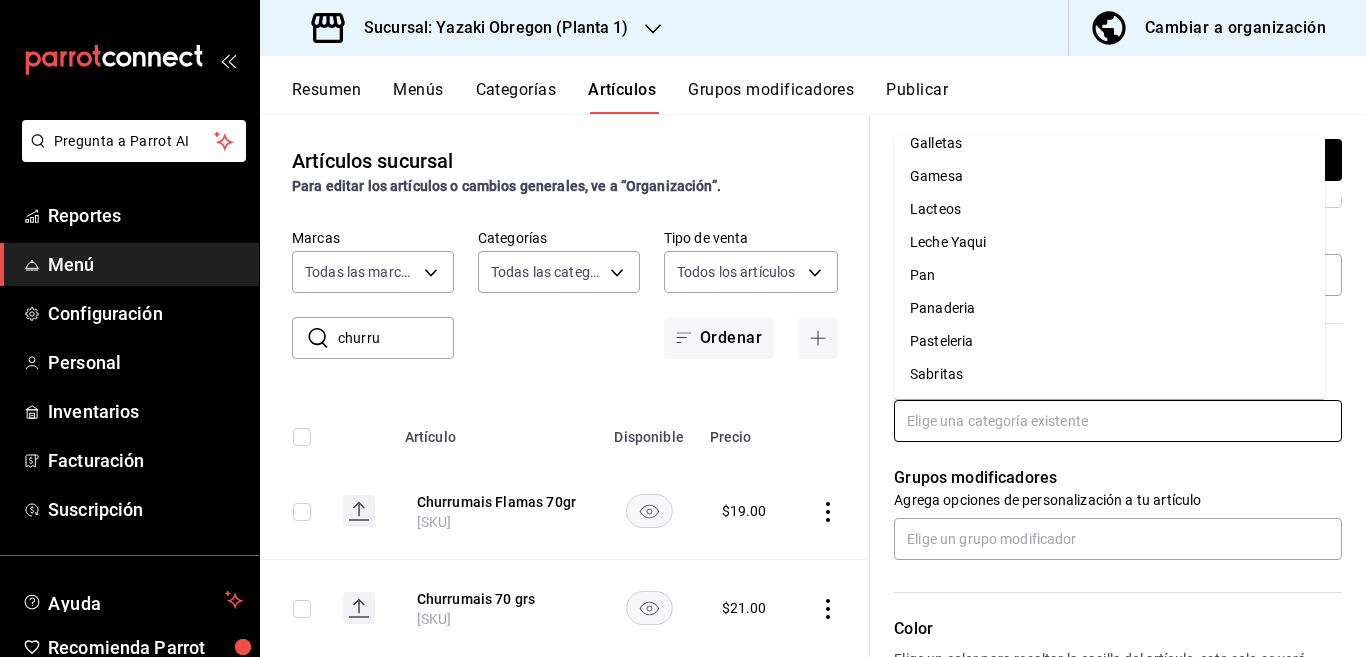 click on "Sabritas" at bounding box center [1109, 374] 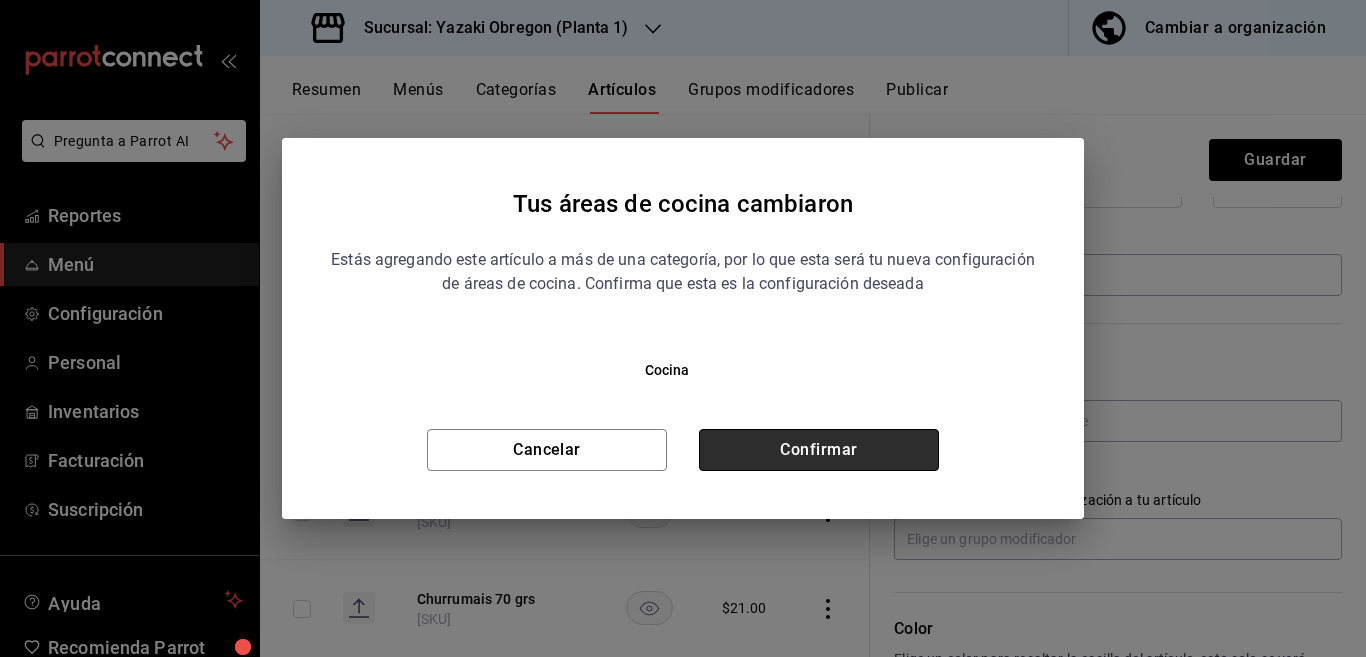 click on "Confirmar" at bounding box center (819, 450) 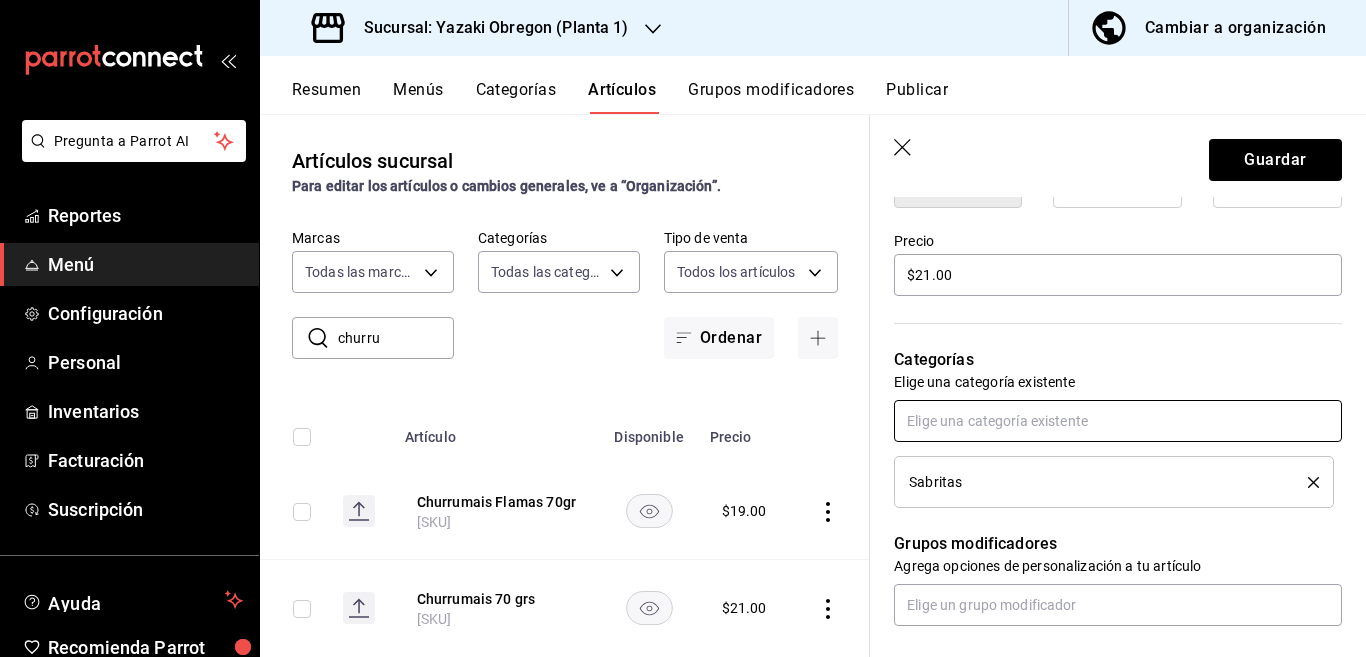 scroll, scrollTop: 570, scrollLeft: 0, axis: vertical 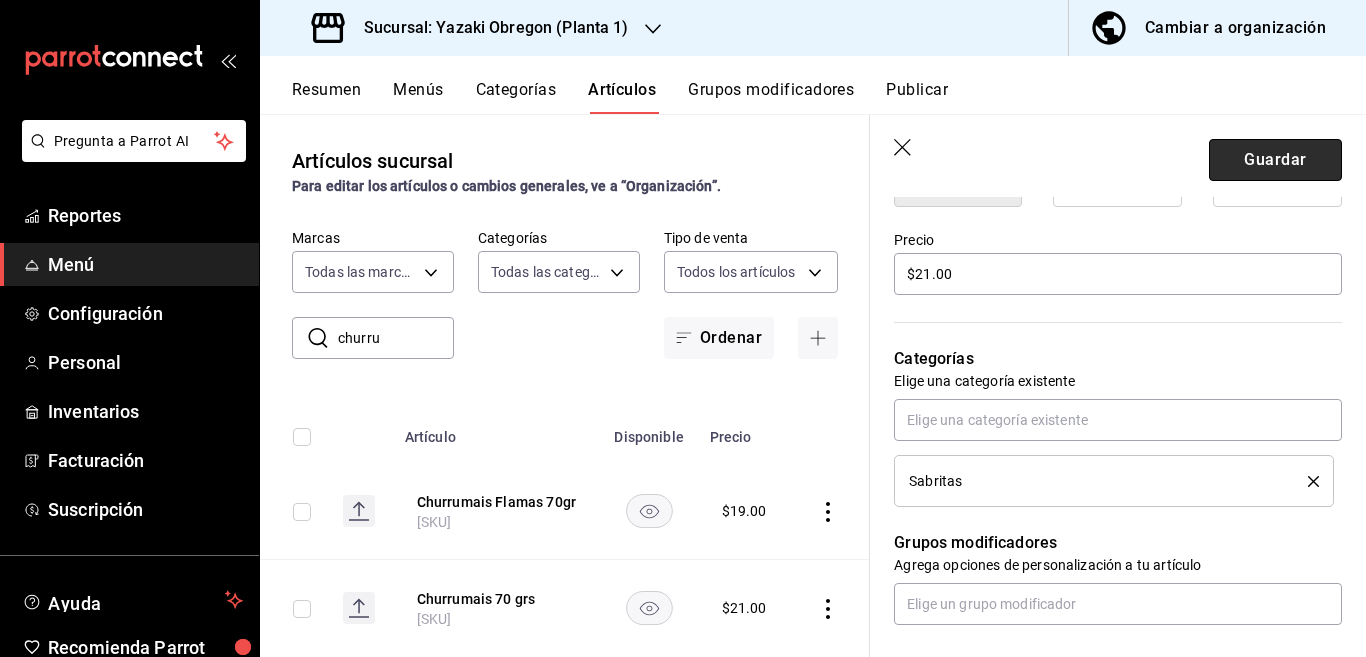 click on "Guardar" at bounding box center [1275, 160] 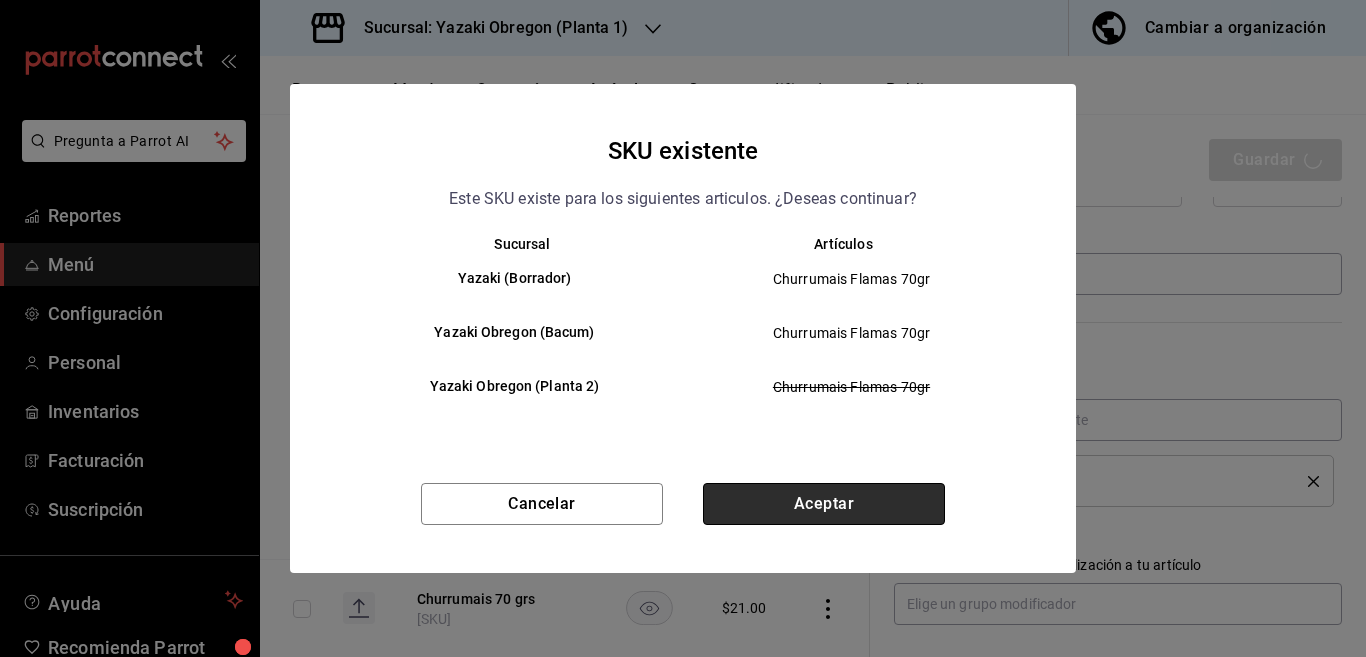 click on "Aceptar" at bounding box center [824, 504] 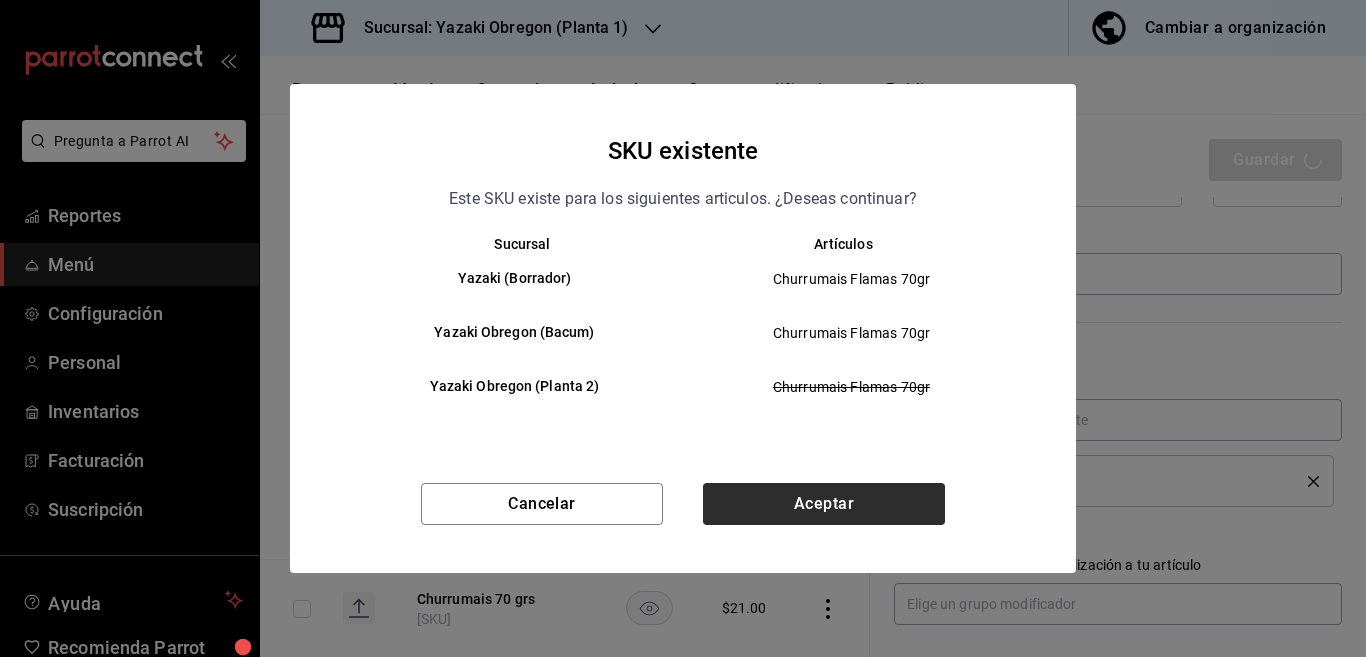 type on "x" 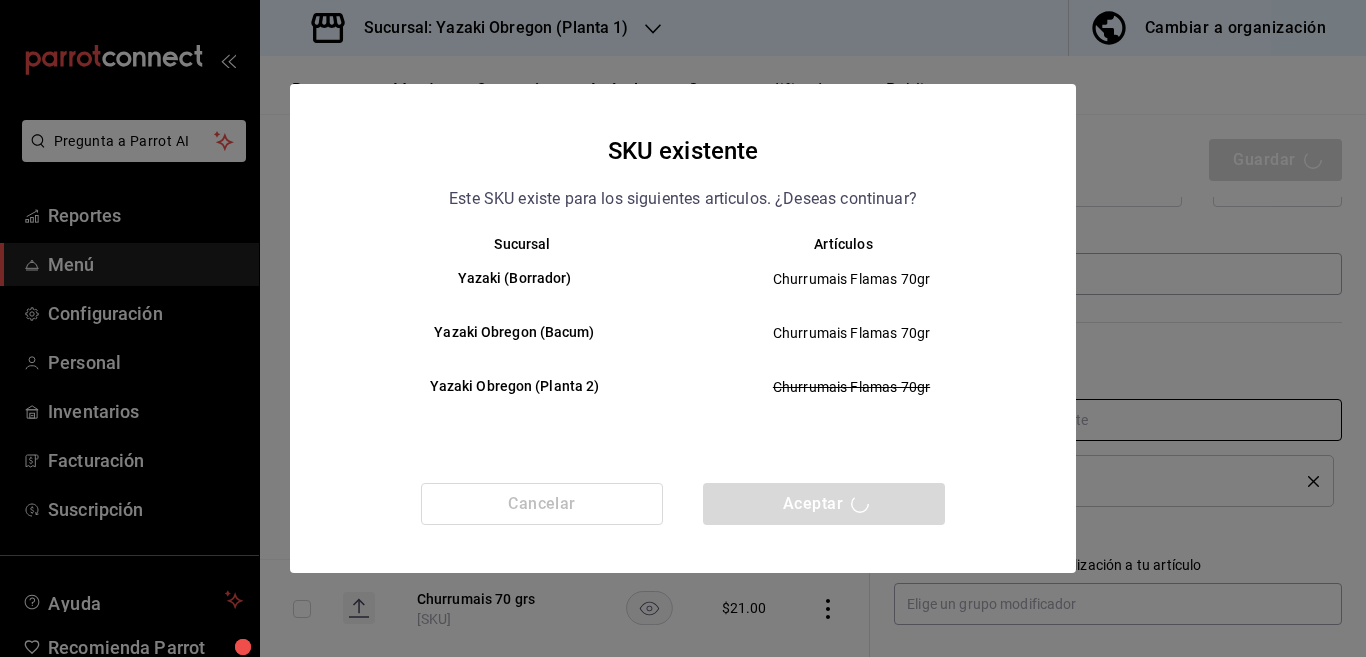 type 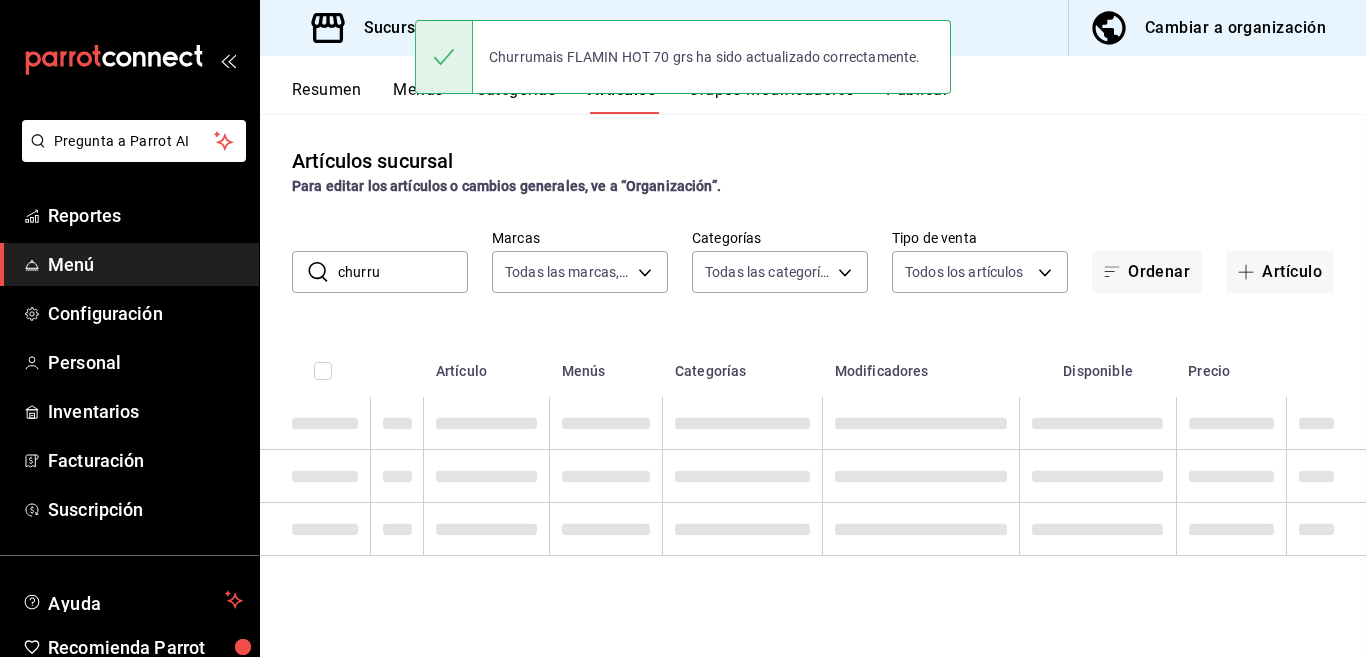 scroll, scrollTop: 0, scrollLeft: 0, axis: both 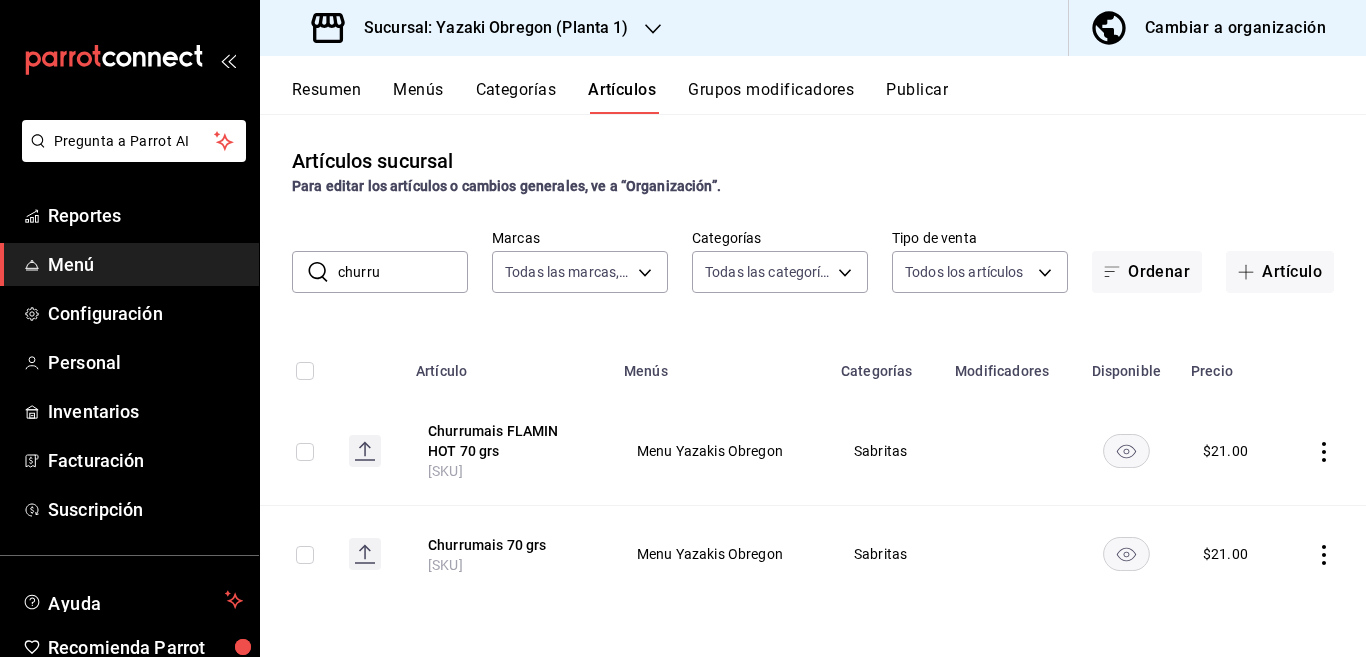 click on "churru" at bounding box center (403, 272) 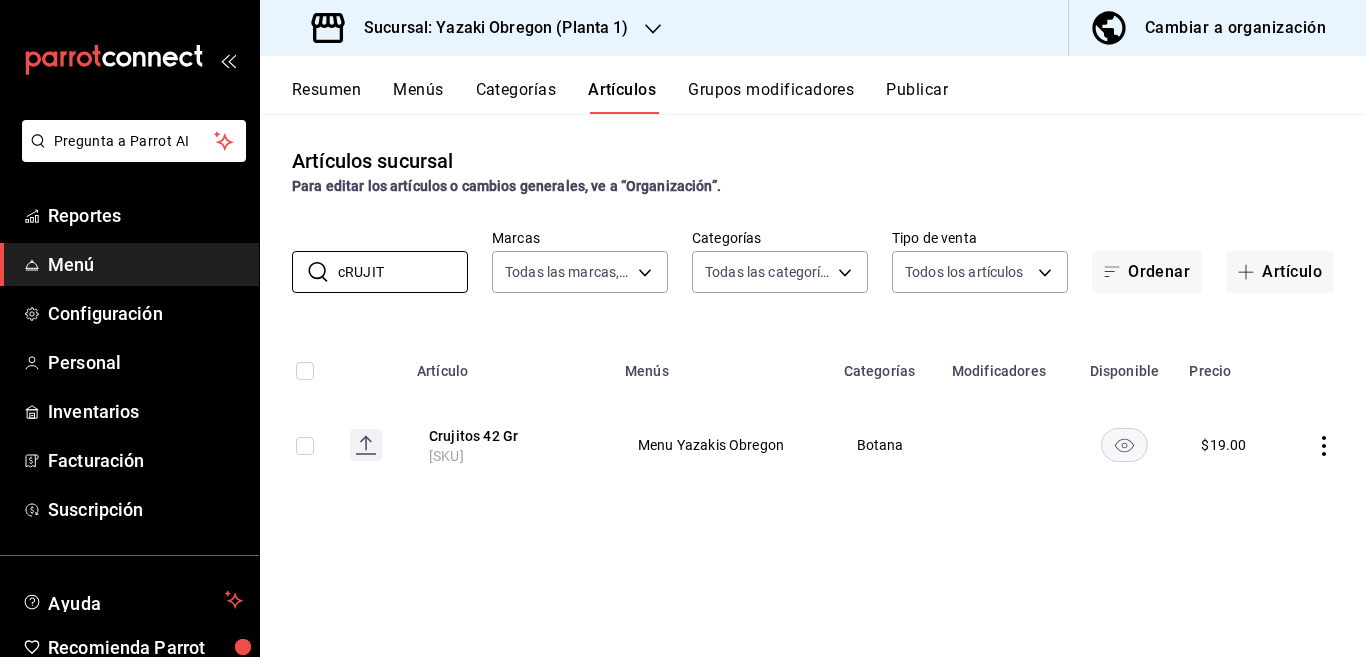 type on "cRUJIT" 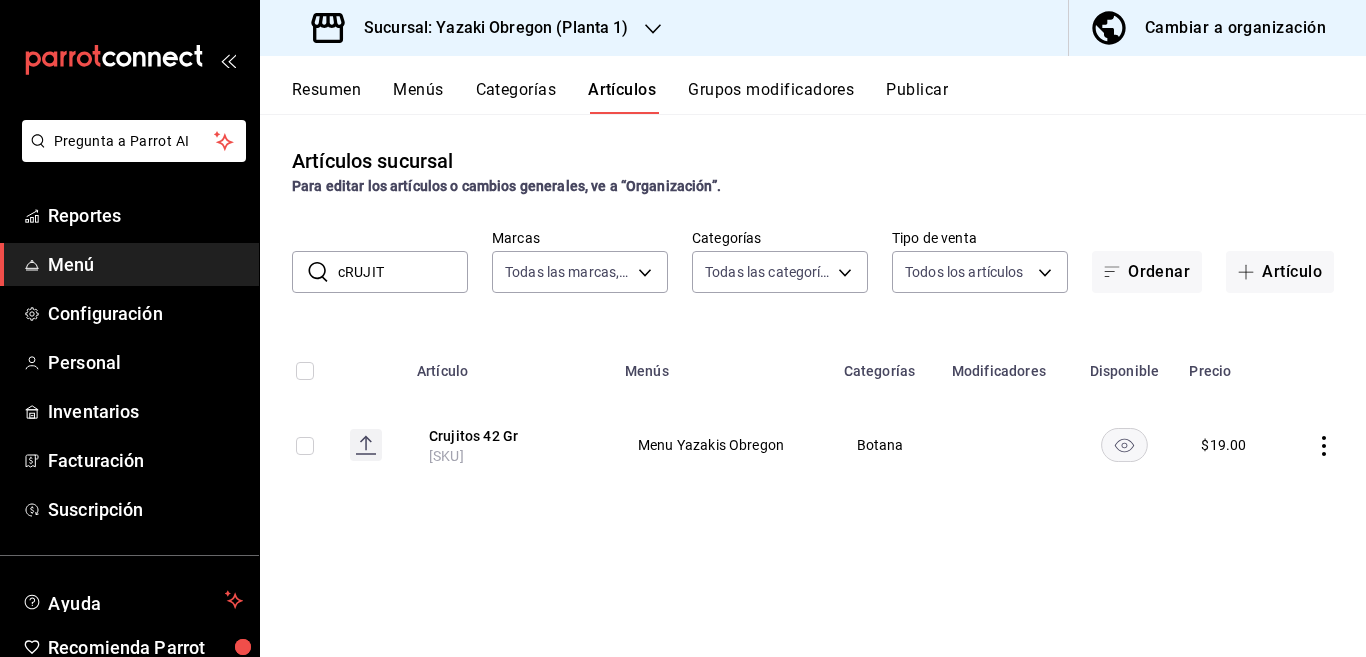 click 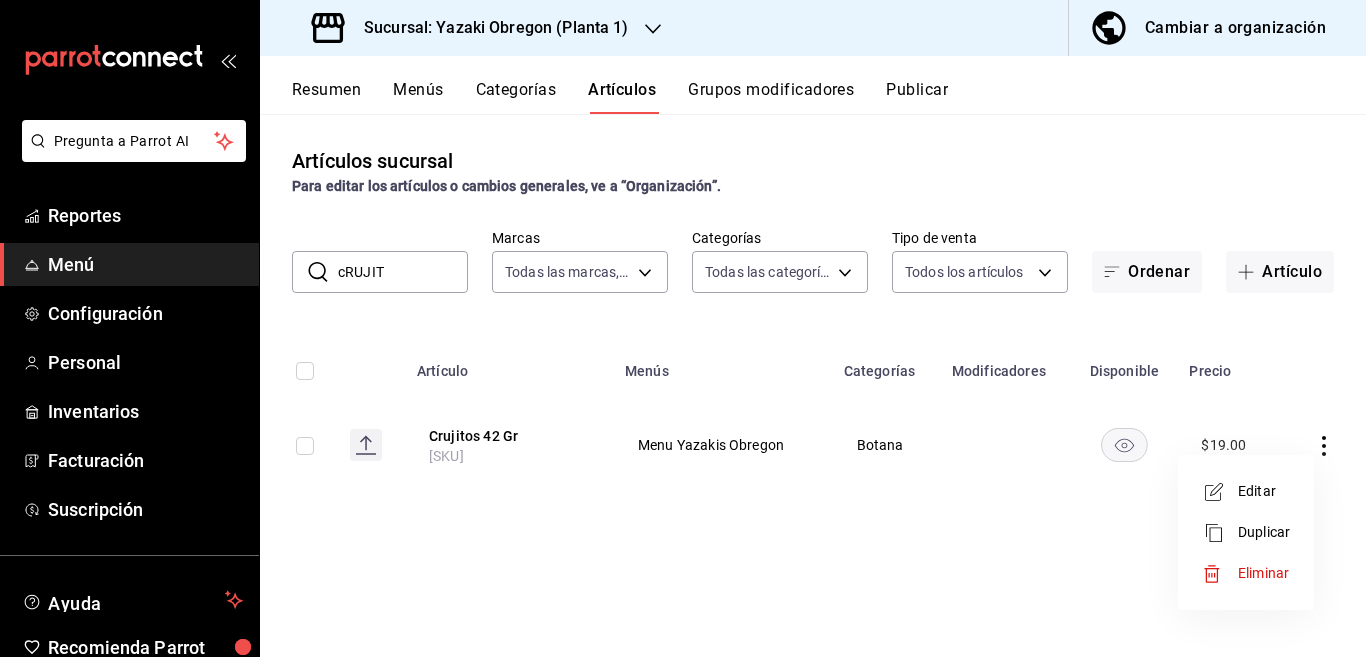 click on "Editar" at bounding box center [1264, 491] 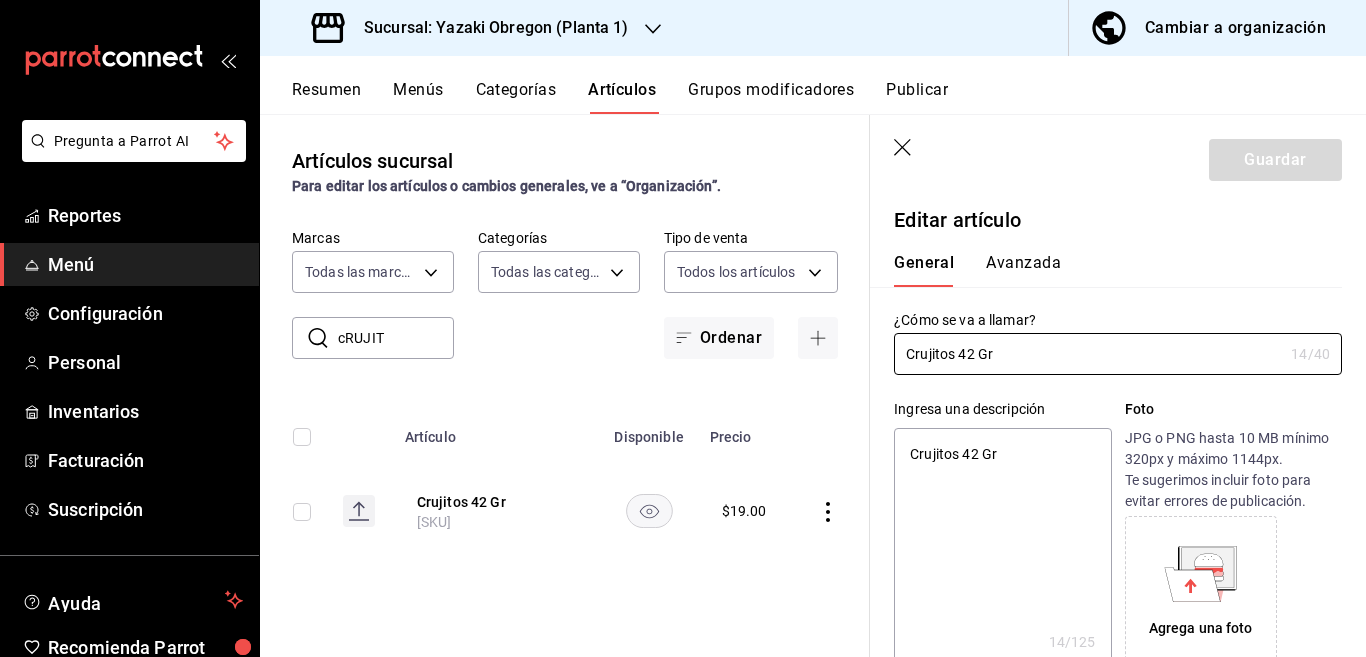 type on "x" 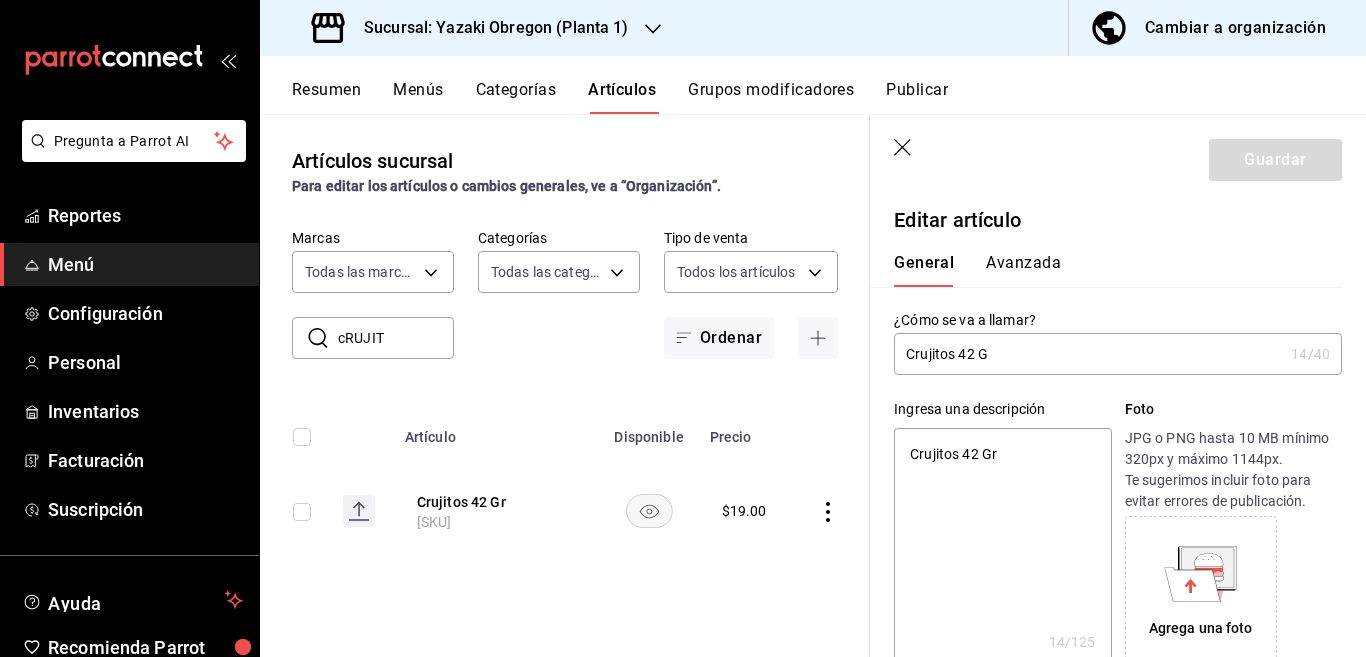 type on "Crujitos 42" 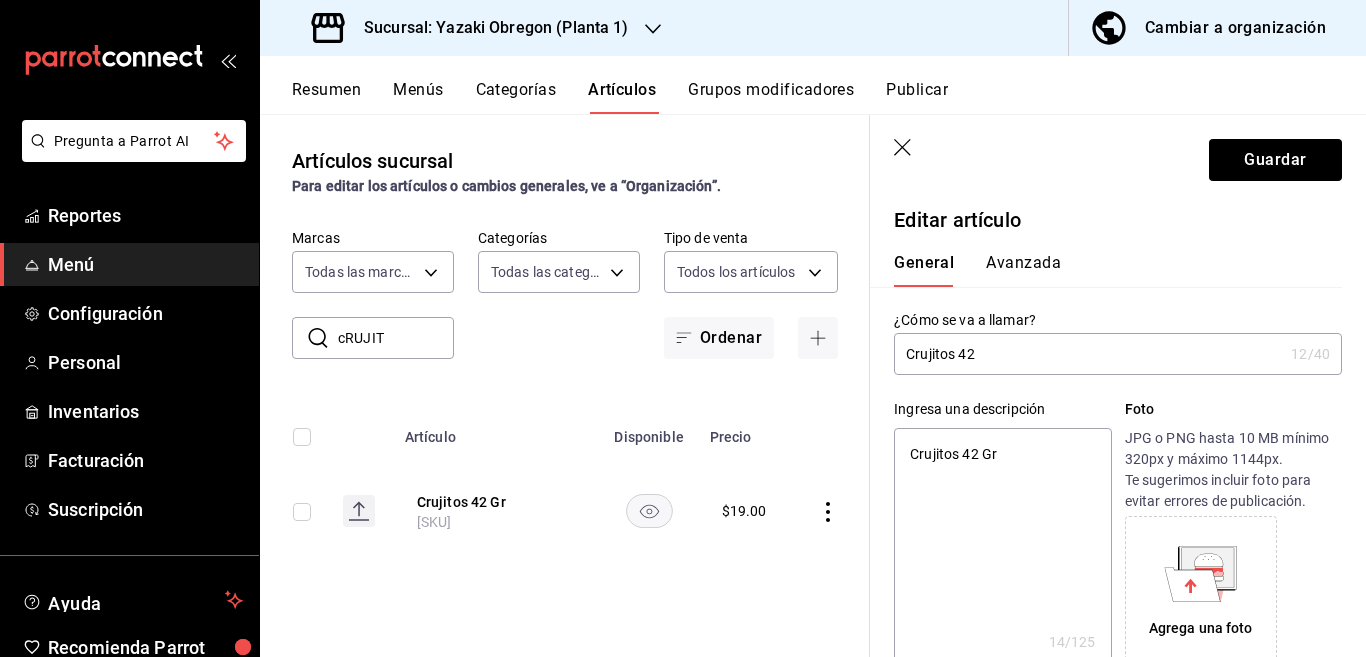 type on "x" 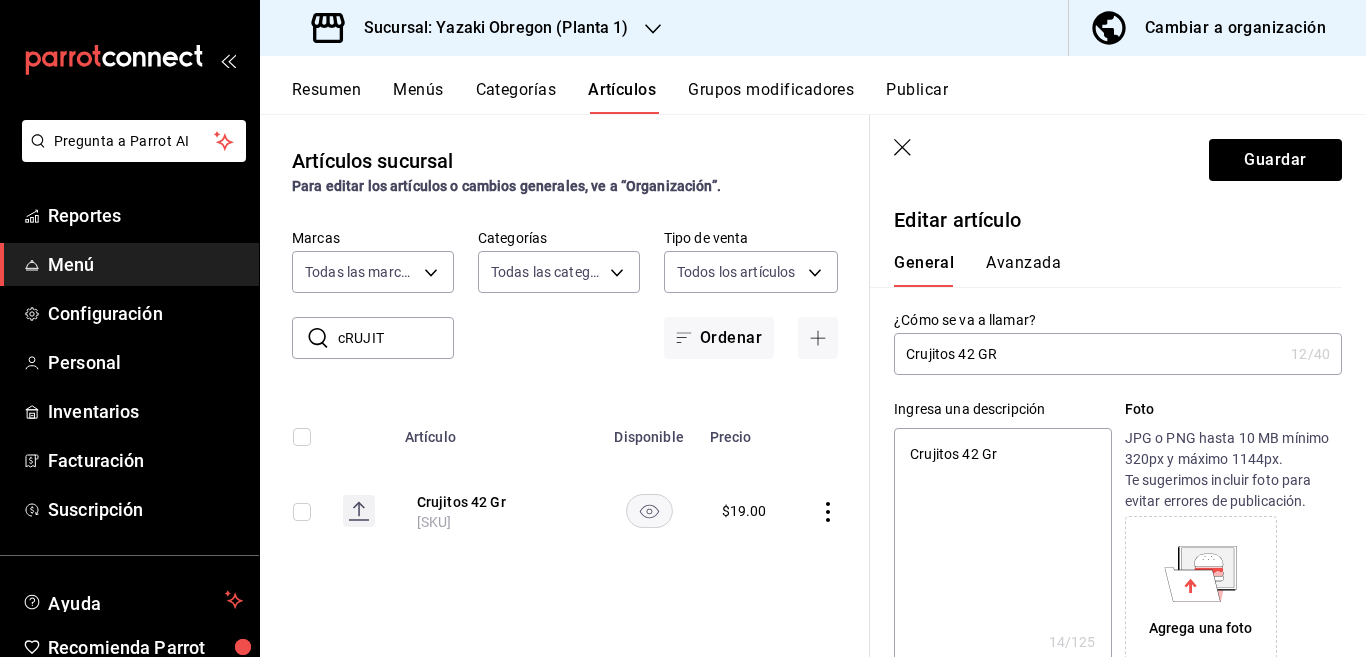 type on "Crujitos 42 GRS" 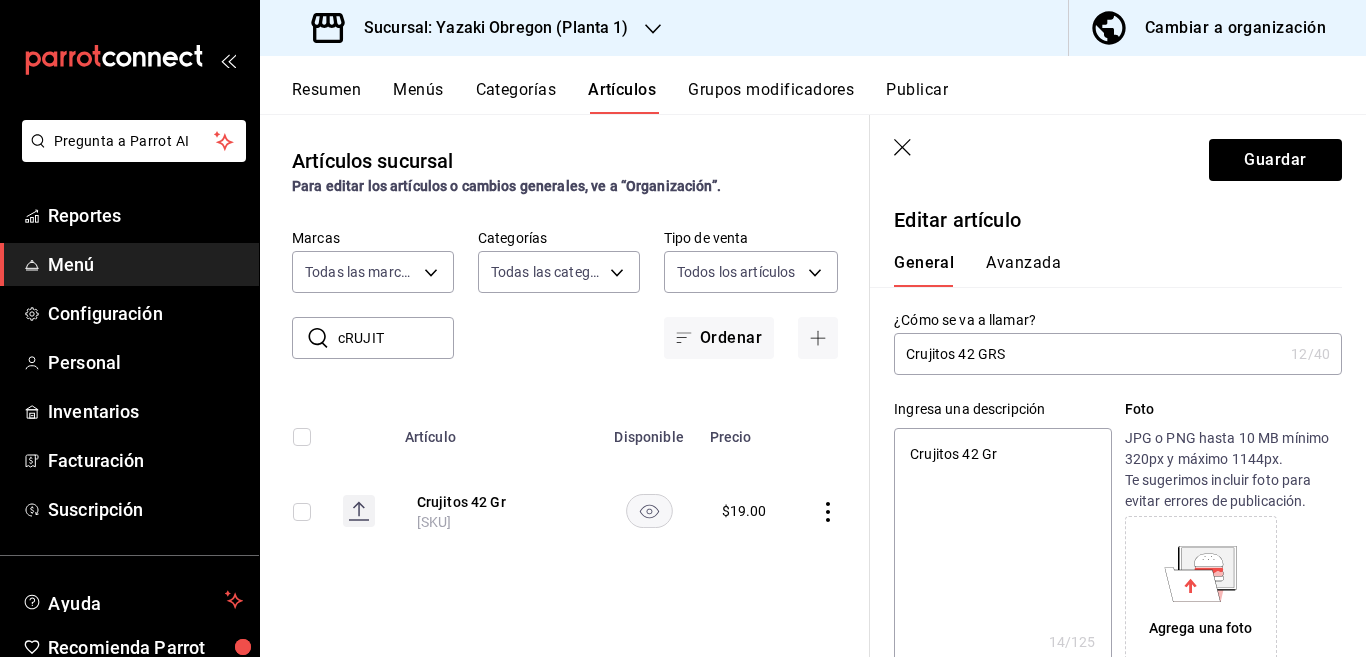 type on "x" 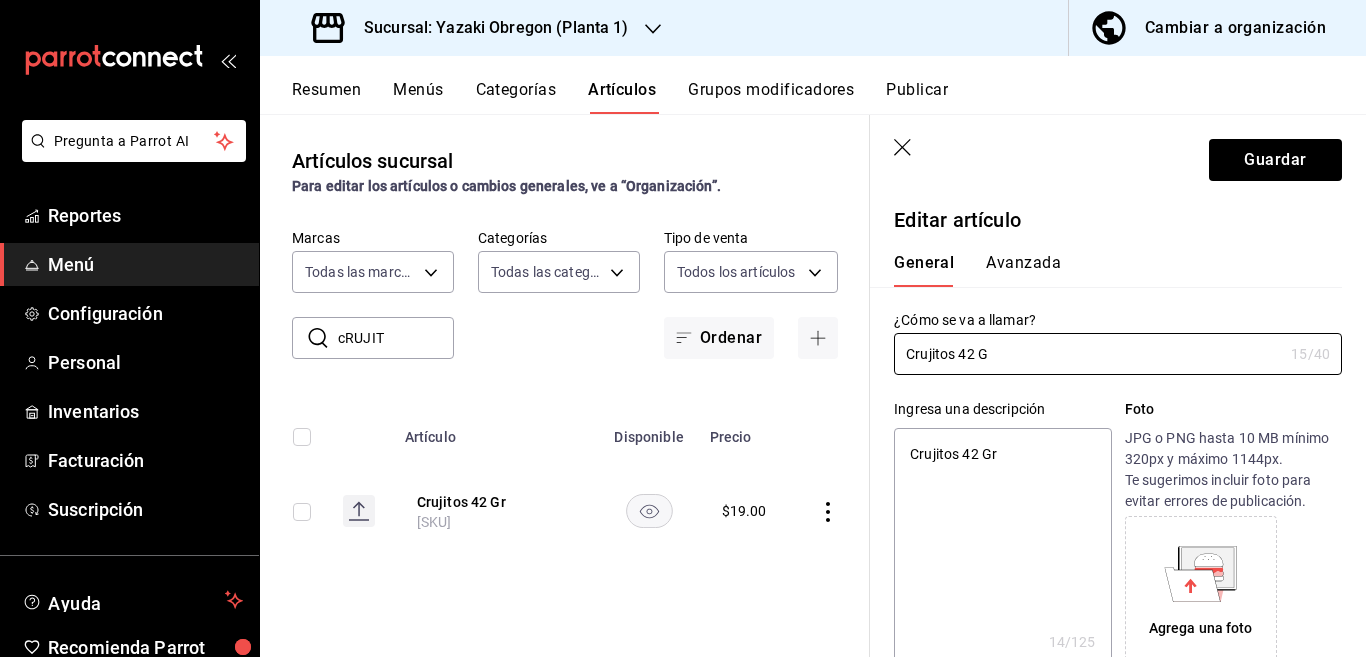 type on "Crujitos 42" 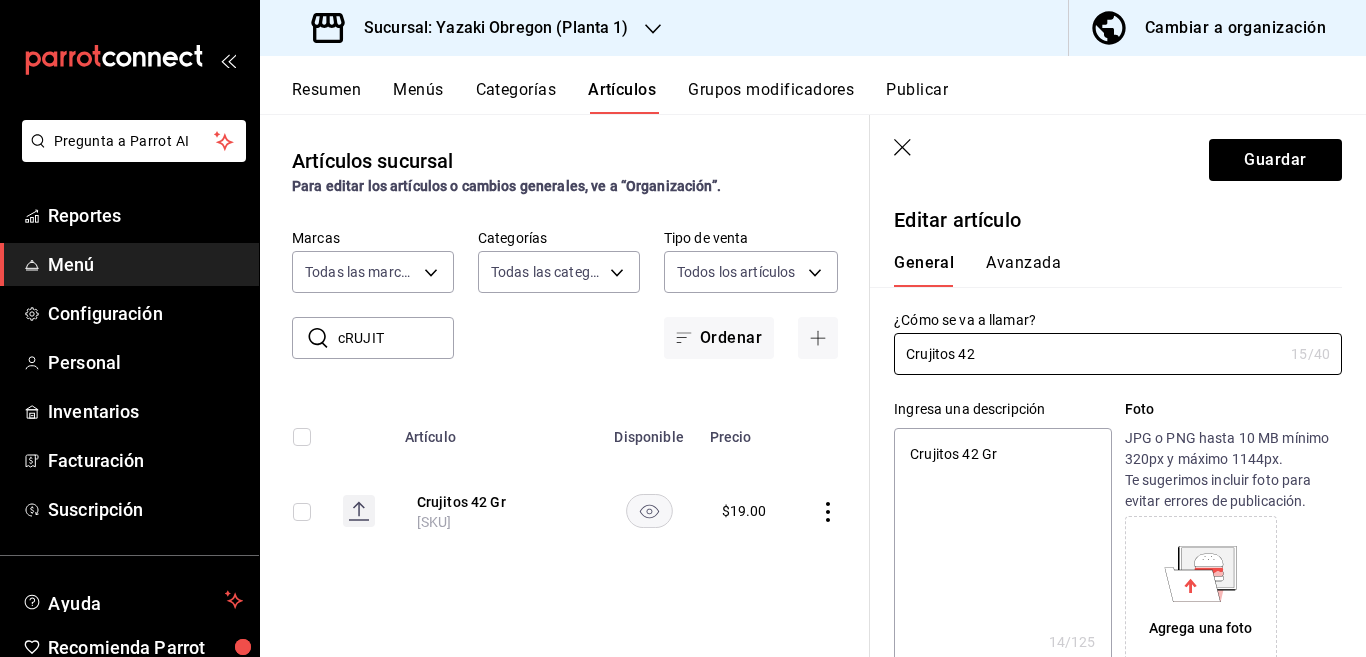 type on "x" 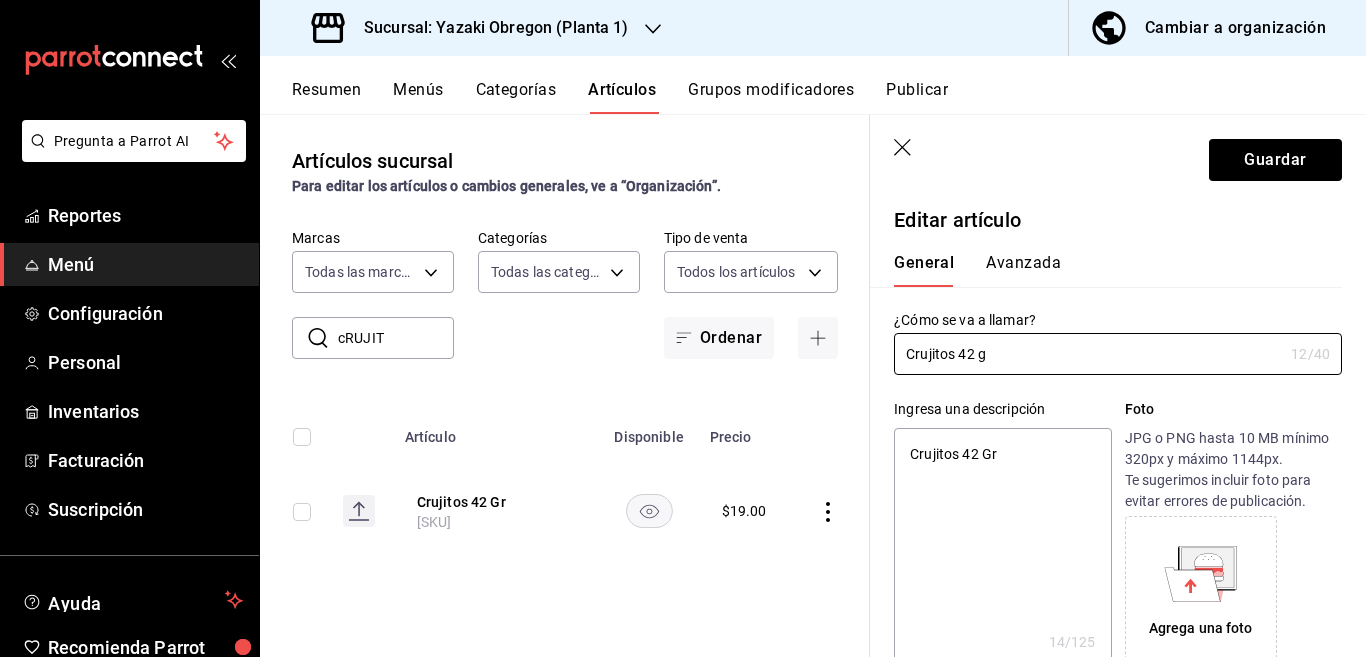 type on "Crujitos 42 gr" 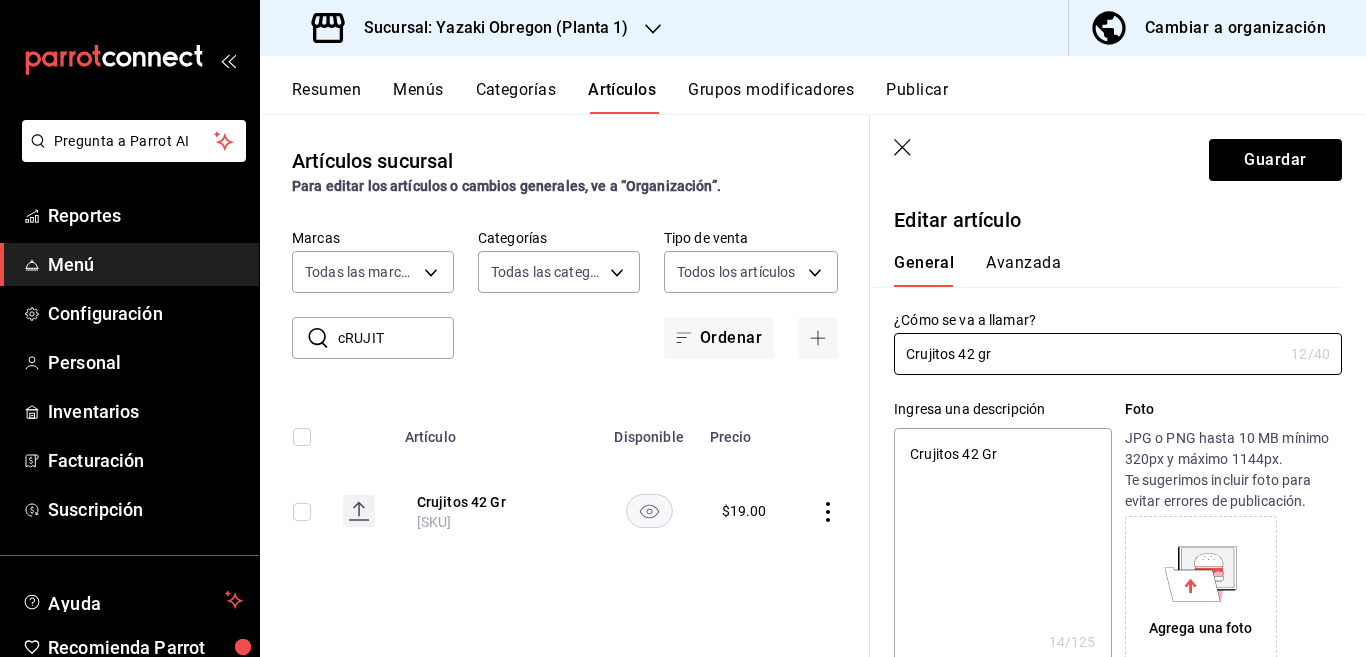 type on "x" 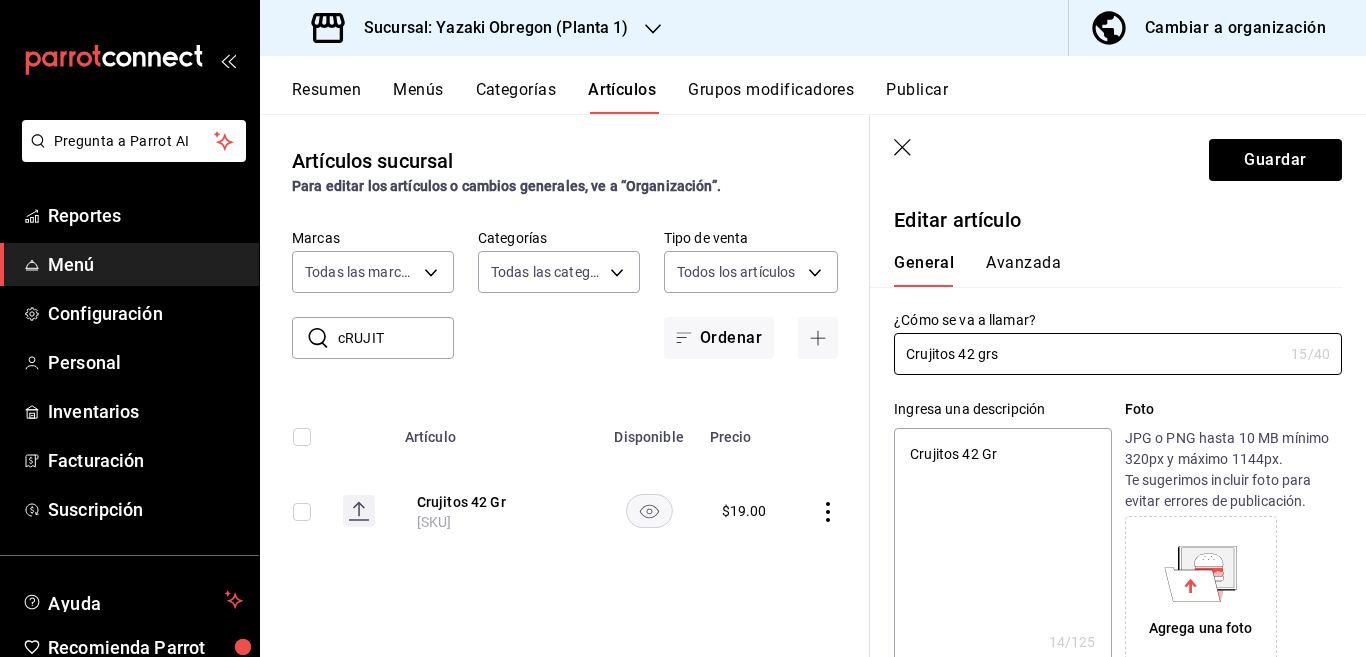 type on "x" 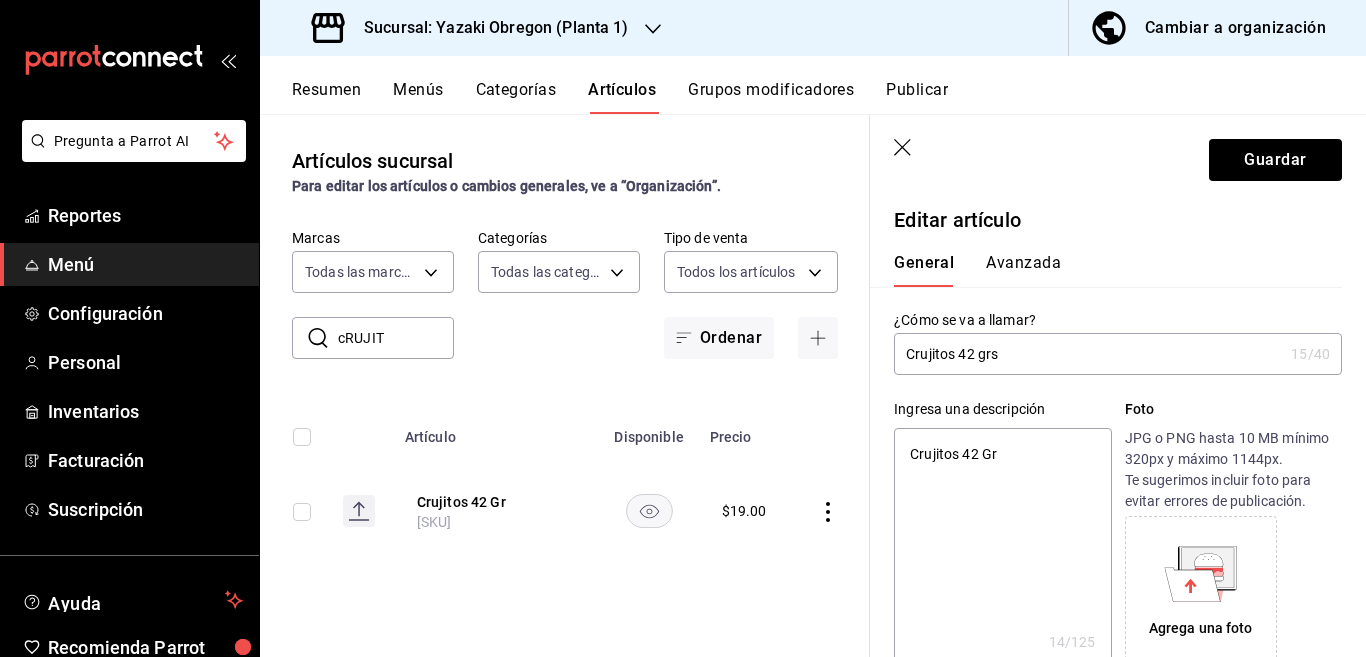 click on "Crujitos 42 Gr" at bounding box center (1002, 548) 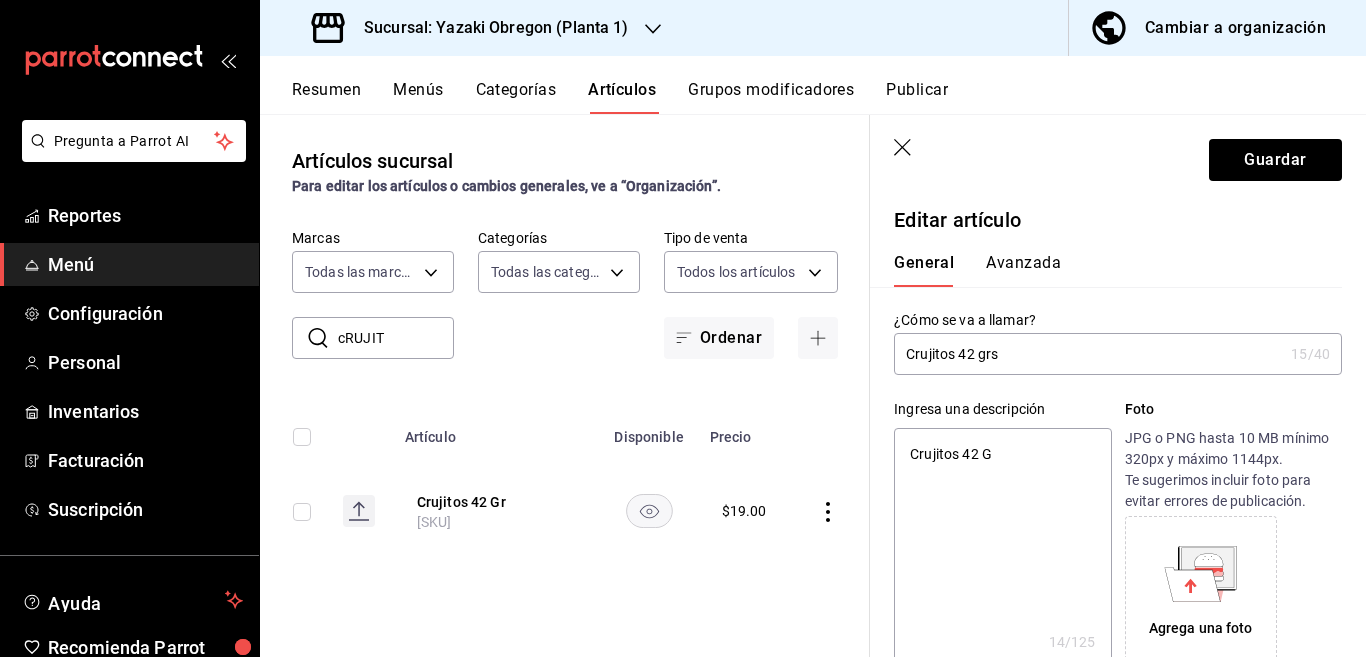 type on "Crujitos 42" 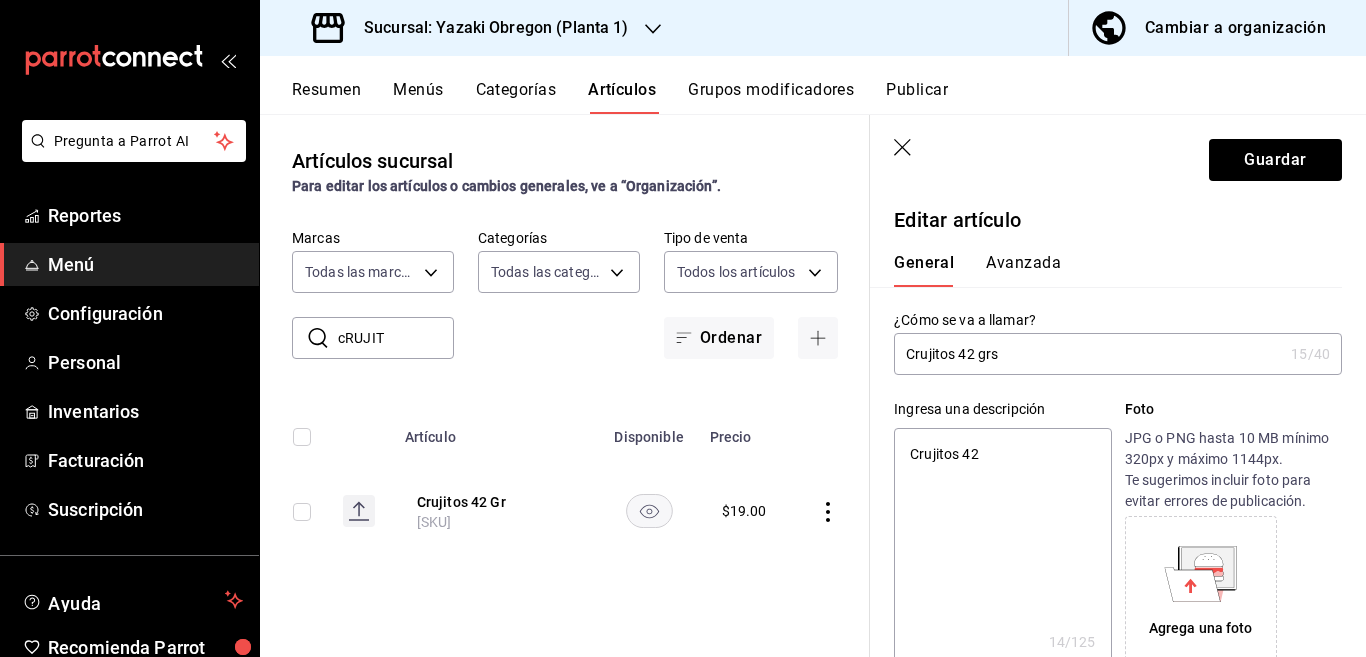 type on "x" 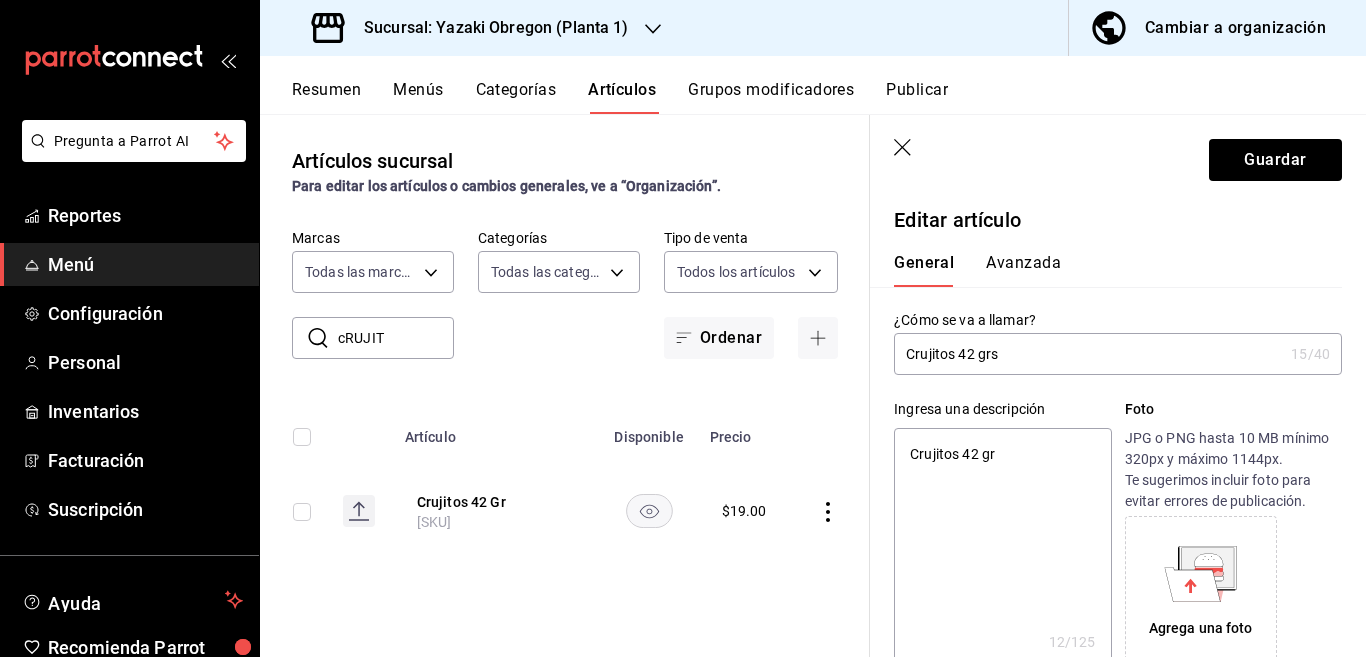 type on "Crujitos 42 grs" 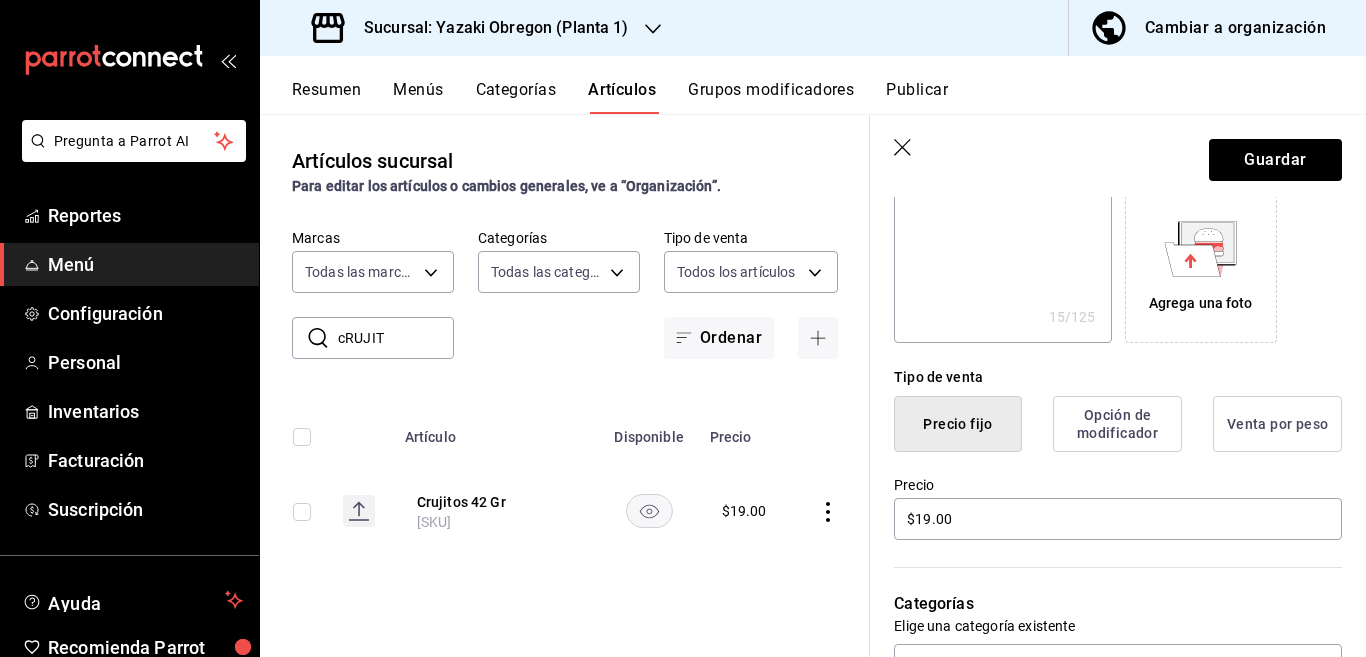 scroll, scrollTop: 406, scrollLeft: 0, axis: vertical 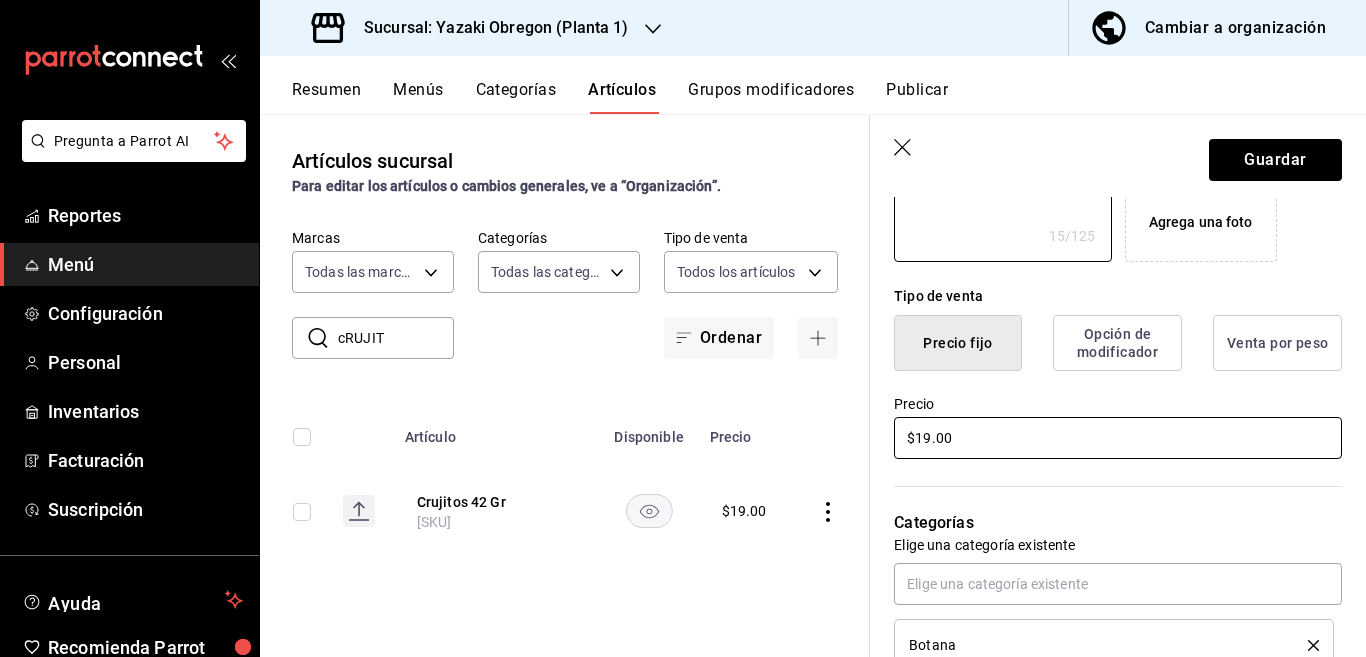 type on "Crujitos 42 grs" 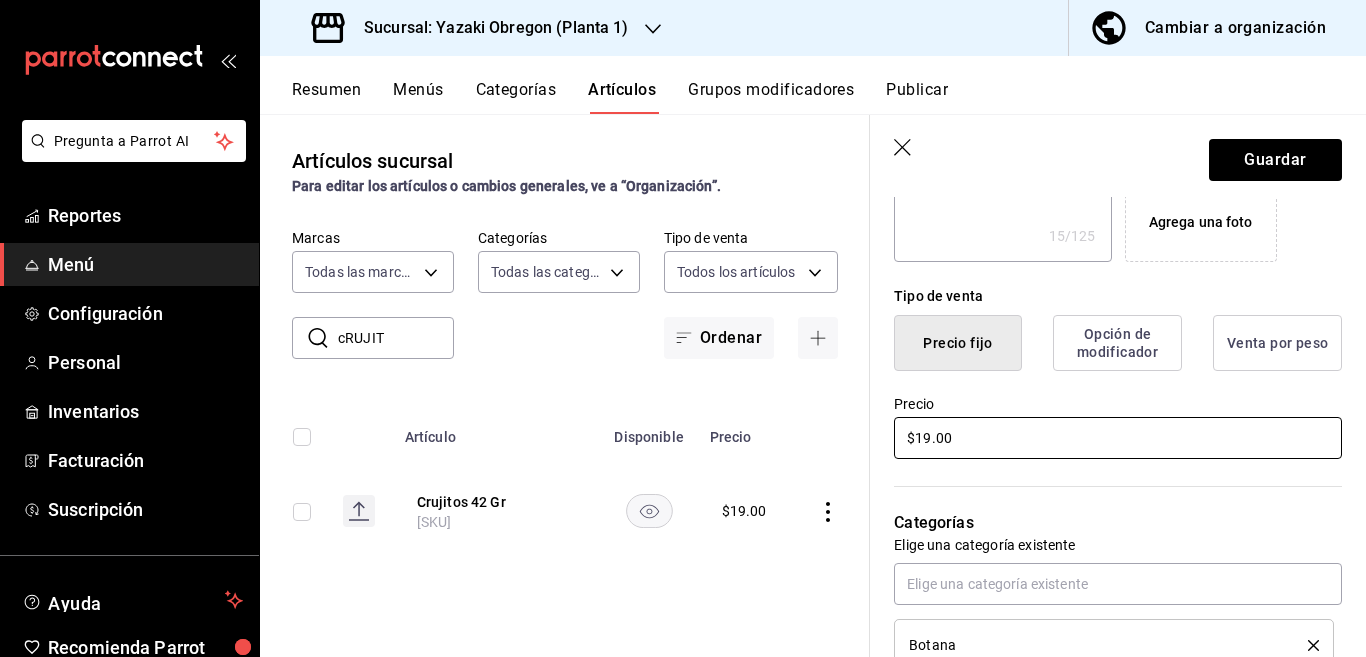 scroll, scrollTop: 407, scrollLeft: 0, axis: vertical 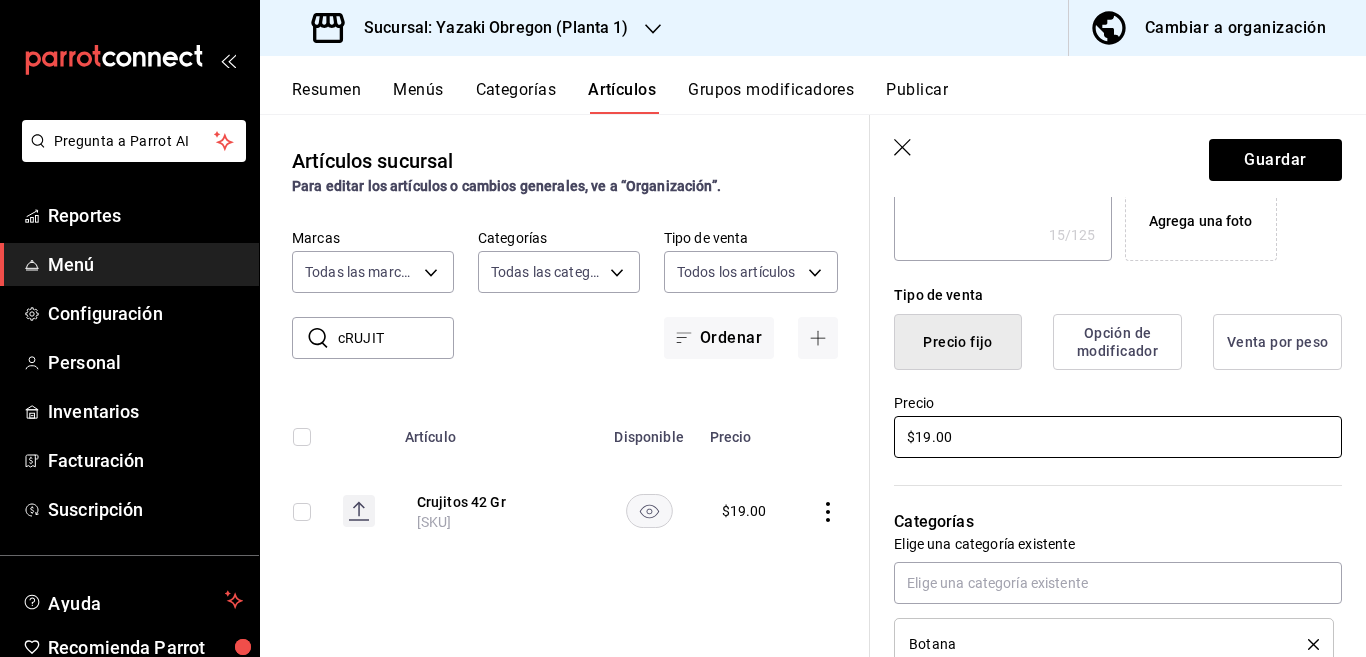 type on "$1.00" 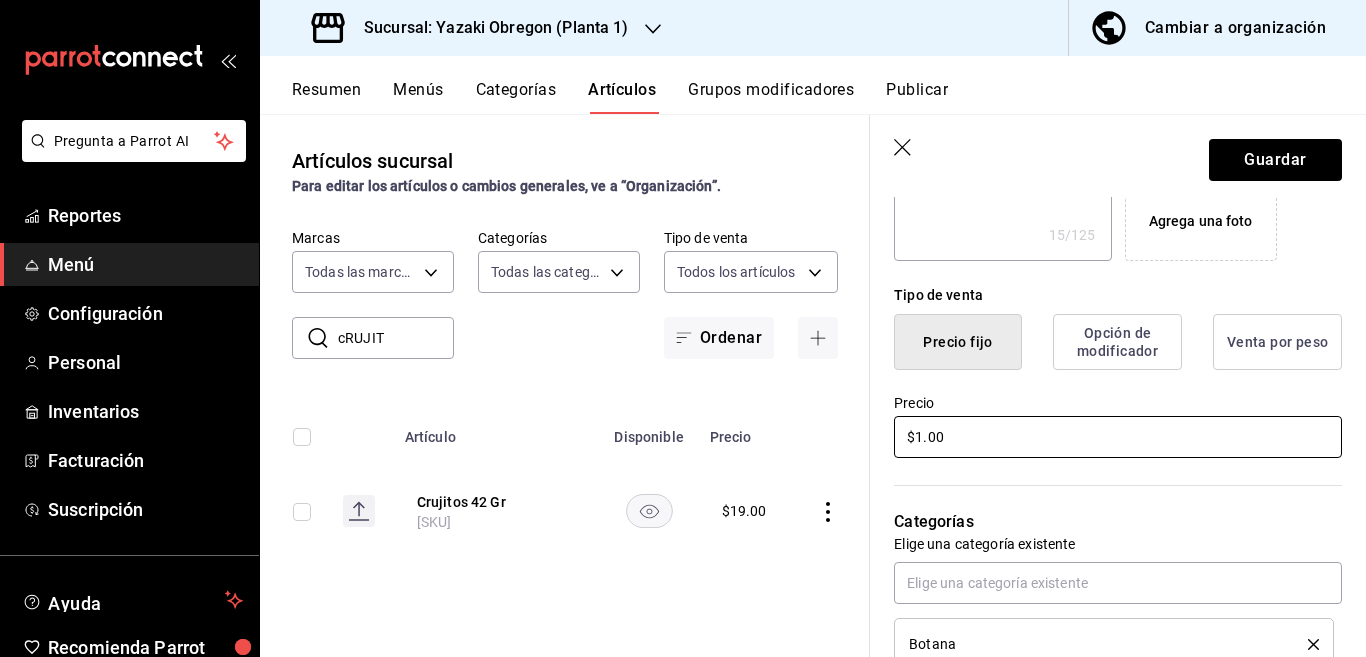 type on "x" 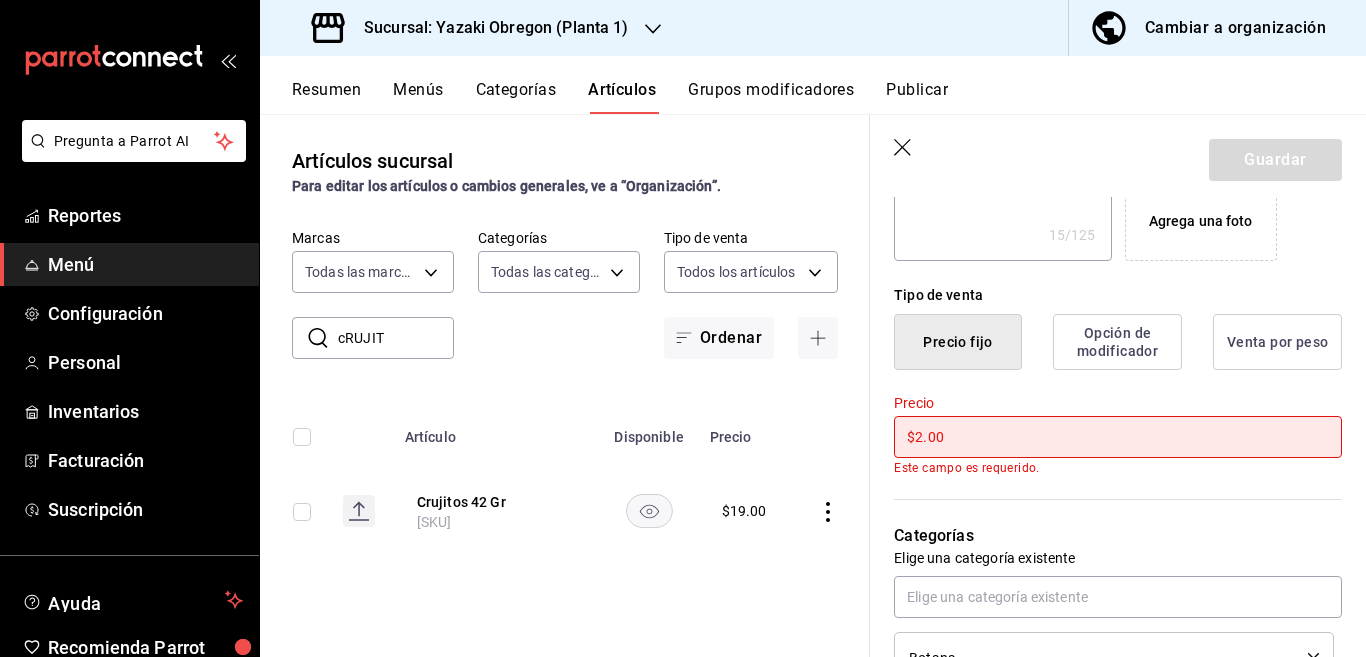 type on "$21.00" 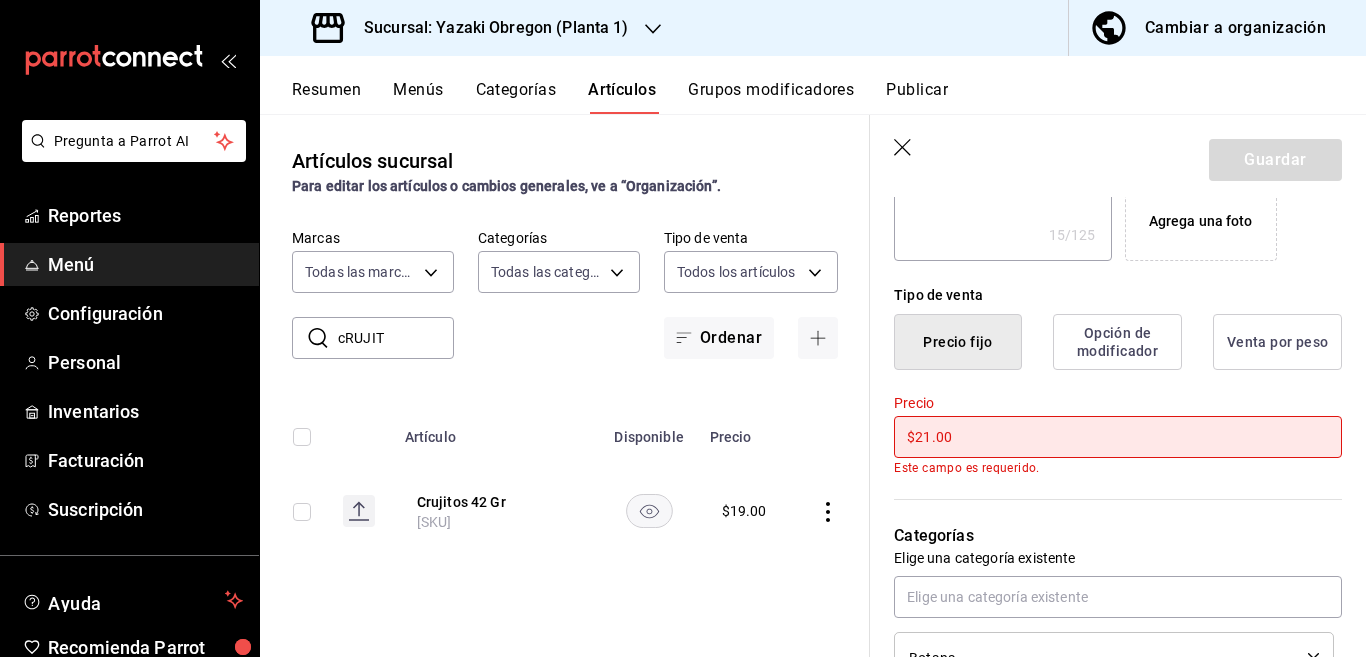 type on "x" 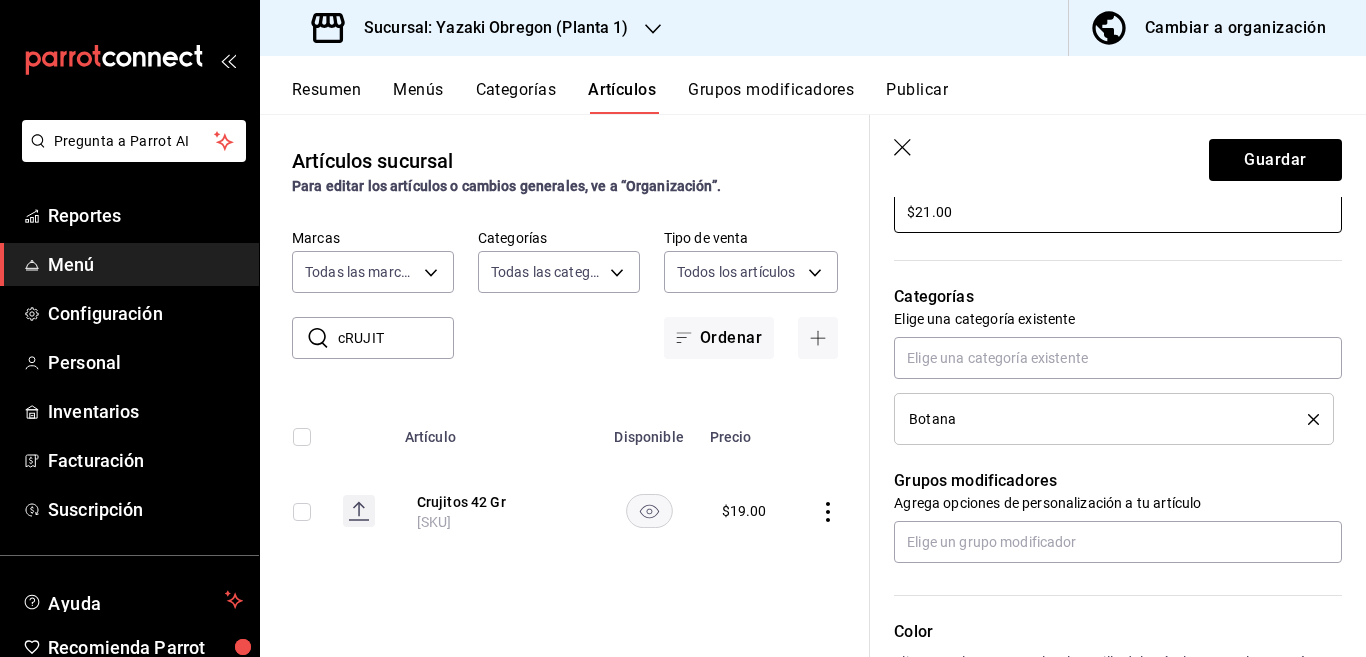 scroll, scrollTop: 650, scrollLeft: 0, axis: vertical 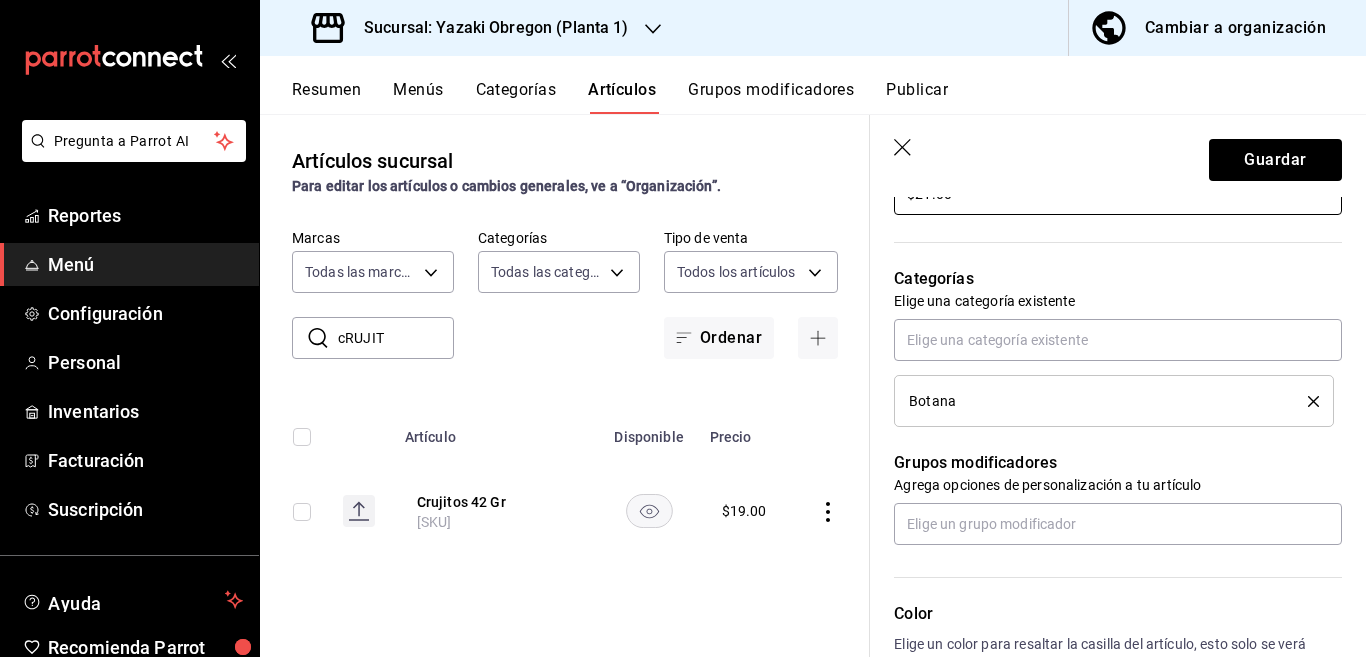 type on "$21.00" 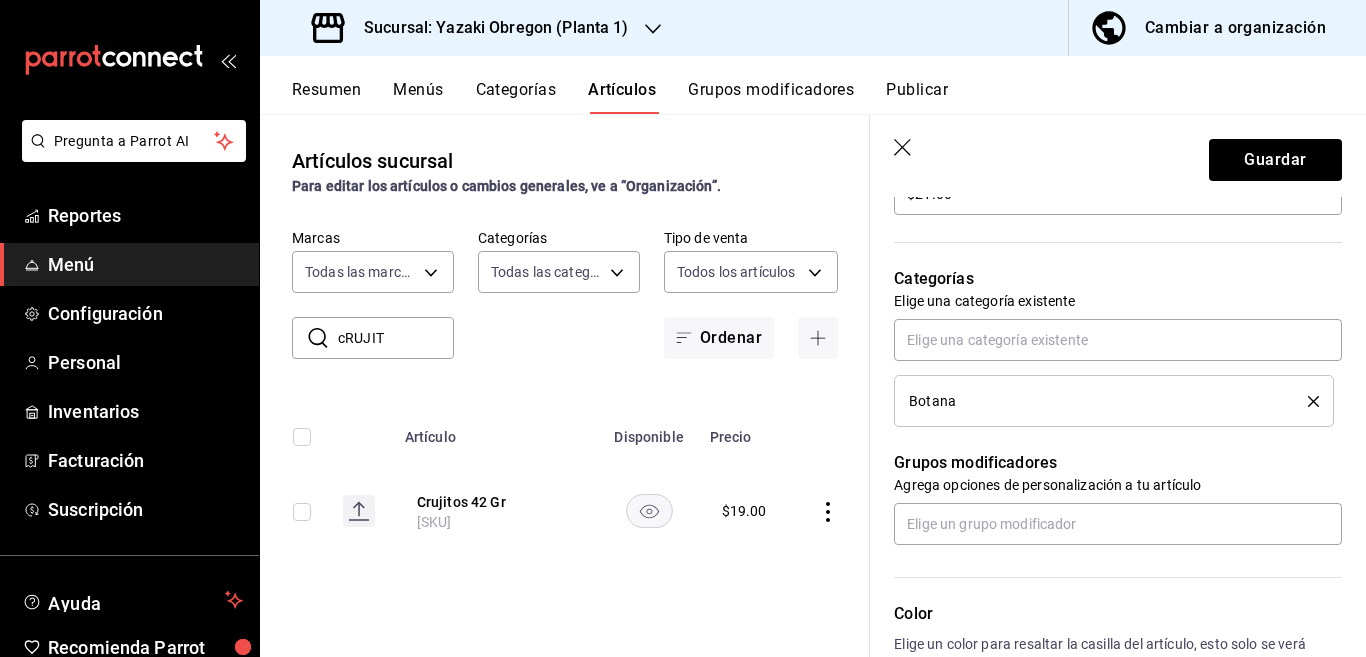 click 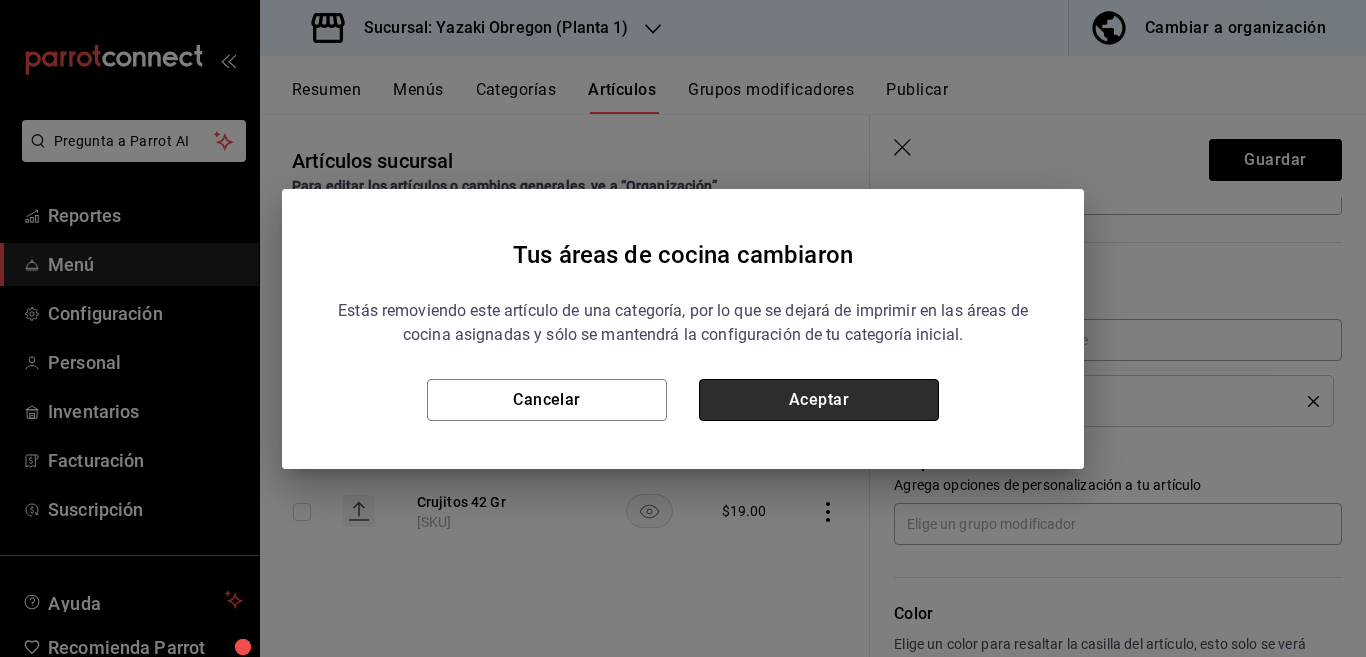 click on "Aceptar" at bounding box center [819, 400] 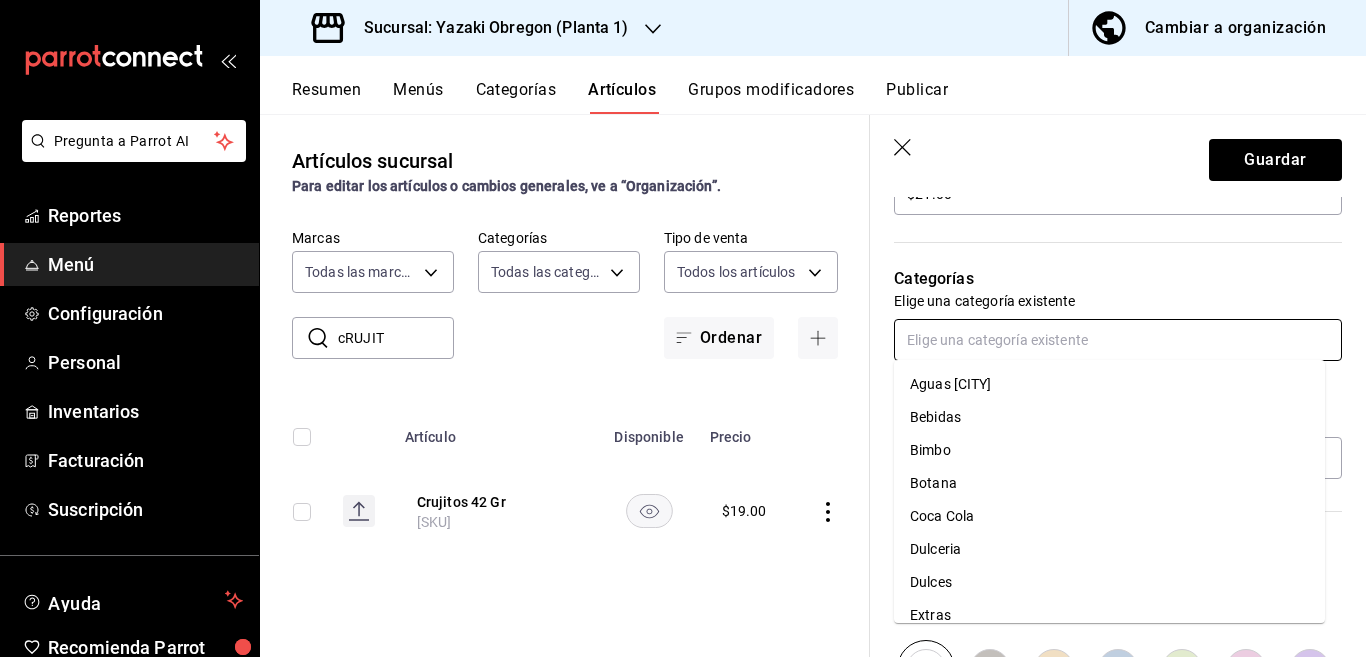 click at bounding box center [1118, 340] 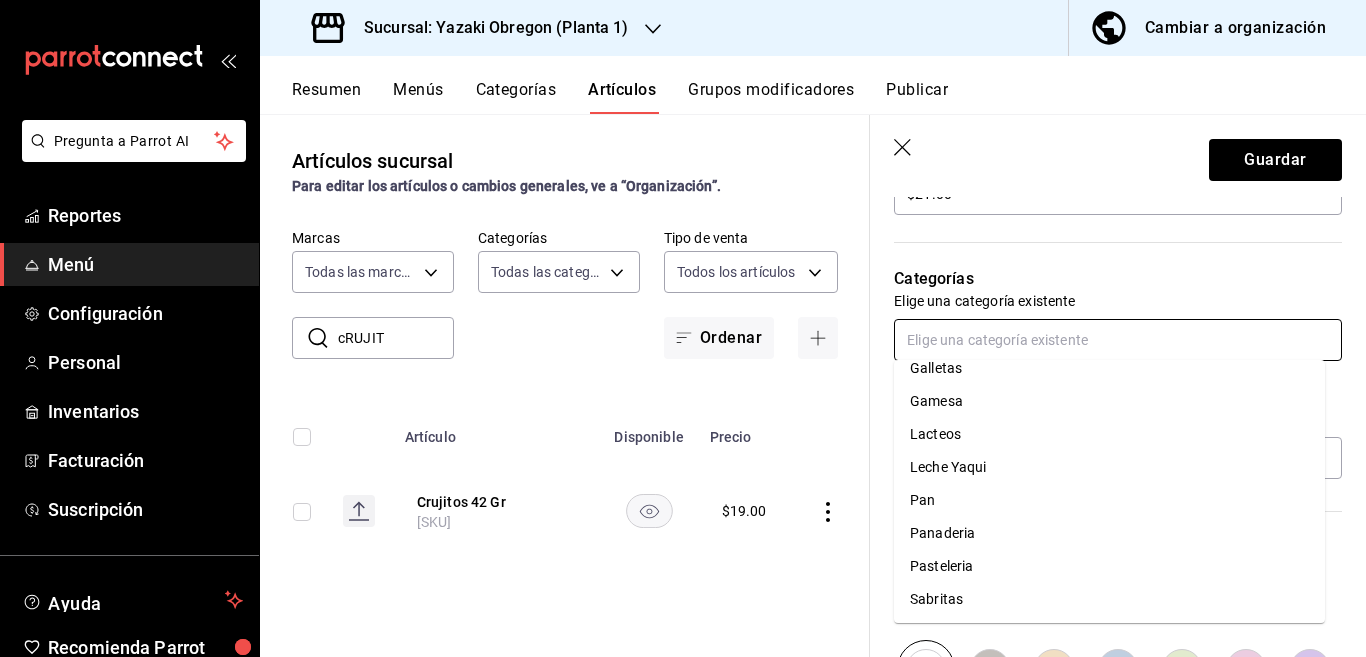 scroll, scrollTop: 281, scrollLeft: 0, axis: vertical 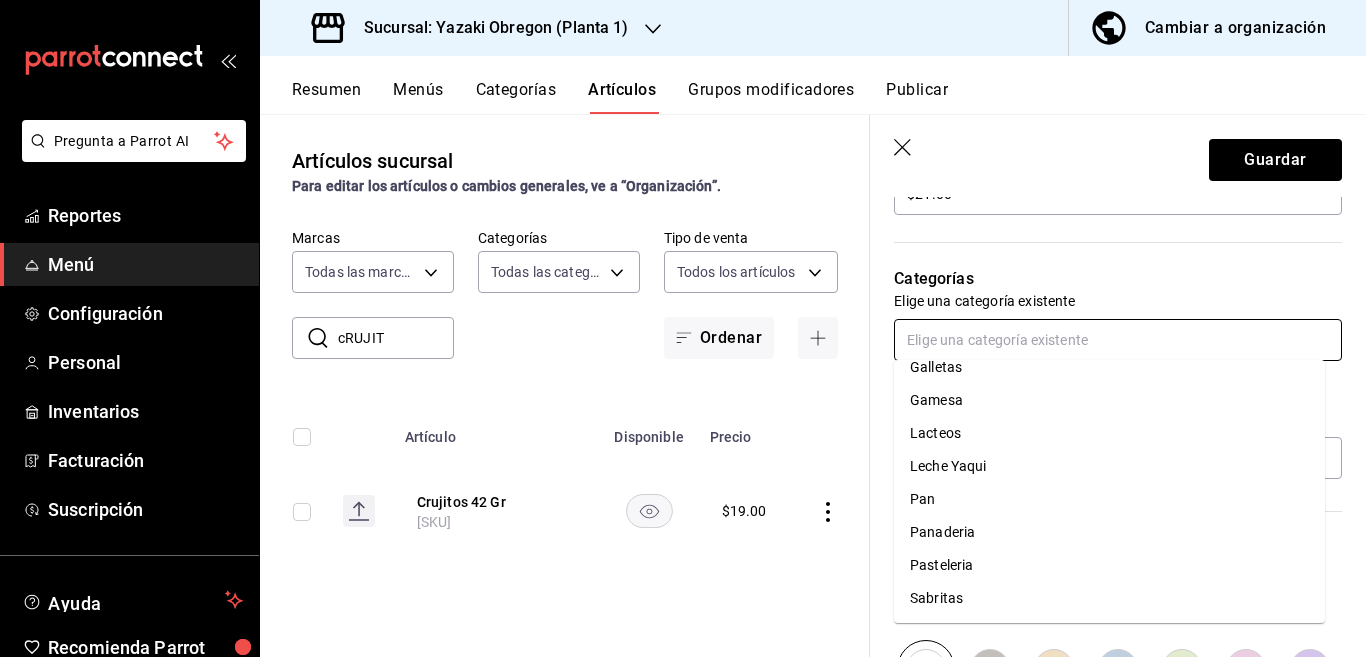click on "Sabritas" at bounding box center [1109, 598] 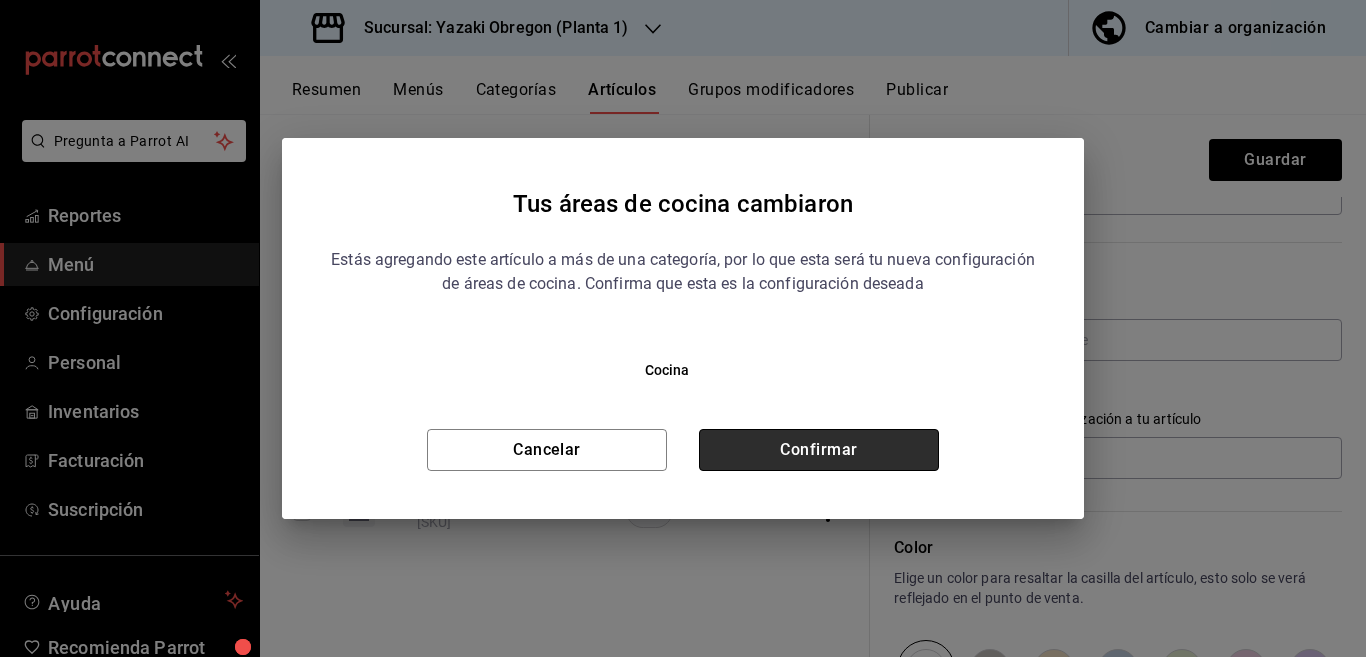 click on "Confirmar" at bounding box center (819, 450) 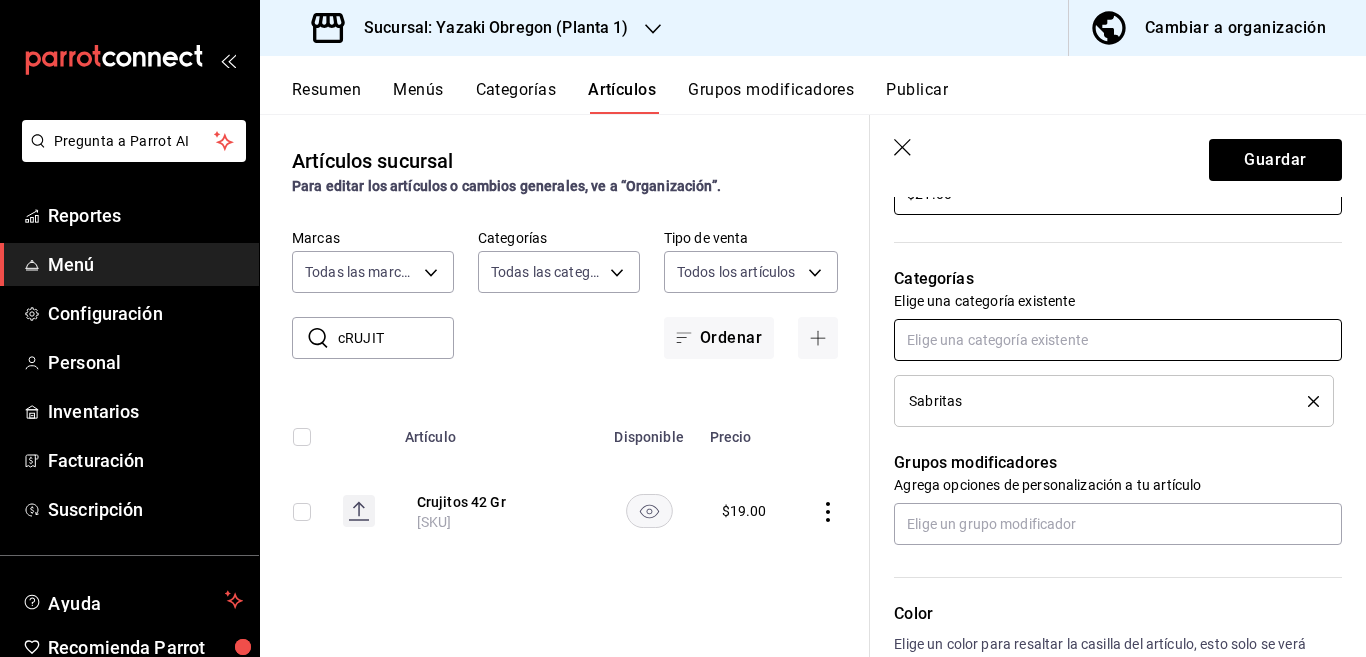 scroll, scrollTop: 651, scrollLeft: 0, axis: vertical 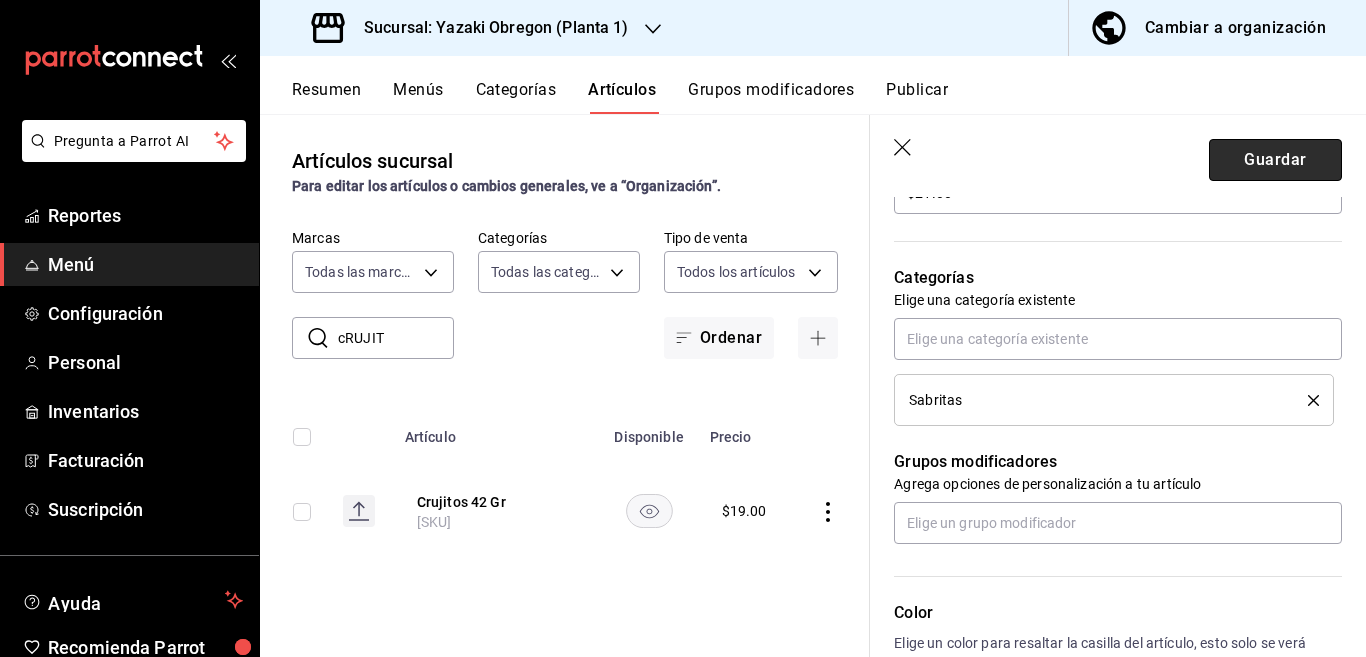 click on "Guardar" at bounding box center (1275, 160) 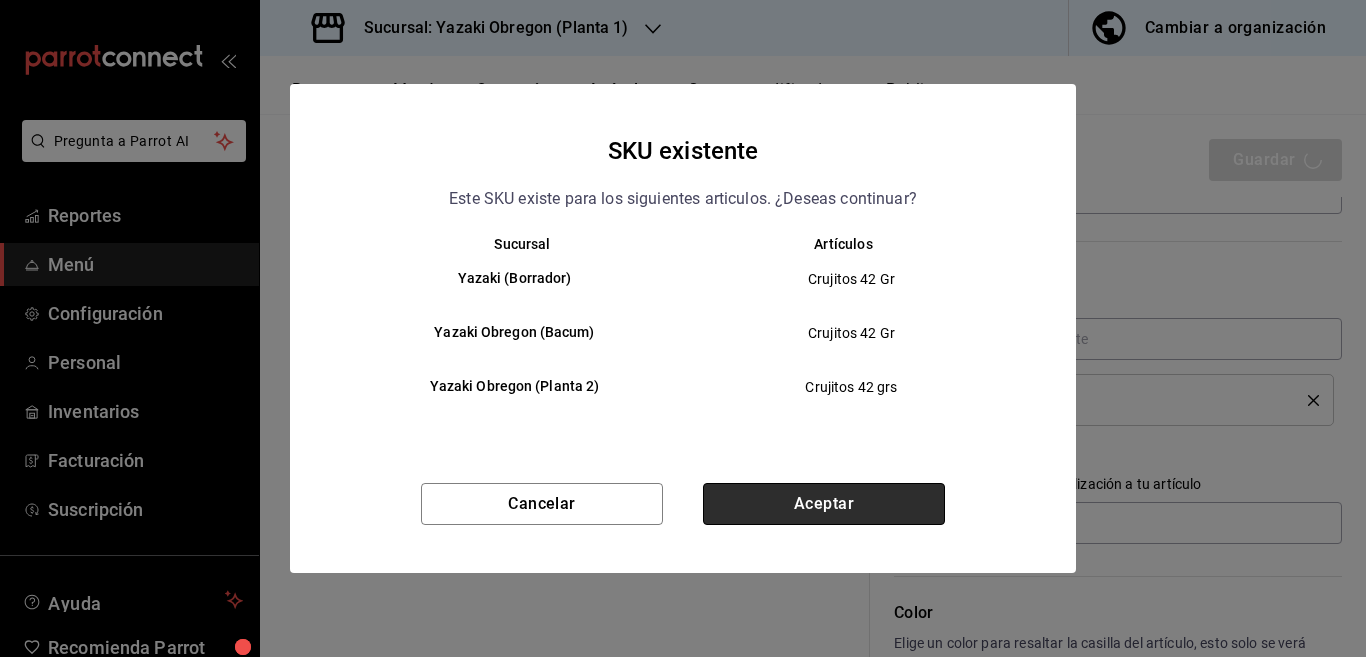 click on "Aceptar" at bounding box center (824, 504) 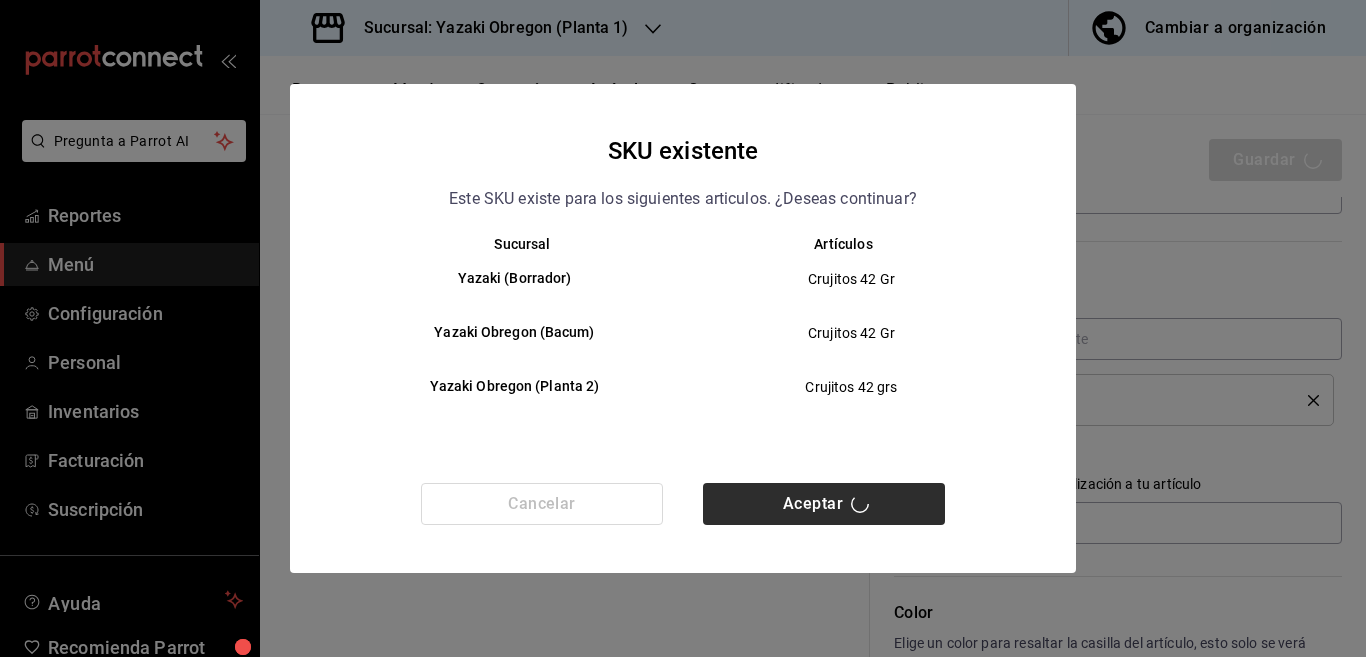 type on "x" 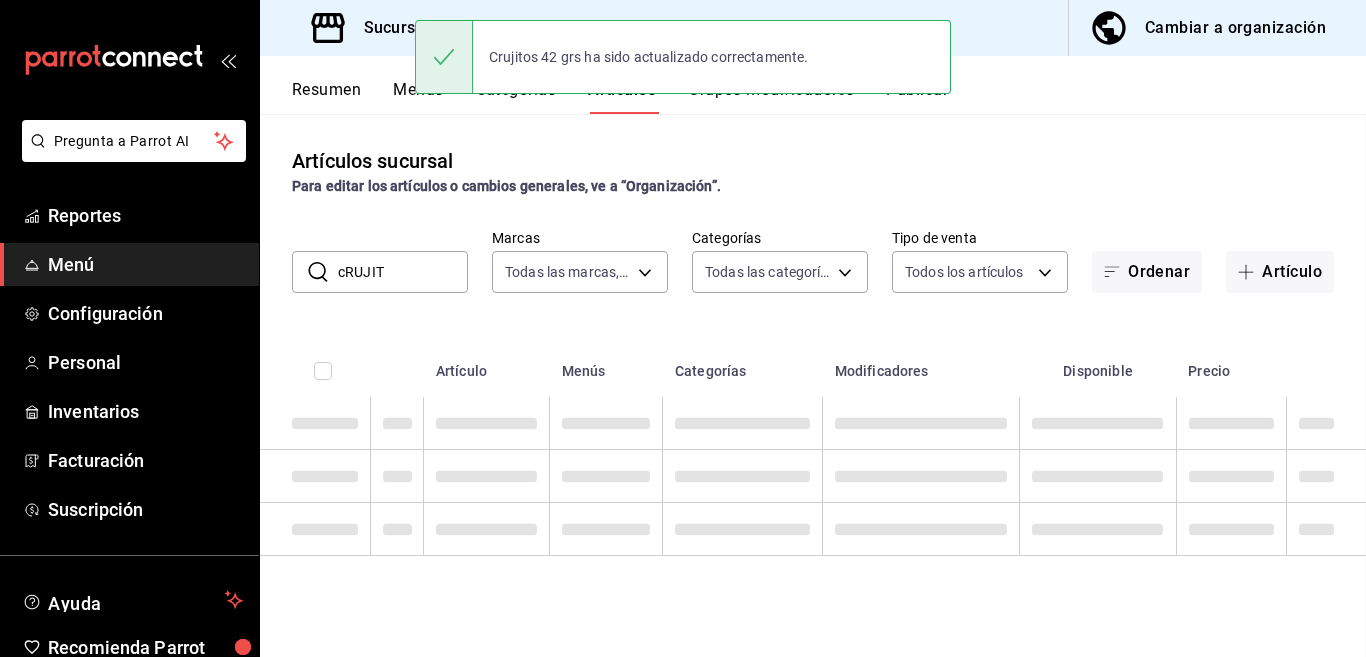 scroll, scrollTop: 0, scrollLeft: 0, axis: both 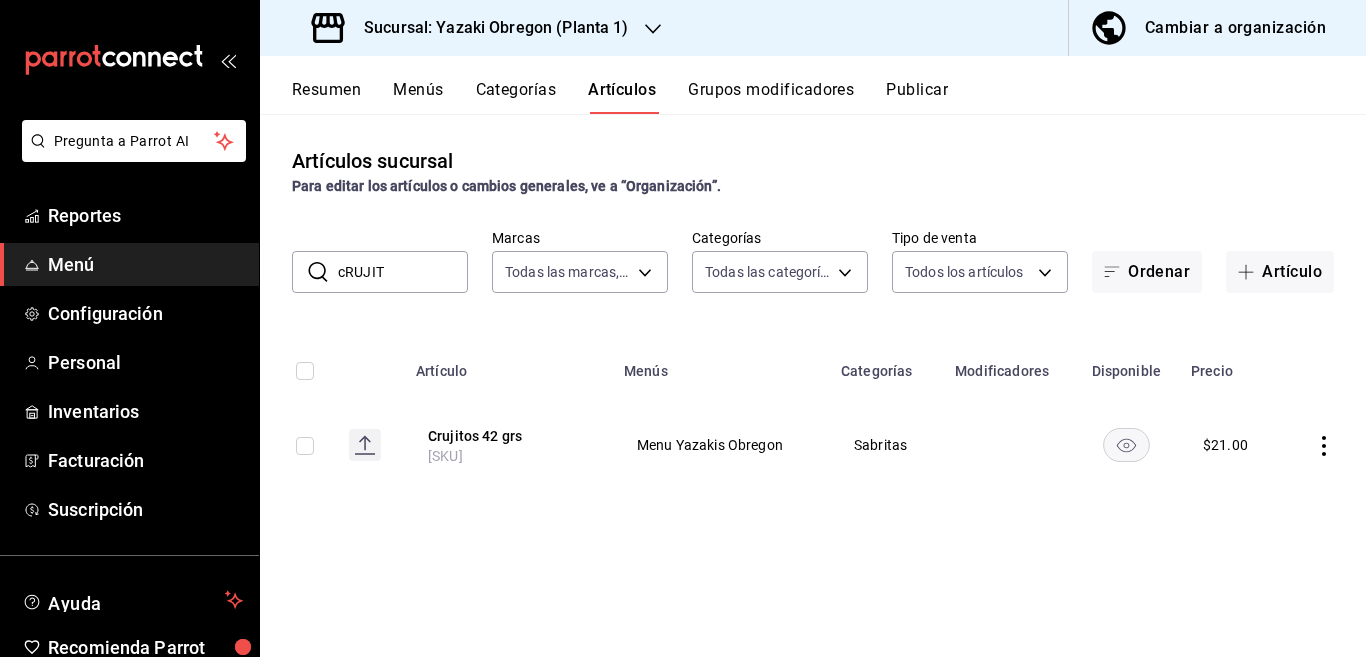 click on "cRUJIT" at bounding box center (403, 272) 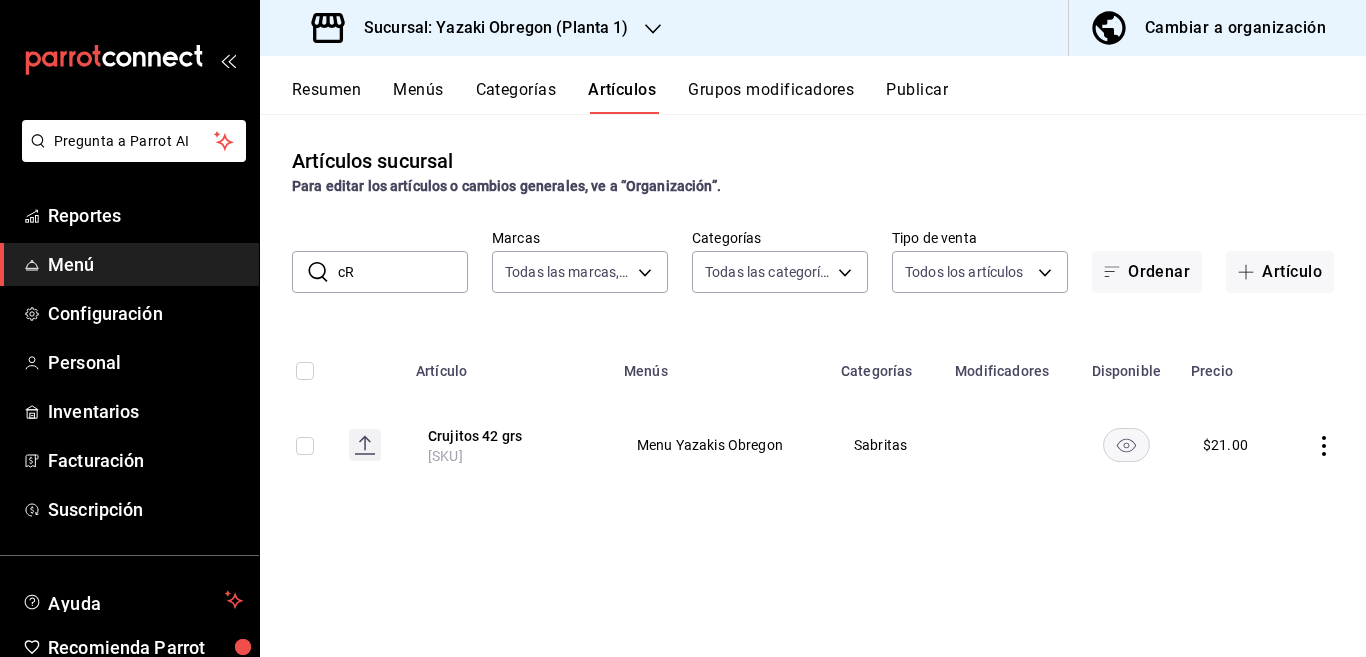 type on "c" 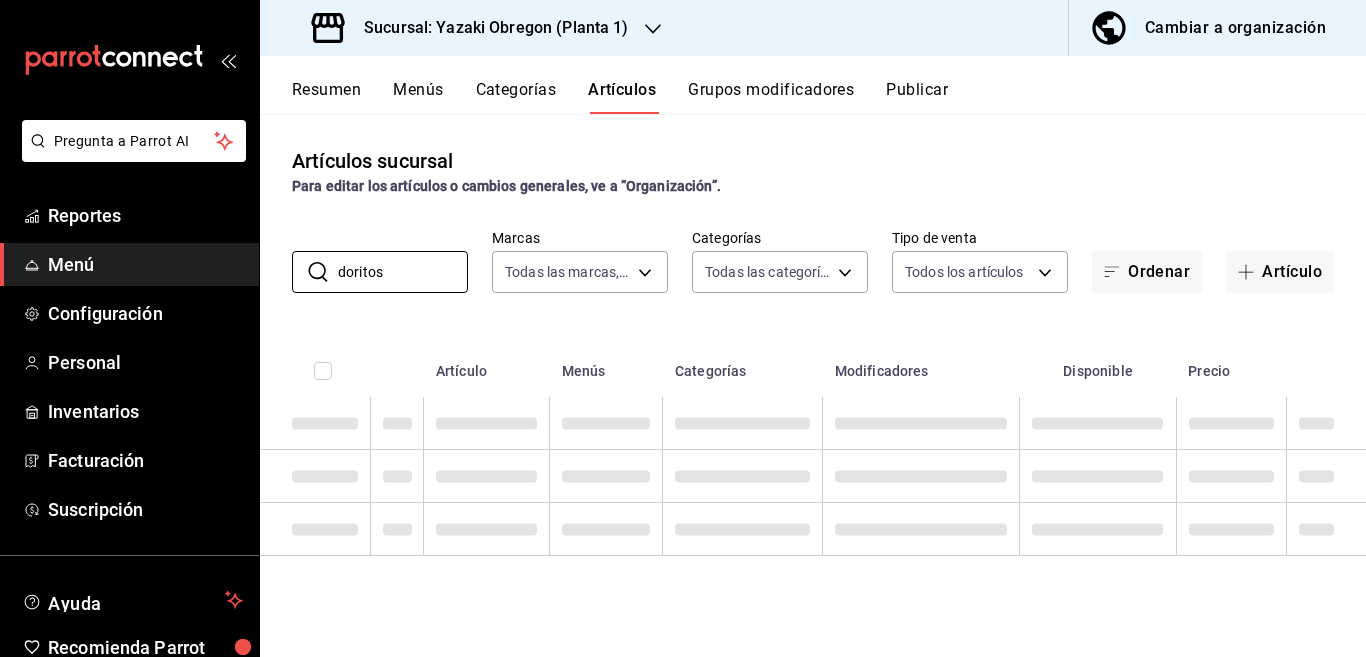 type on "doritos" 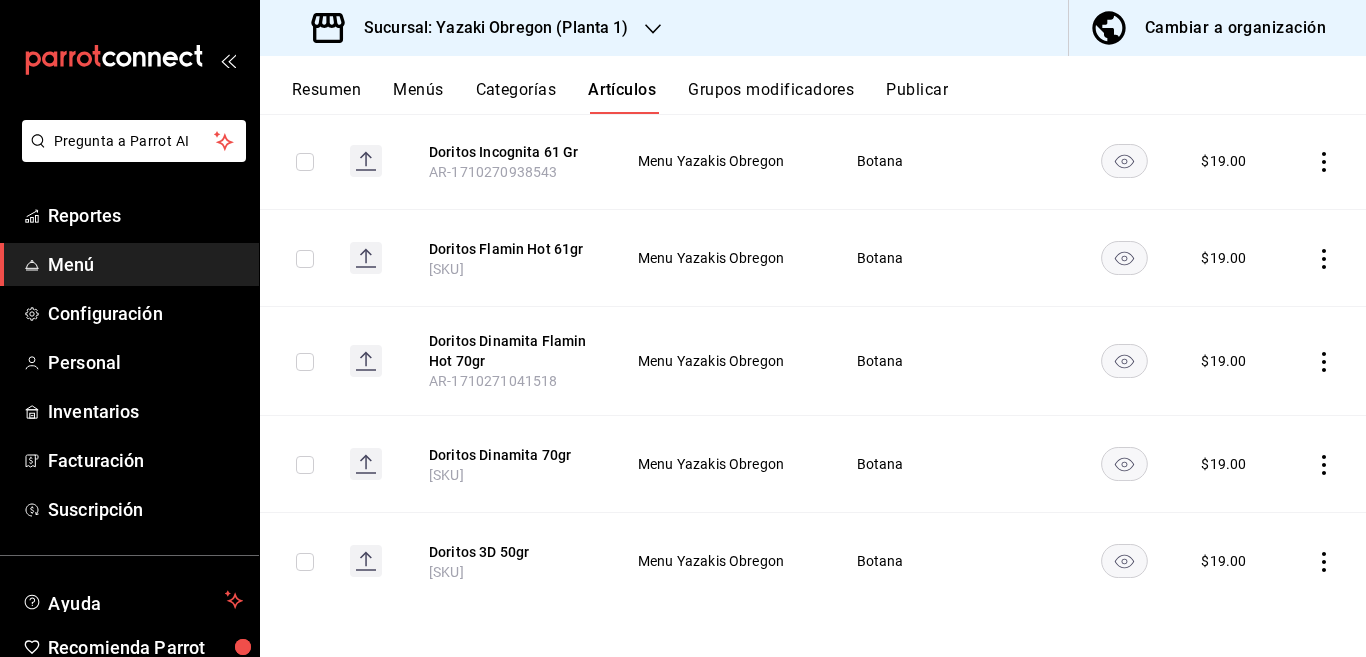 scroll, scrollTop: 576, scrollLeft: 0, axis: vertical 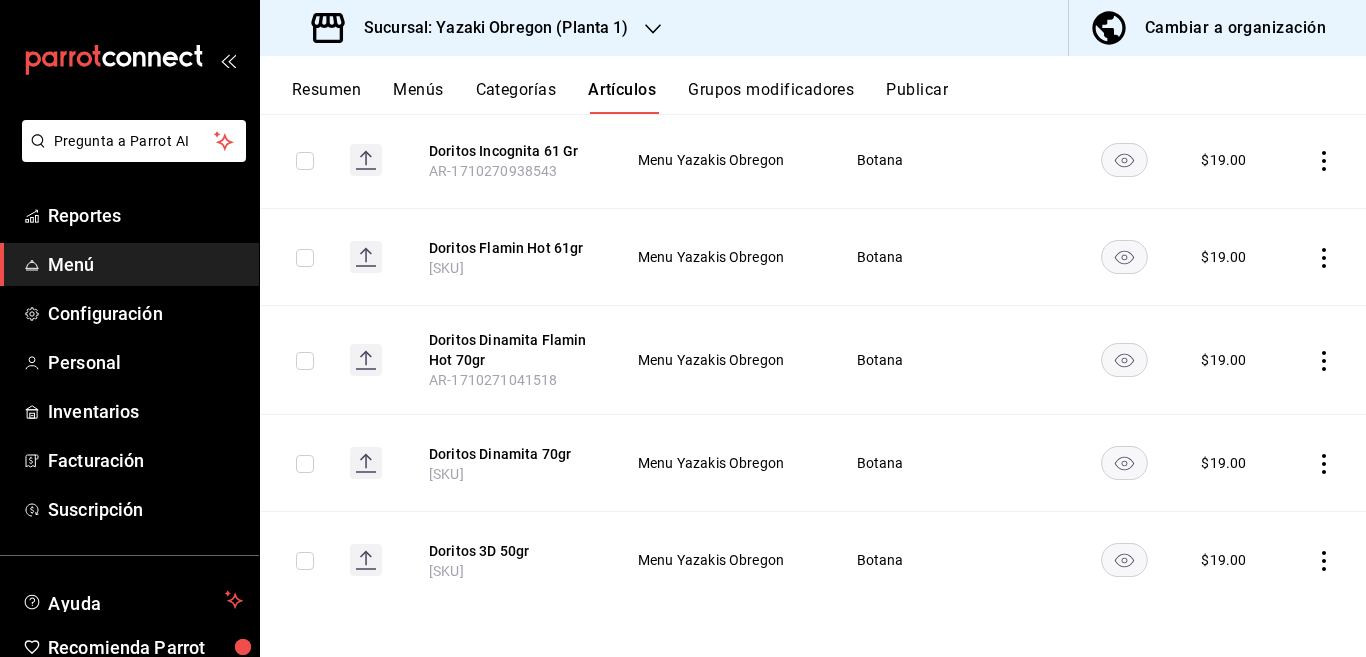 click 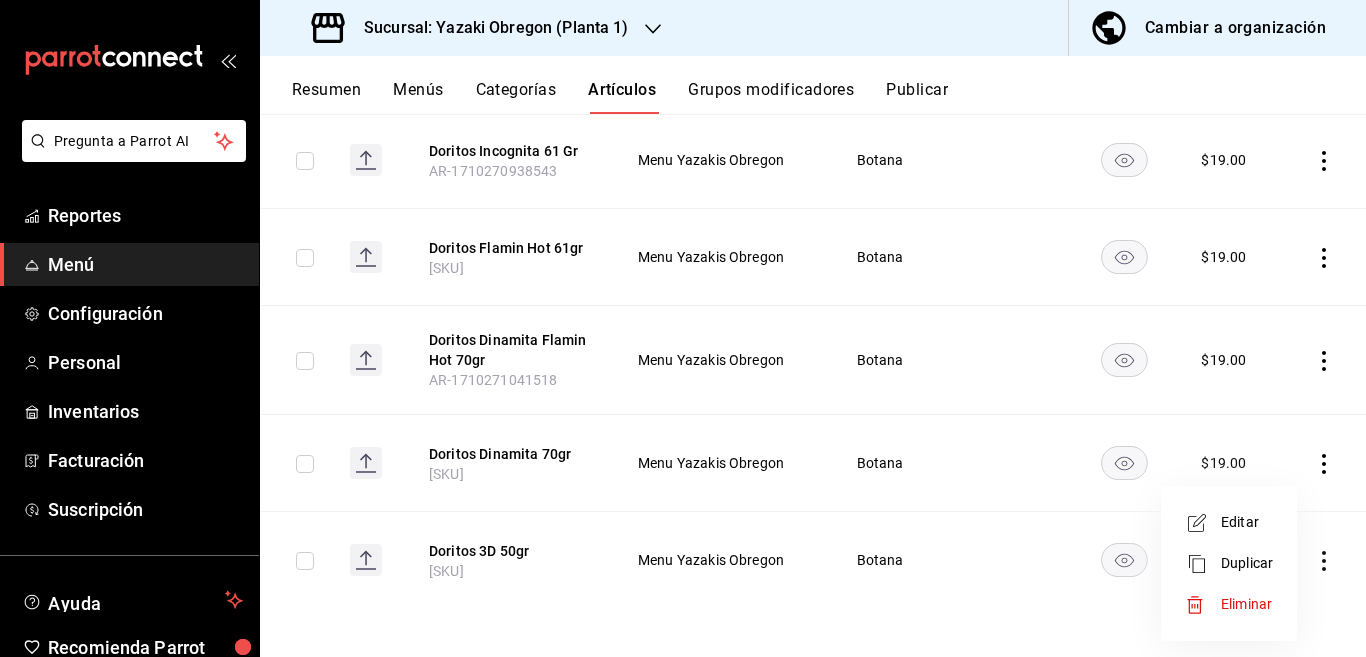 click on "Editar" at bounding box center [1247, 522] 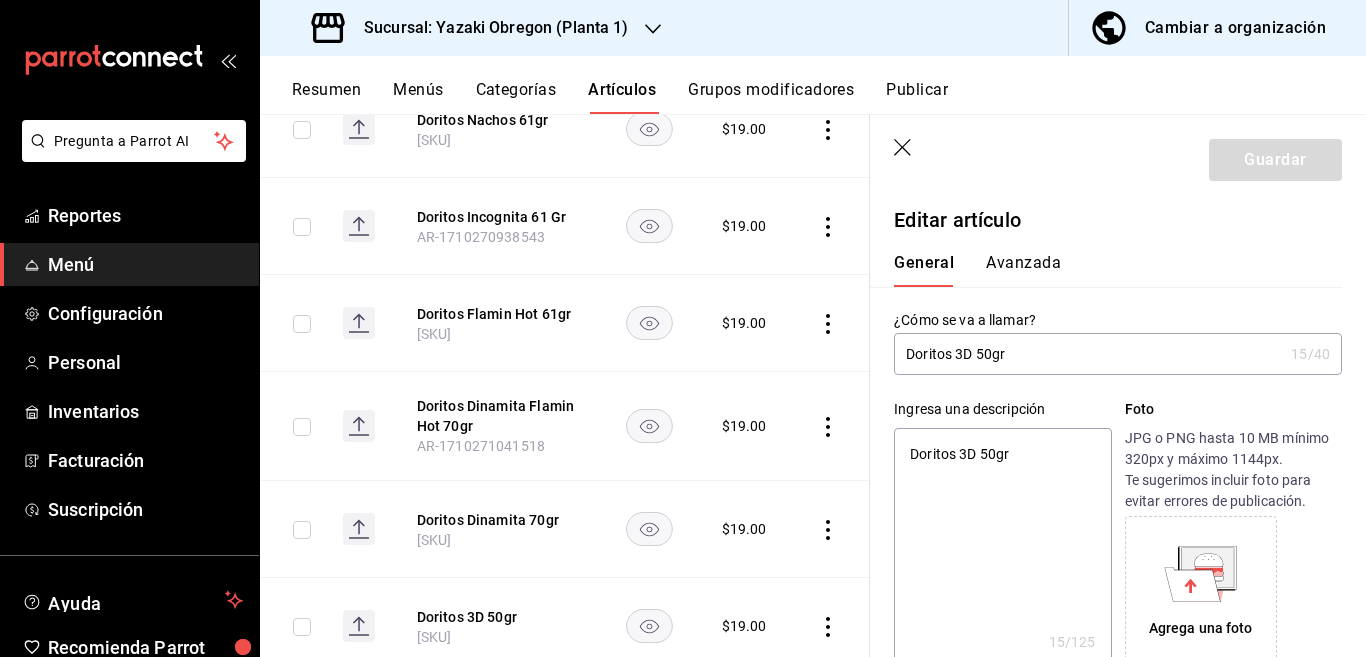 type on "x" 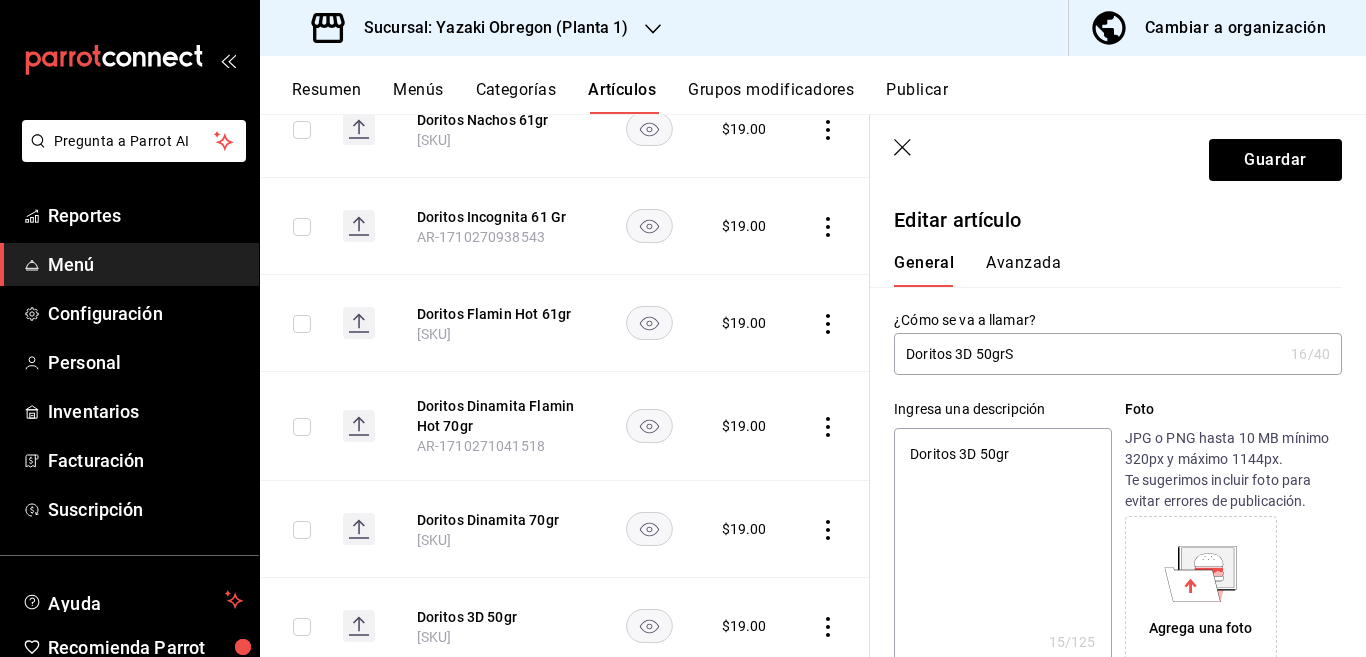 type on "x" 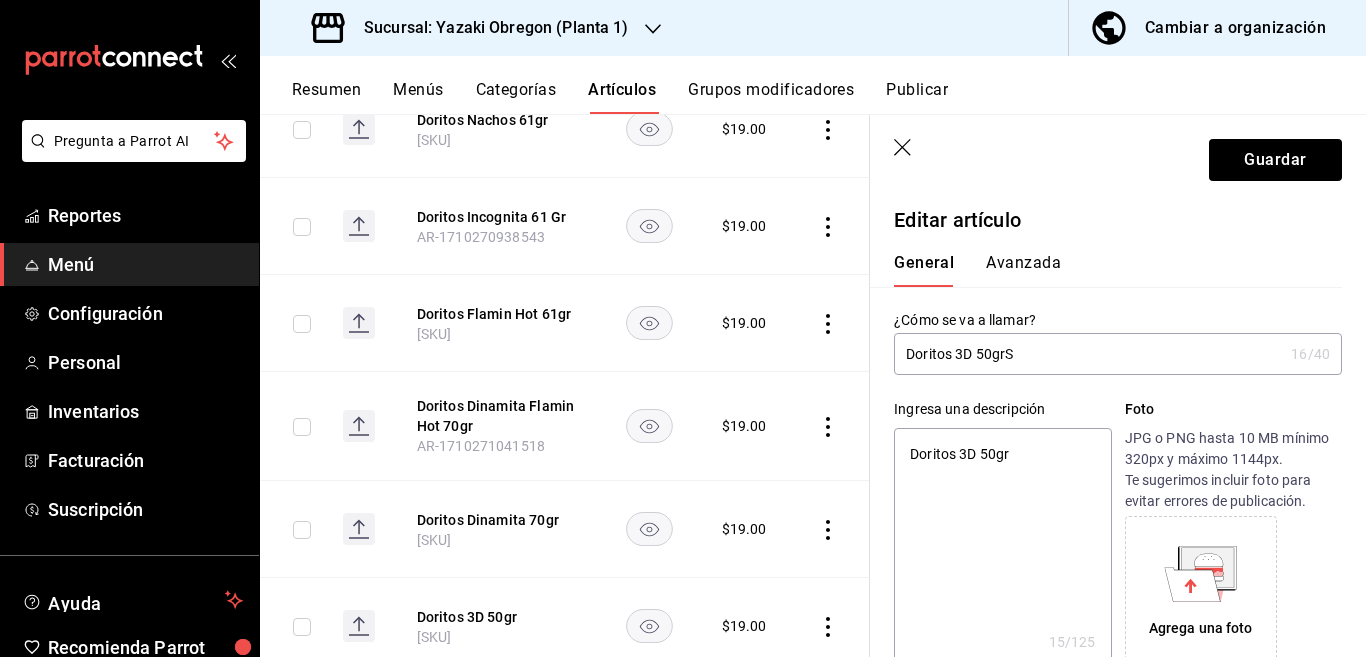 type on "Doritos 3D 50gr" 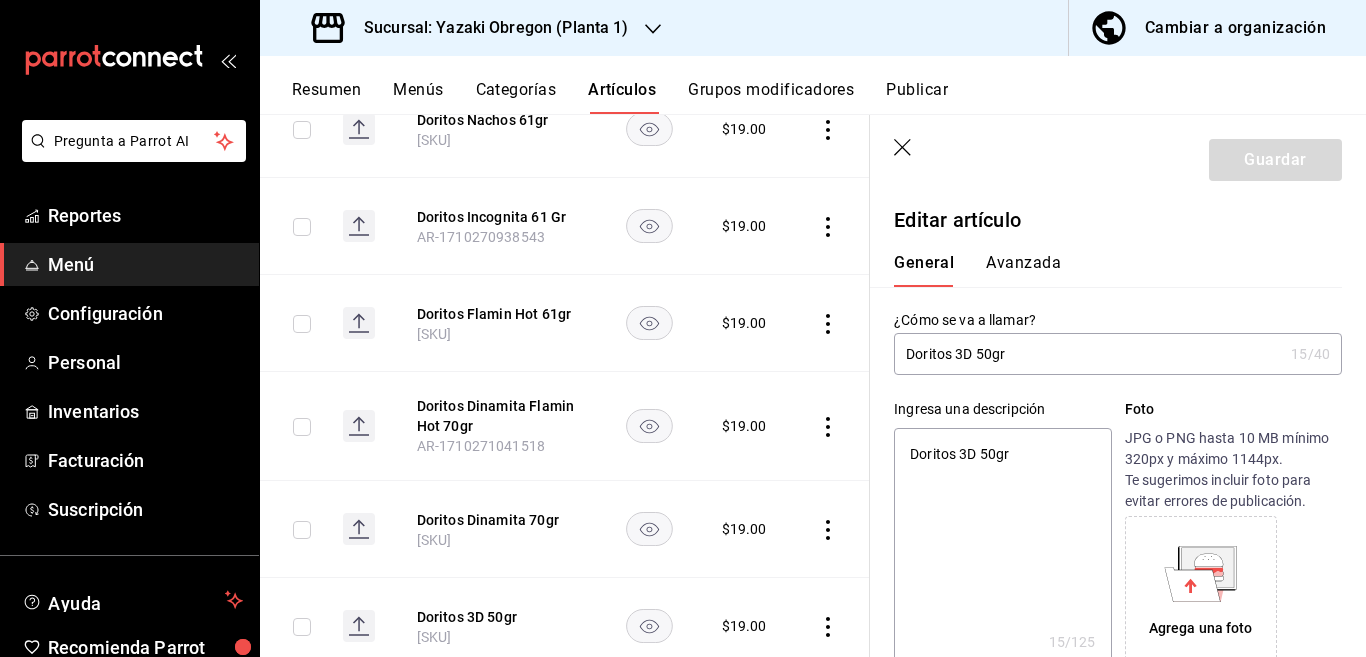 type on "x" 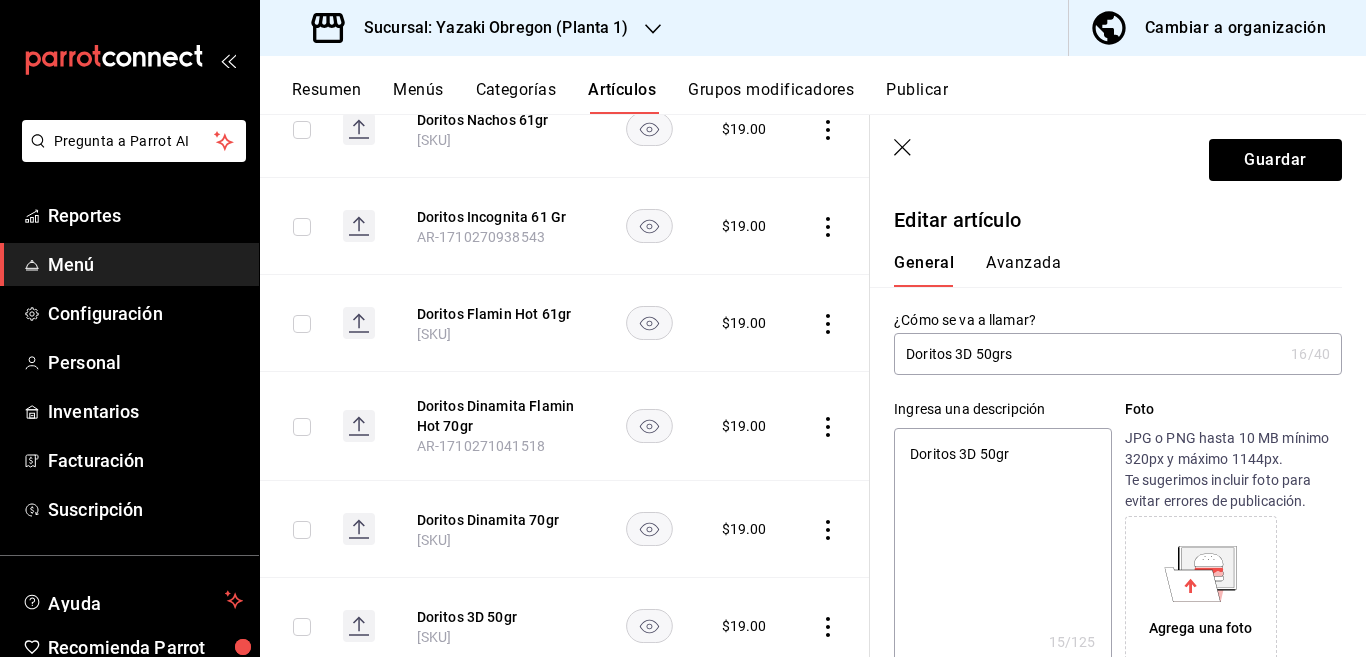 type on "x" 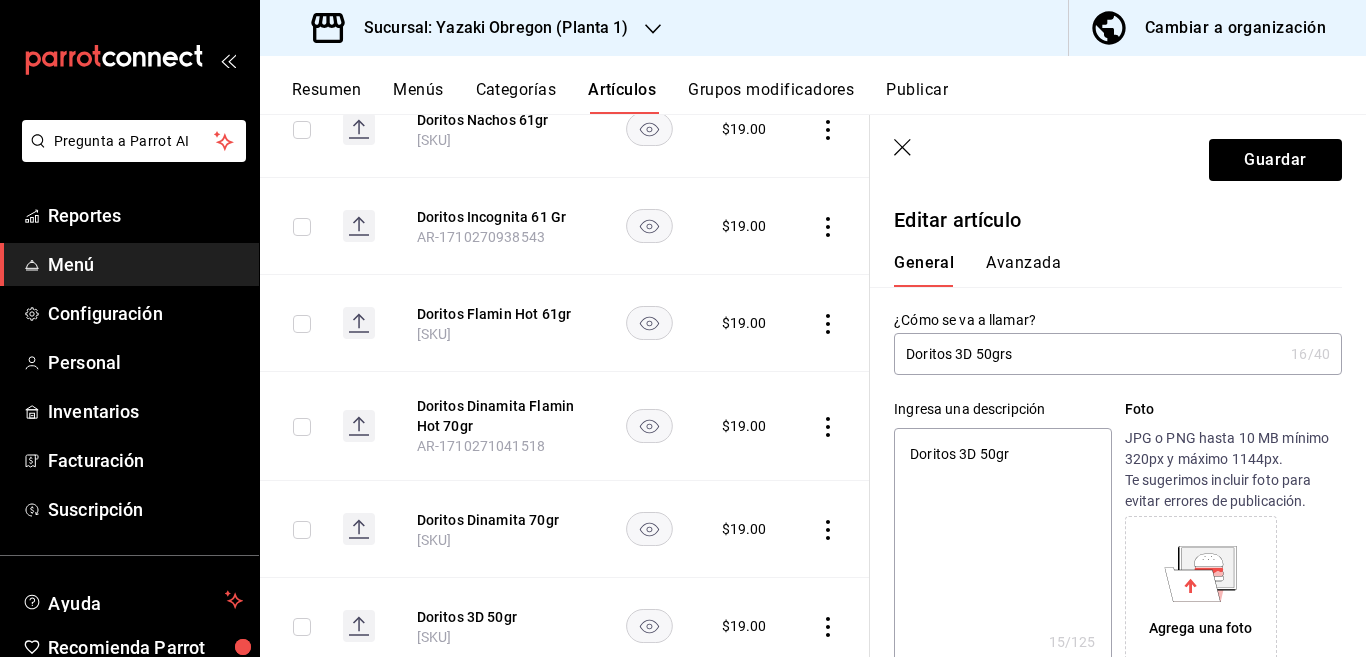 type on "Doritos 3D 50 grs" 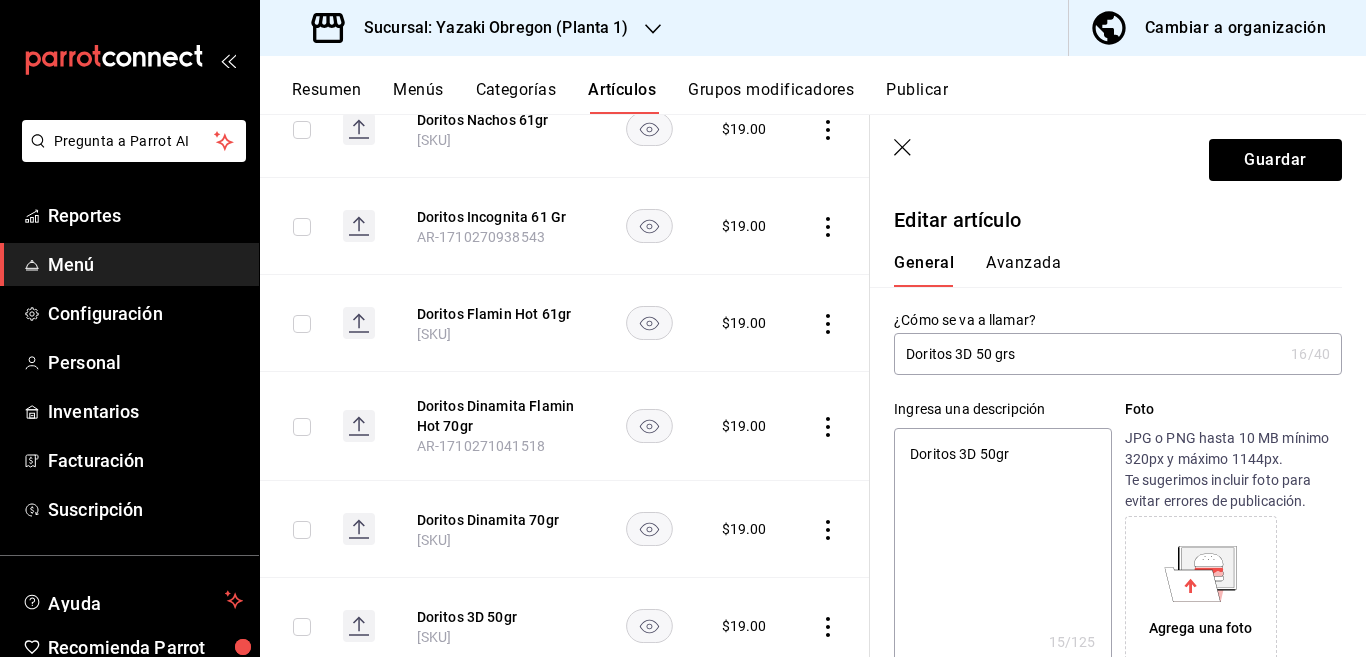 type on "x" 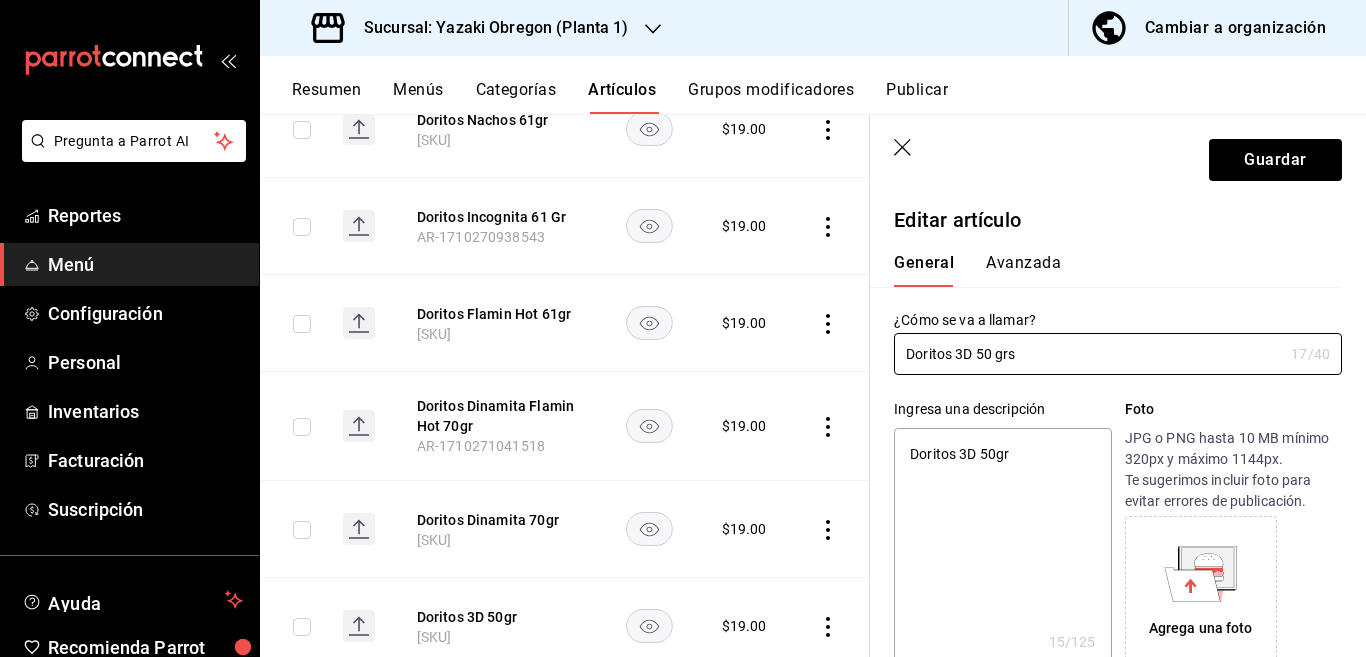 type on "Doritos 3D 50 grs" 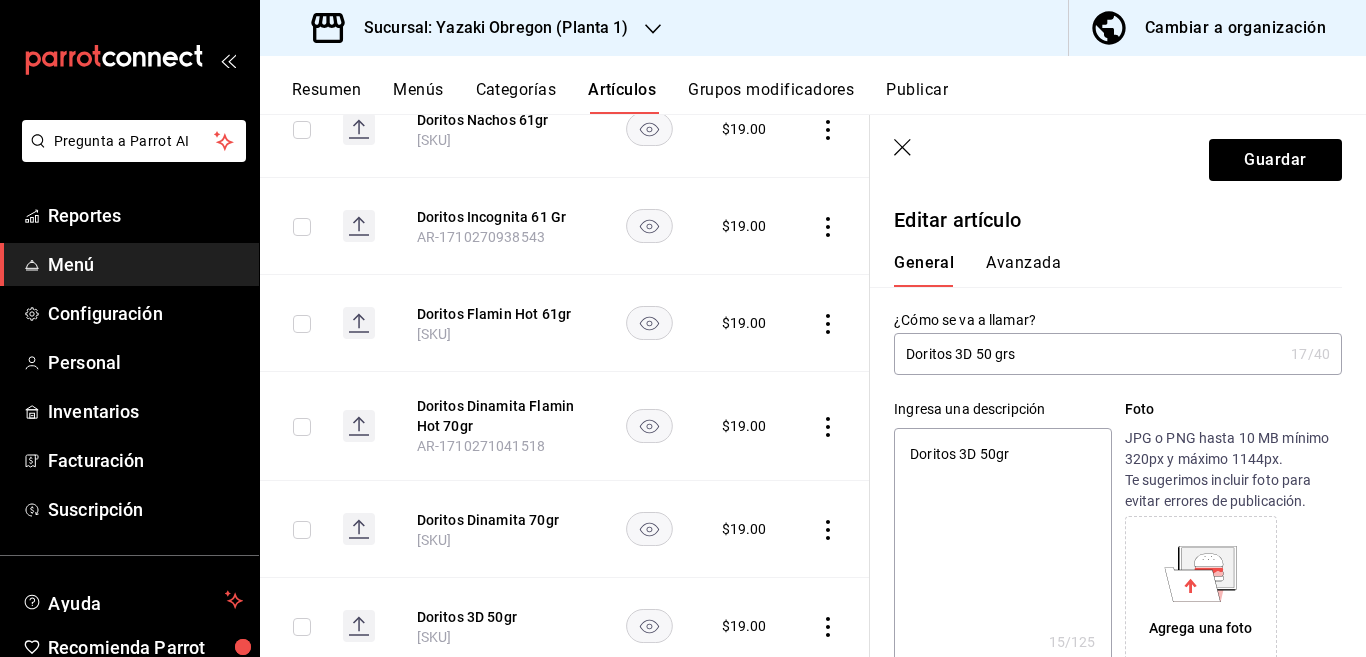 type on "Doritos 3D 50grs" 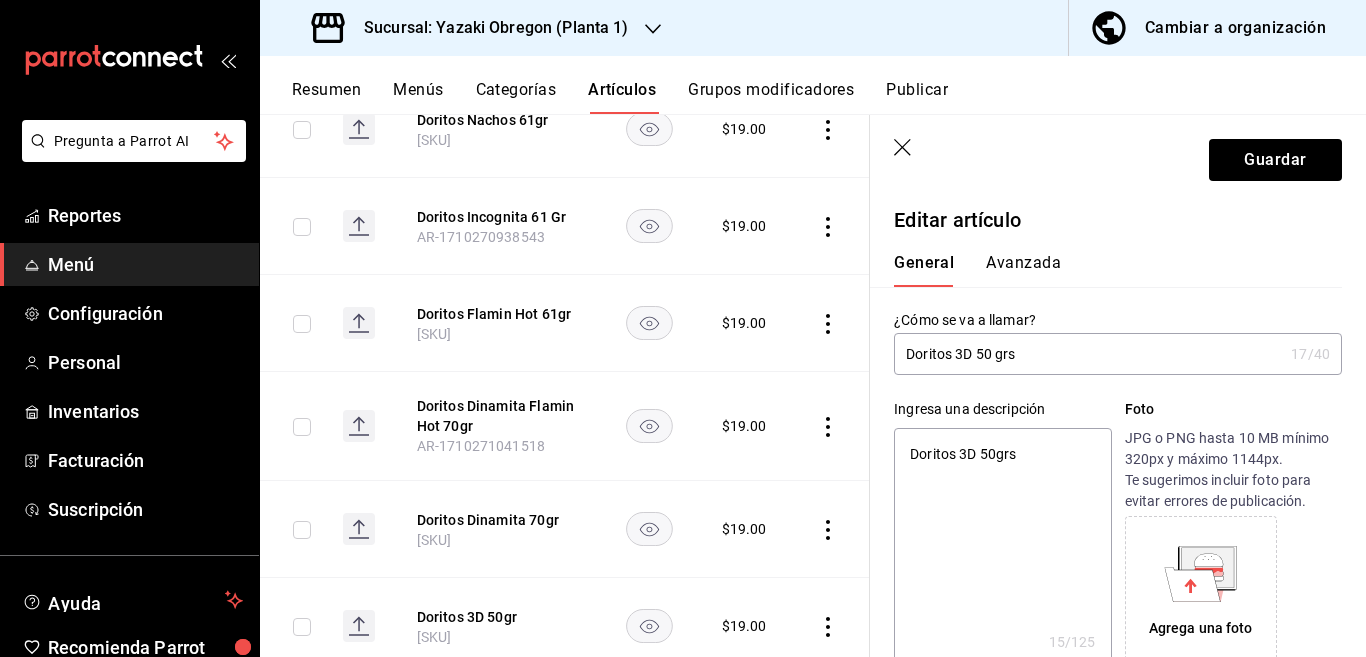 type on "x" 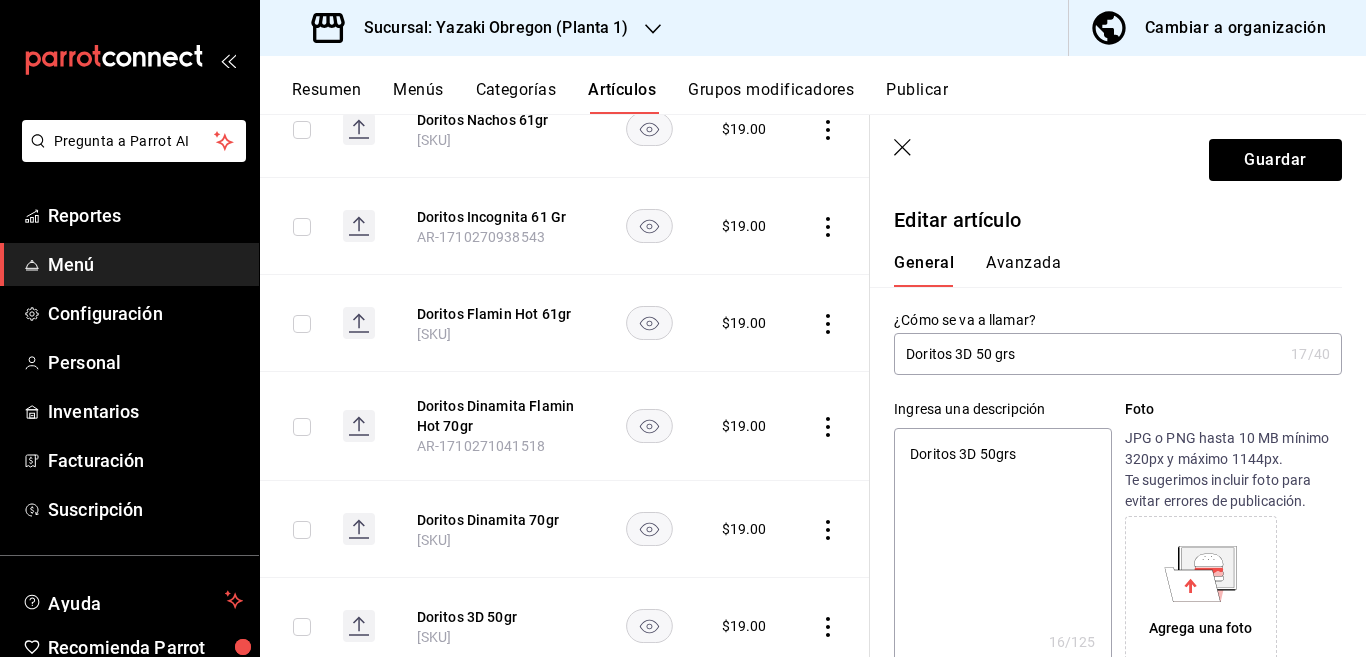 type on "Doritos 3D 50 grs" 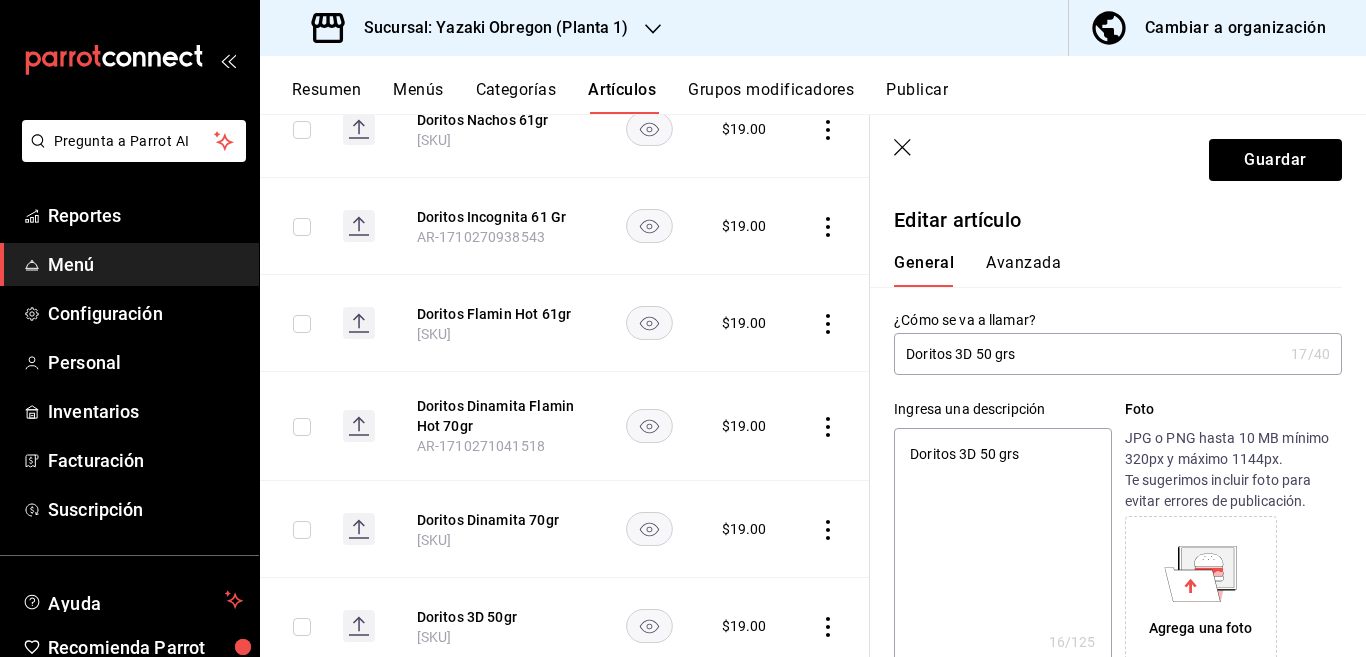 type on "x" 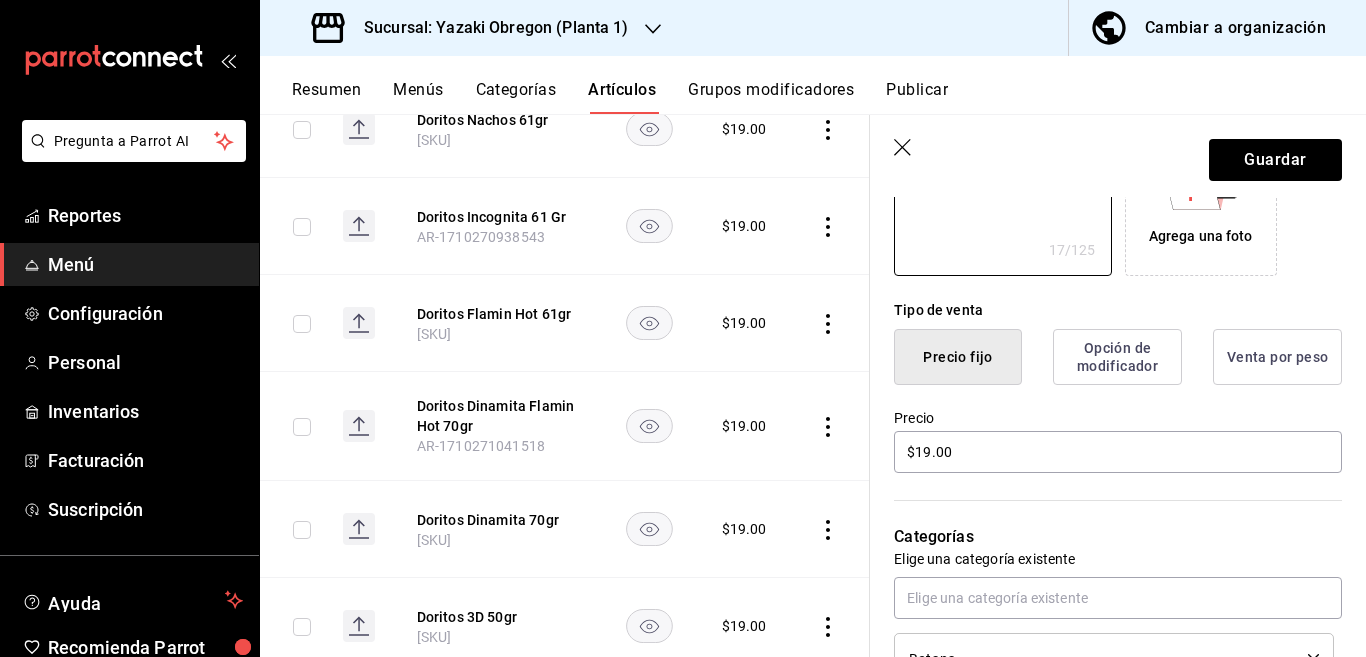 scroll, scrollTop: 406, scrollLeft: 0, axis: vertical 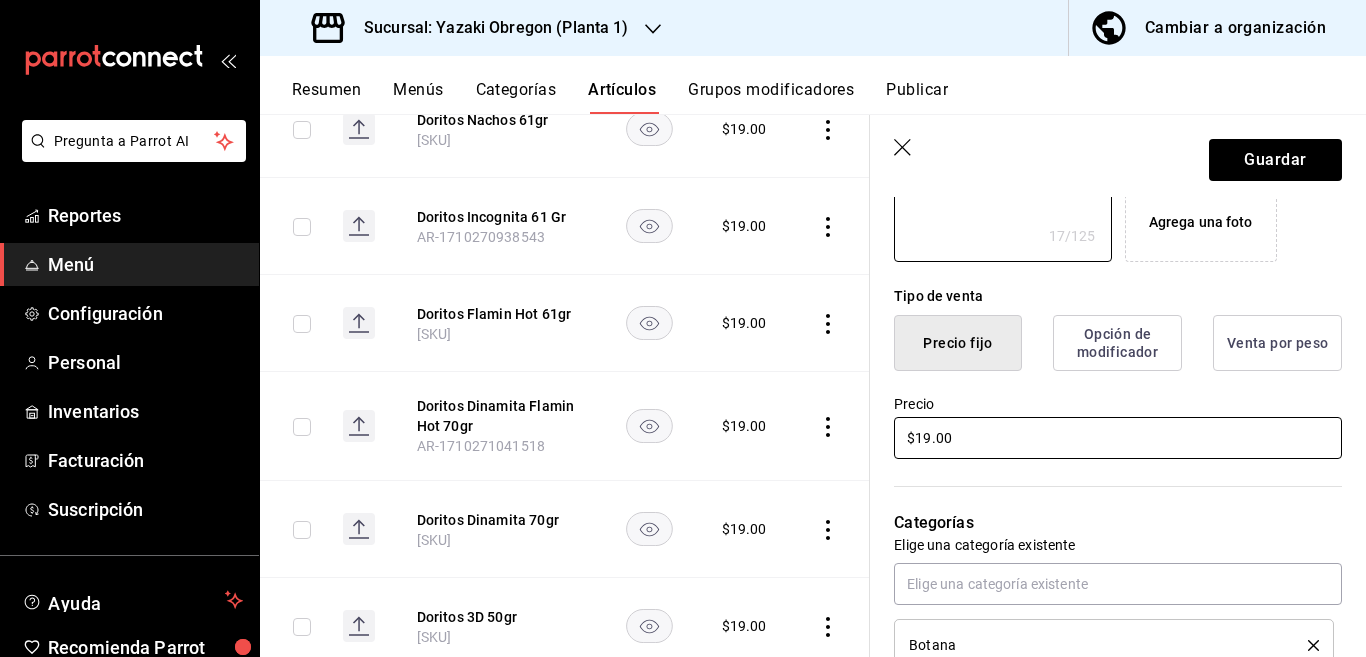 type on "Doritos 3D 50 grs" 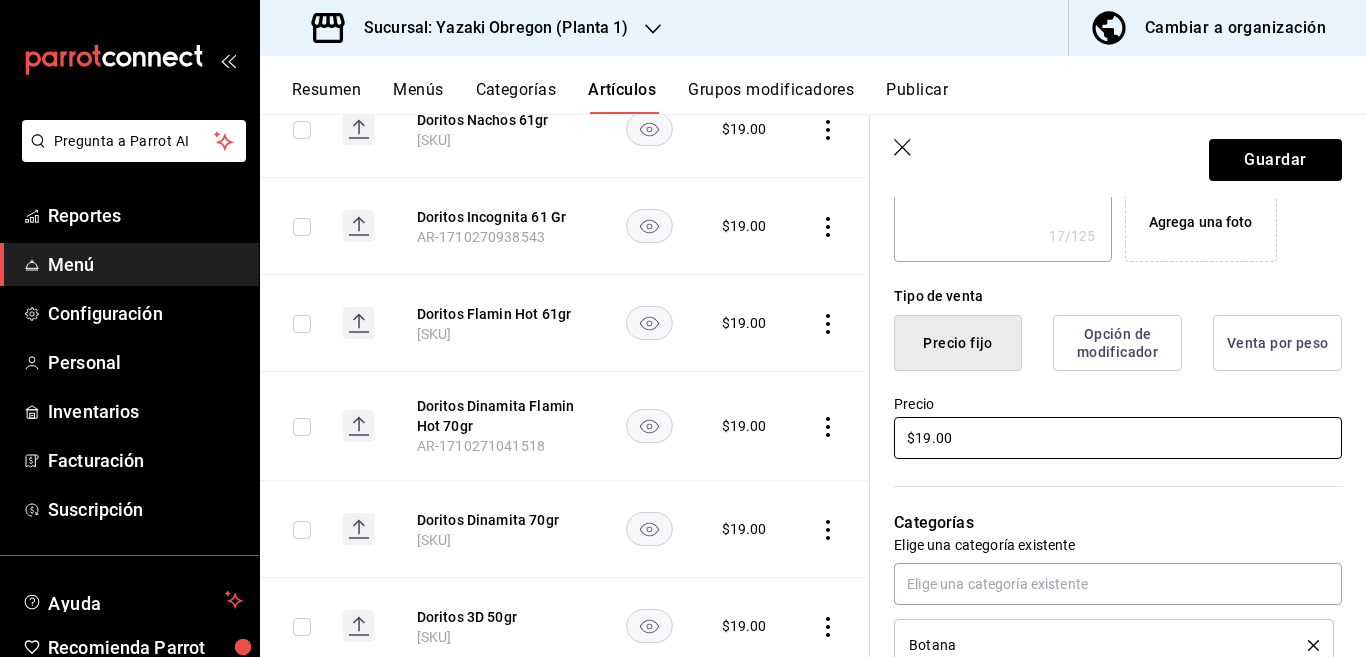 scroll, scrollTop: 407, scrollLeft: 0, axis: vertical 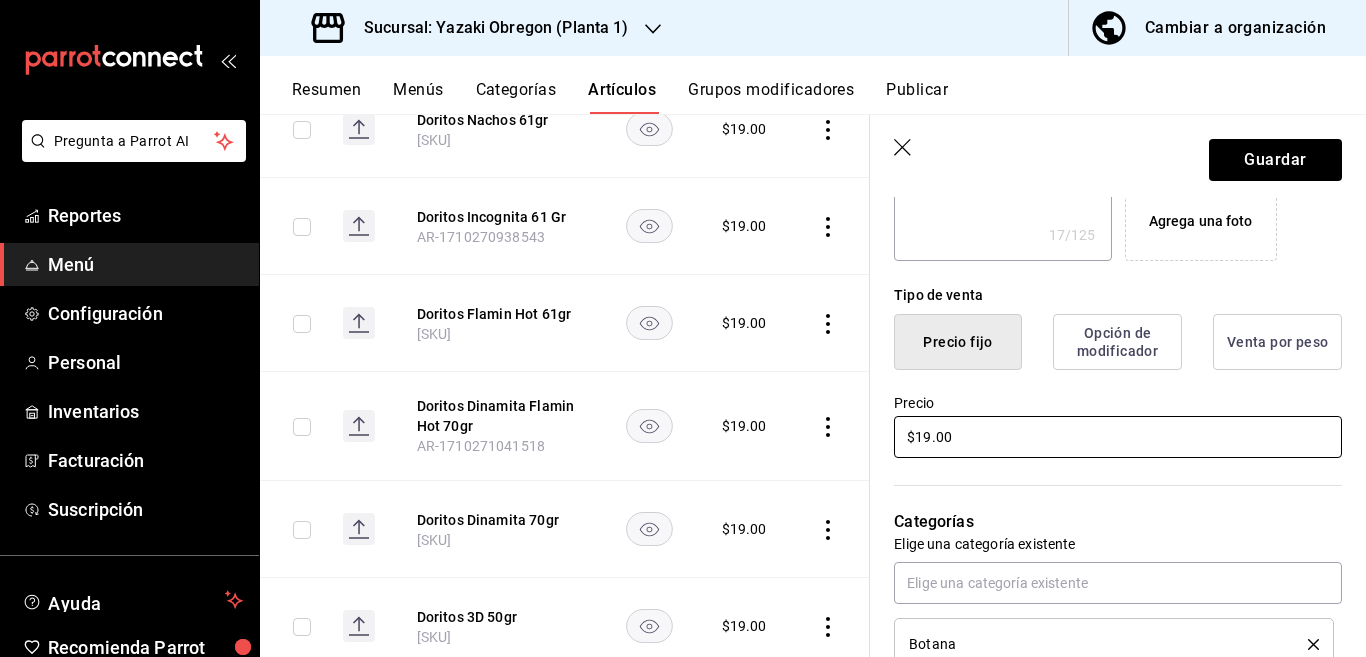 type on "$1.00" 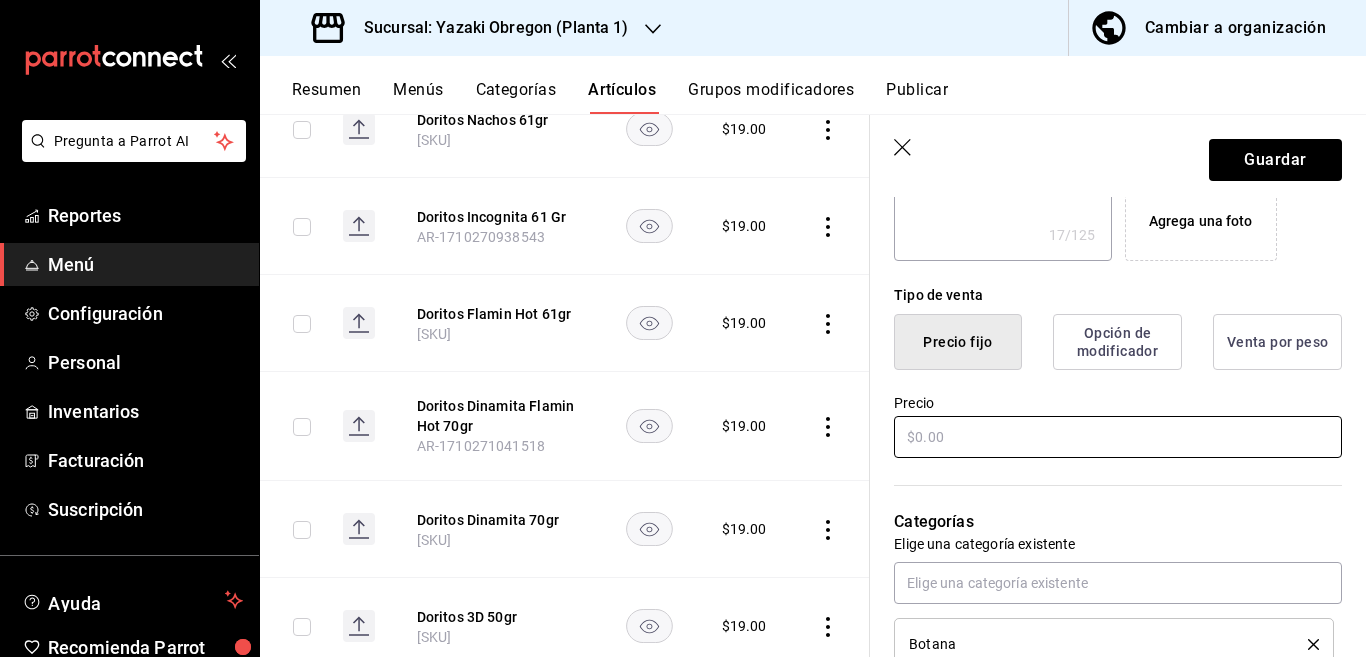 type on "$2.00" 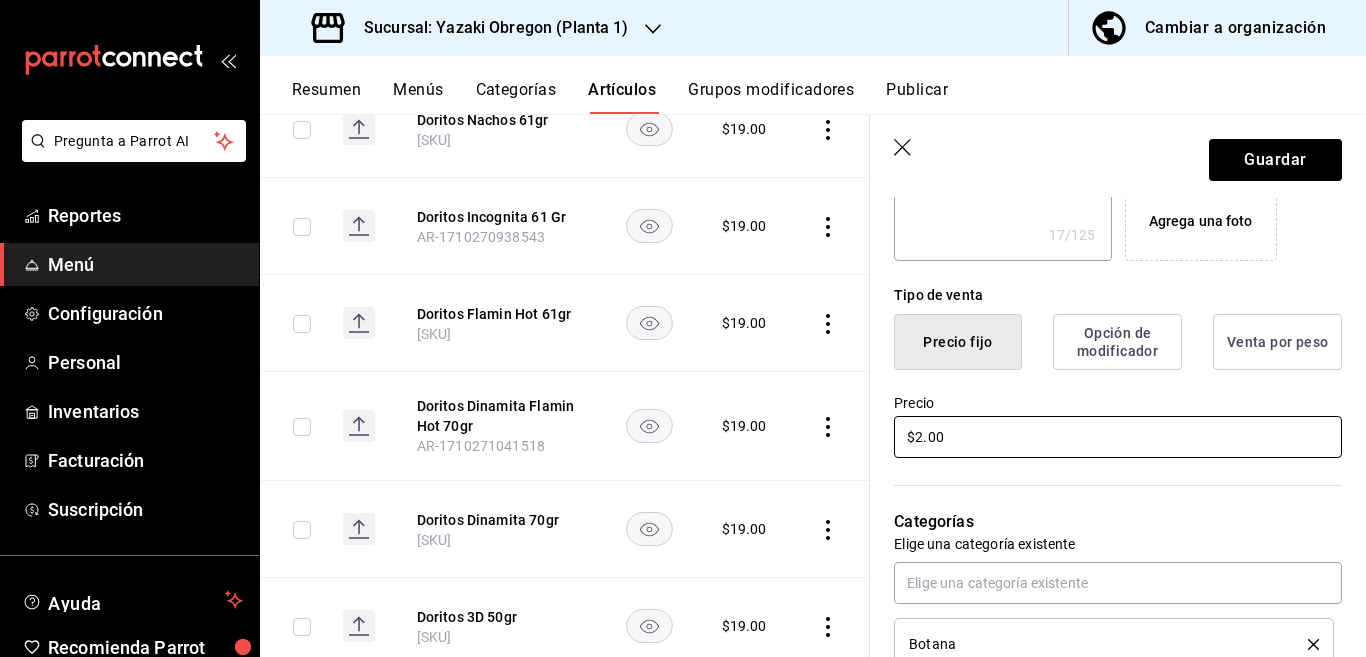 type on "x" 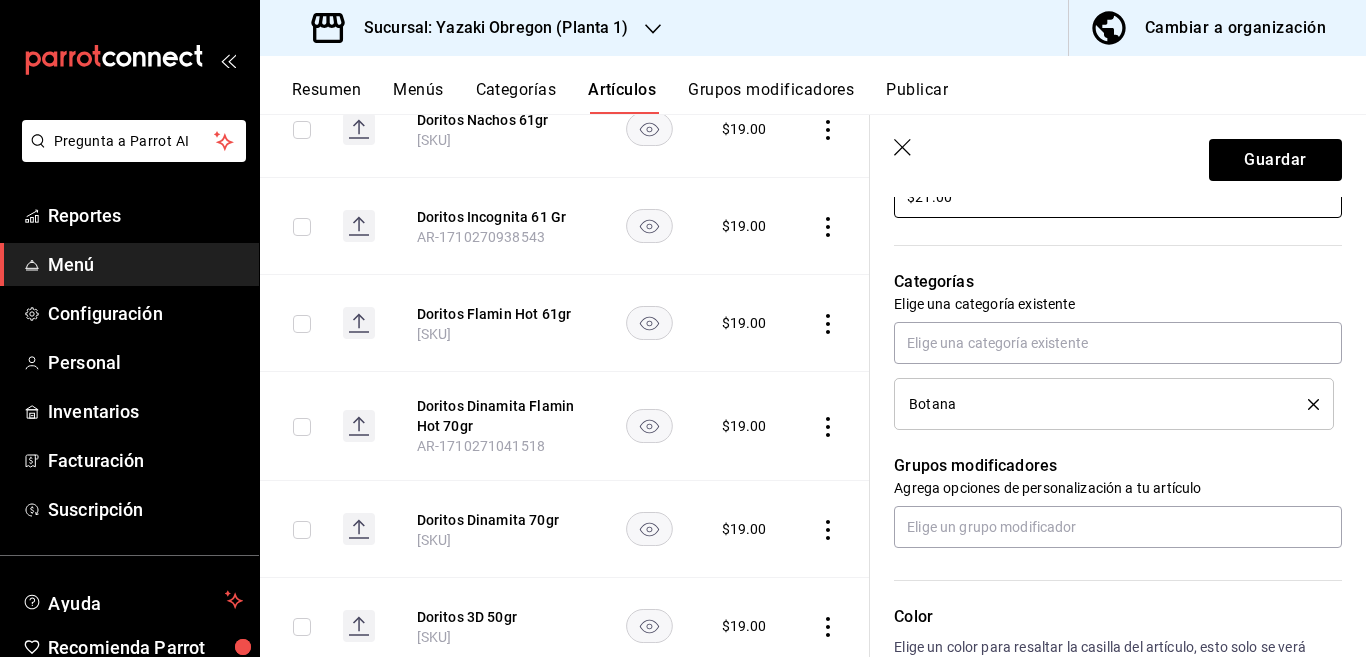 scroll, scrollTop: 650, scrollLeft: 0, axis: vertical 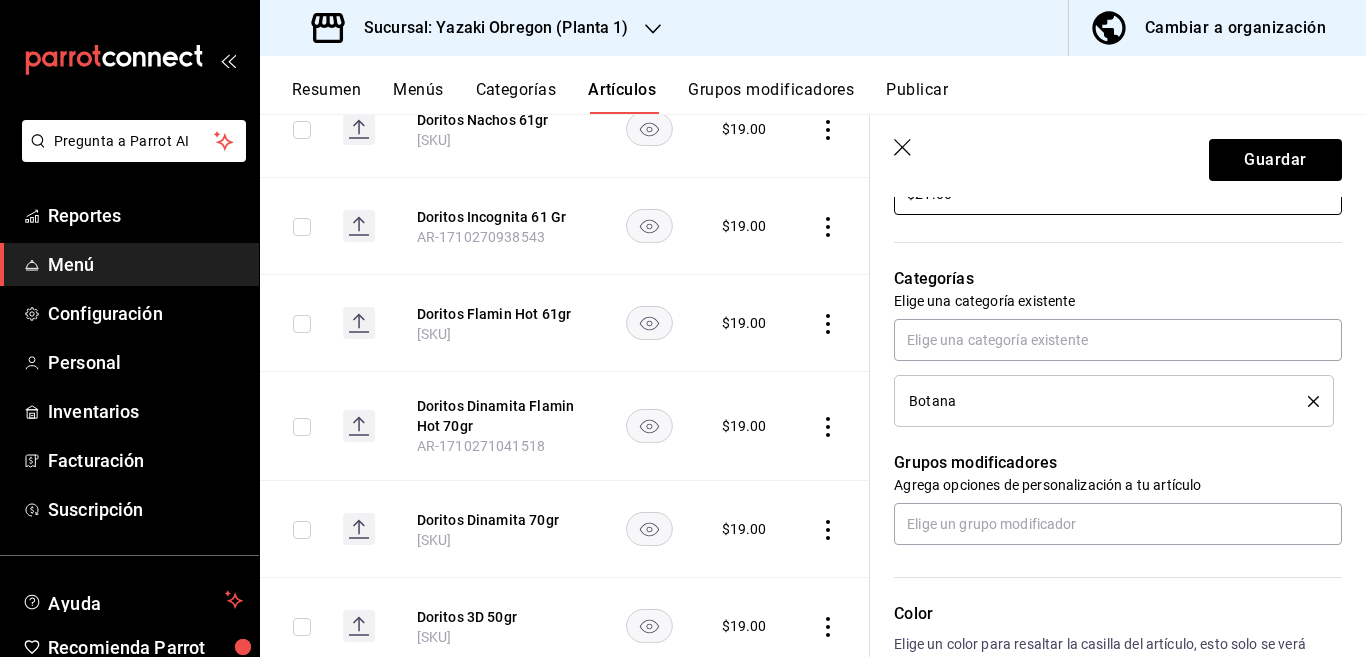 type on "$21.00" 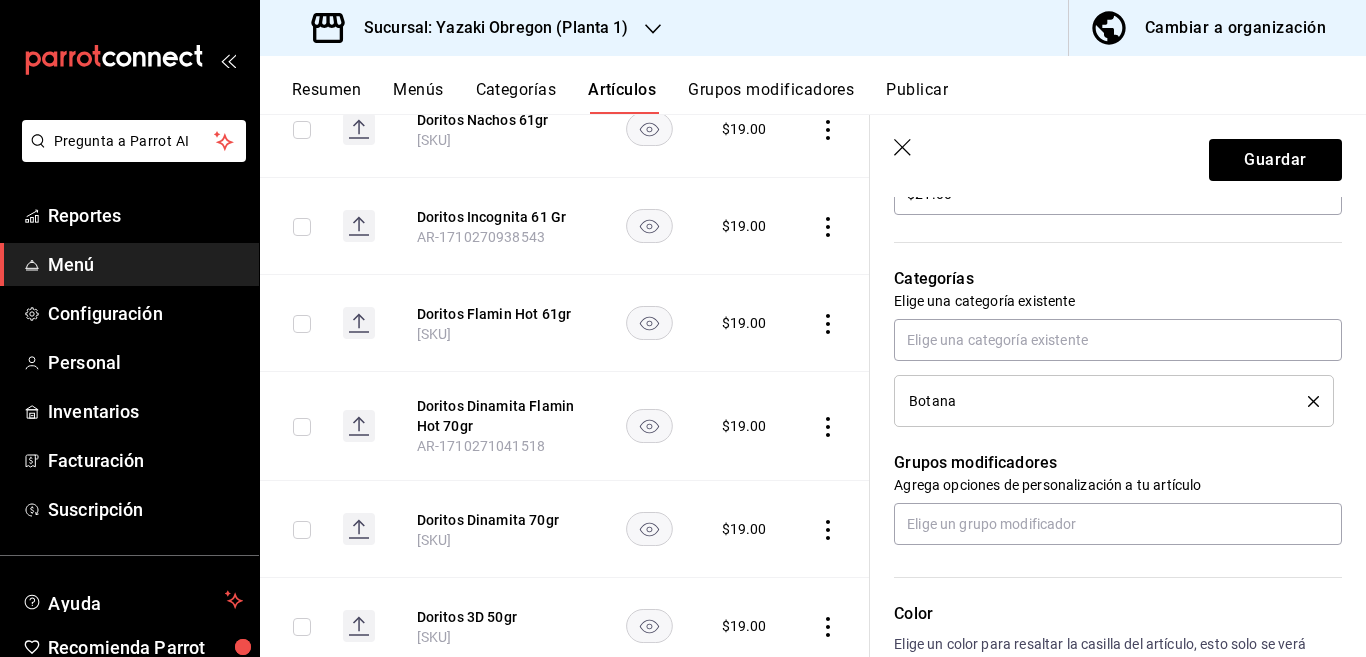 click 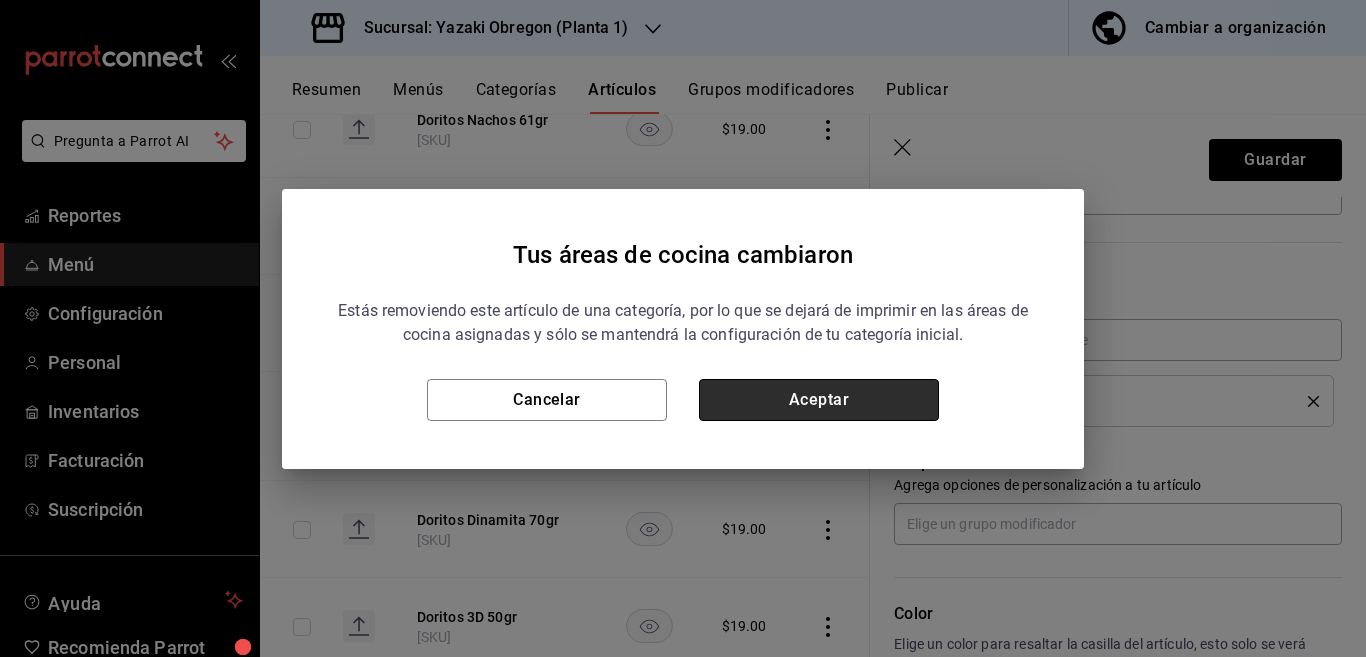 click on "Aceptar" at bounding box center [819, 400] 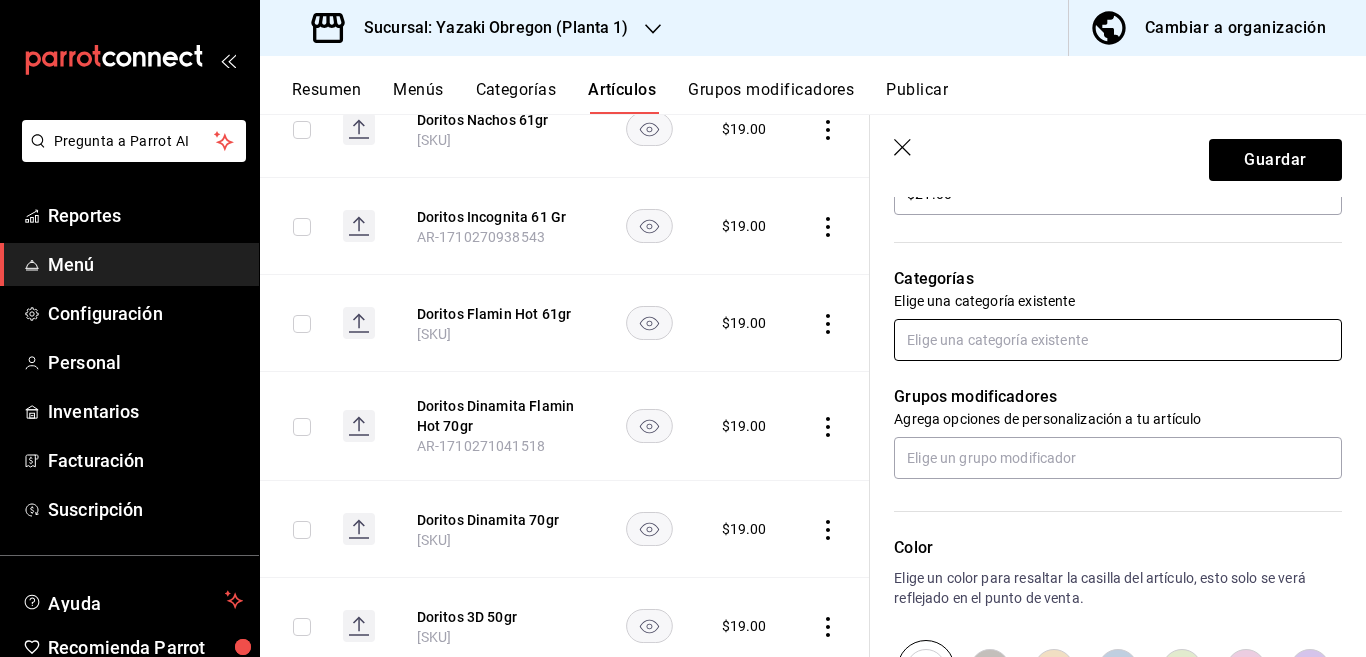 click at bounding box center [1118, 340] 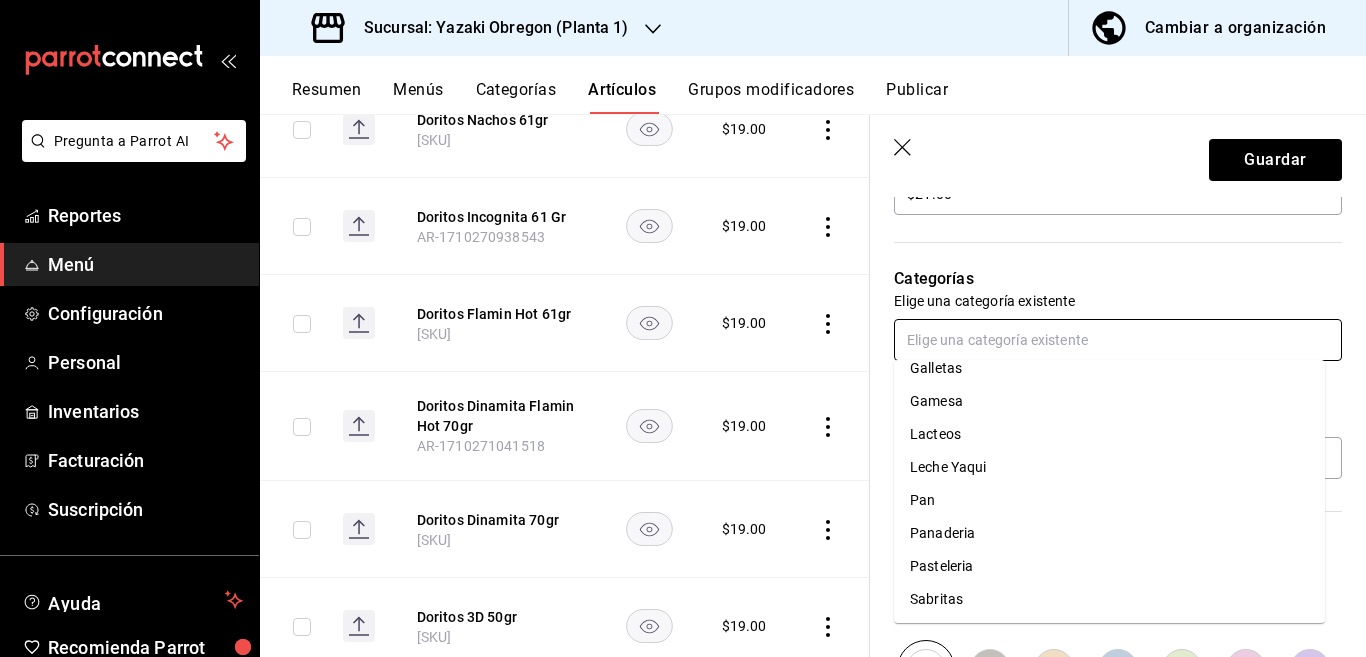scroll, scrollTop: 281, scrollLeft: 0, axis: vertical 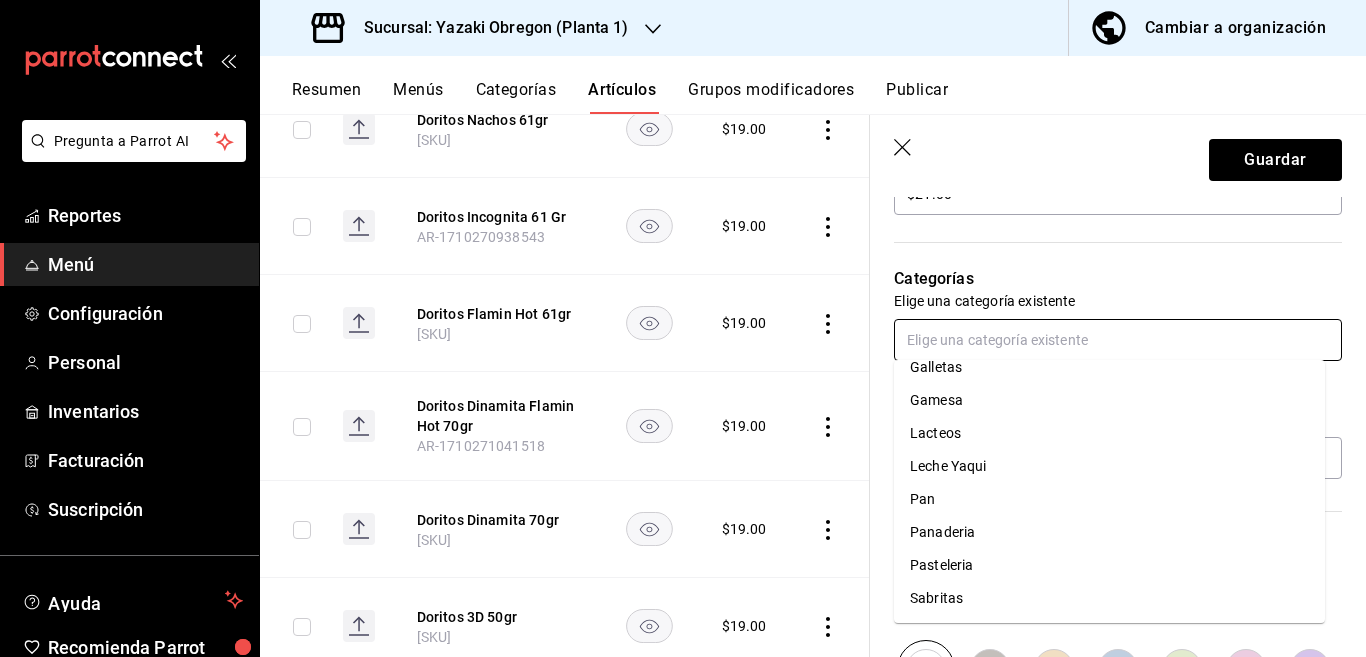 click on "Sabritas" at bounding box center [1109, 598] 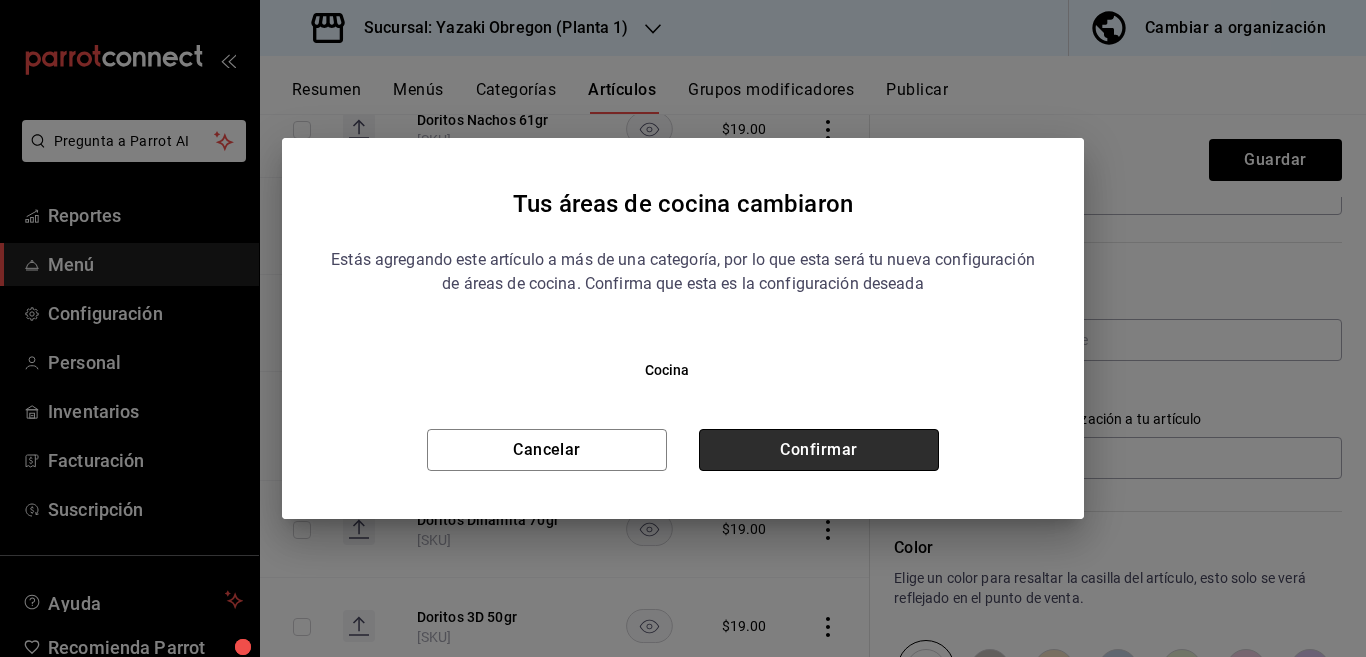 click on "Confirmar" at bounding box center [819, 450] 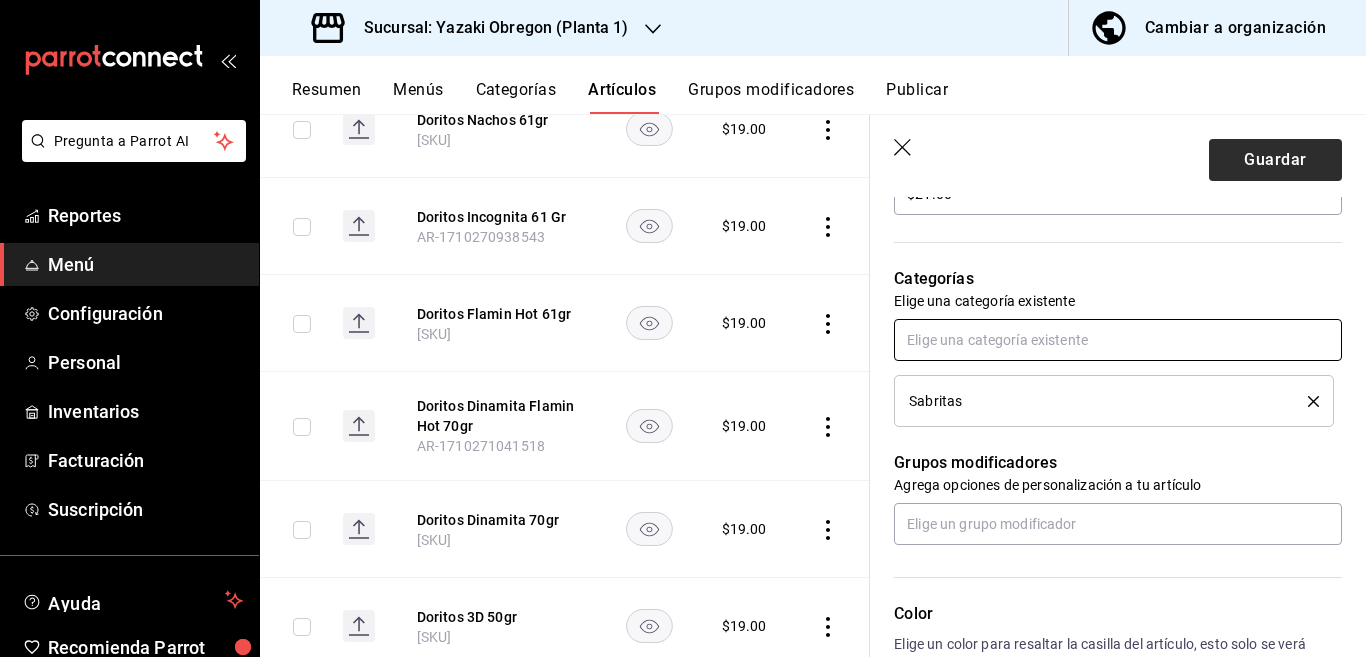scroll, scrollTop: 651, scrollLeft: 0, axis: vertical 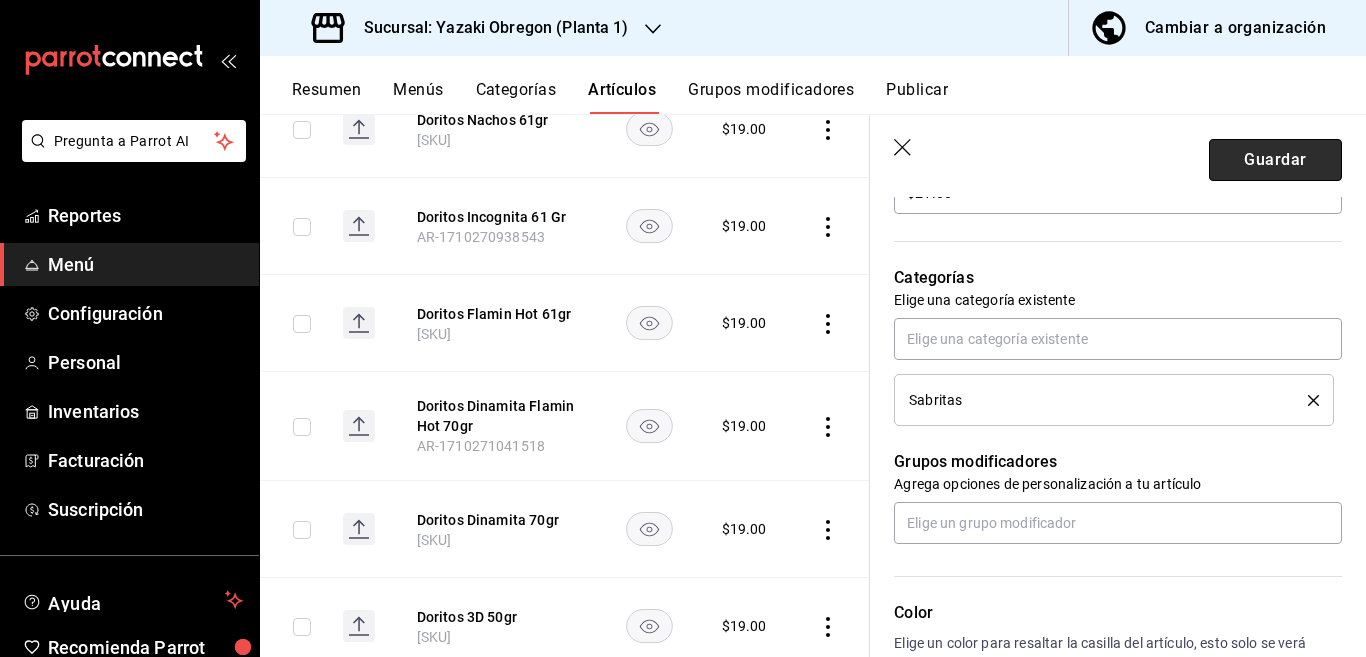 click on "Guardar" at bounding box center [1275, 160] 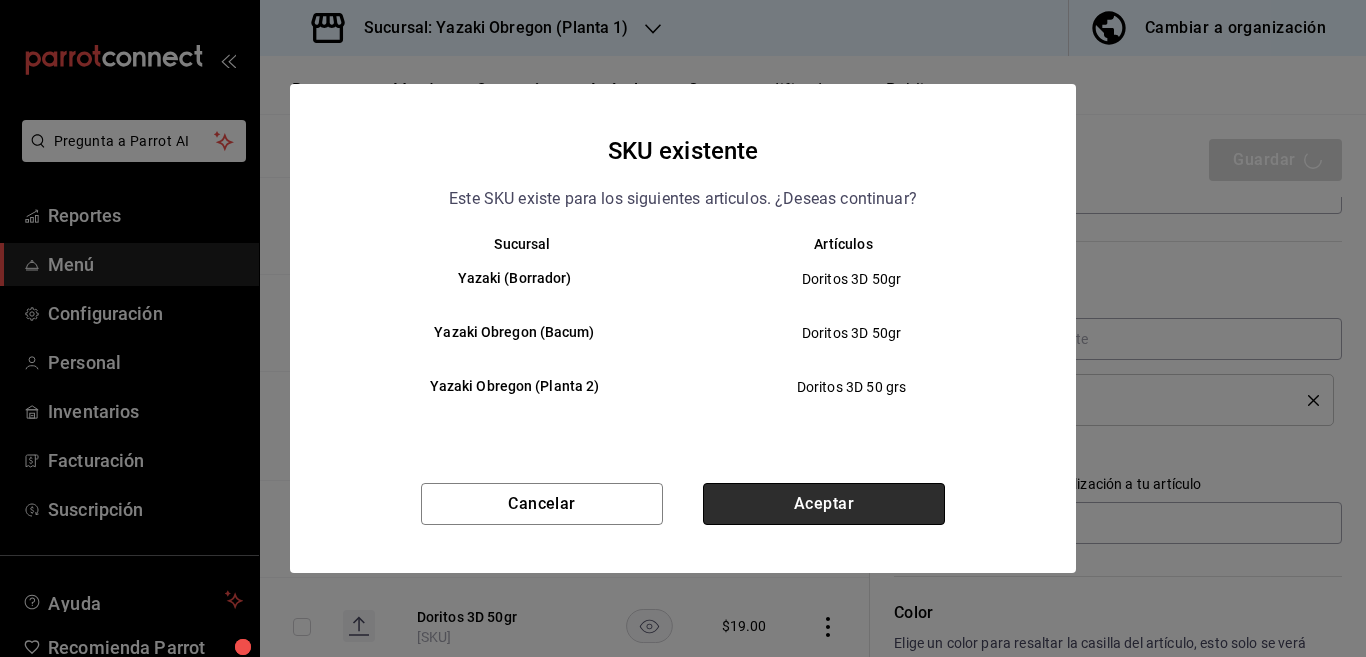 click on "Aceptar" at bounding box center (824, 504) 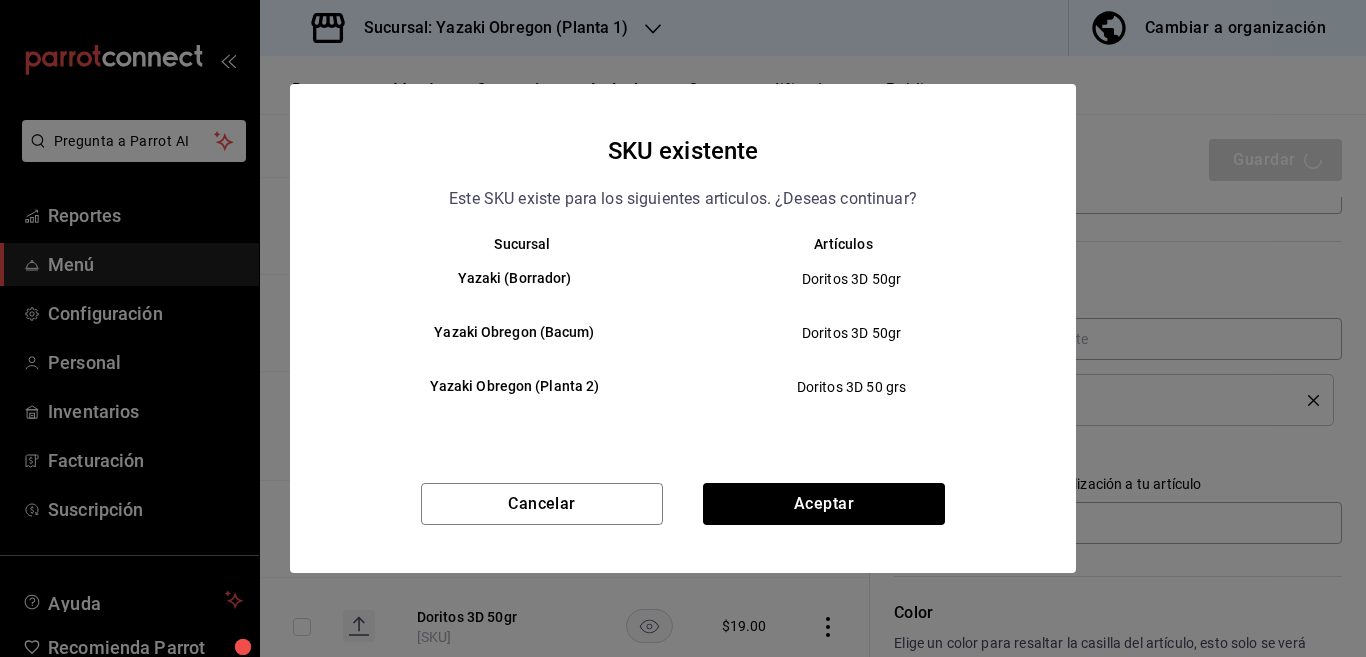 type on "x" 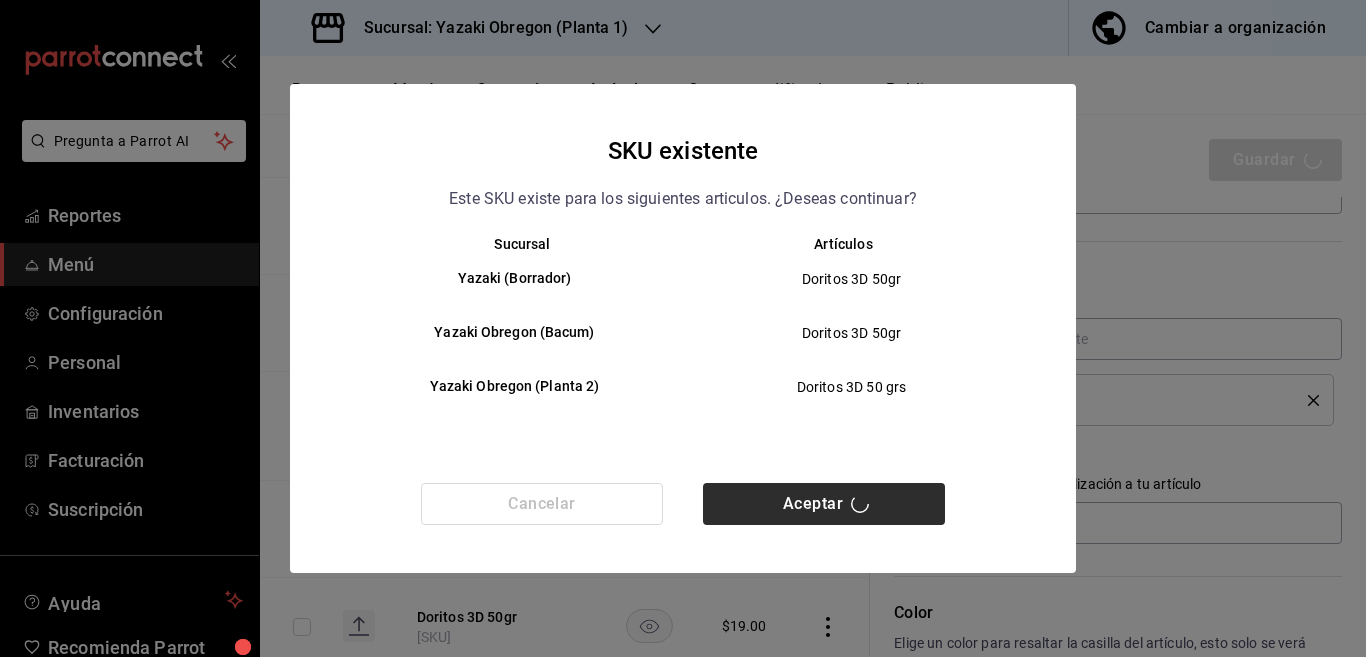 type 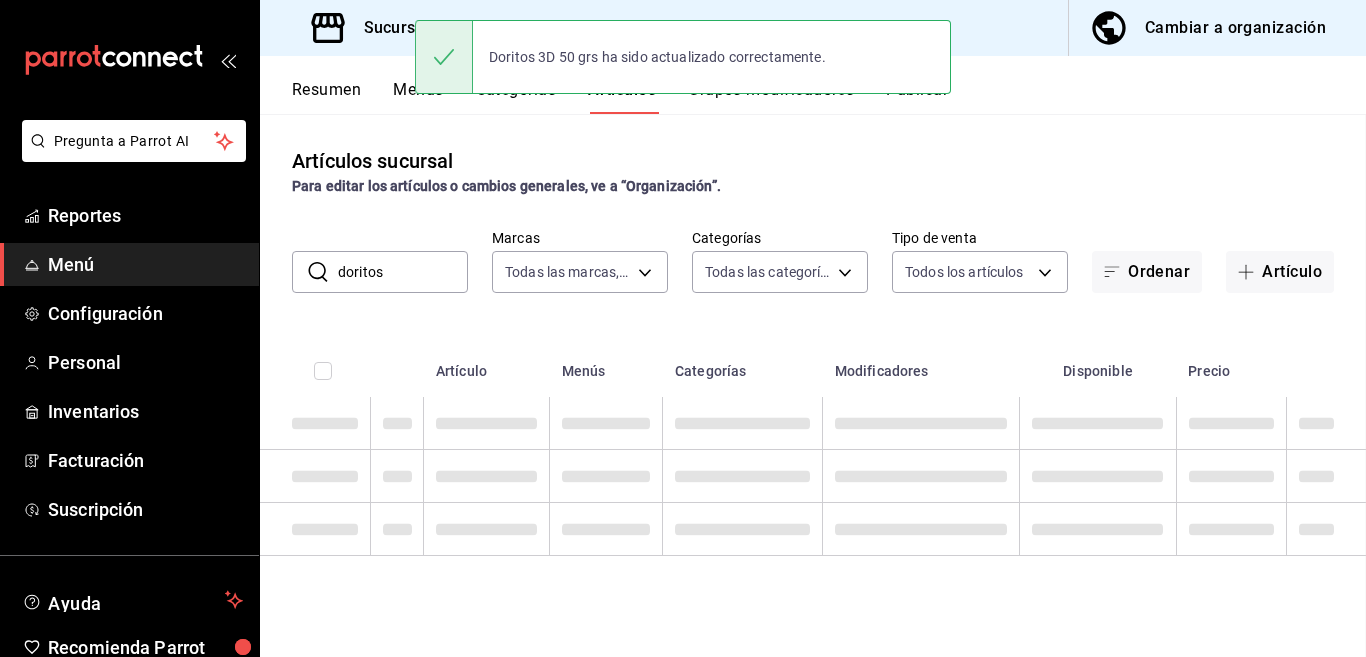 scroll, scrollTop: 0, scrollLeft: 0, axis: both 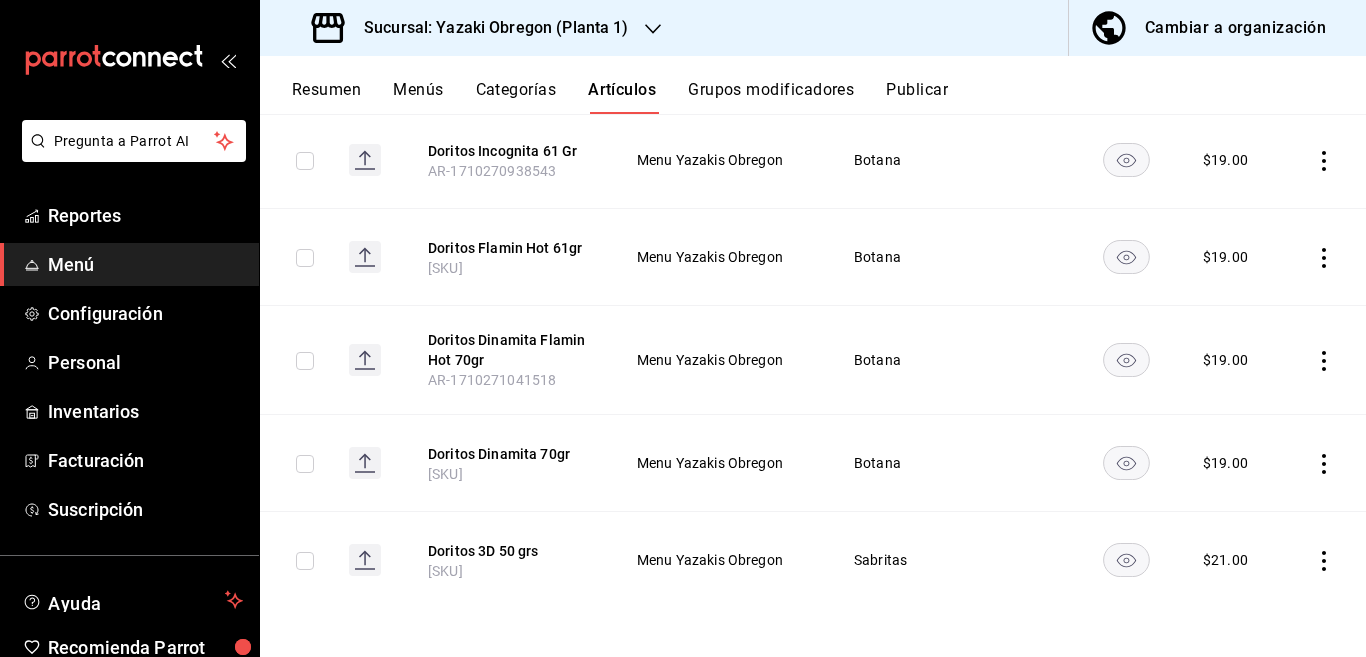 click 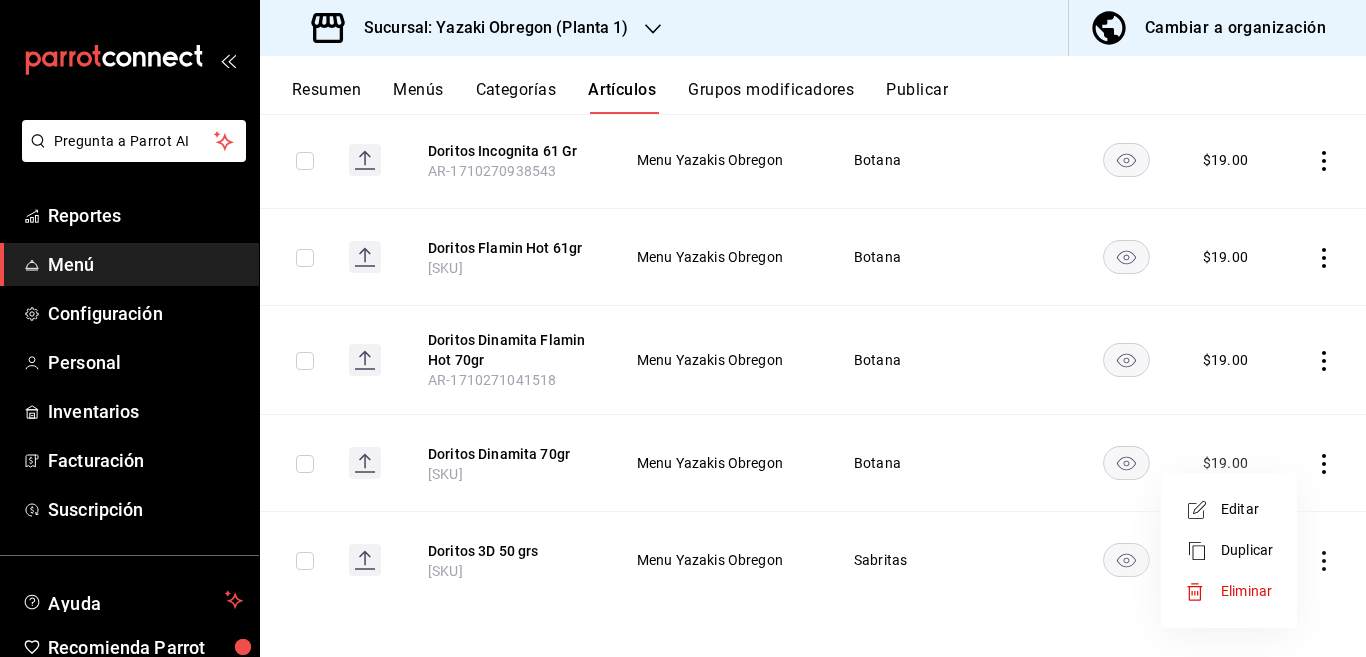 click on "Editar" at bounding box center [1247, 509] 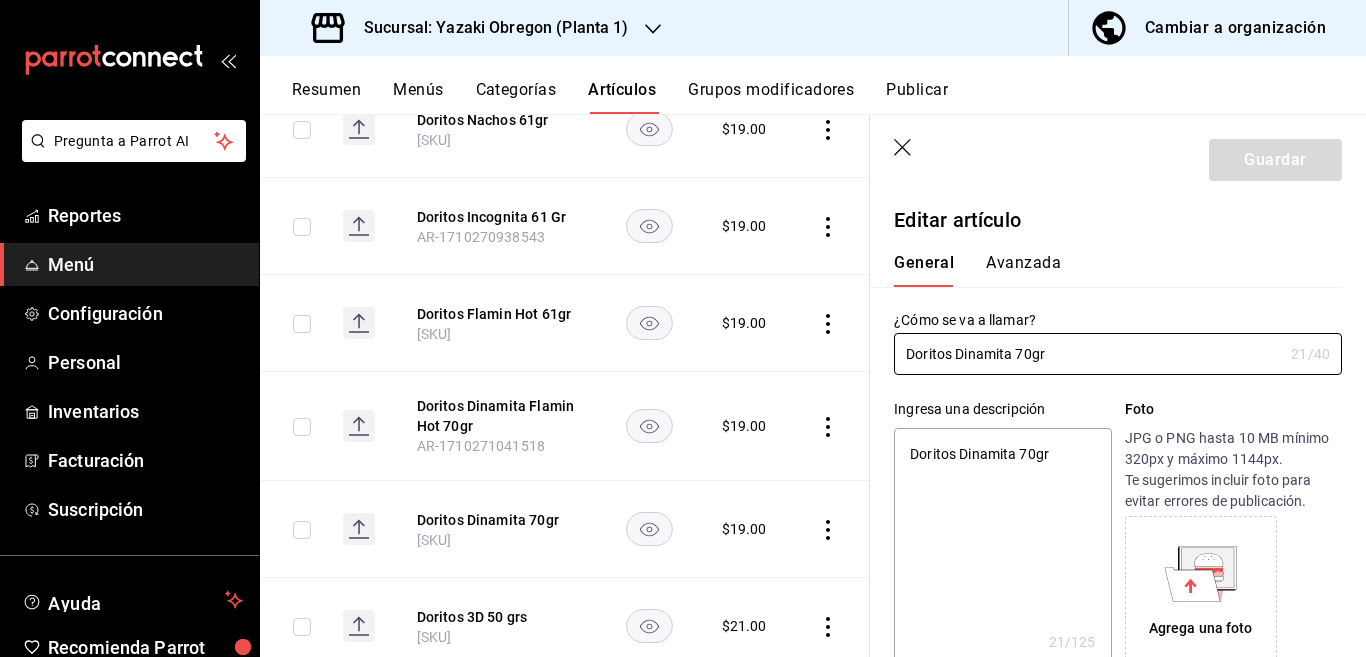 type on "x" 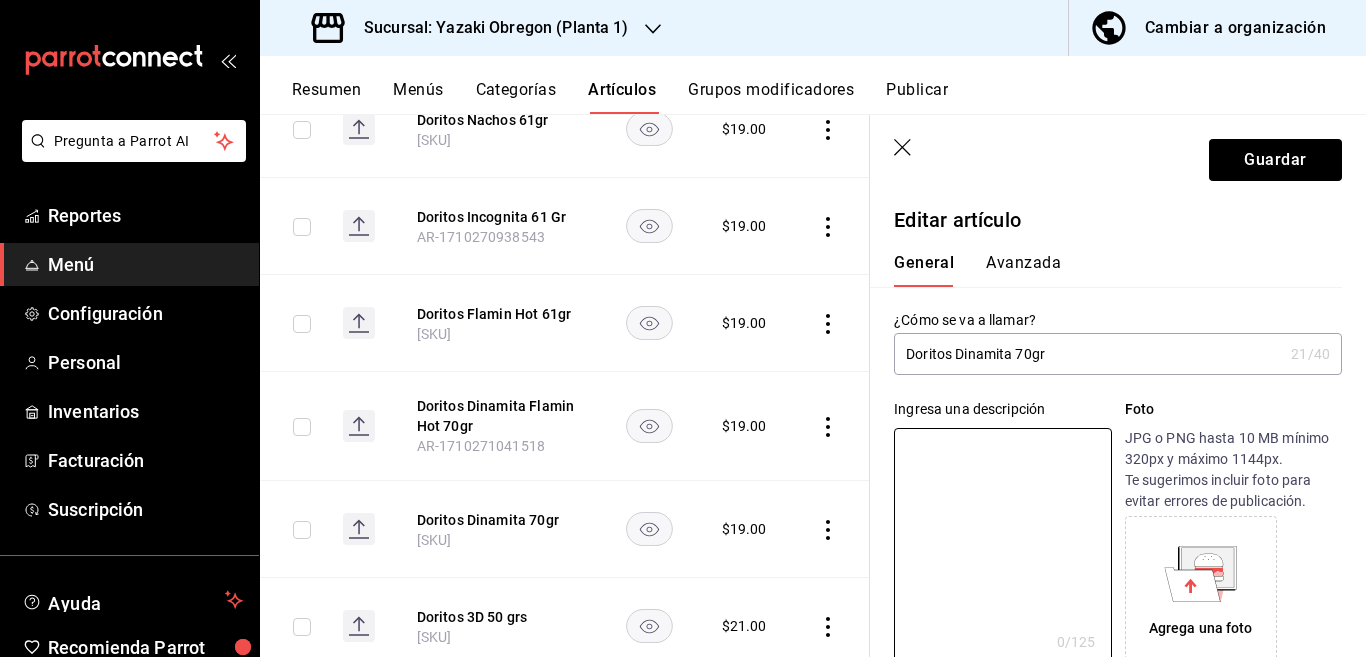 type 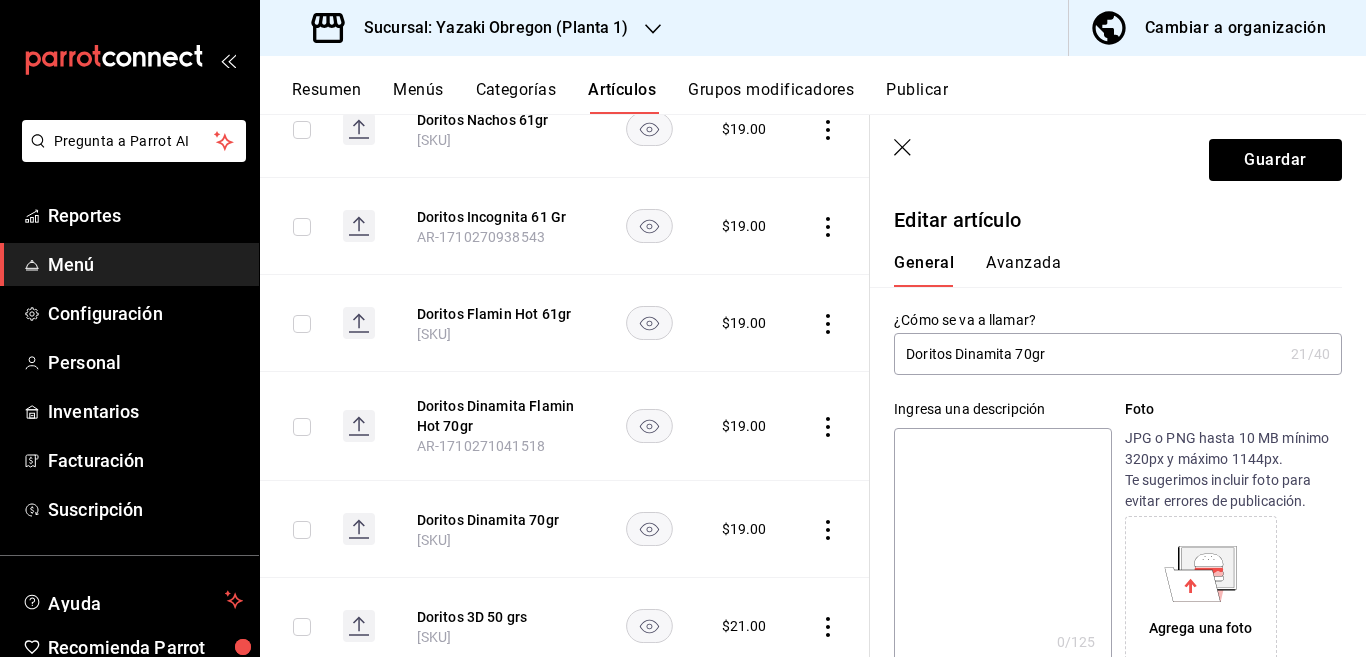 click on "Doritos Dinamita 70gr" at bounding box center (1088, 354) 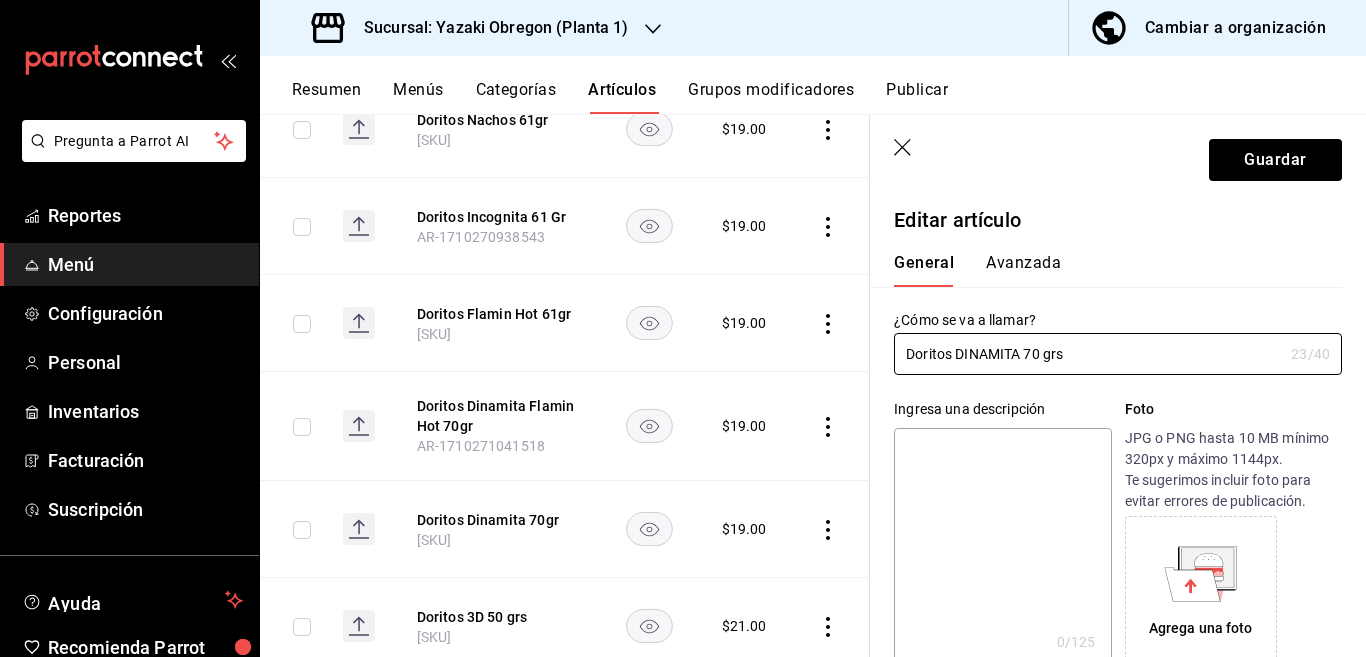type on "Doritos DINAMITA 70 grs" 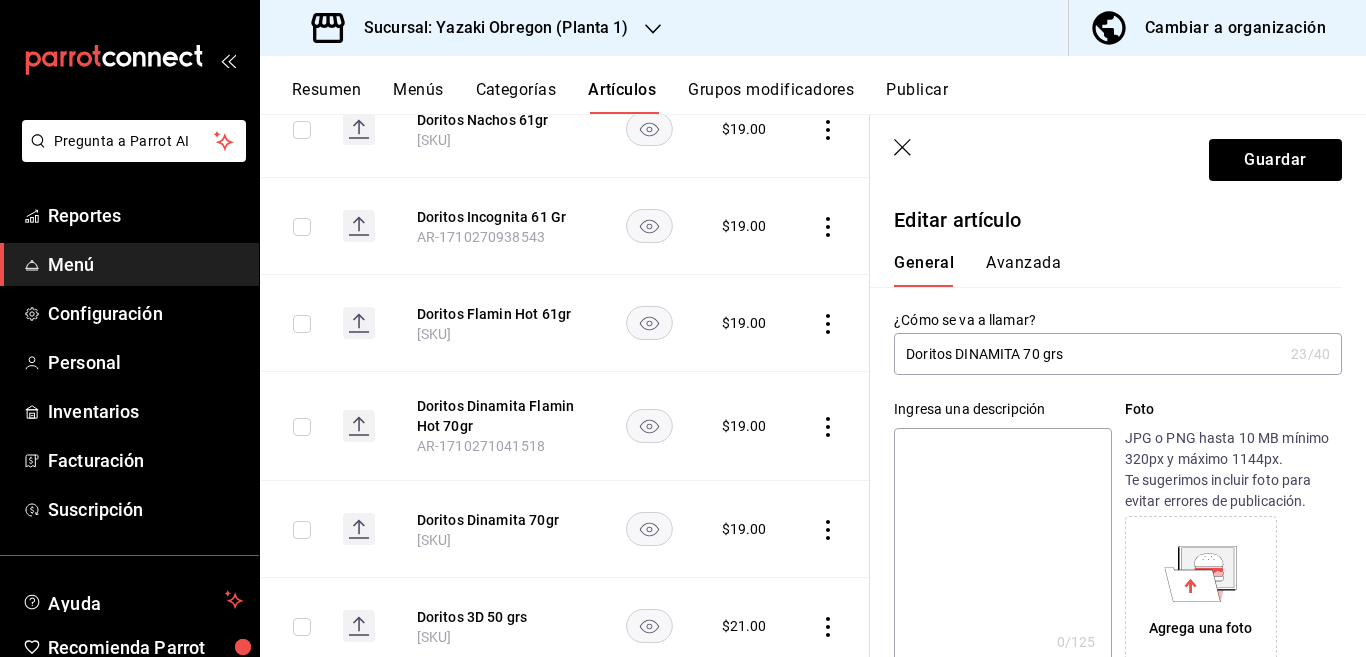 click at bounding box center [1002, 548] 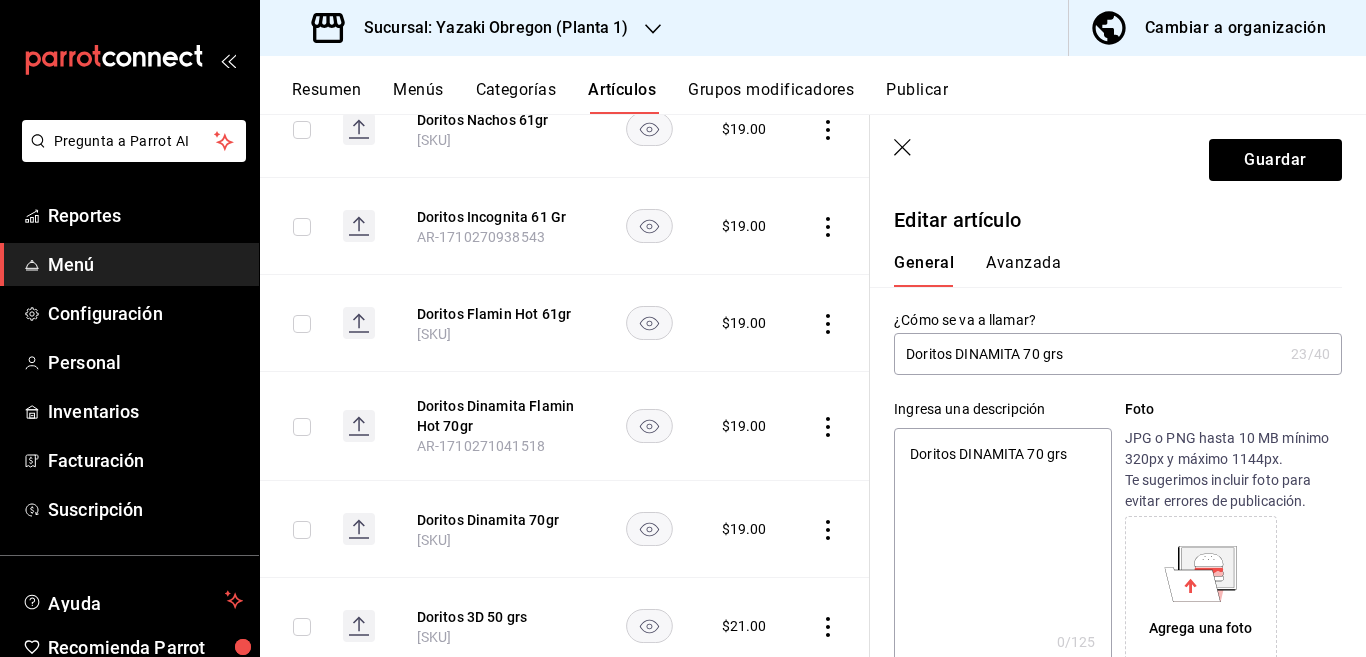 type on "x" 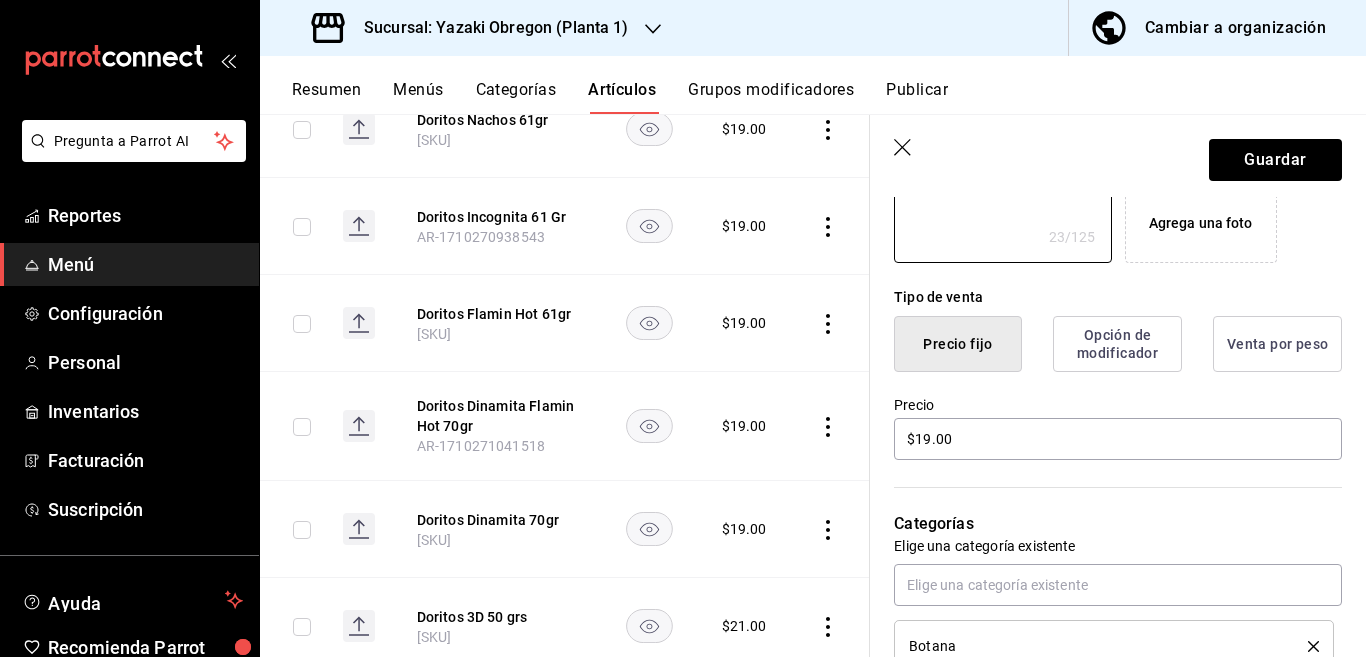 scroll, scrollTop: 406, scrollLeft: 0, axis: vertical 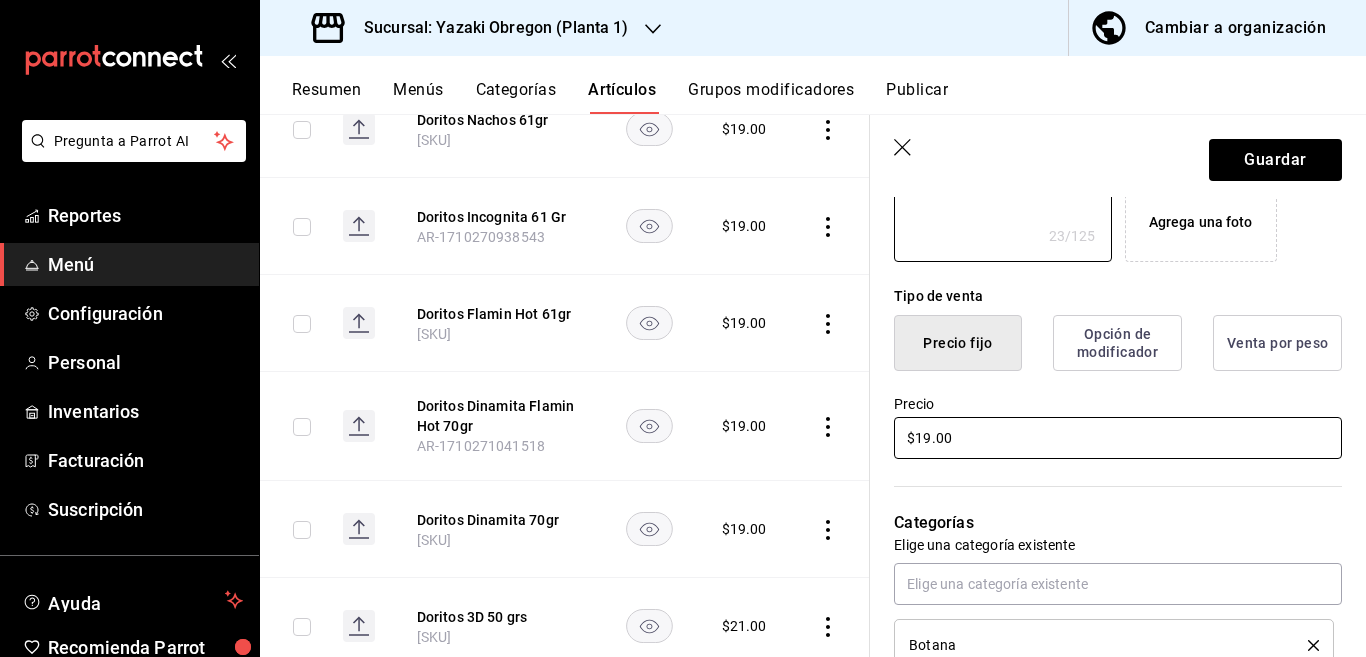 type on "Doritos DINAMITA 70 grs" 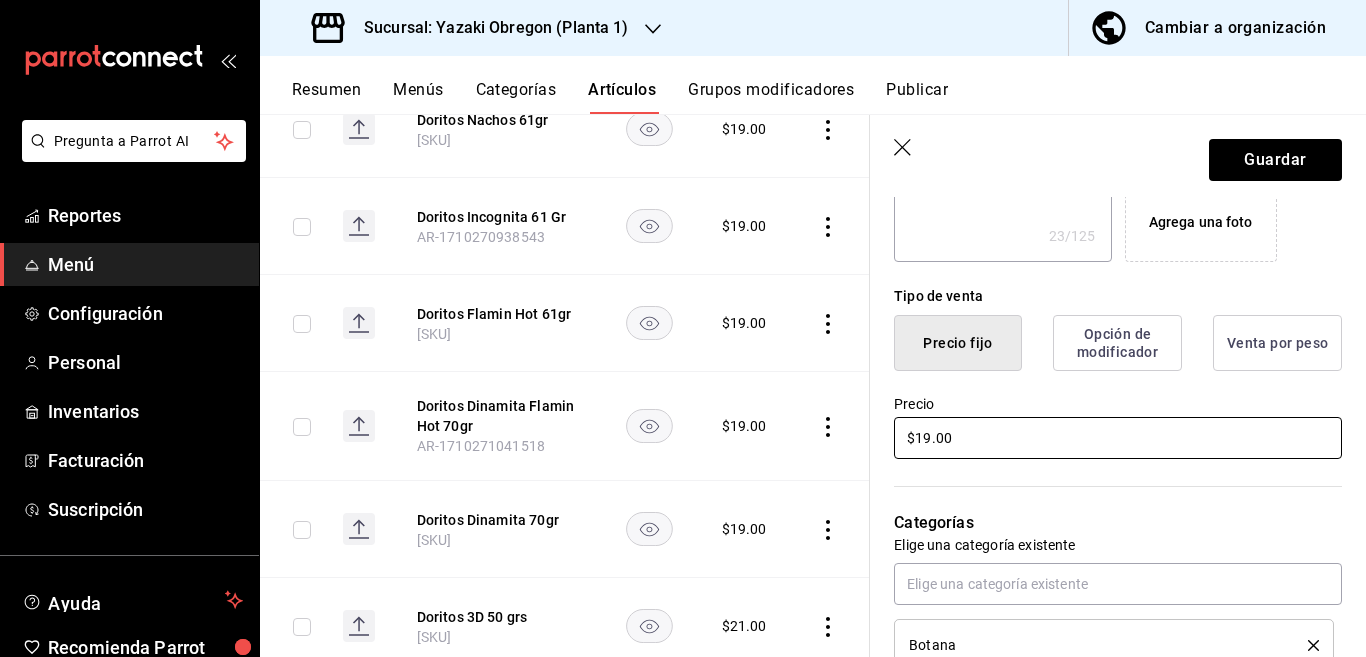 scroll, scrollTop: 407, scrollLeft: 0, axis: vertical 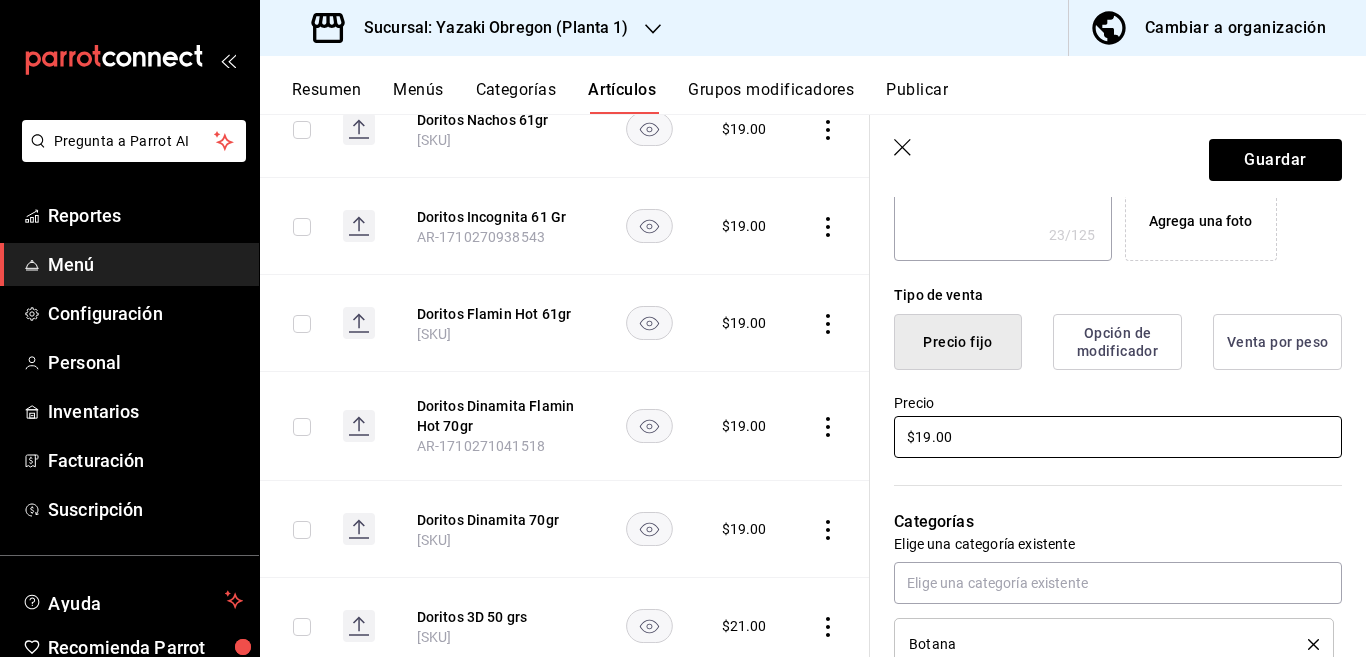 type on "$1.00" 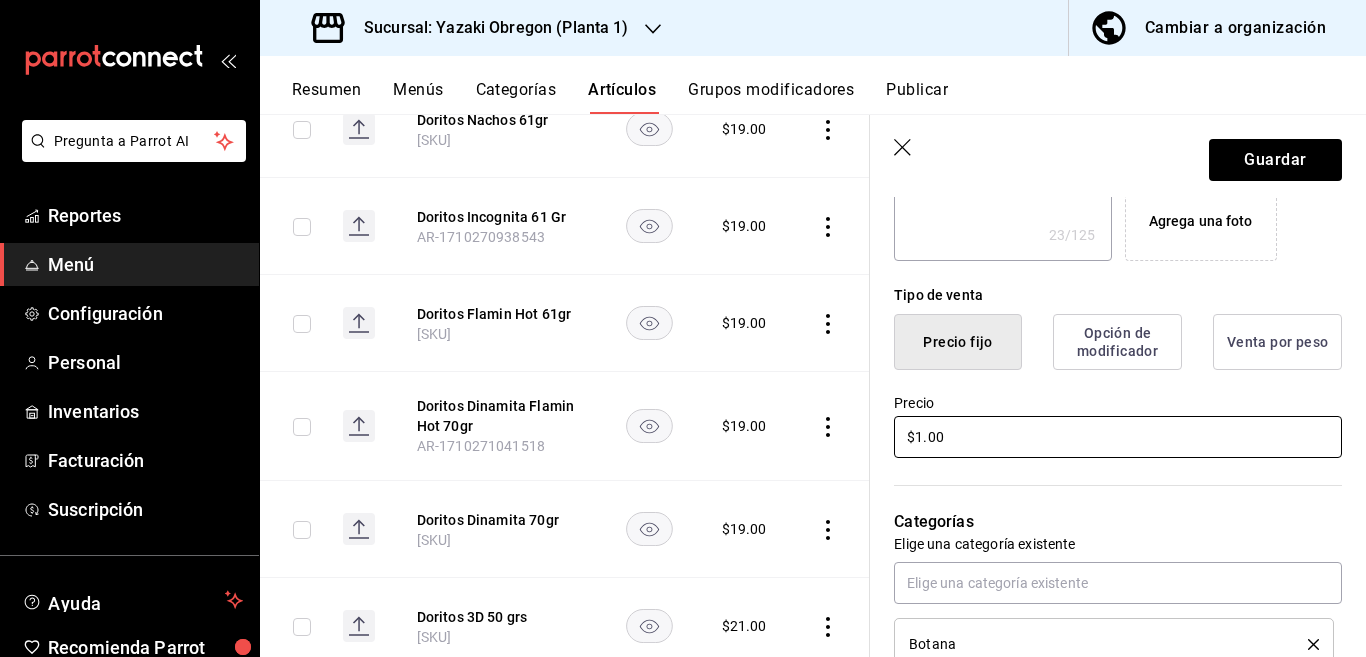 type on "x" 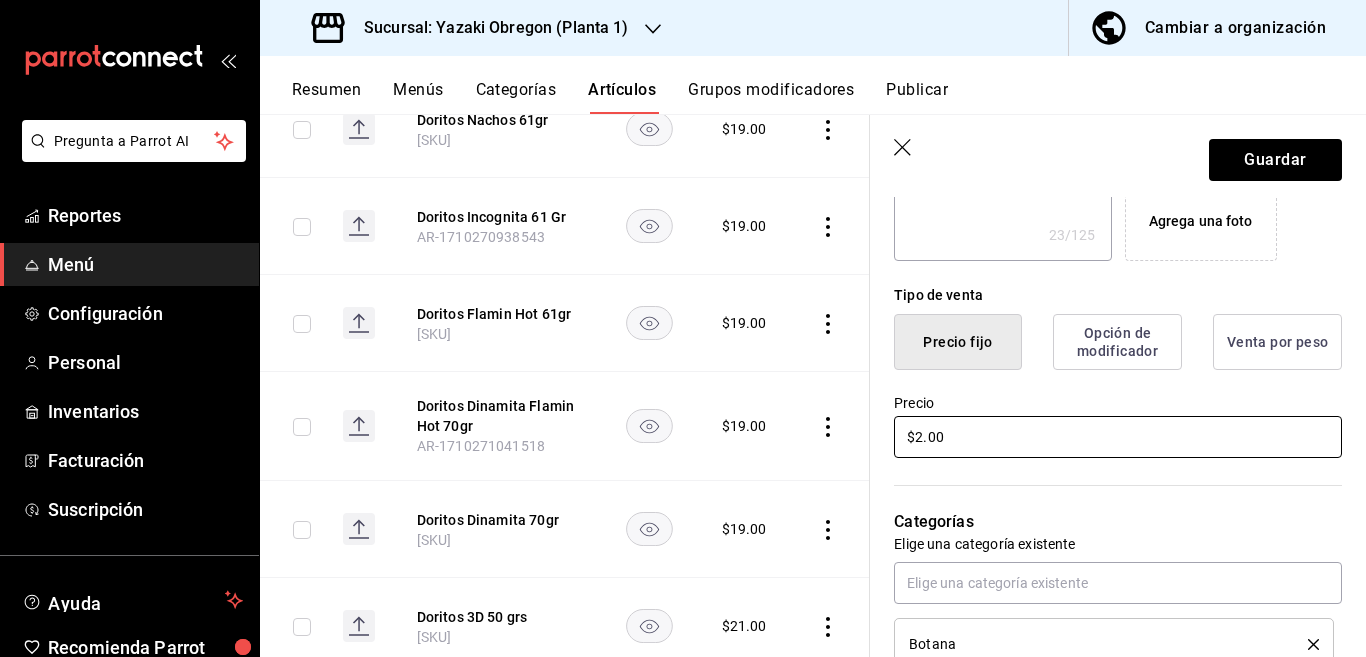 type on "$21.00" 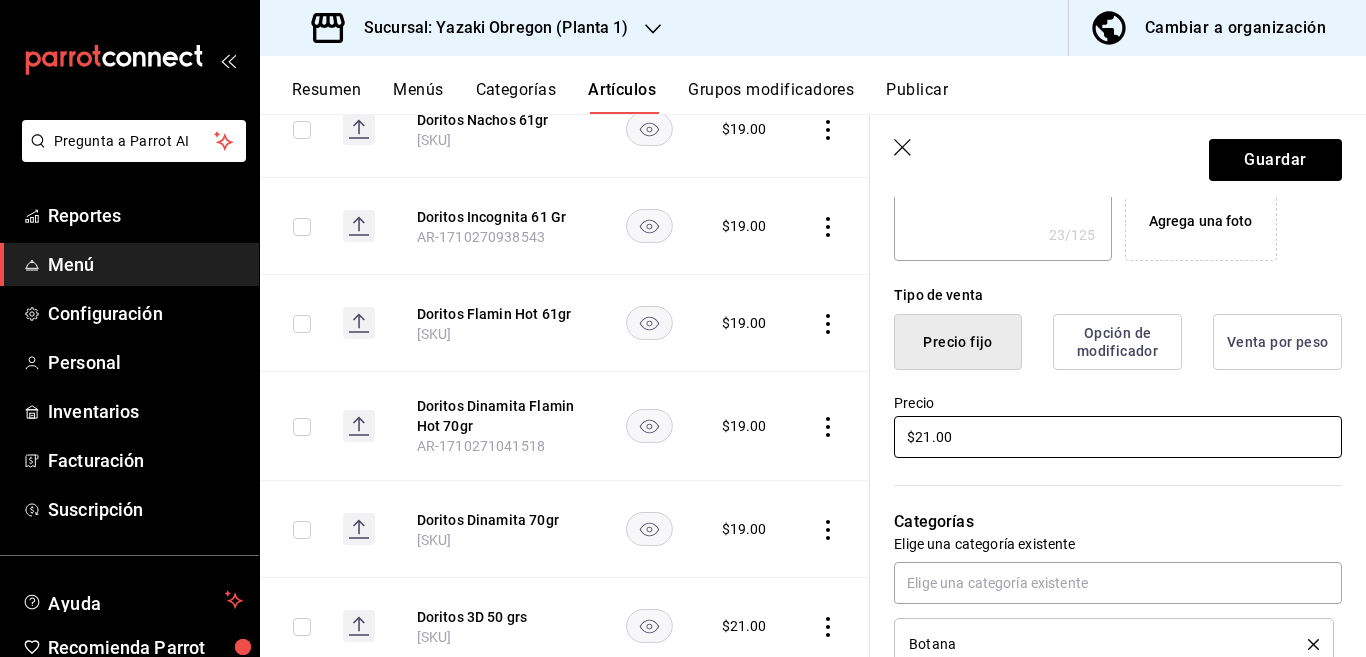 type on "x" 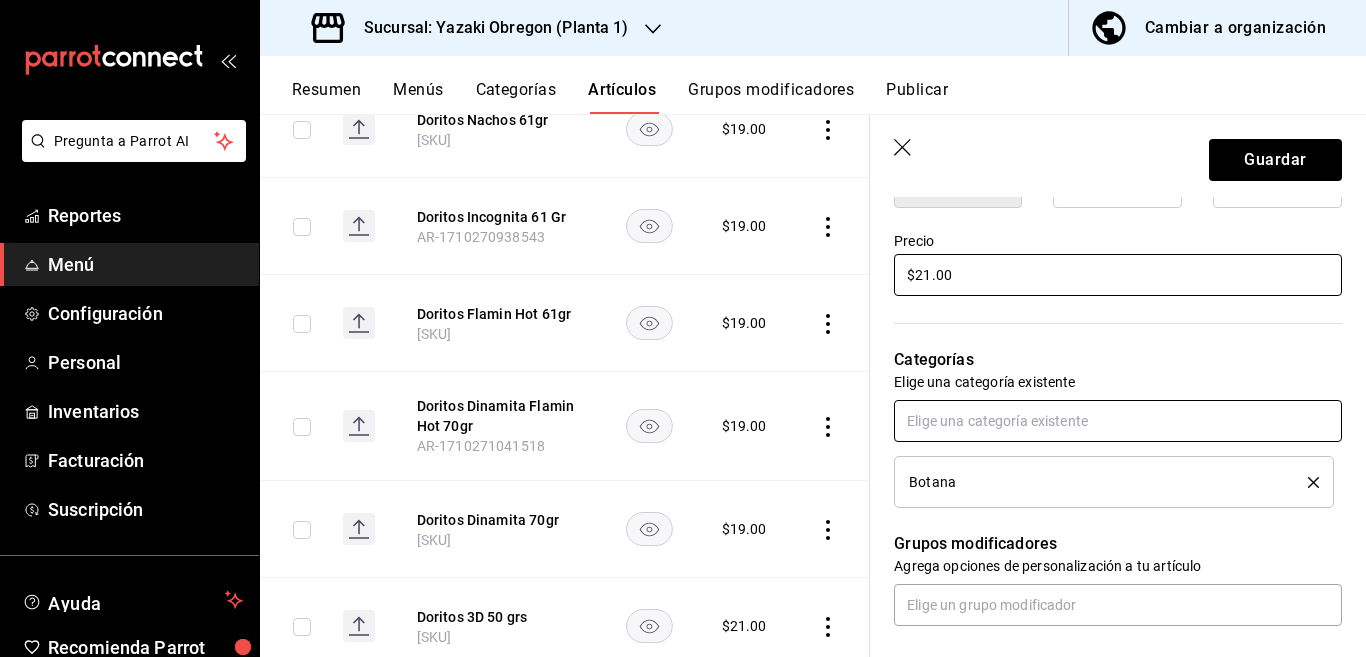 scroll, scrollTop: 569, scrollLeft: 0, axis: vertical 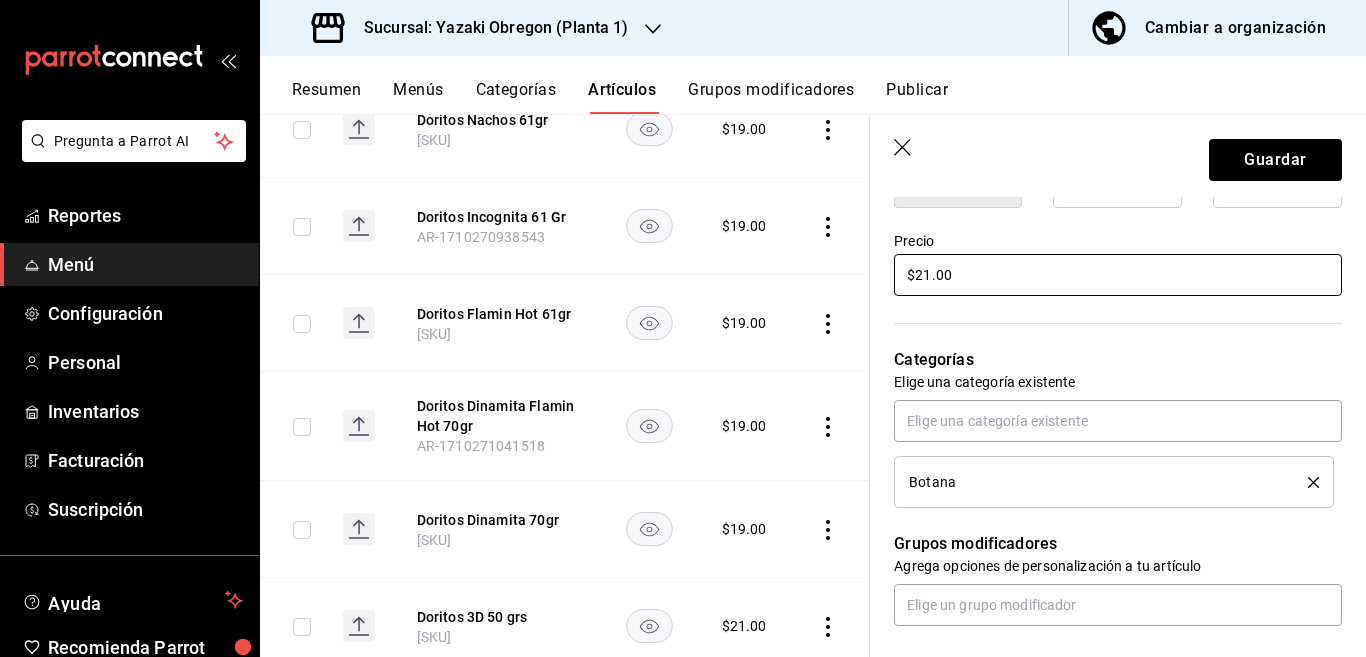 type on "$21.00" 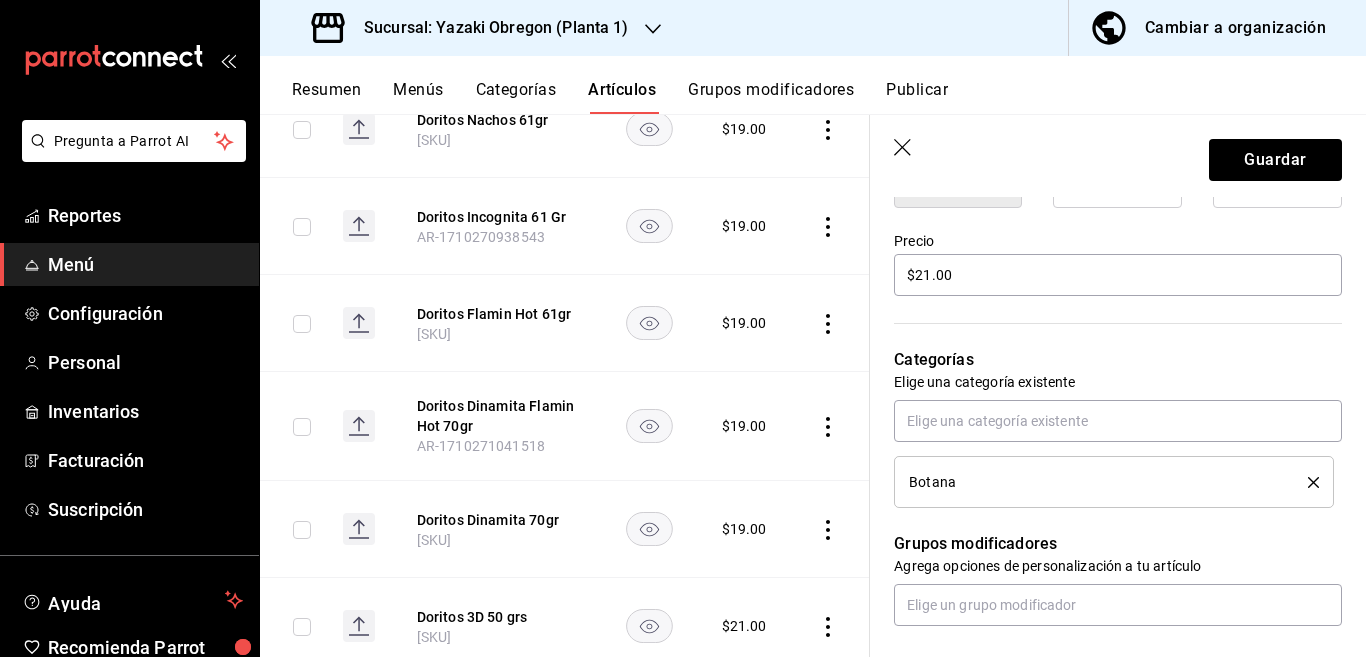 click 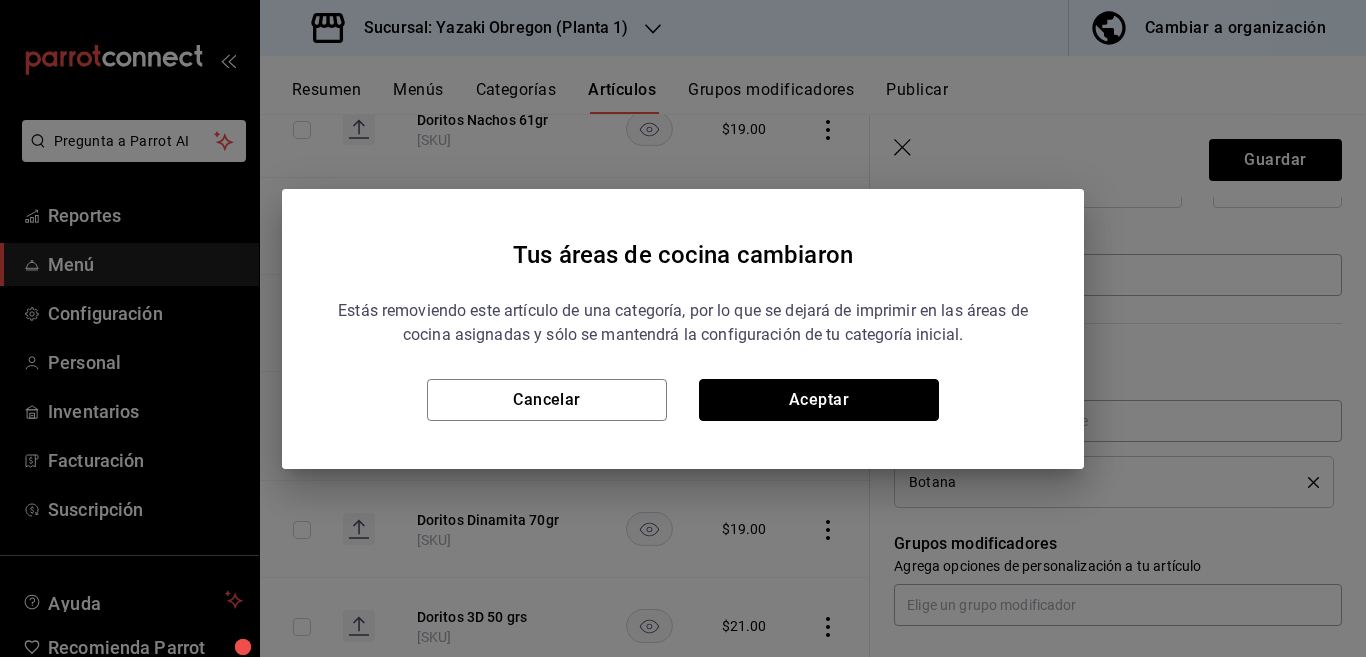 drag, startPoint x: 871, startPoint y: 388, endPoint x: 868, endPoint y: 409, distance: 21.213203 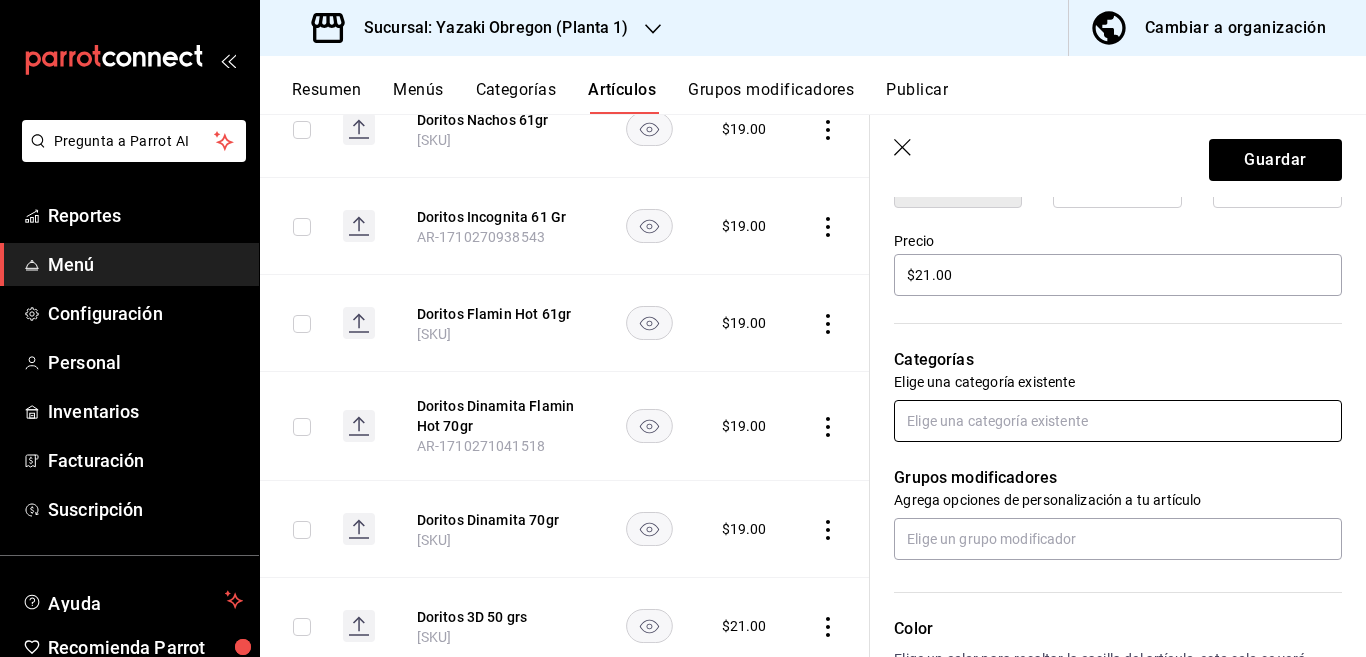 click at bounding box center (1118, 421) 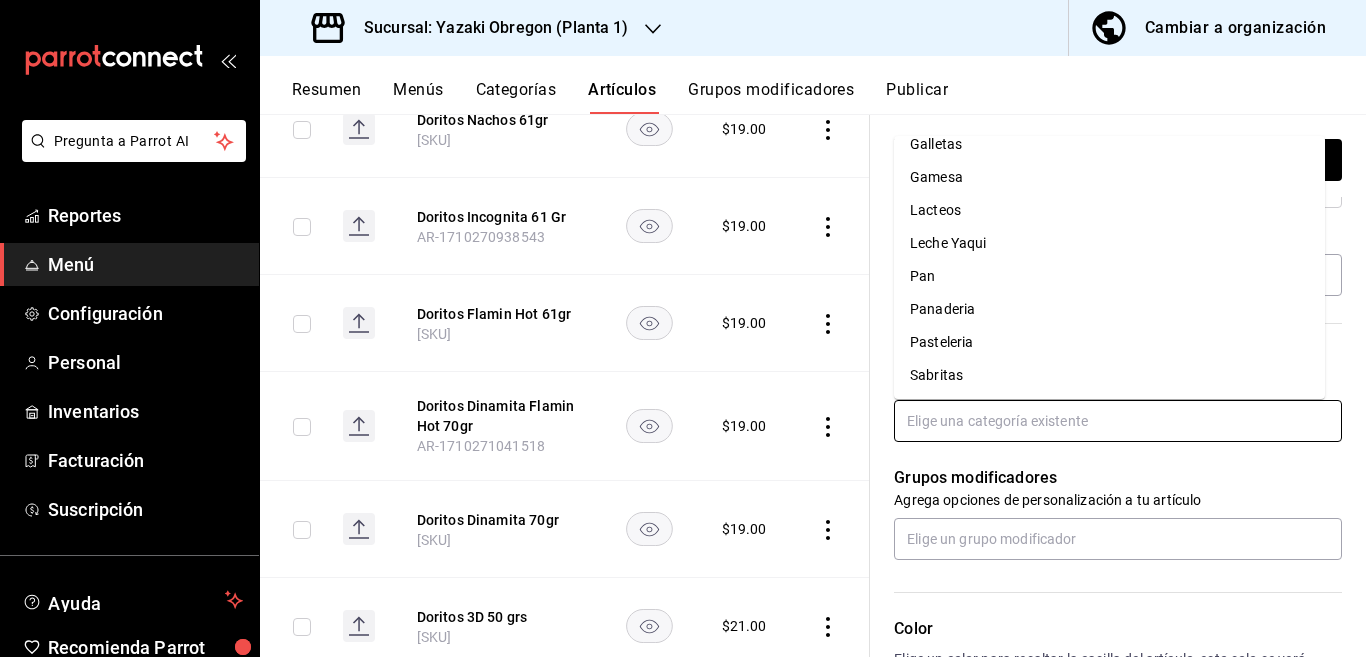 scroll, scrollTop: 281, scrollLeft: 0, axis: vertical 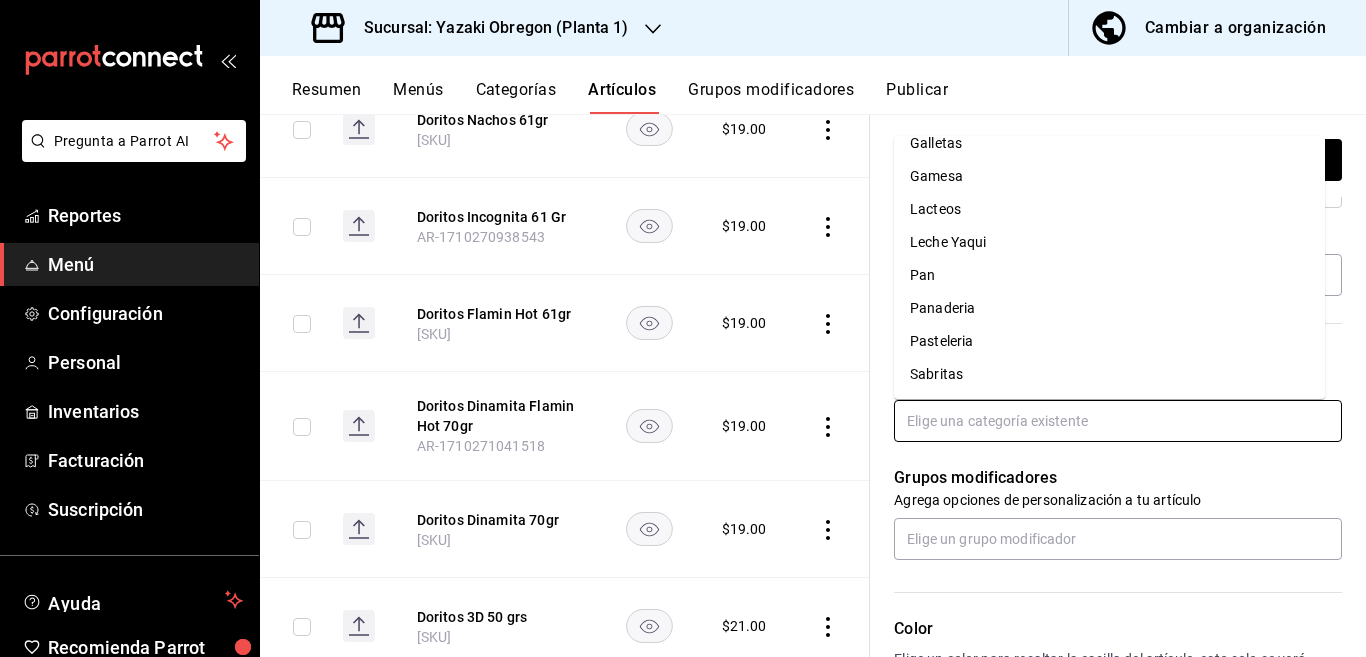 click on "Sabritas" at bounding box center (1109, 374) 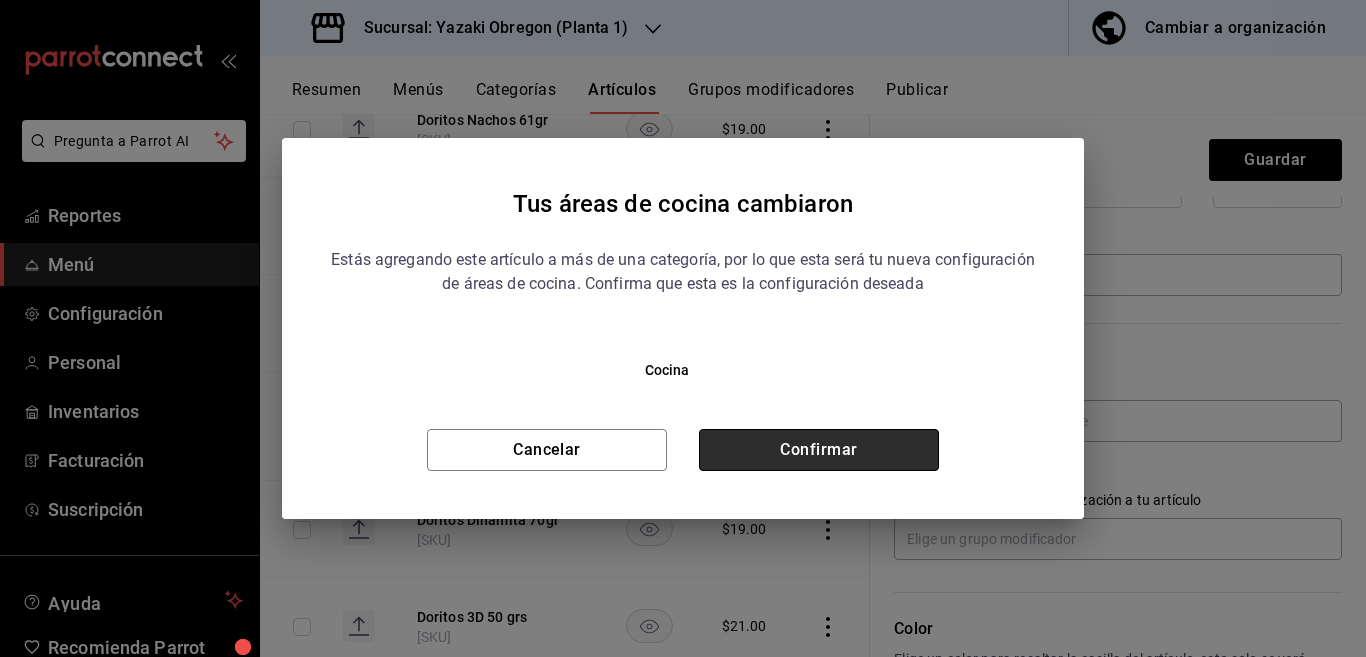 click on "Confirmar" at bounding box center (819, 450) 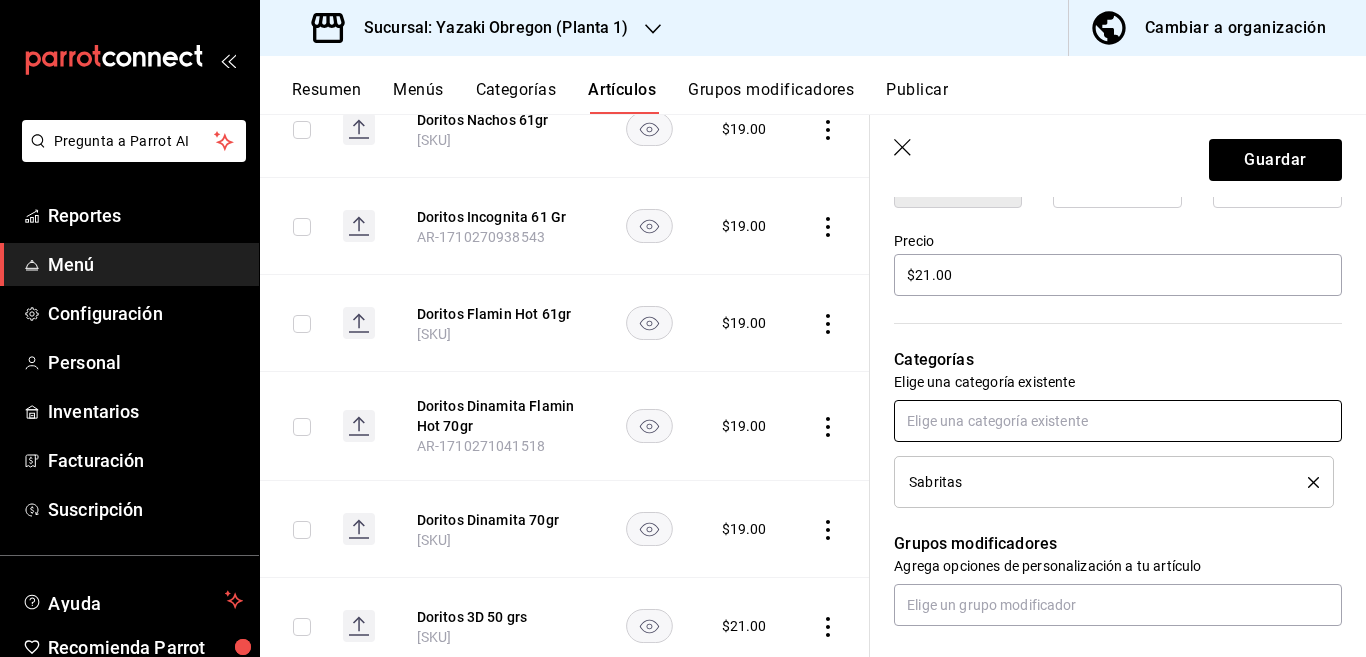 scroll, scrollTop: 570, scrollLeft: 0, axis: vertical 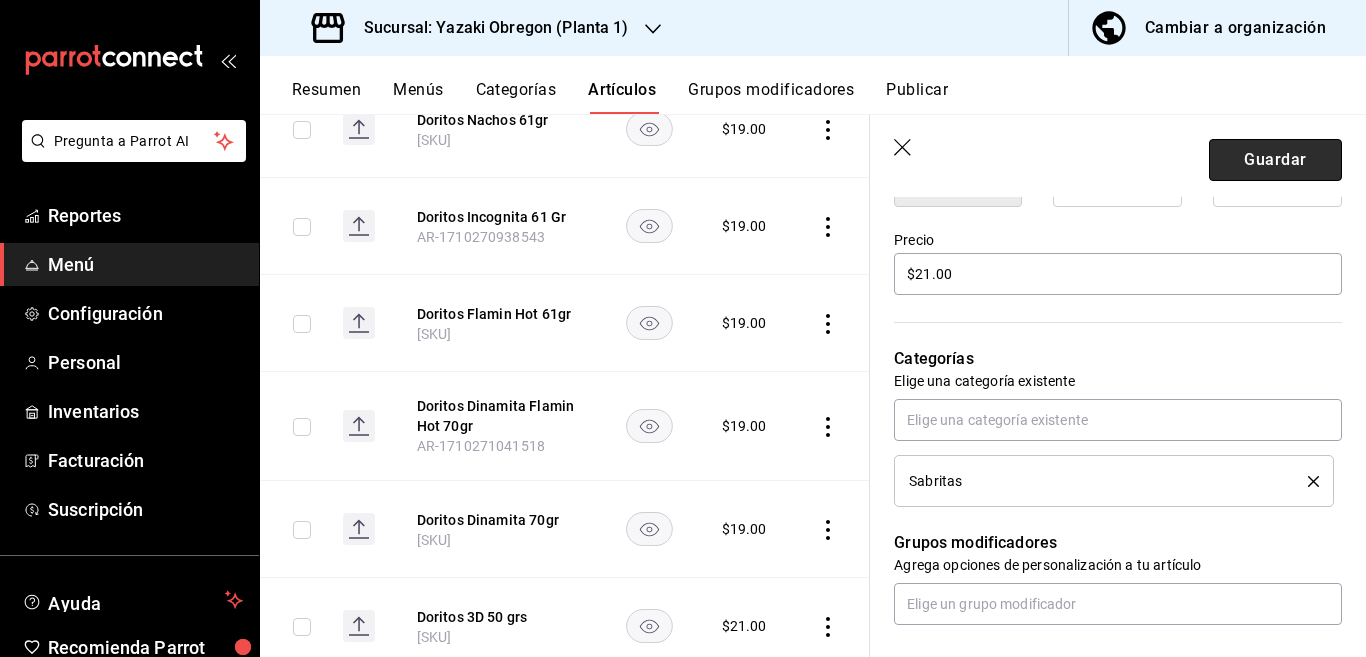 click on "Guardar" at bounding box center [1275, 160] 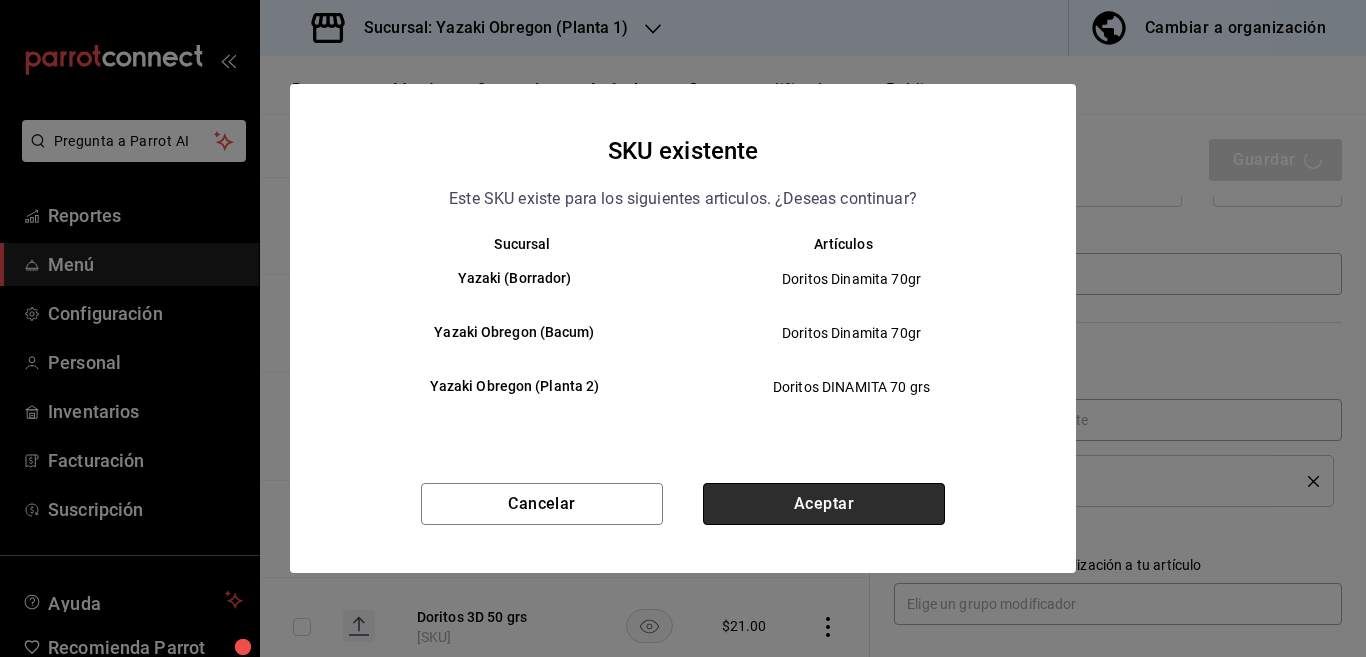 click on "Aceptar" at bounding box center [824, 504] 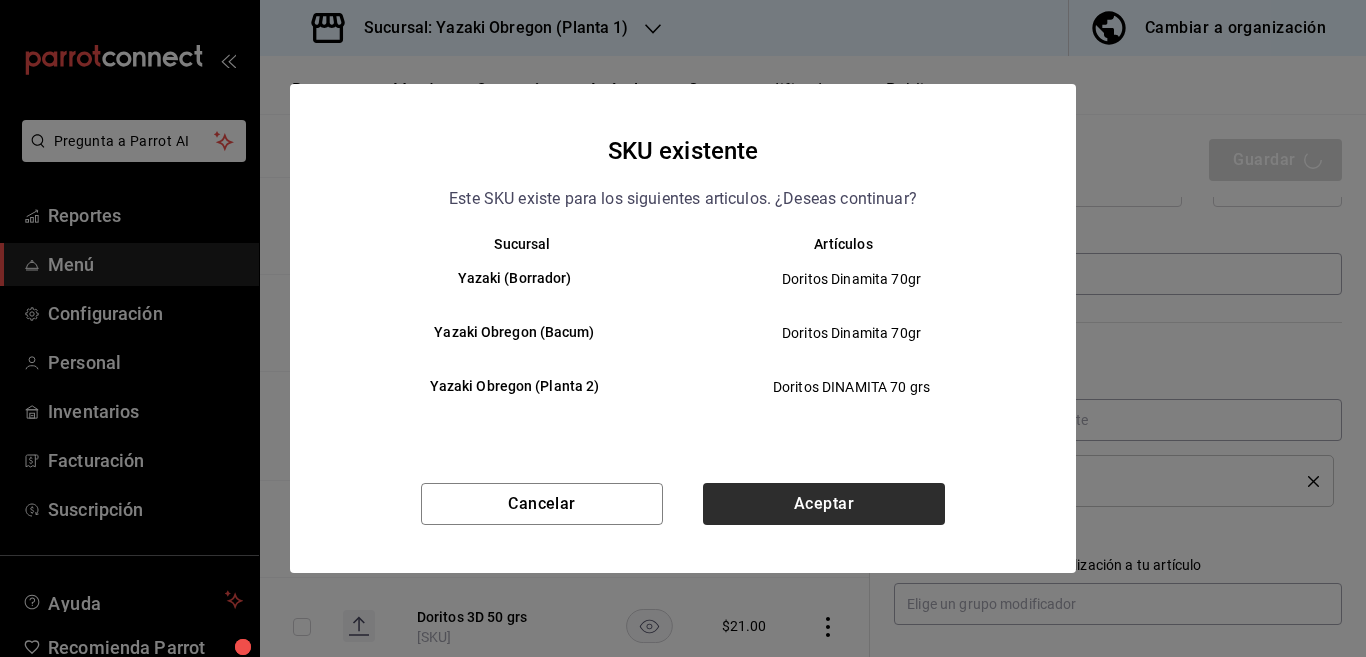 type on "x" 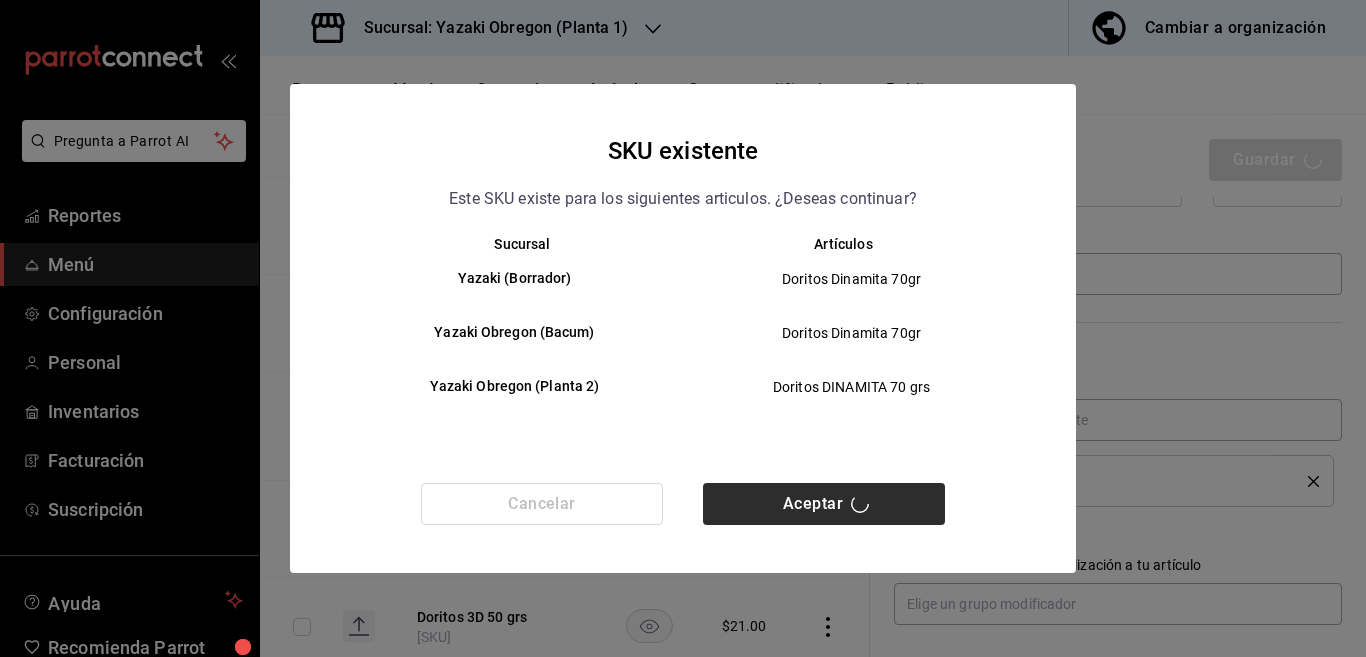 type 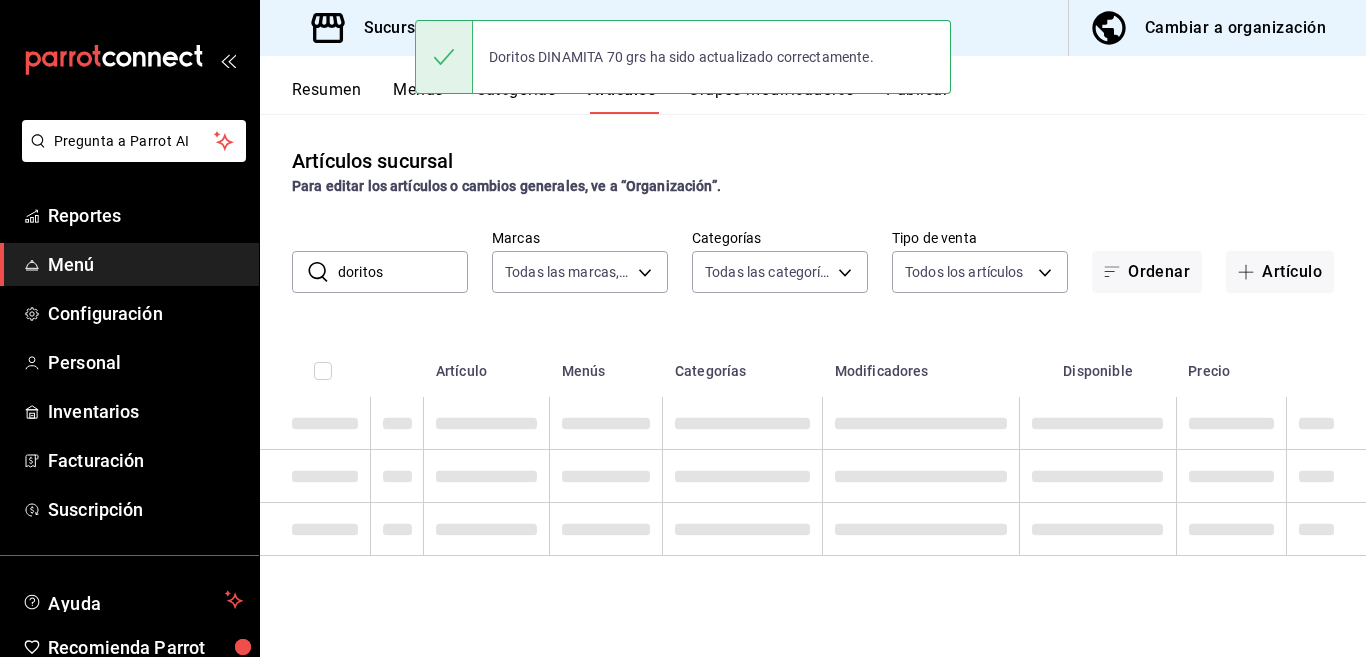 scroll, scrollTop: 0, scrollLeft: 0, axis: both 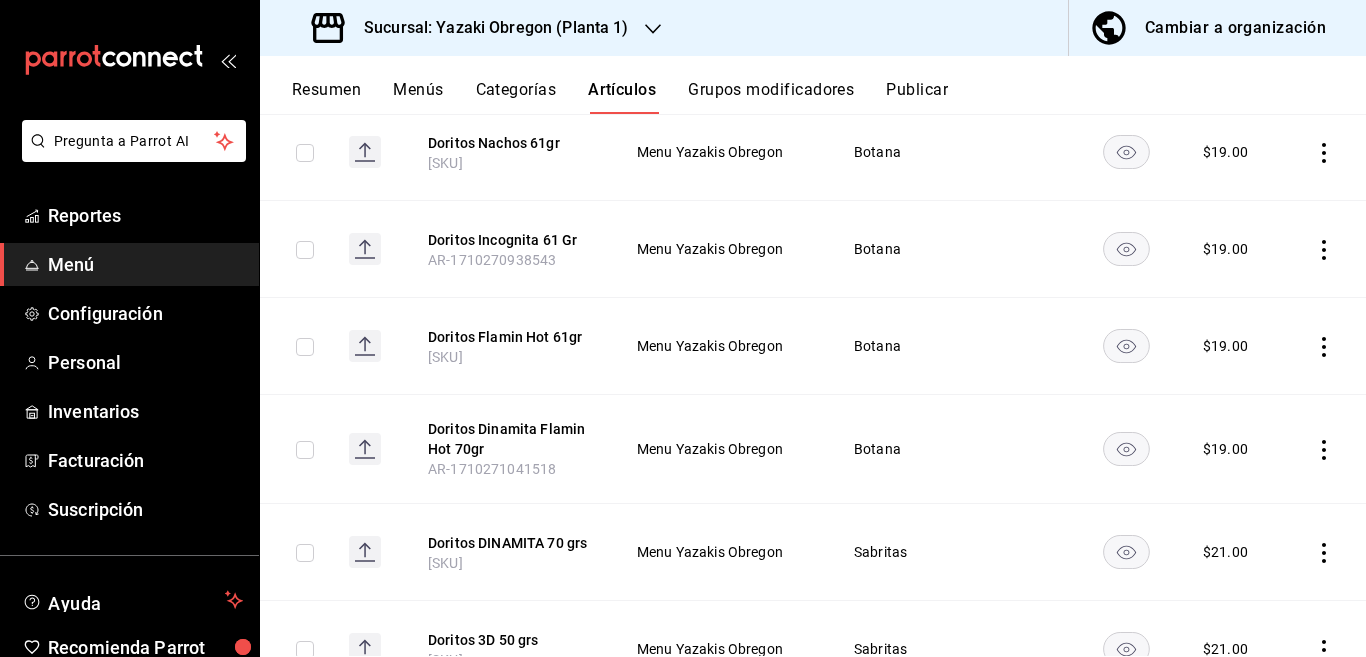 click 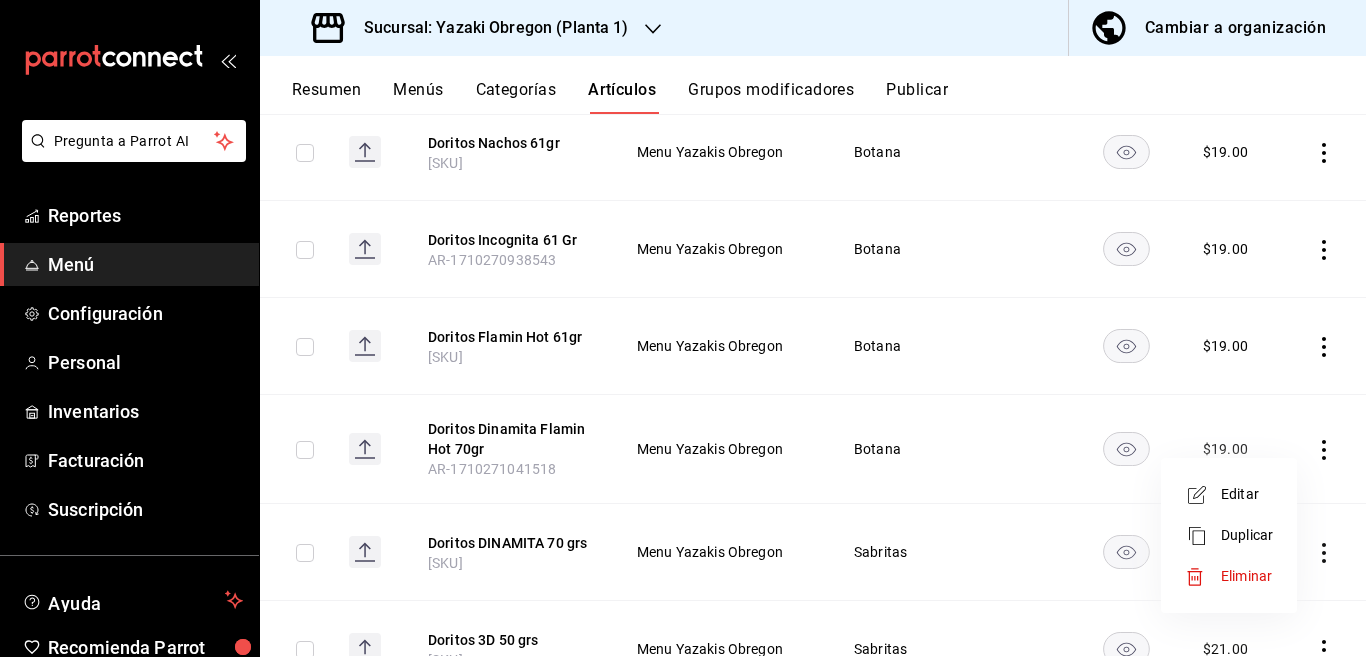 click on "Editar" at bounding box center [1247, 494] 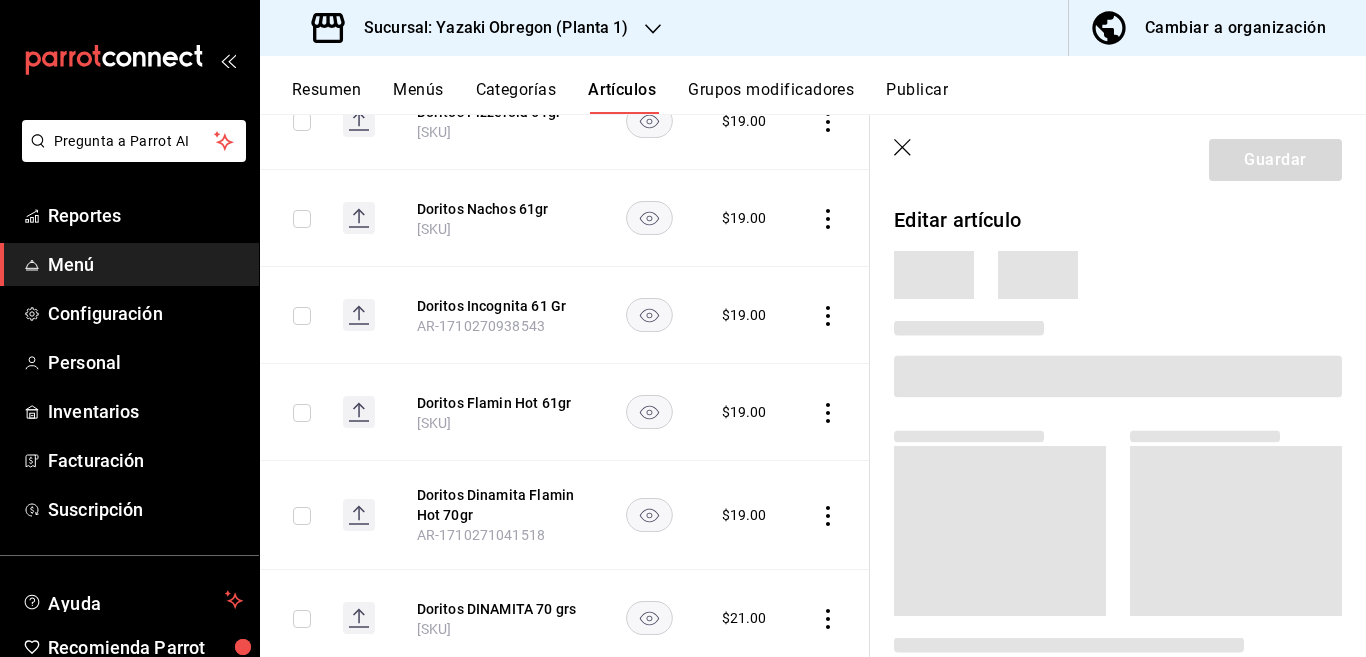 scroll, scrollTop: 488, scrollLeft: 0, axis: vertical 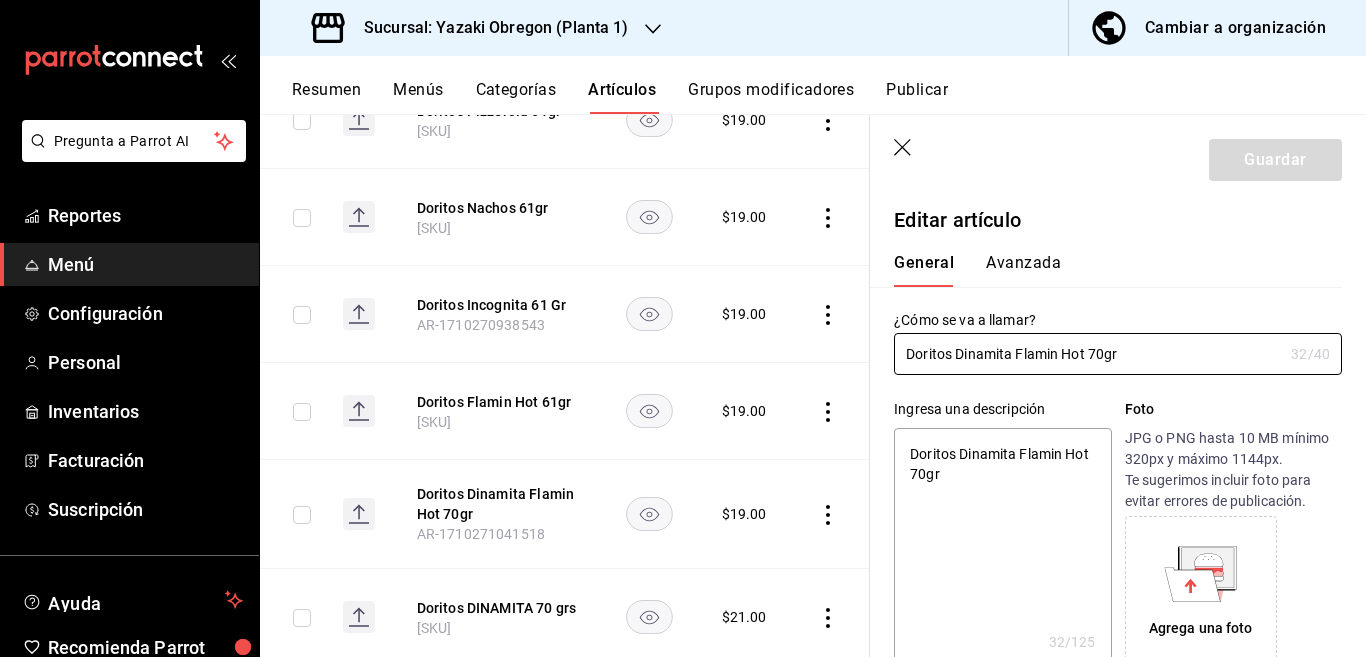 type on "x" 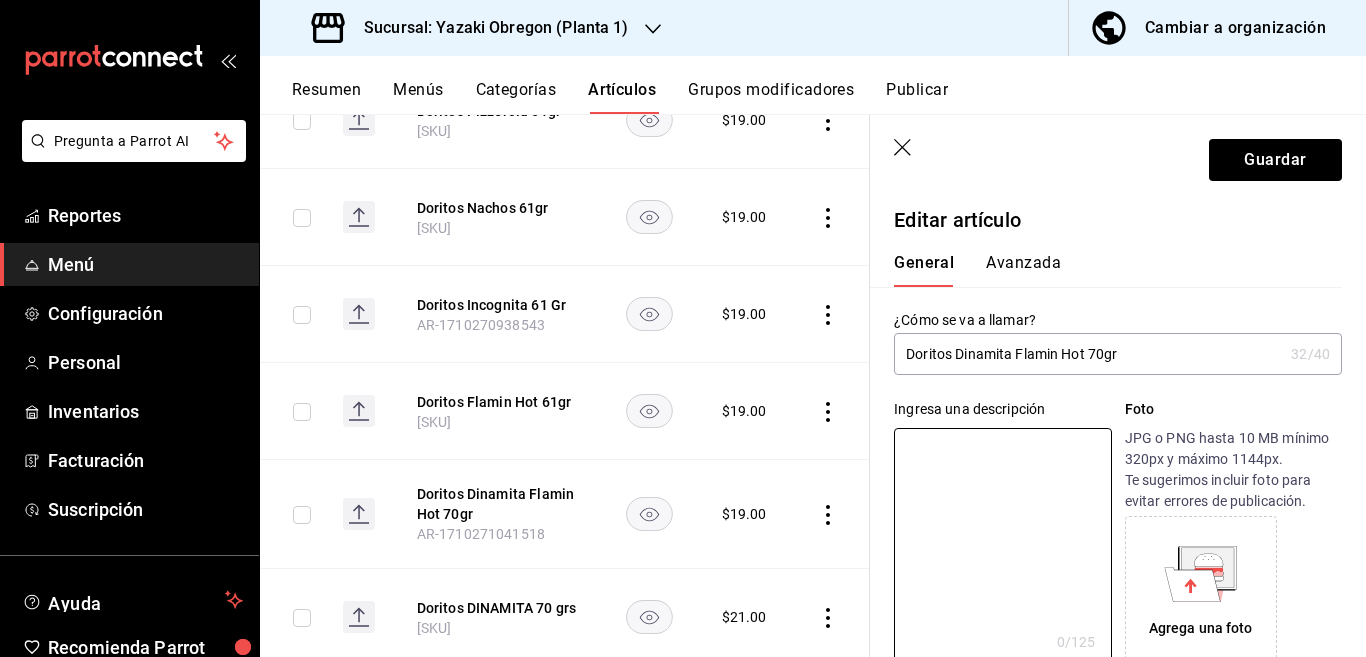 type 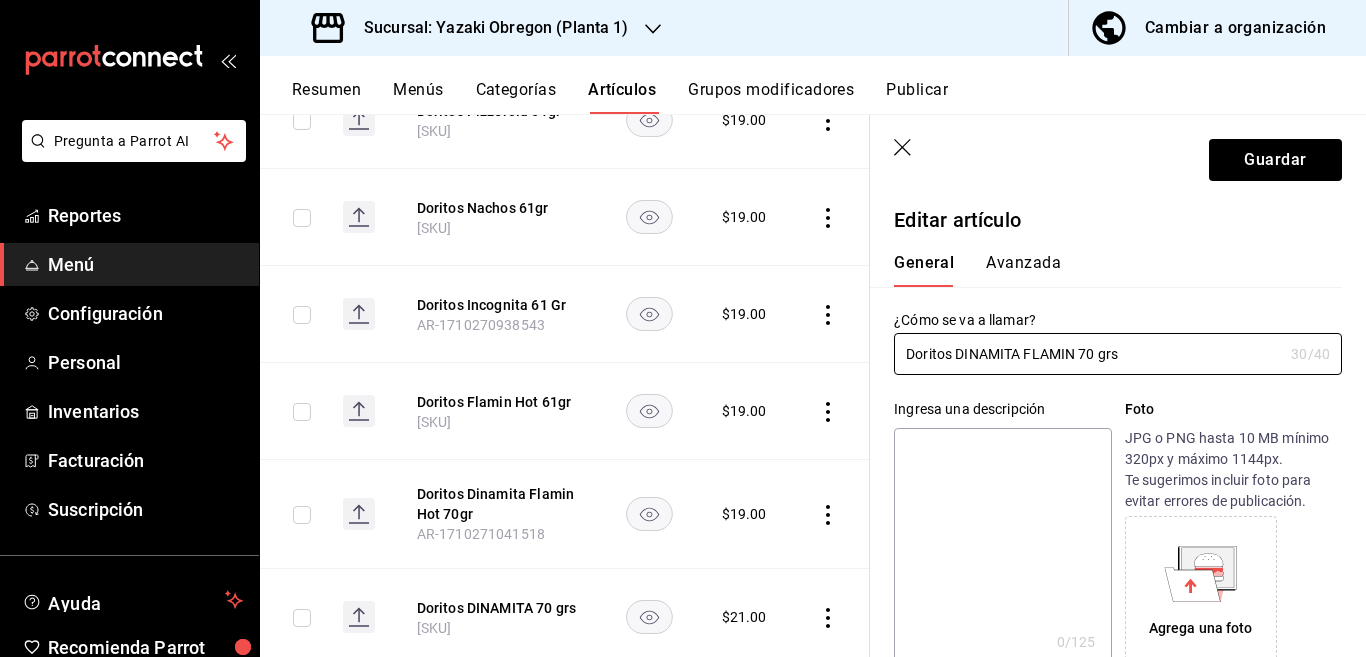 type on "Doritos DINAMITA FLAMIN 70 grs" 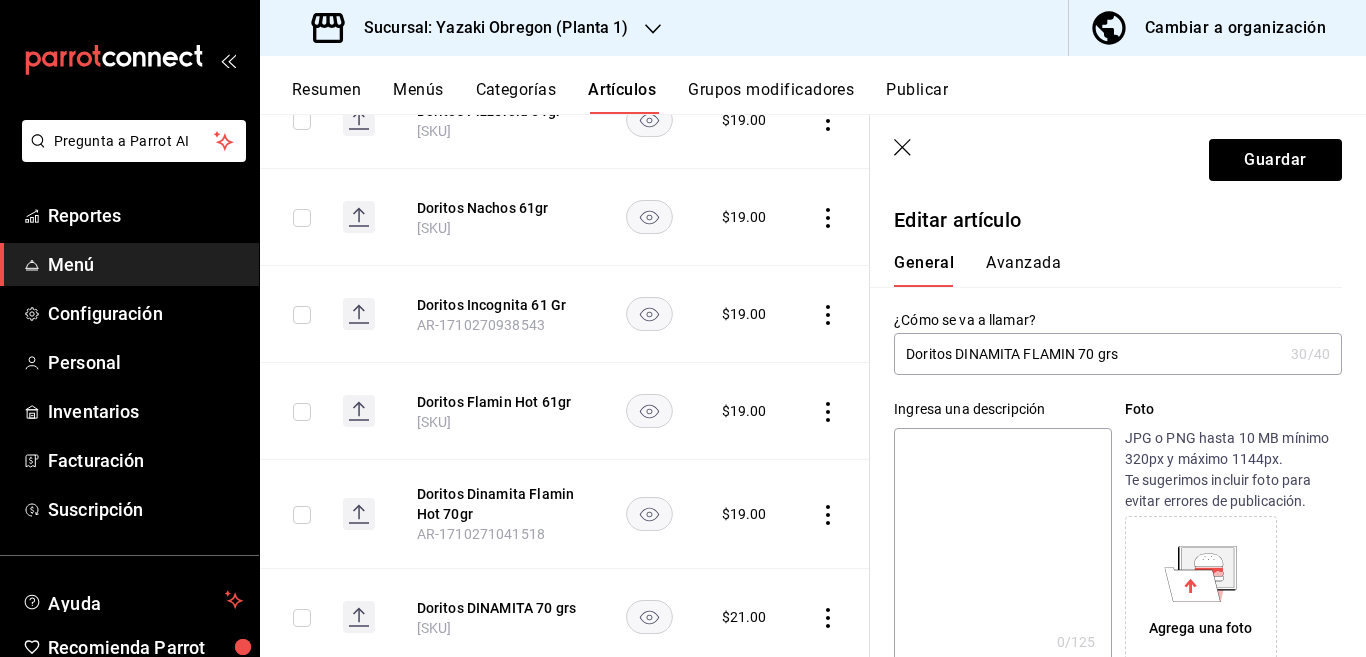 click at bounding box center [1002, 548] 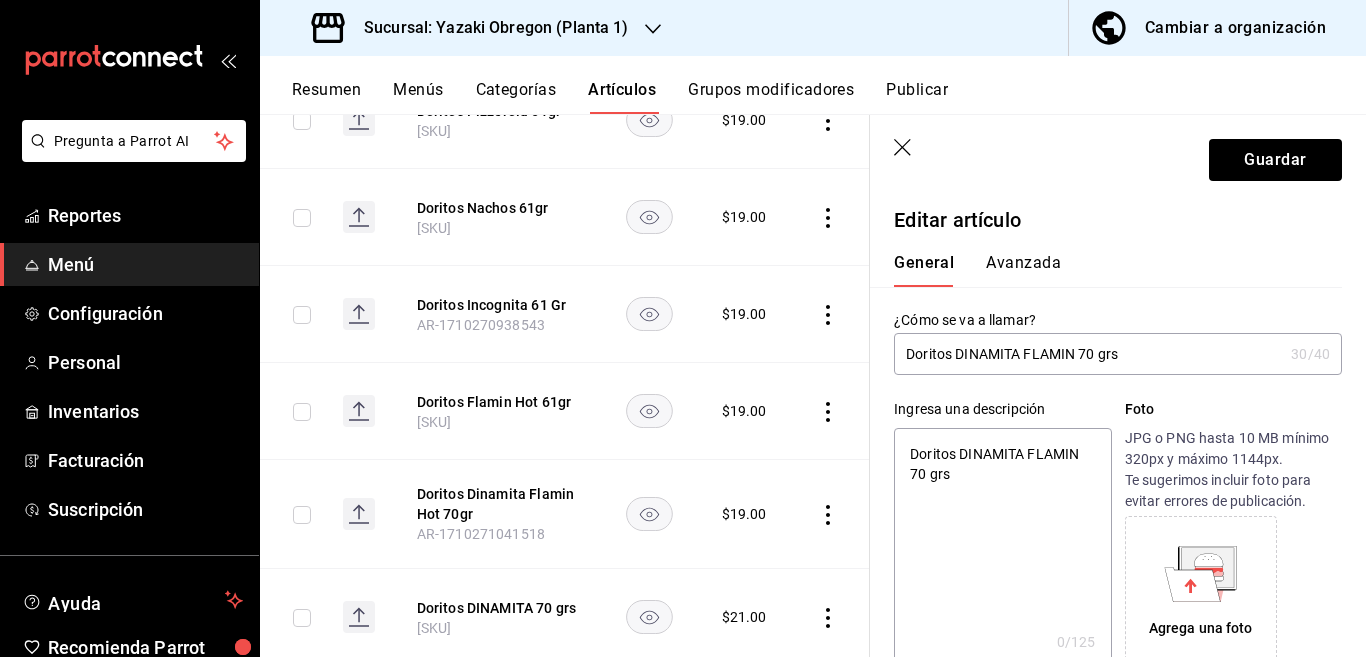 type on "x" 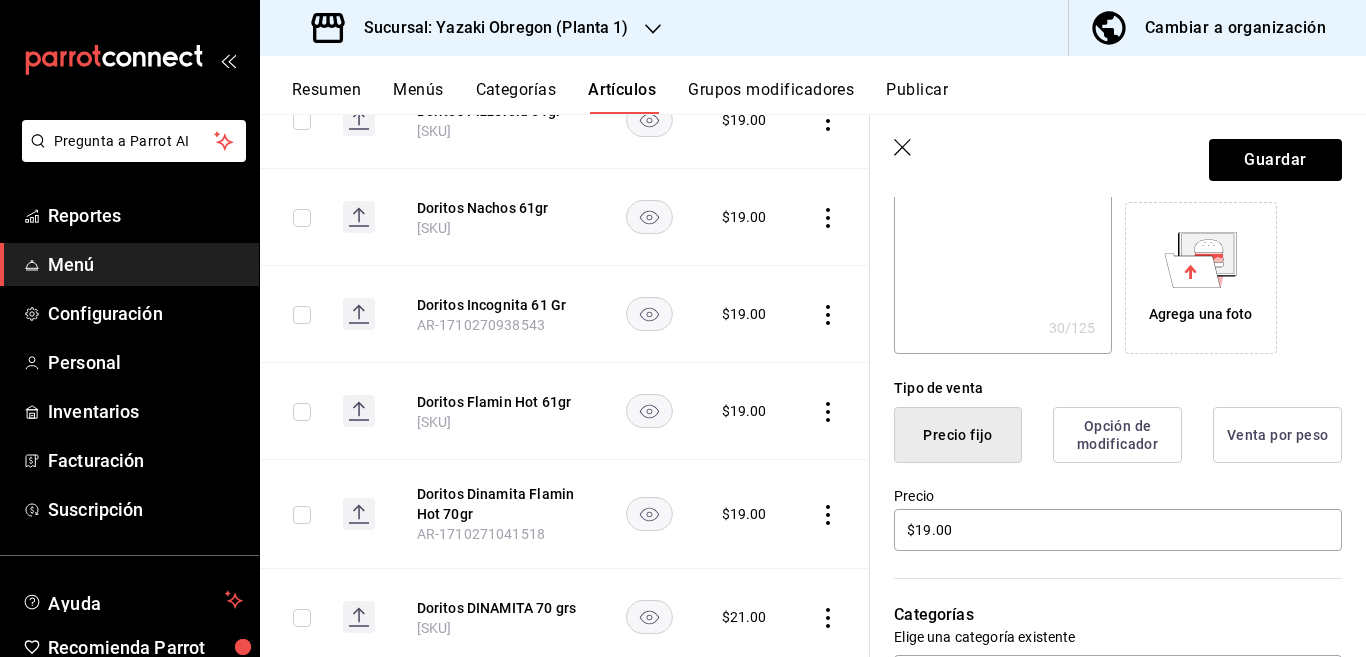 scroll, scrollTop: 325, scrollLeft: 0, axis: vertical 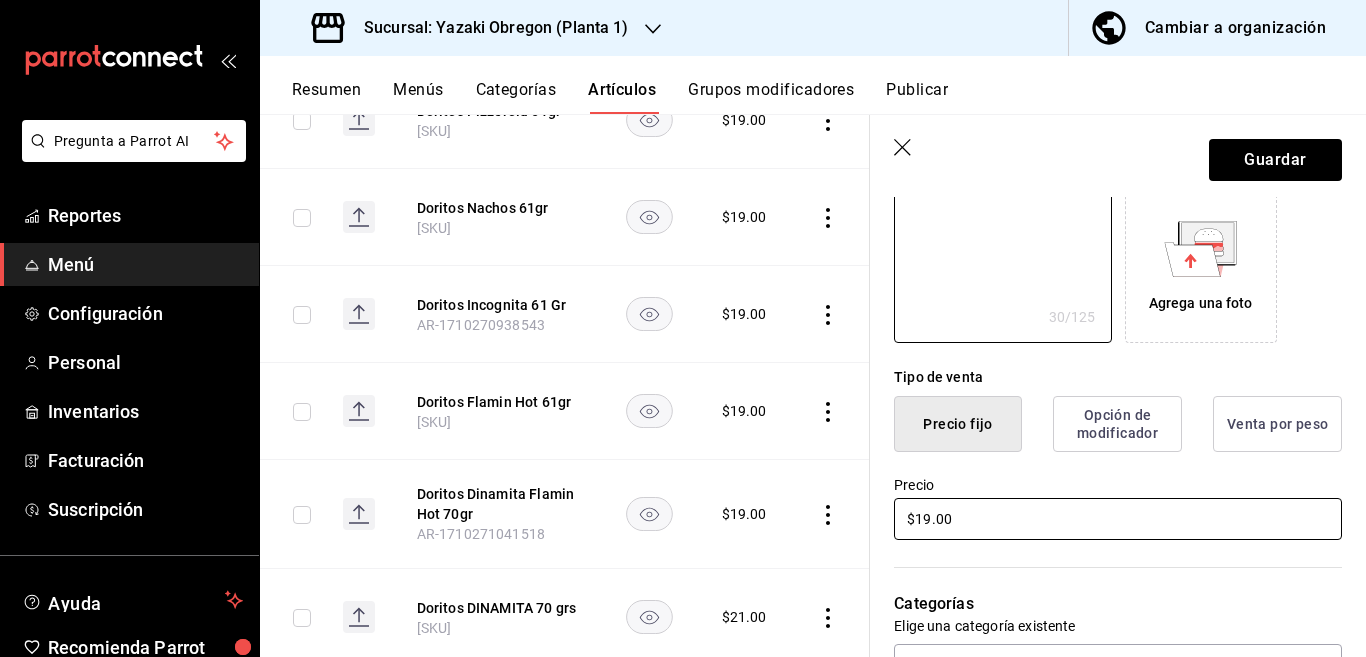 type on "Doritos DINAMITA FLAMIN 70 grs" 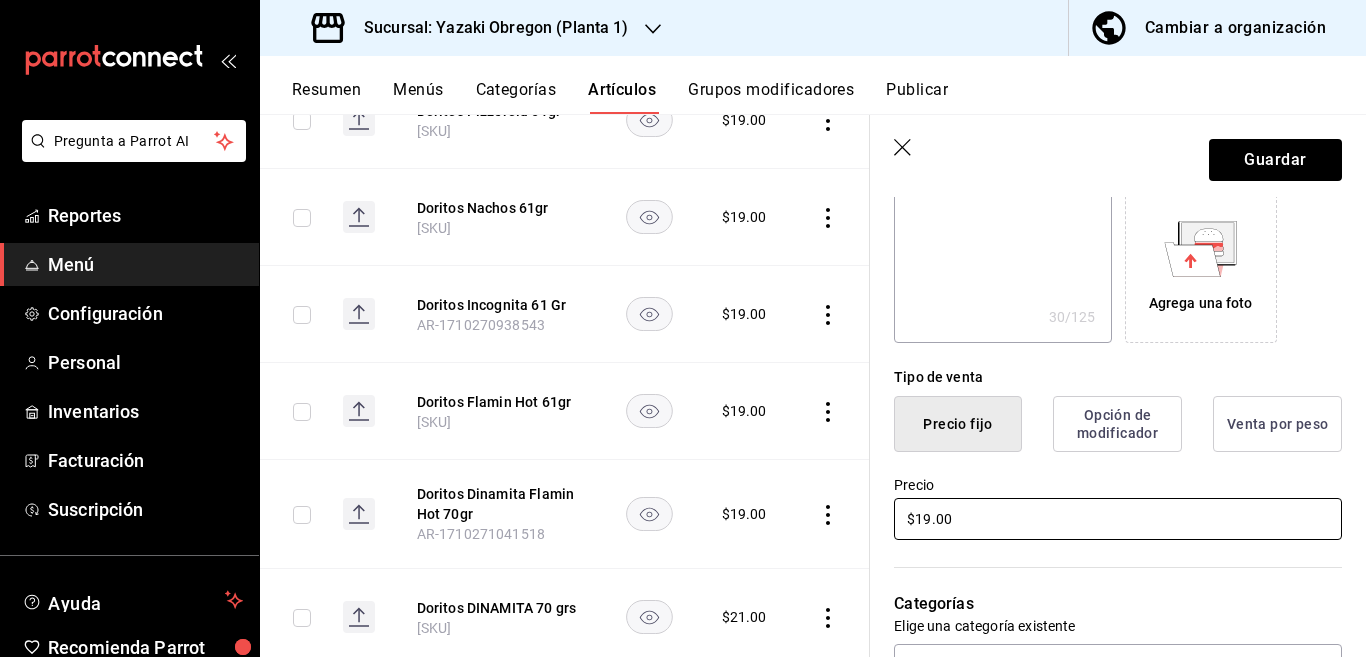 scroll, scrollTop: 325, scrollLeft: 0, axis: vertical 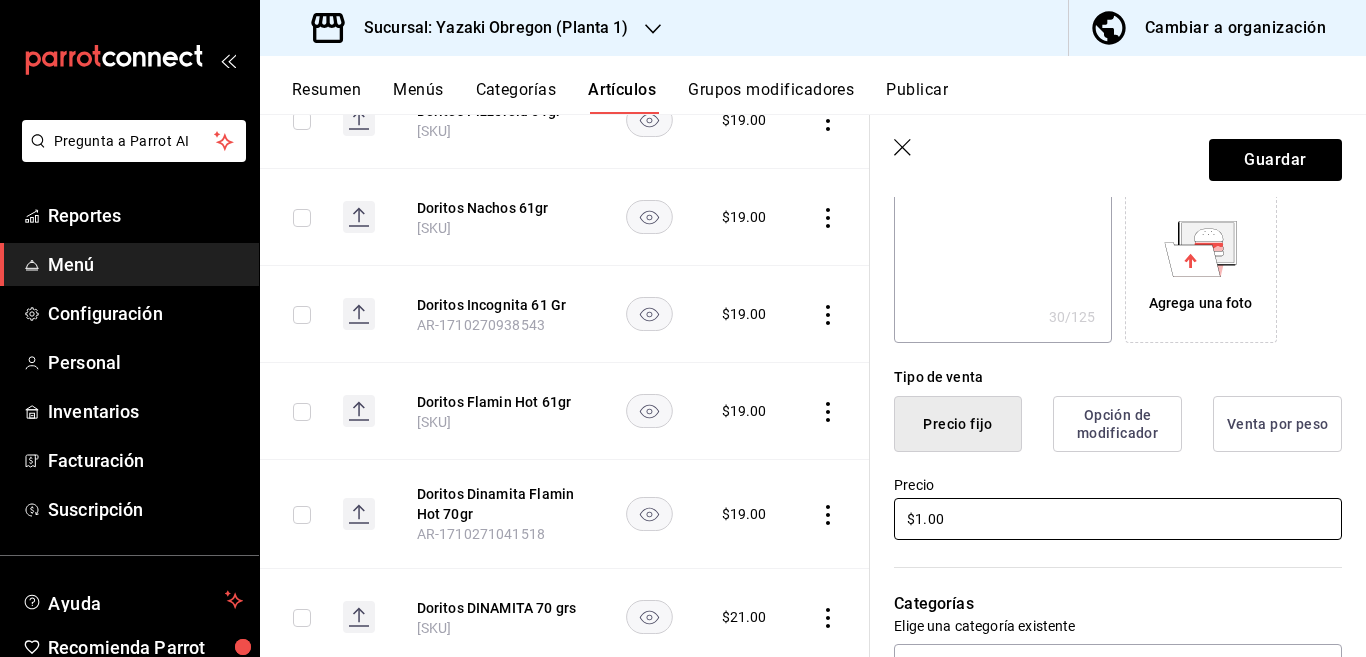 type 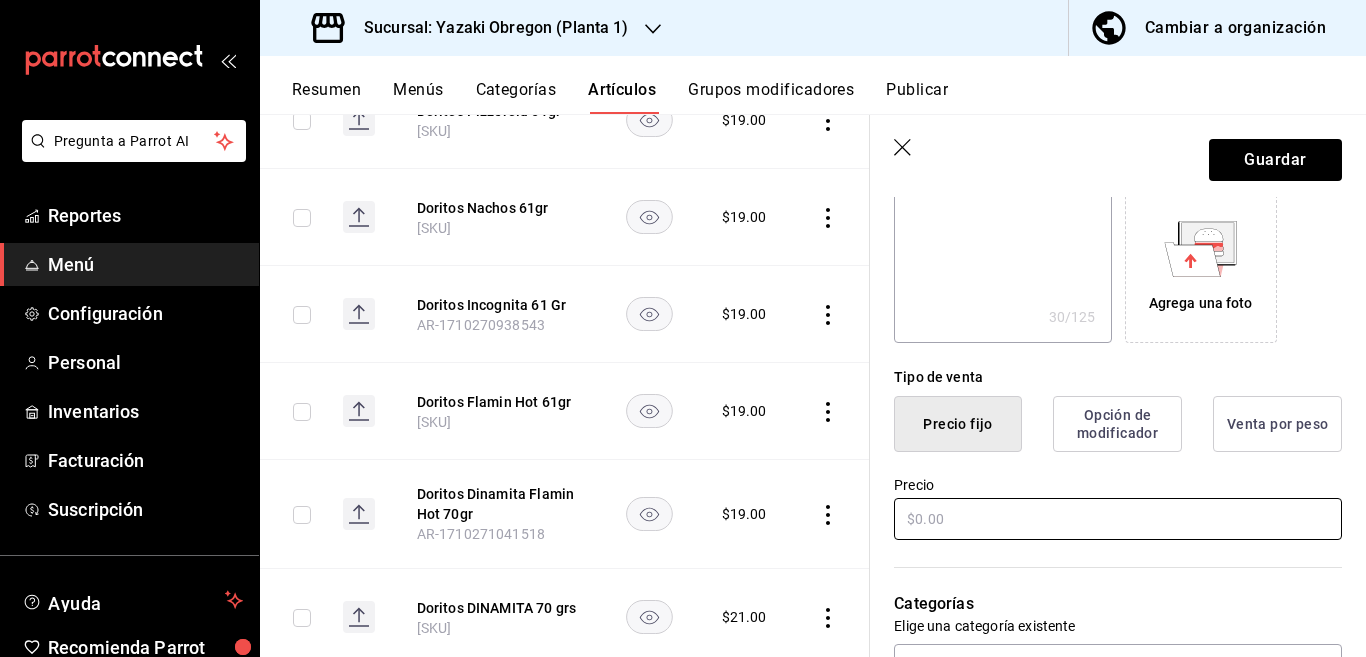 type on "x" 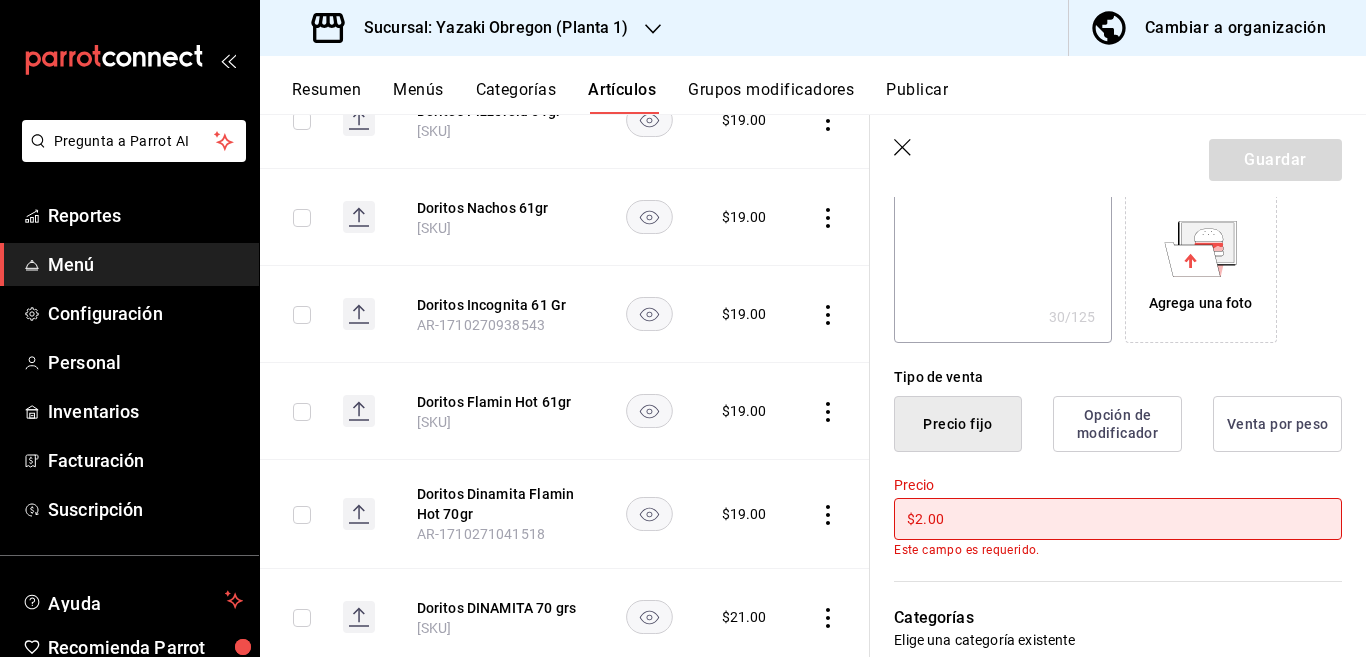 type on "$21.00" 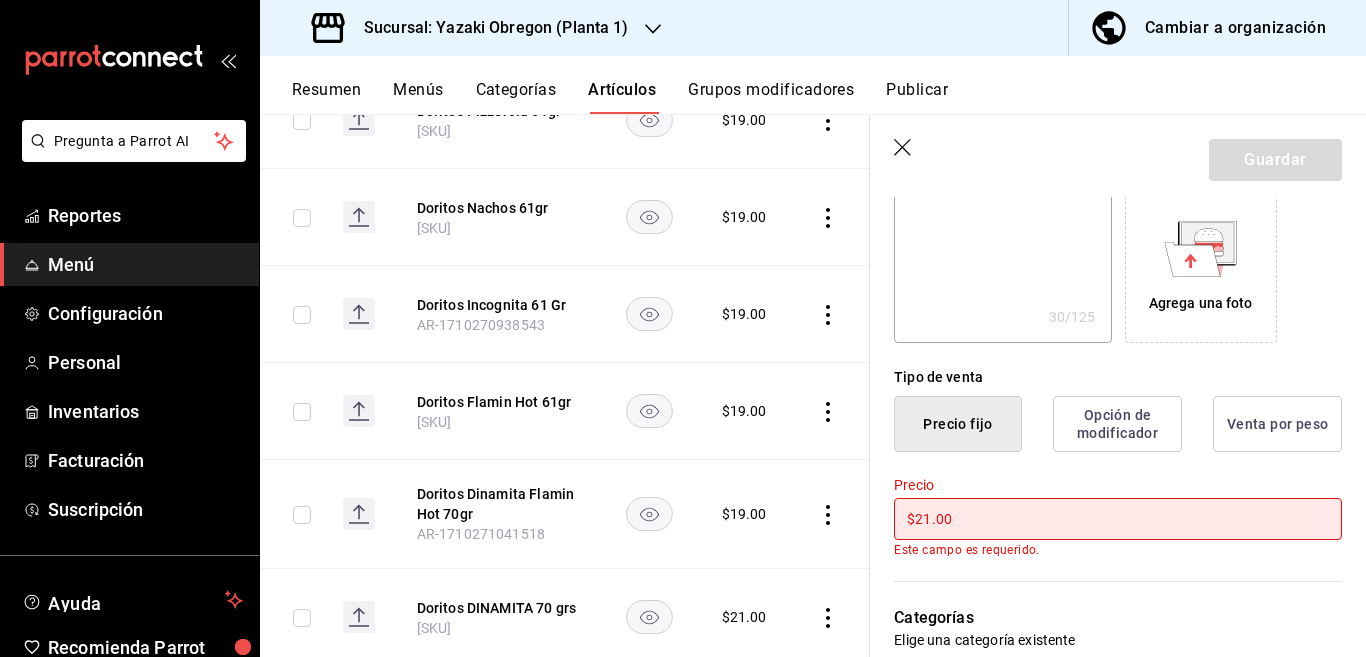 type on "x" 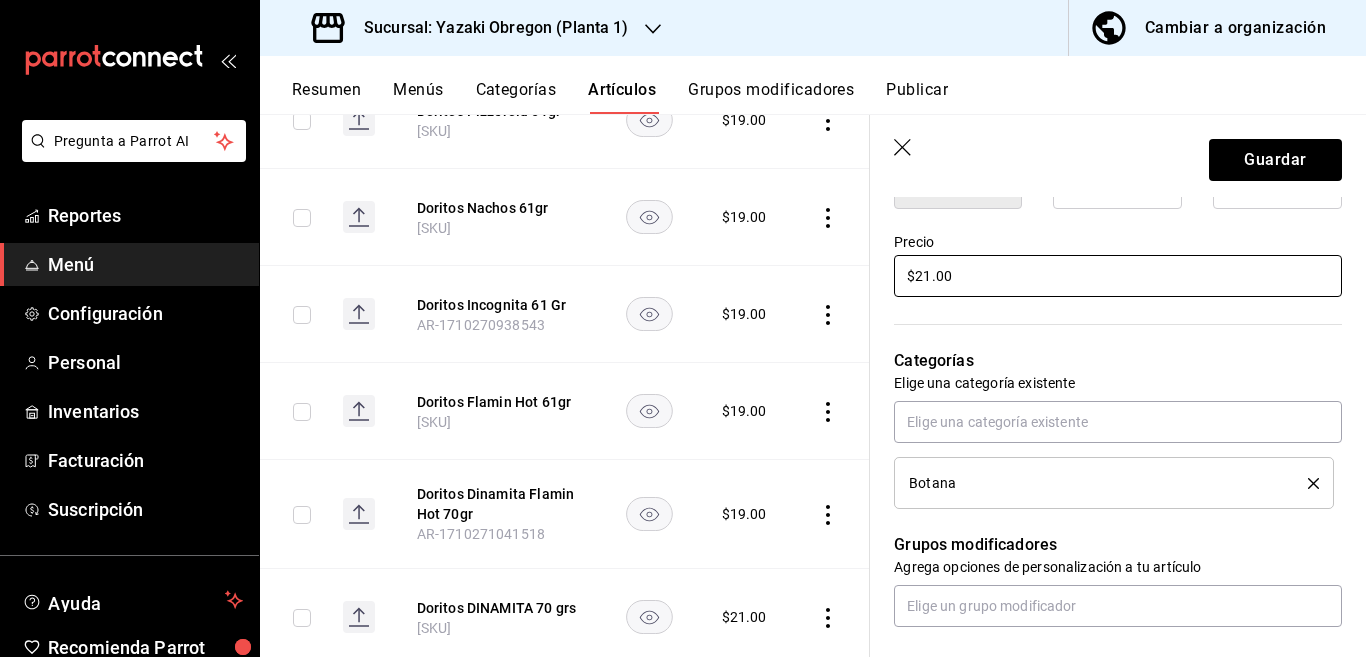 scroll, scrollTop: 568, scrollLeft: 0, axis: vertical 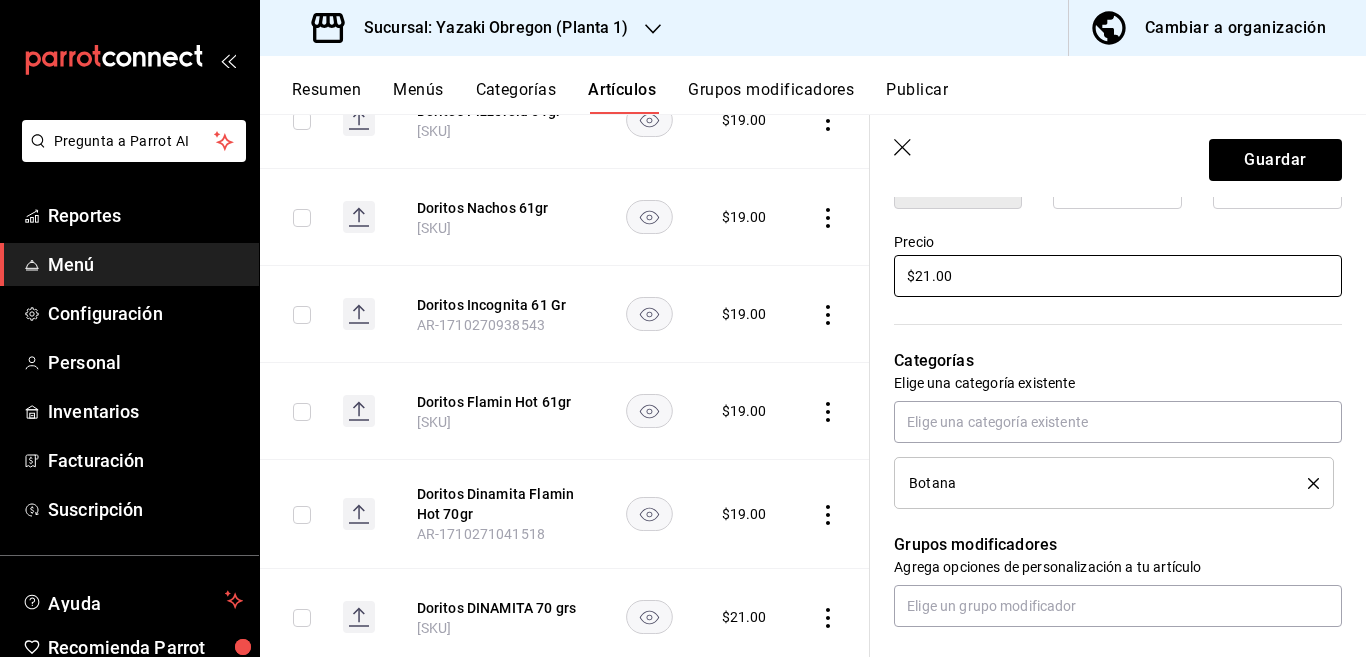 type on "$21.00" 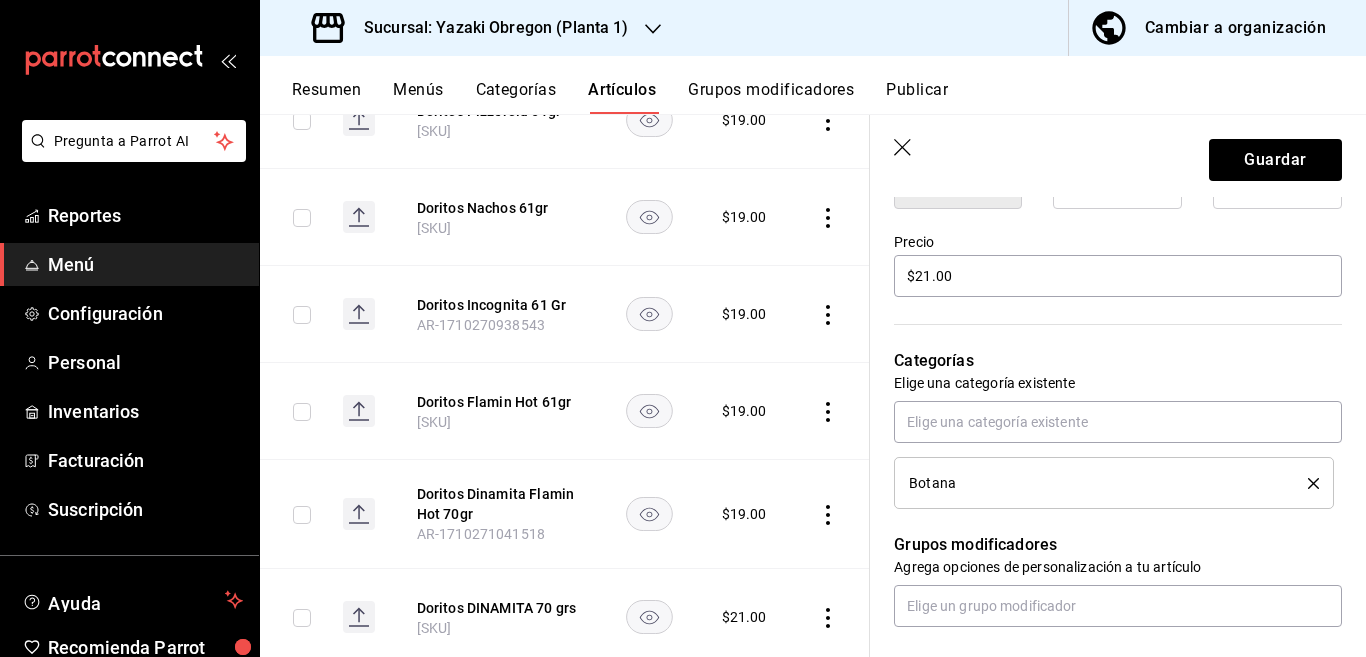 click 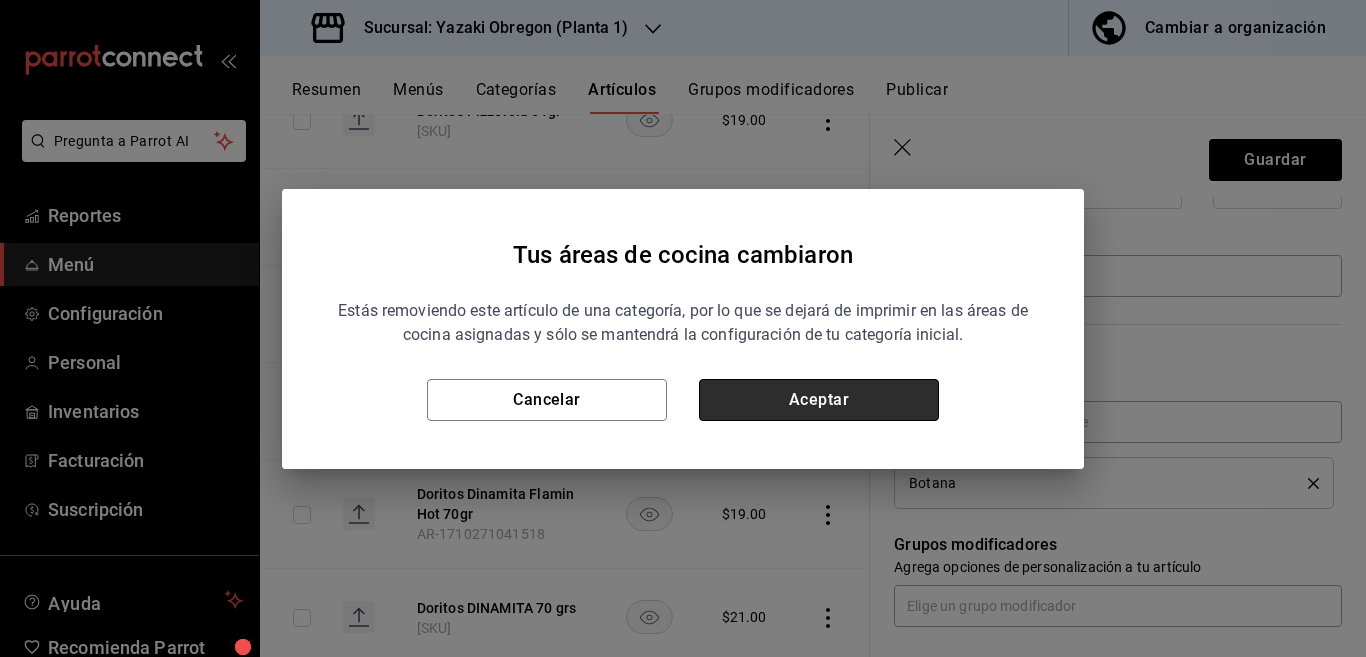 click on "Aceptar" at bounding box center (819, 400) 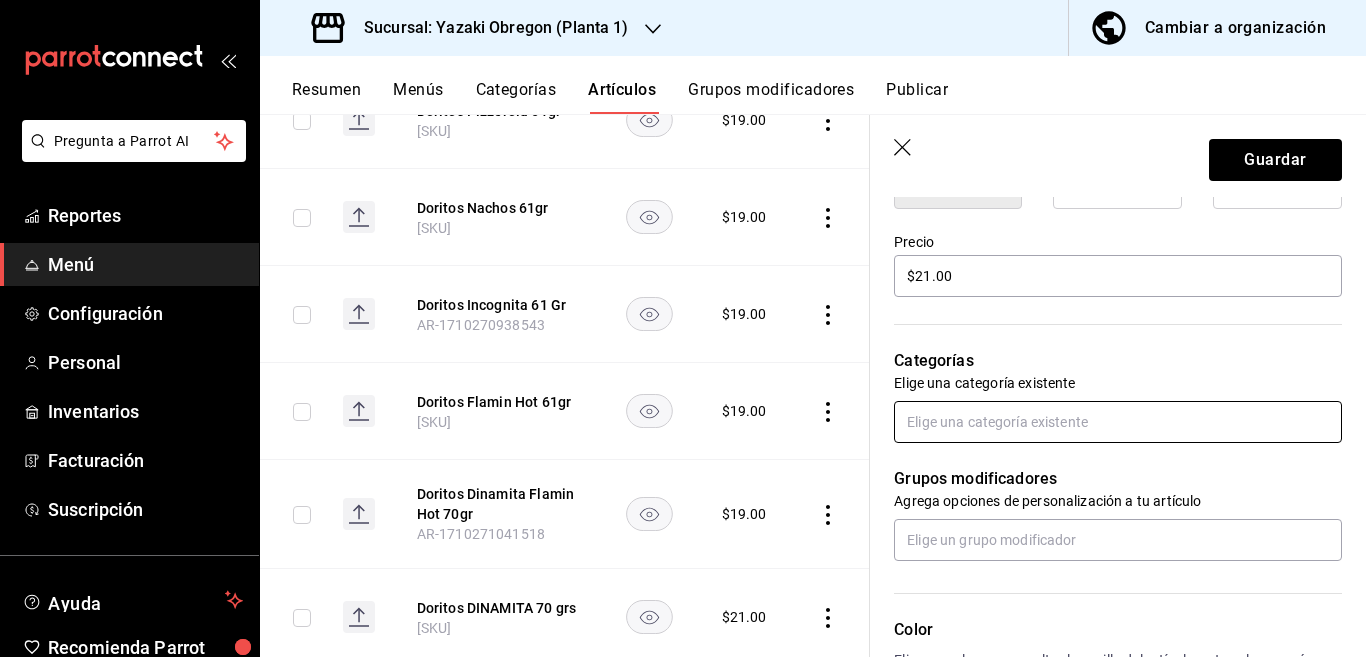 click at bounding box center [1118, 422] 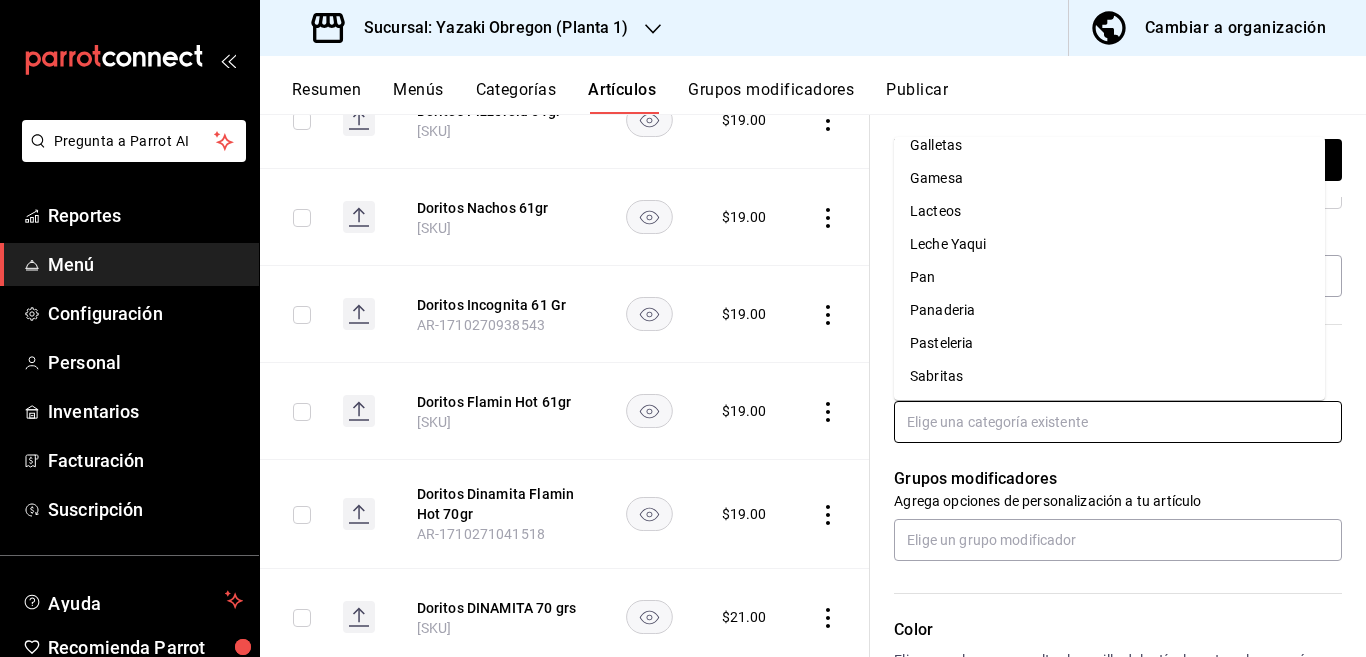 scroll, scrollTop: 281, scrollLeft: 0, axis: vertical 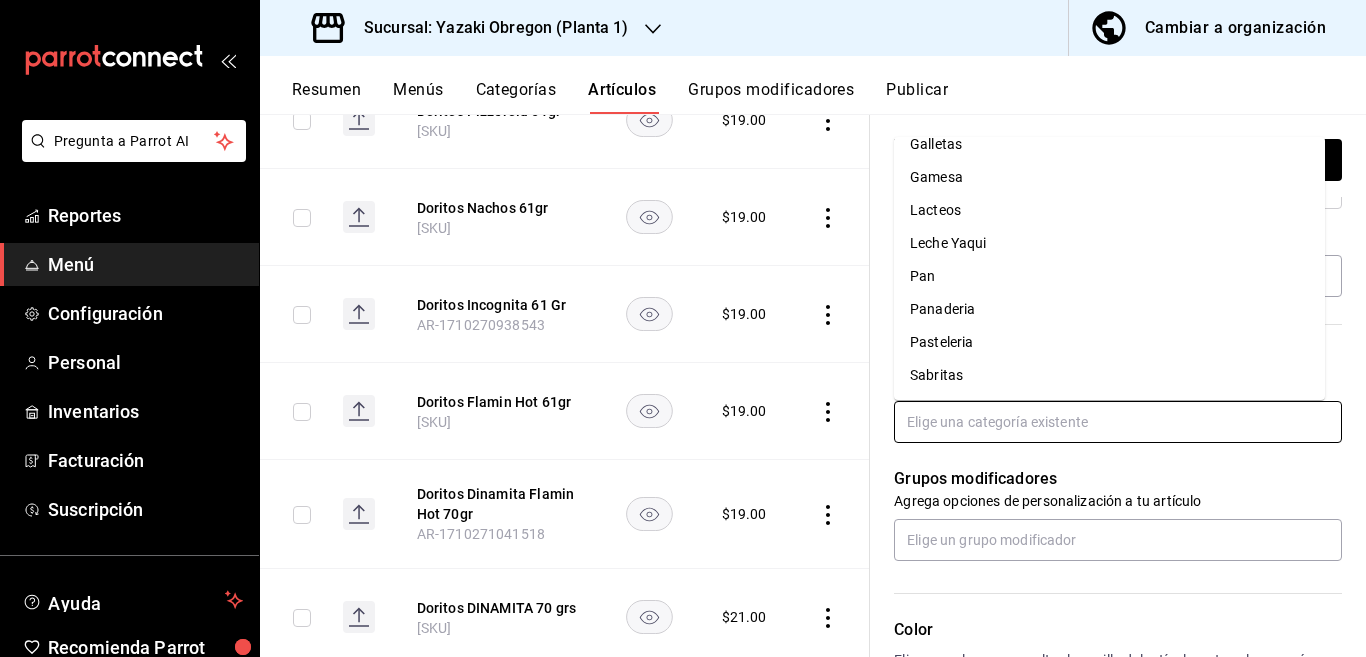 click on "Sabritas" at bounding box center (1109, 375) 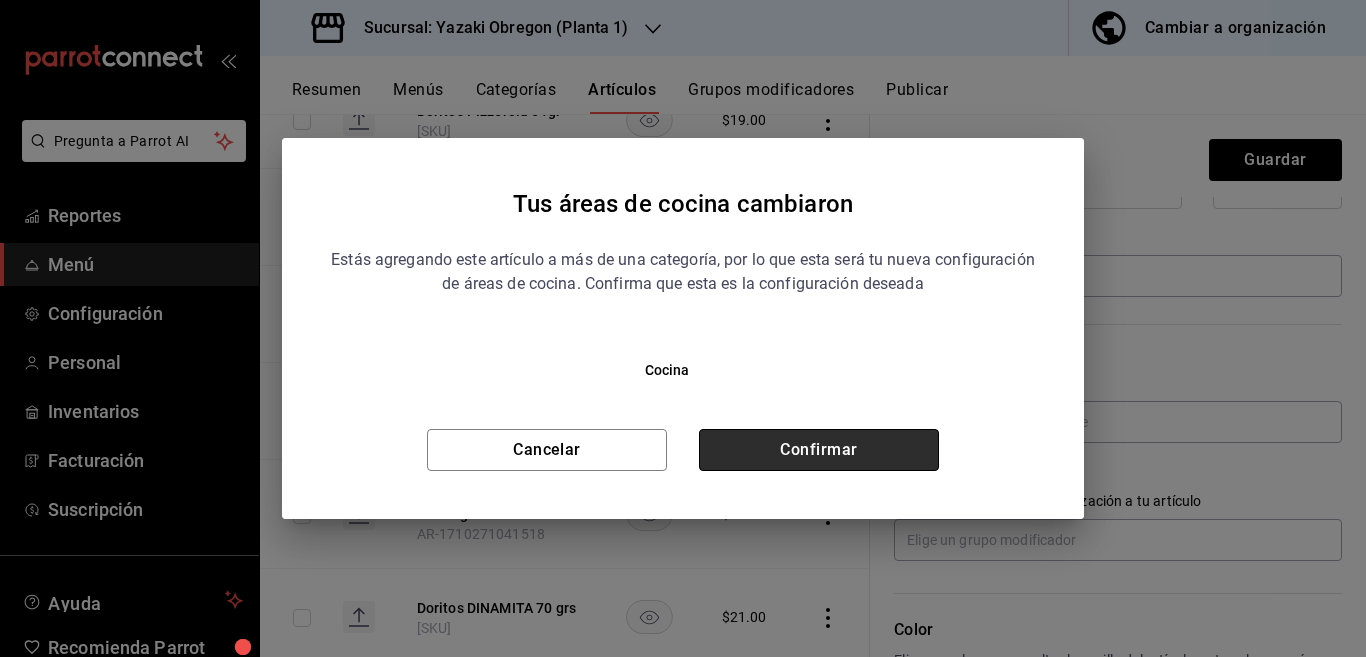 click on "Confirmar" at bounding box center [819, 450] 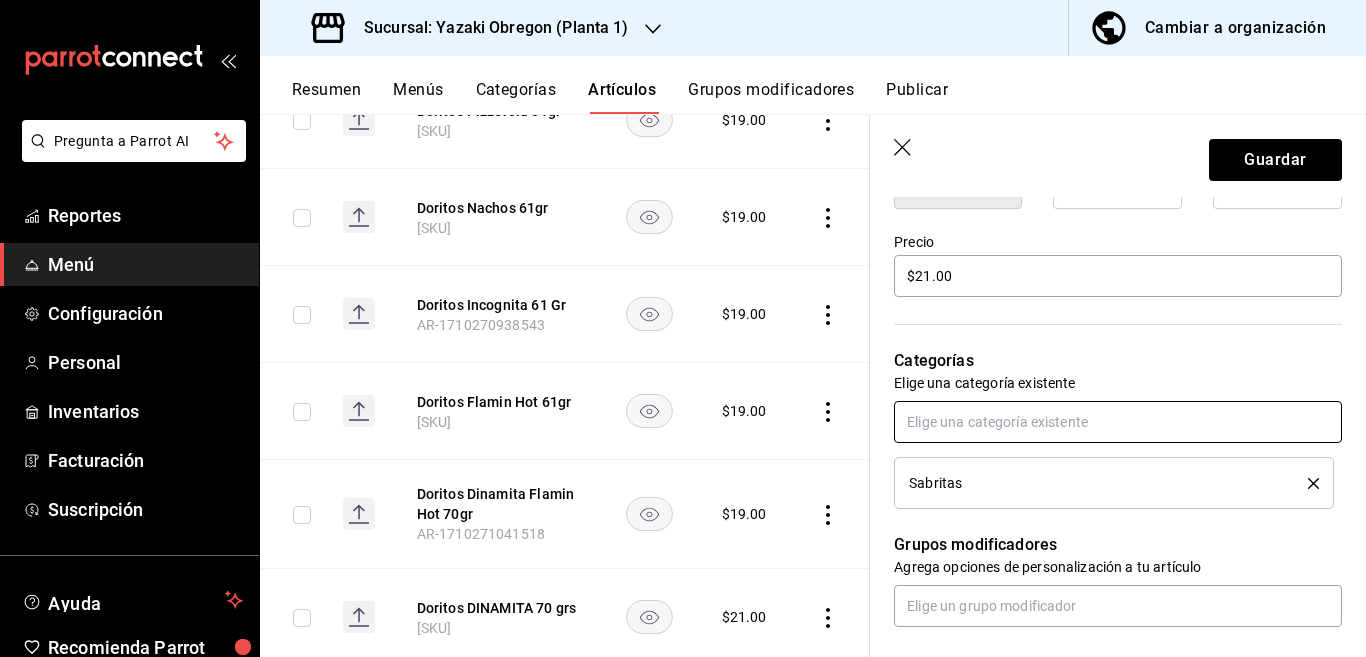 scroll, scrollTop: 569, scrollLeft: 0, axis: vertical 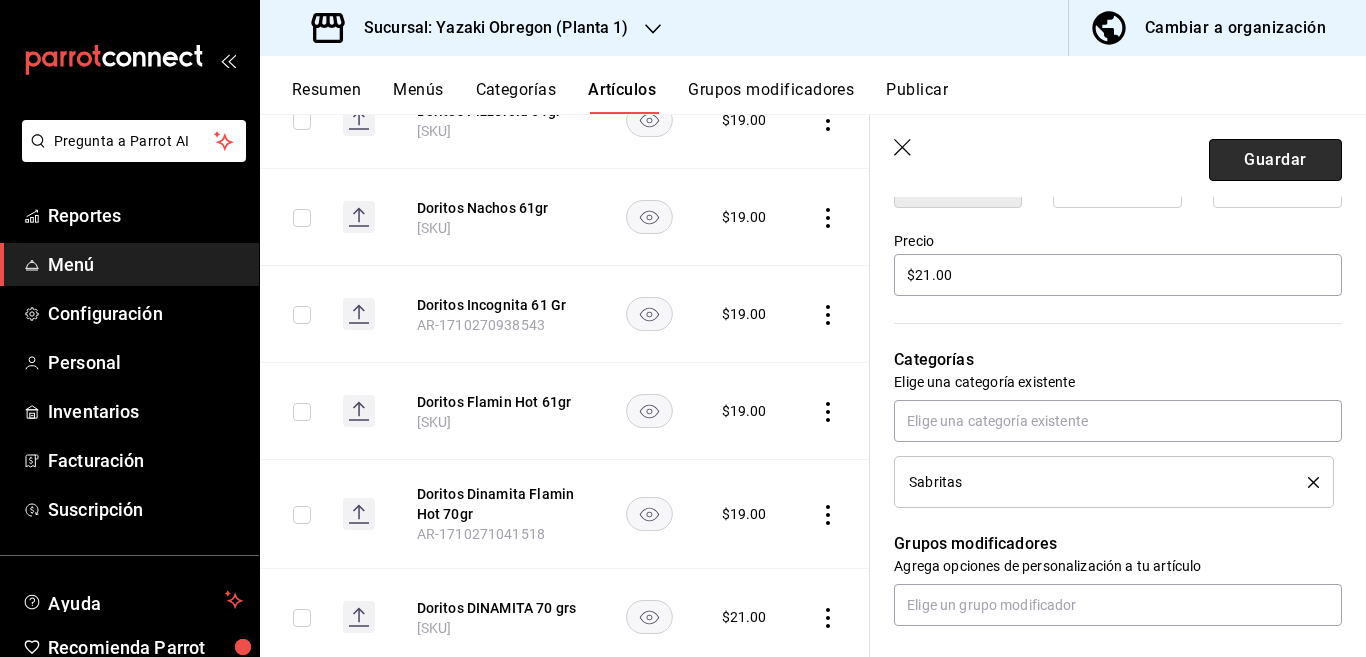 click on "Guardar" at bounding box center [1275, 160] 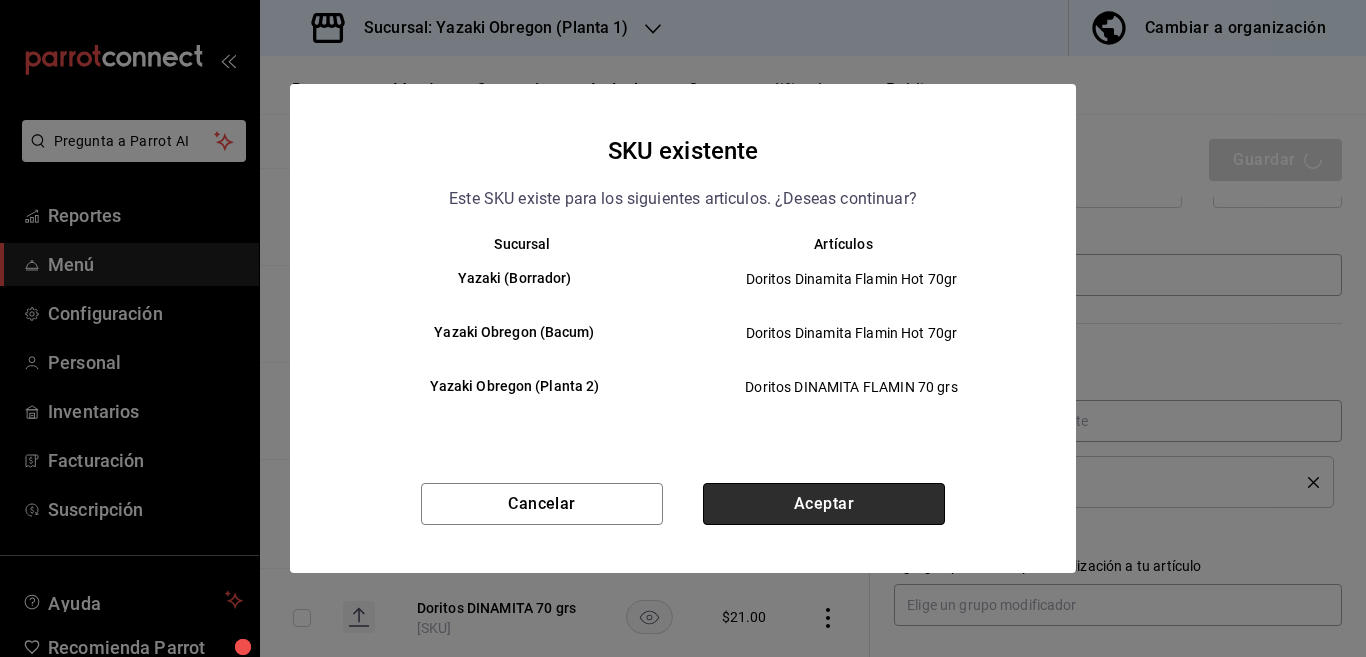 click on "Aceptar" at bounding box center [824, 504] 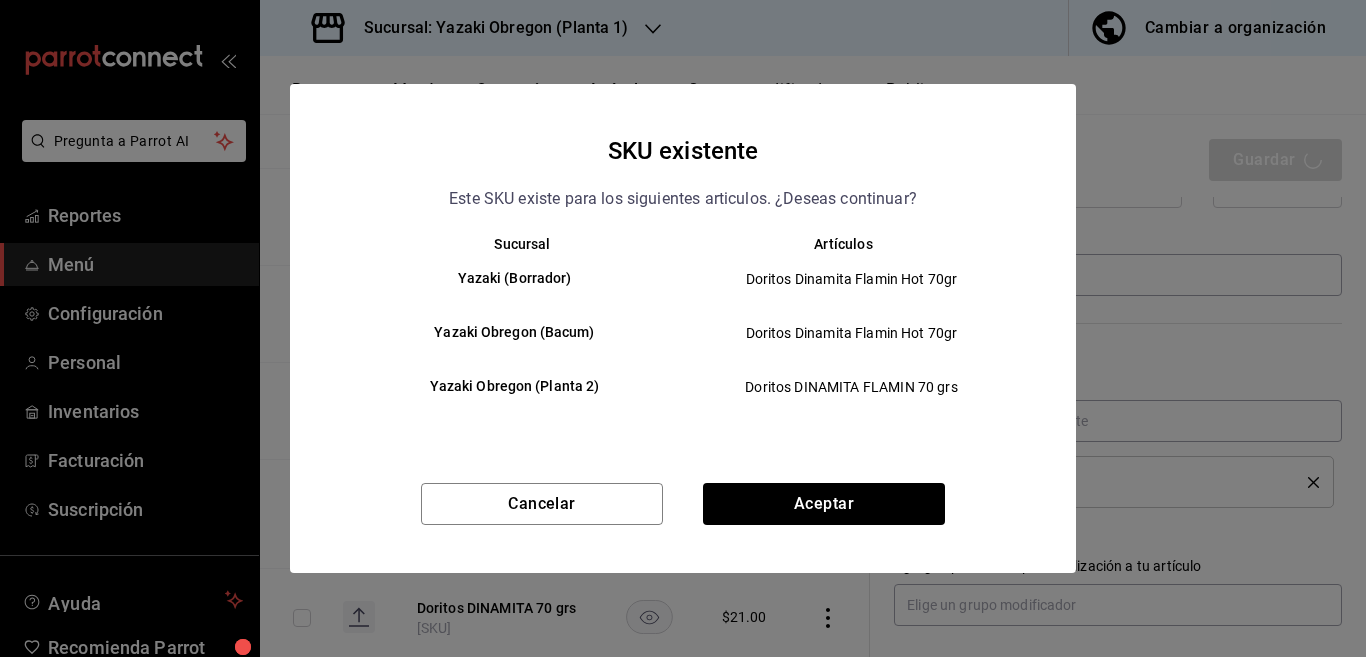 type on "x" 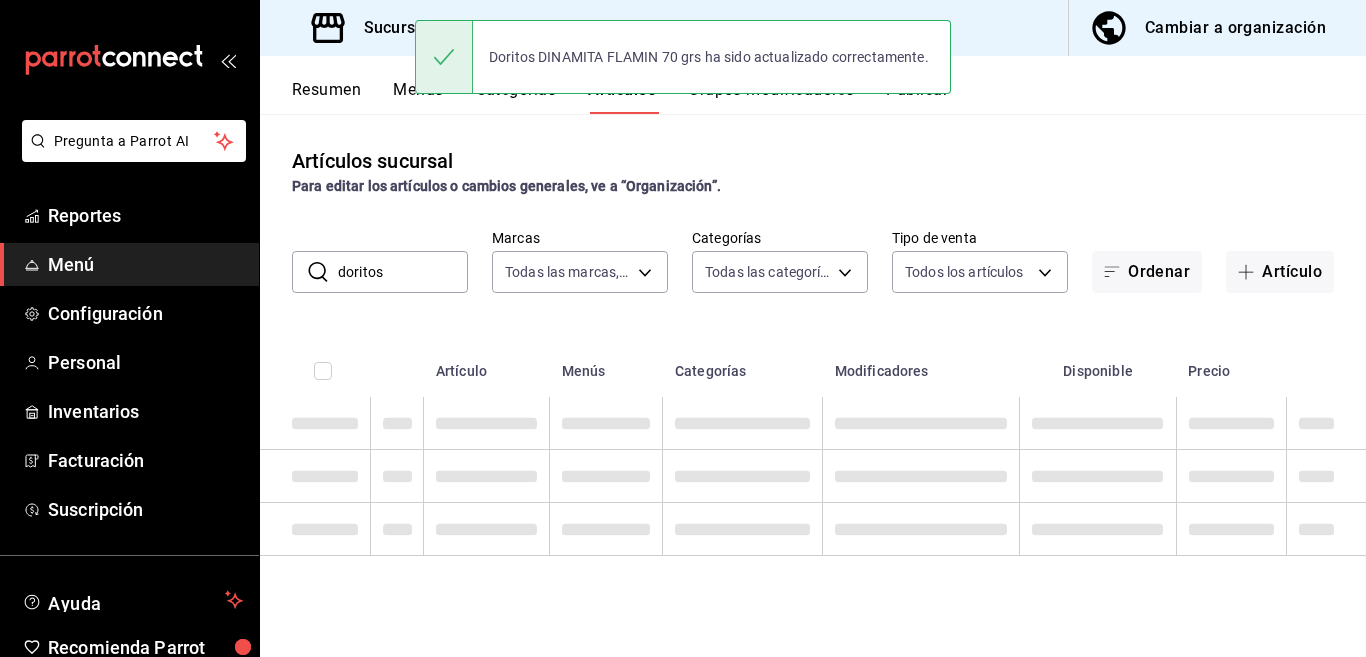 scroll, scrollTop: 0, scrollLeft: 0, axis: both 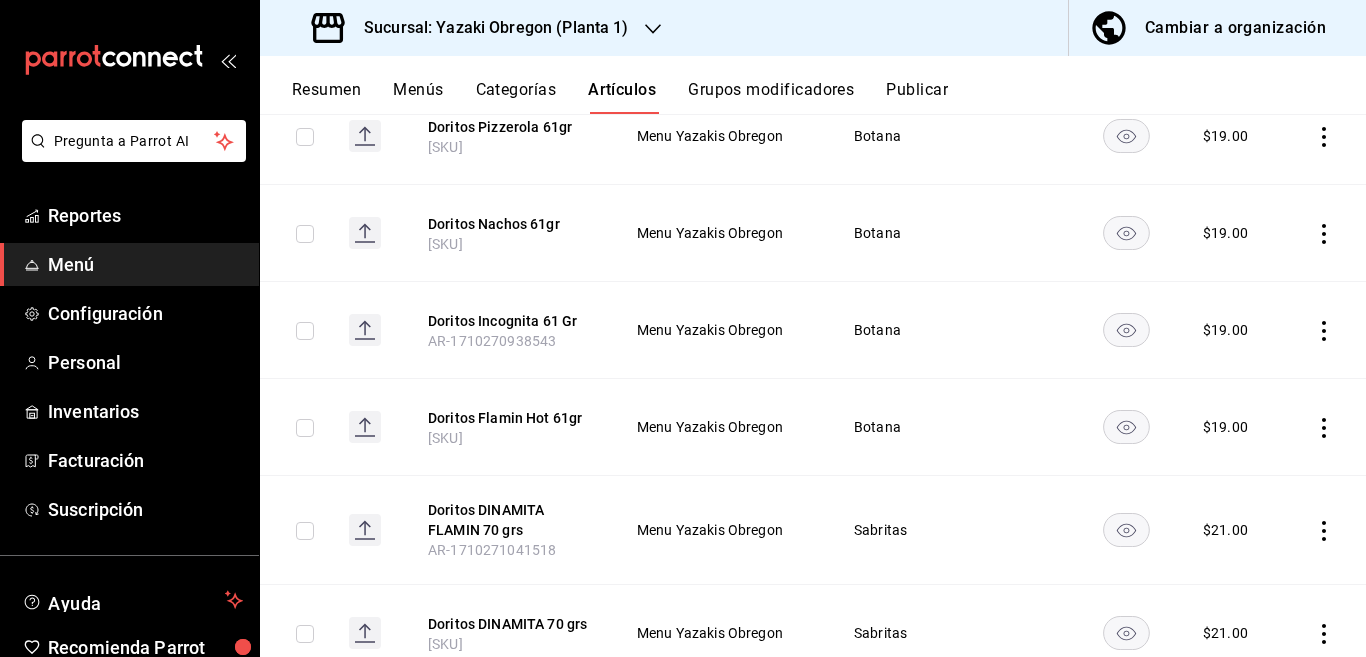 click 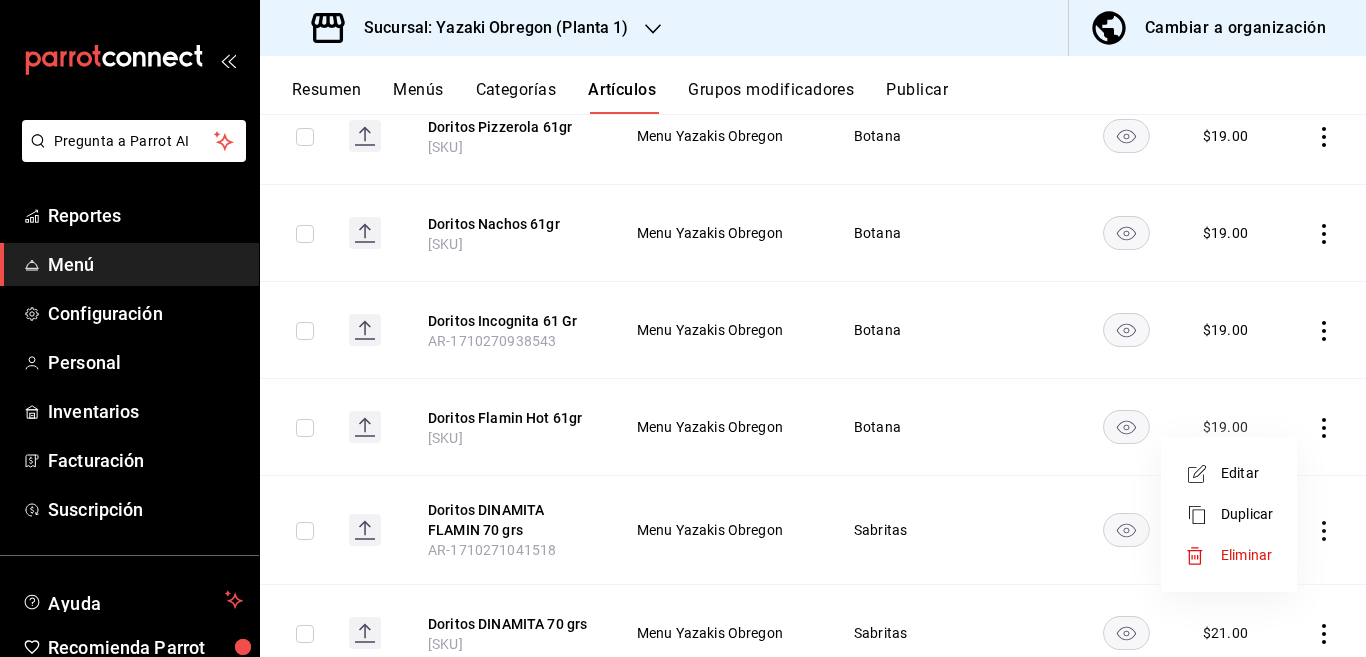 click on "Editar" at bounding box center [1247, 473] 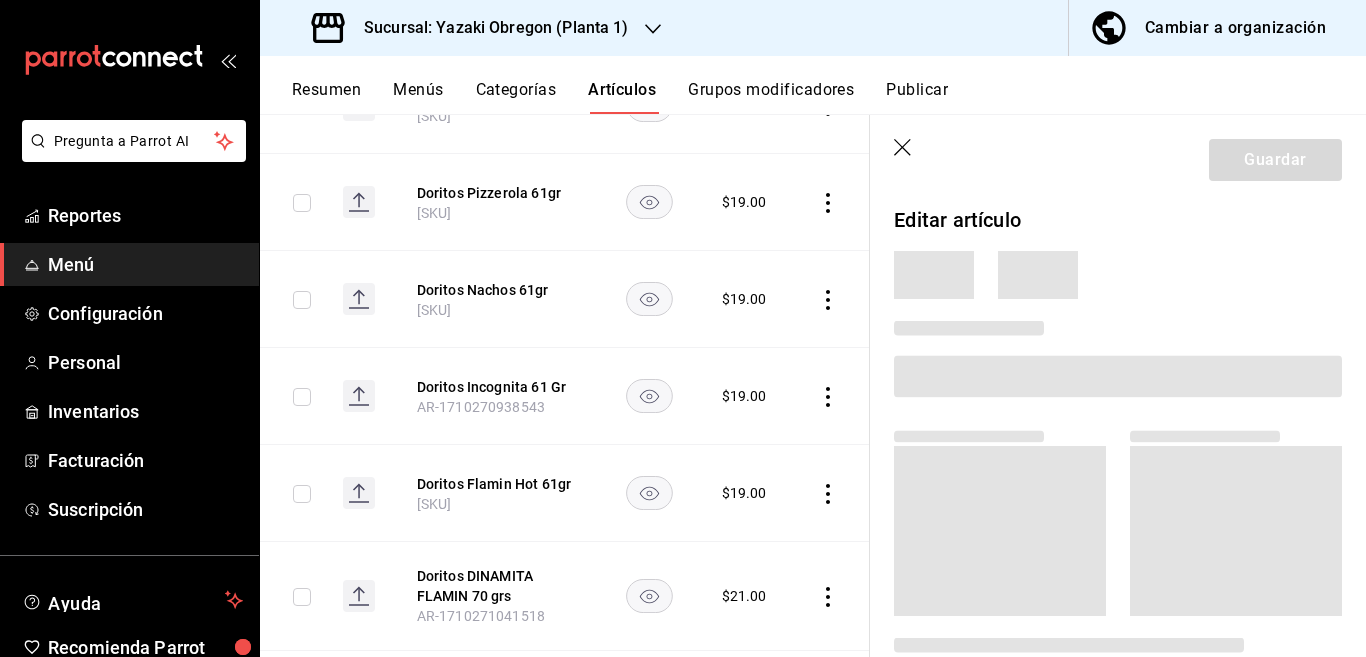 type 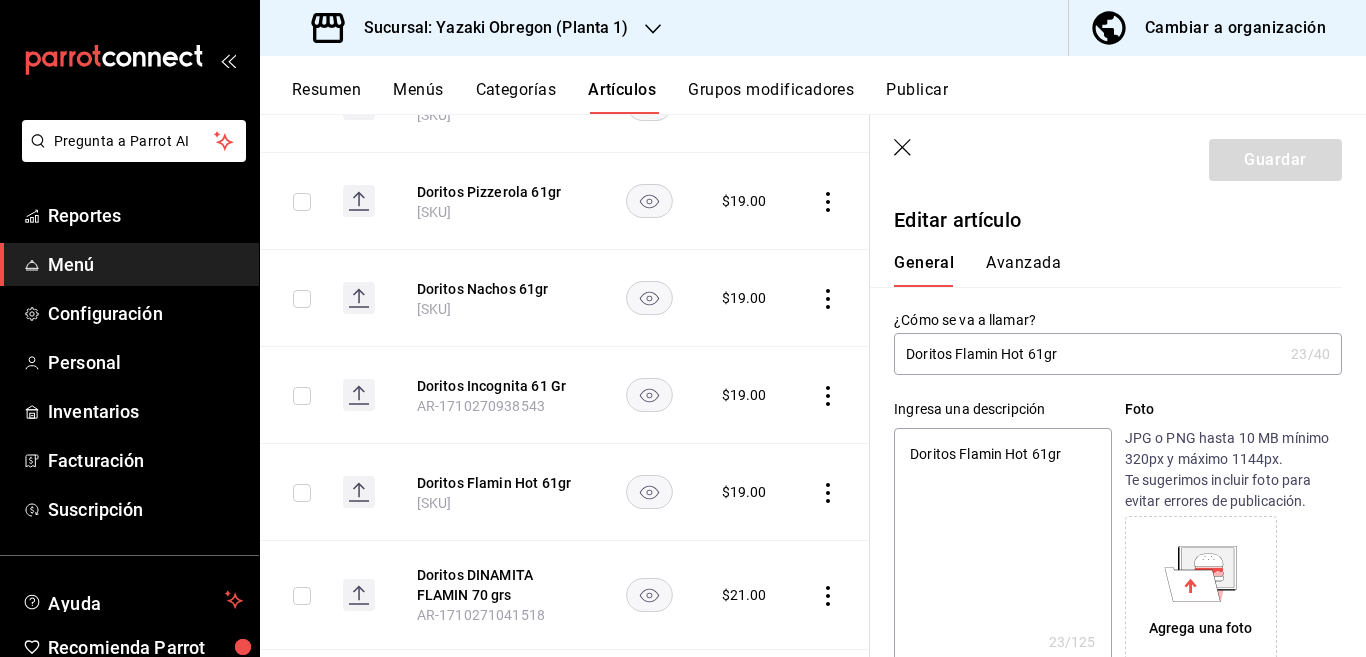 type on "x" 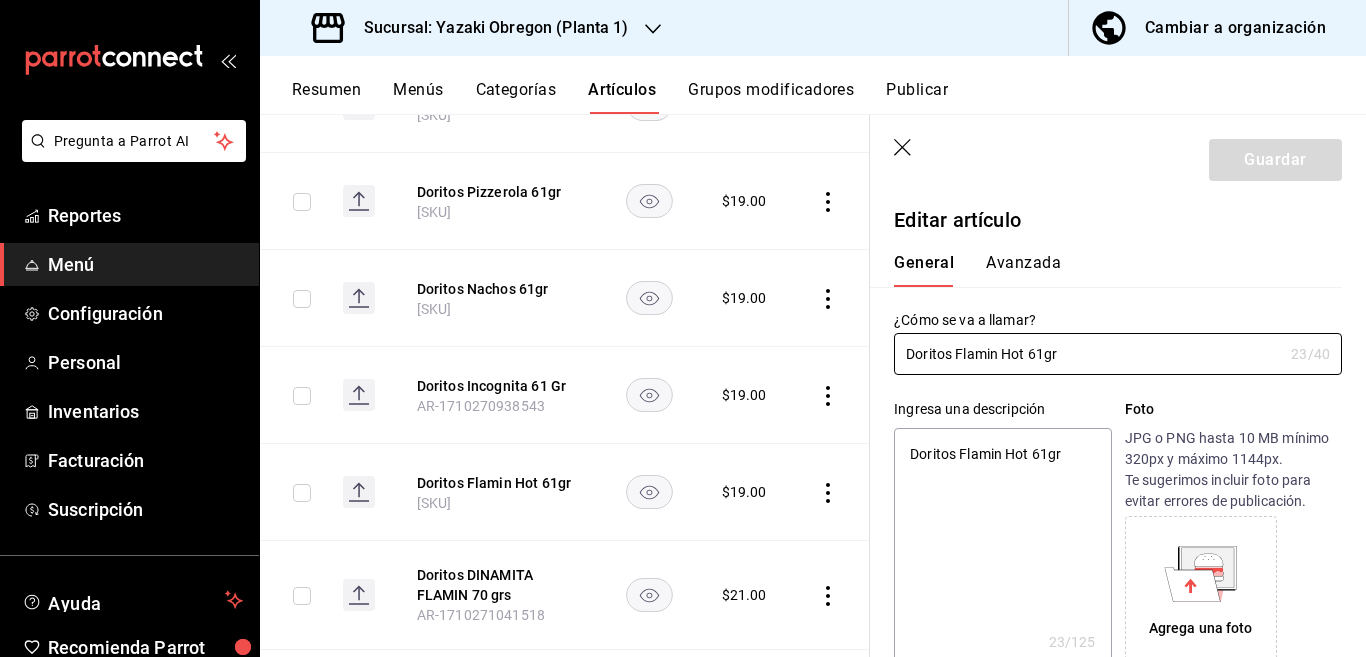 type on "x" 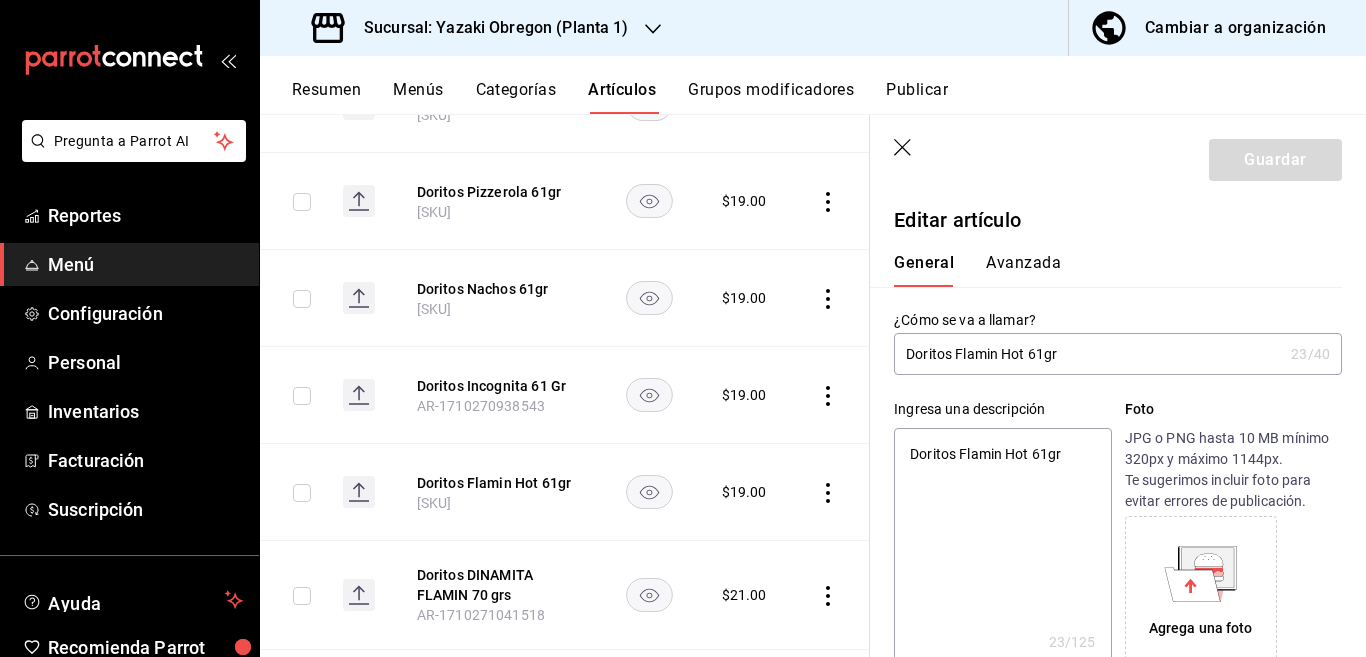 click on "Doritos Flamin Hot 61gr" at bounding box center (1002, 548) 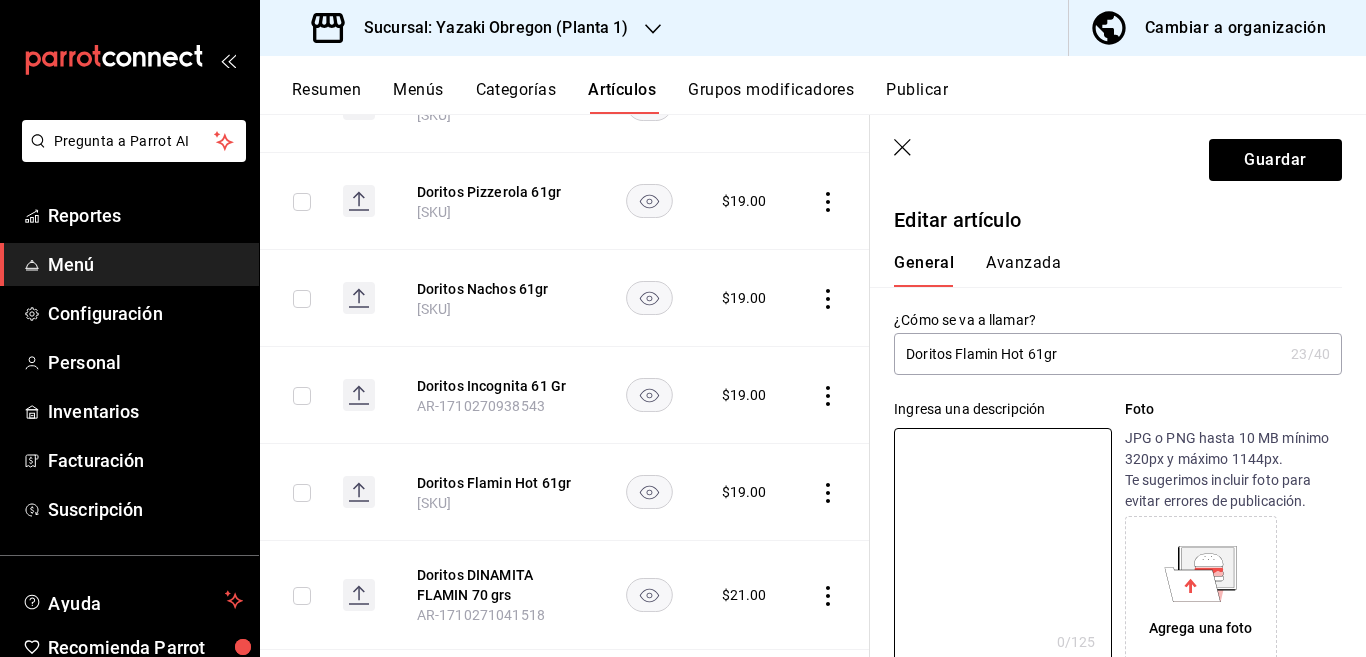 type 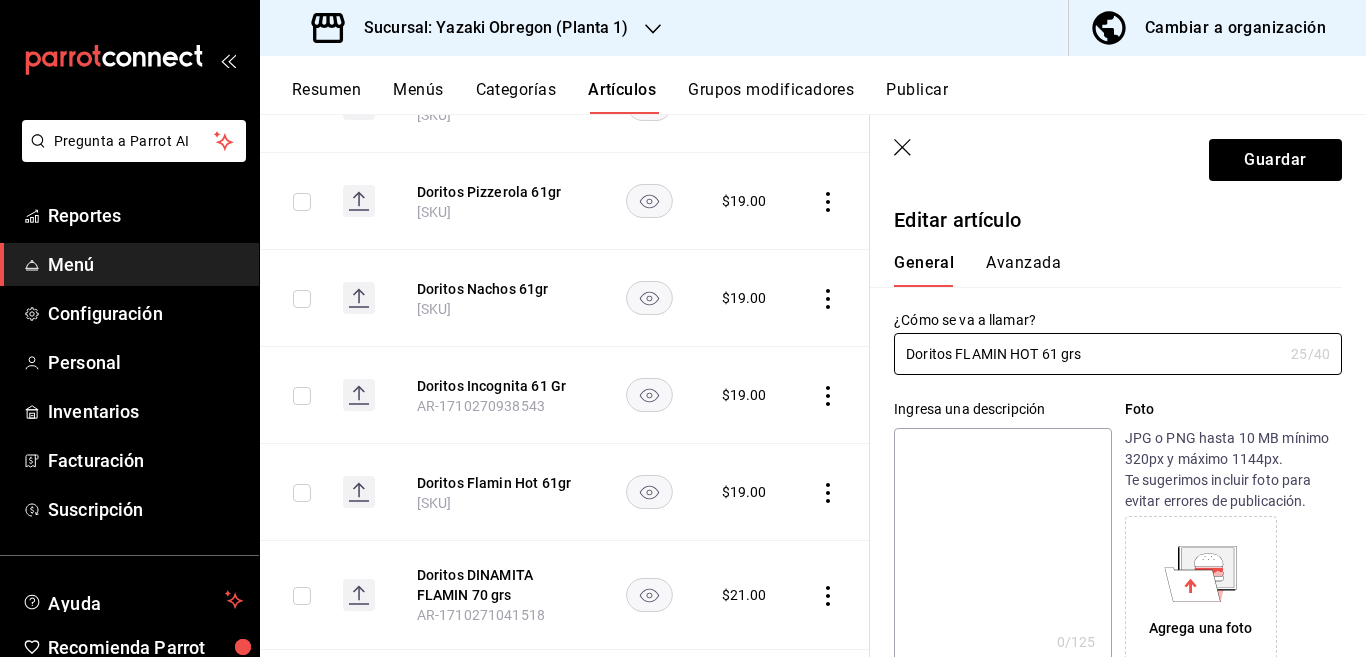 type on "Doritos FLAMIN HOT 61 grs" 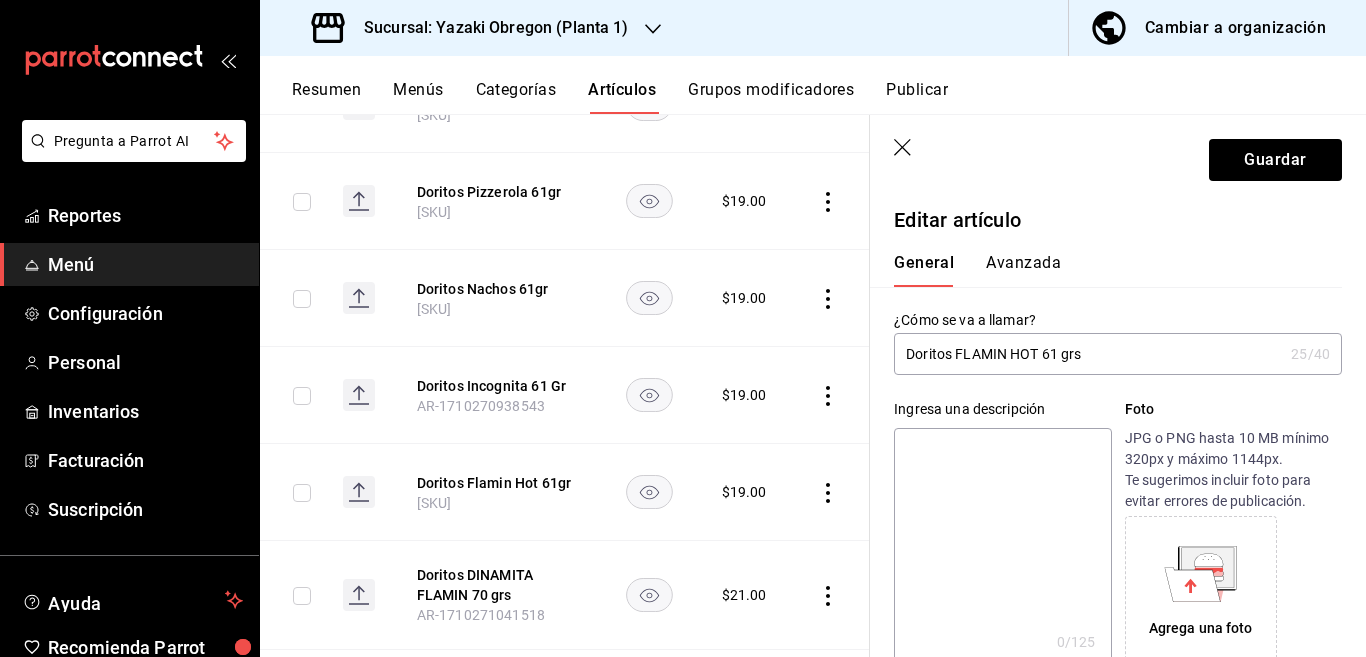 paste on "Doritos FLAMIN HOT 61 grs" 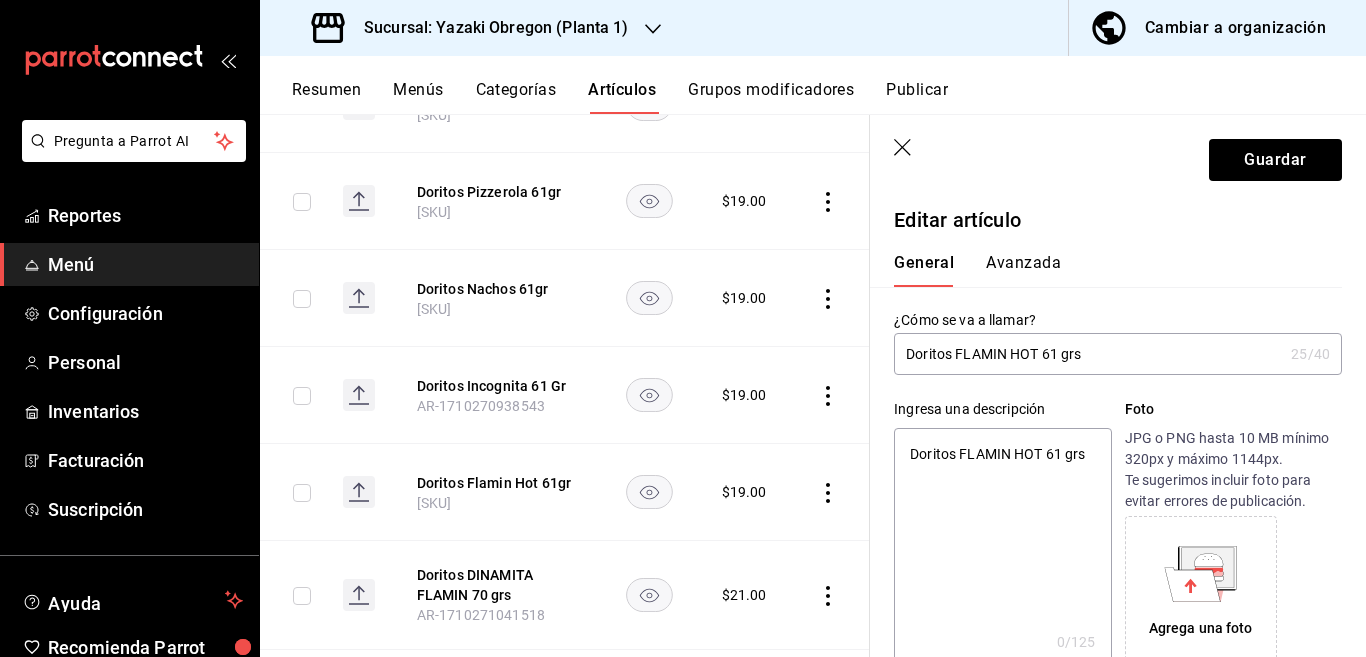 type on "x" 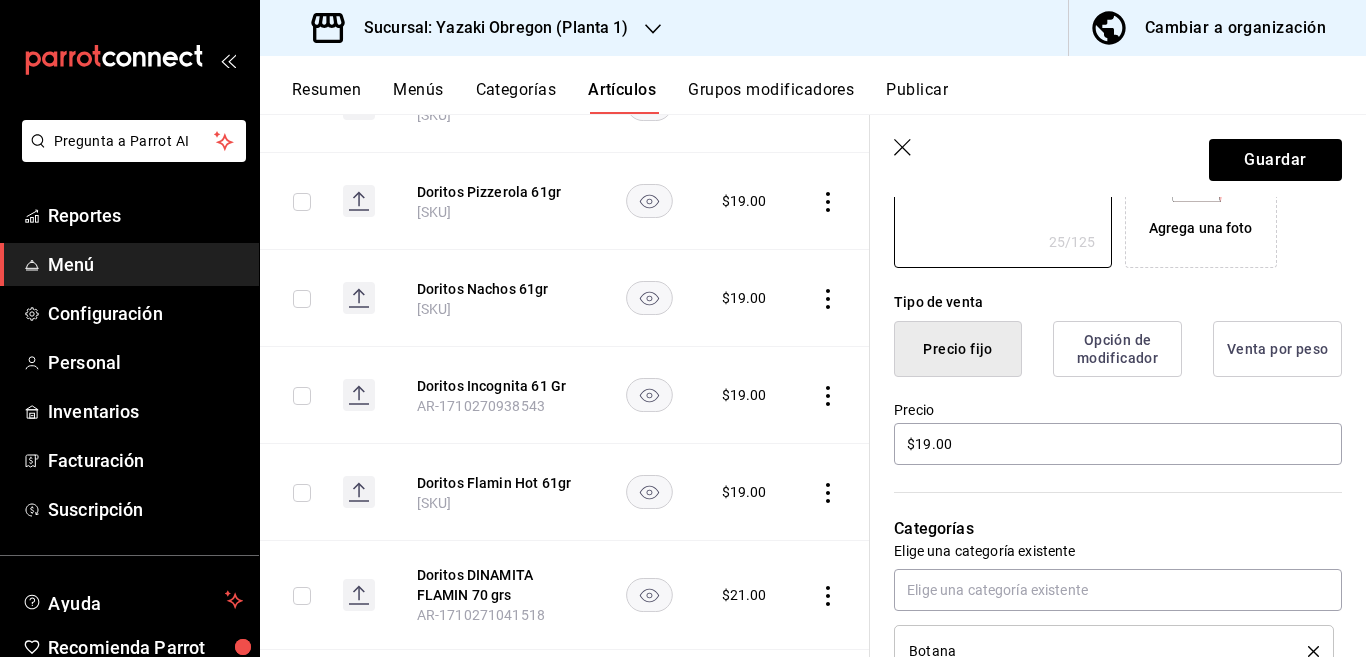 scroll, scrollTop: 406, scrollLeft: 0, axis: vertical 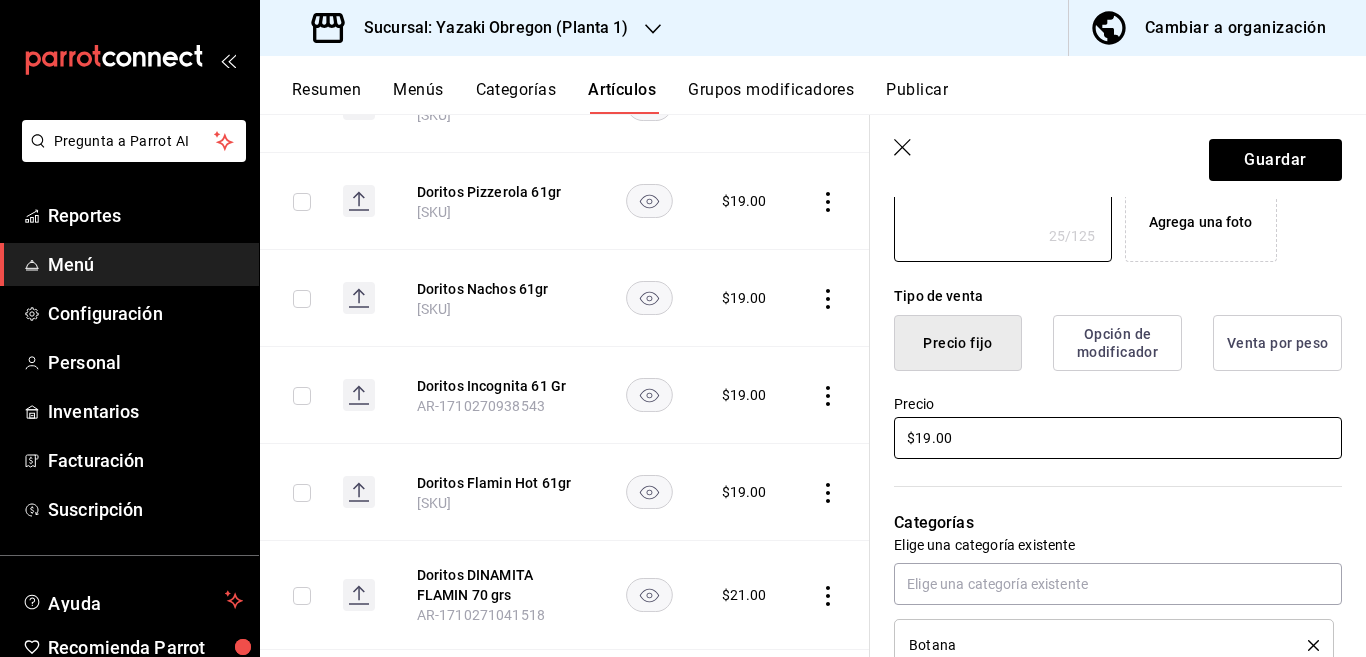 type on "Doritos FLAMIN HOT 61 grs" 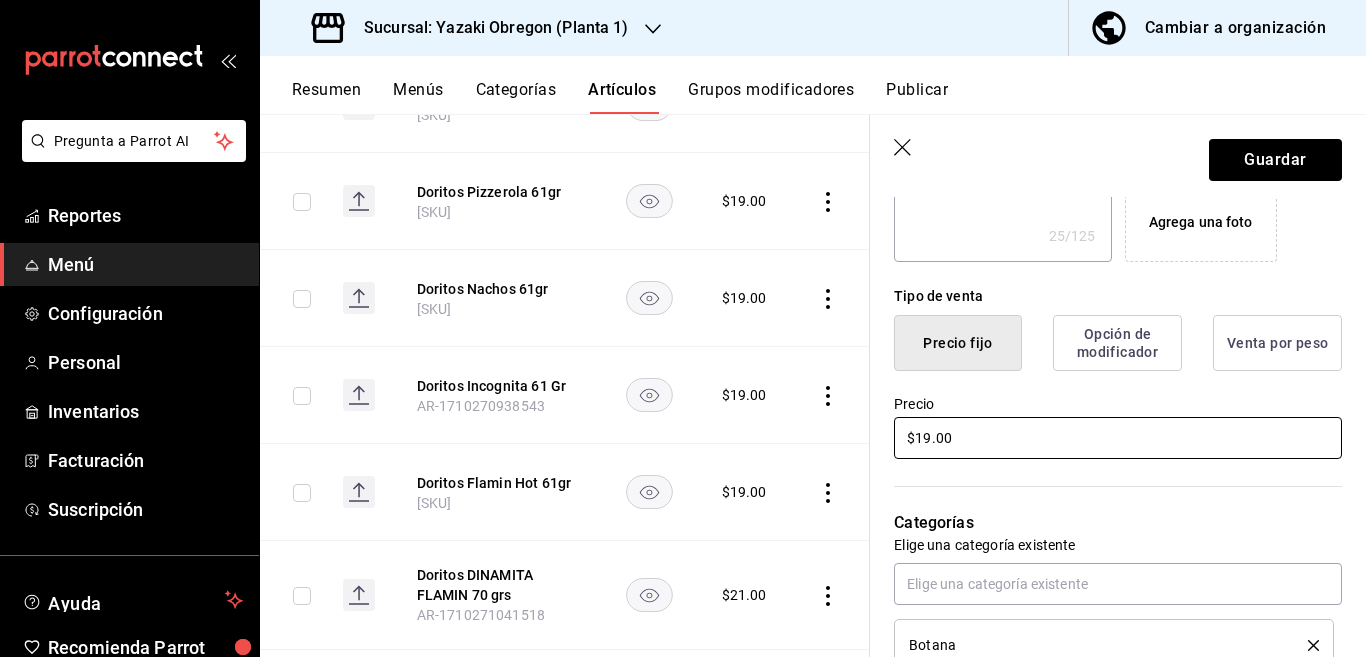 scroll, scrollTop: 407, scrollLeft: 0, axis: vertical 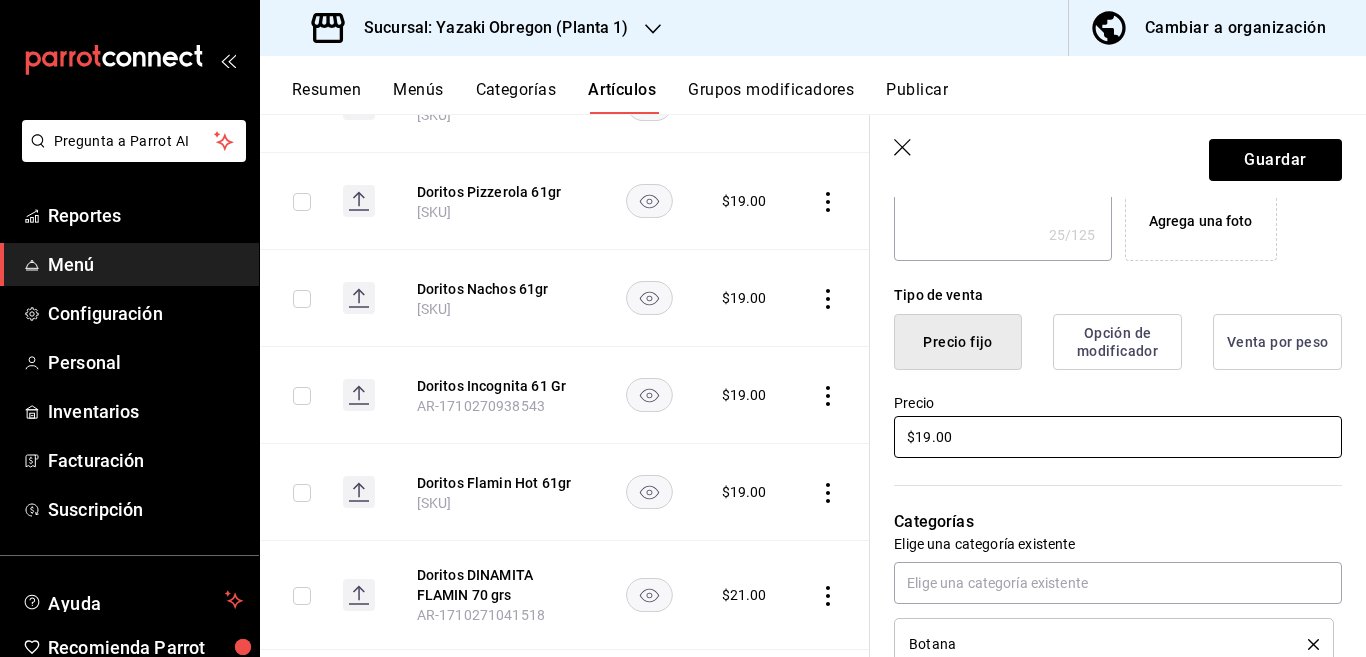 type on "$1.00" 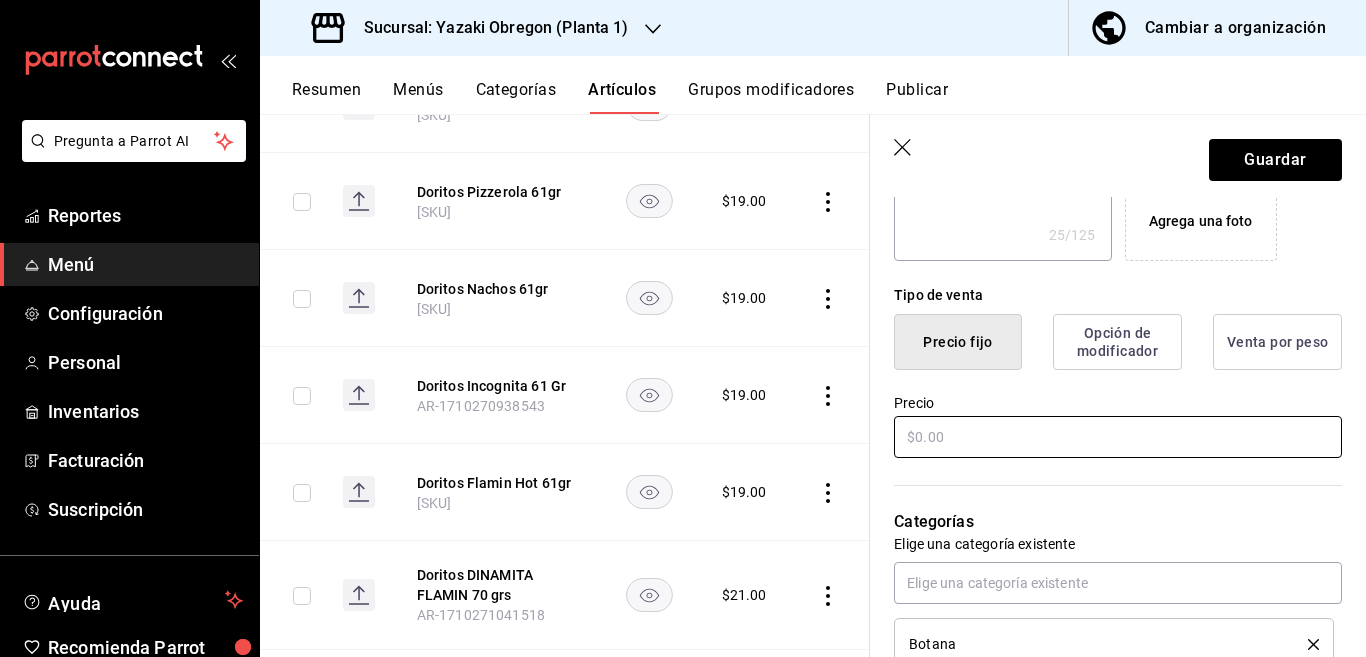 type on "$2.00" 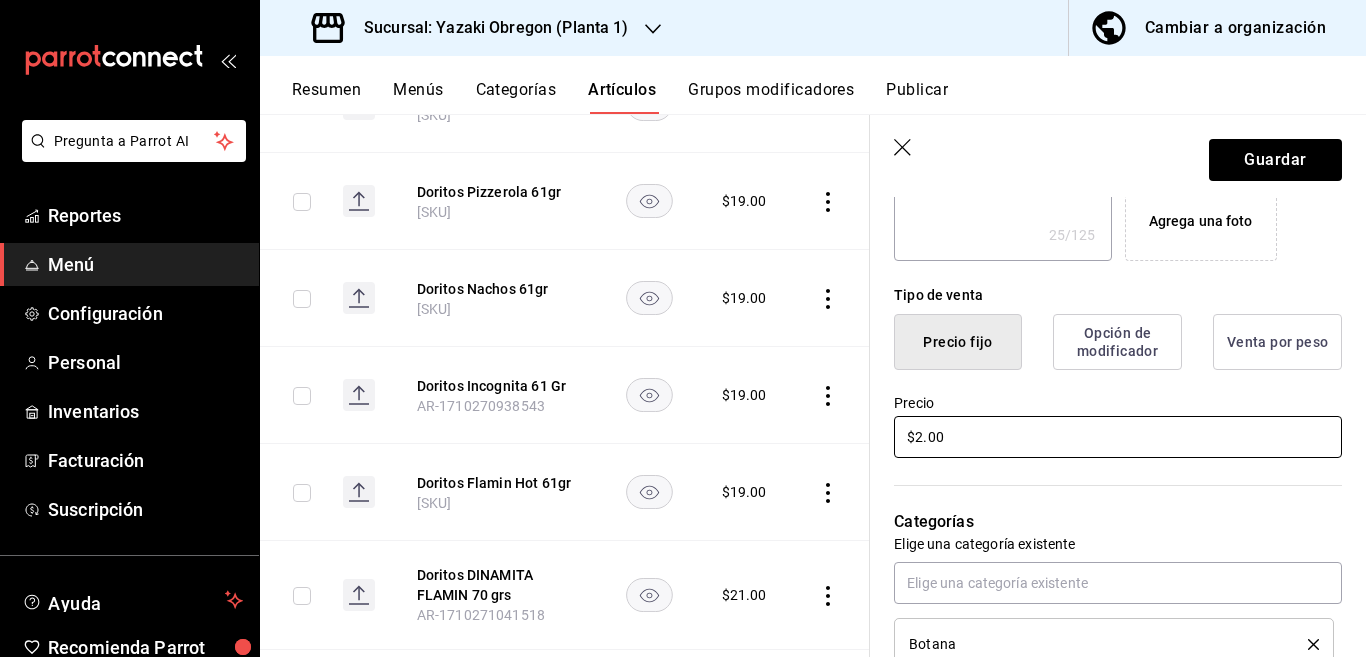 type on "x" 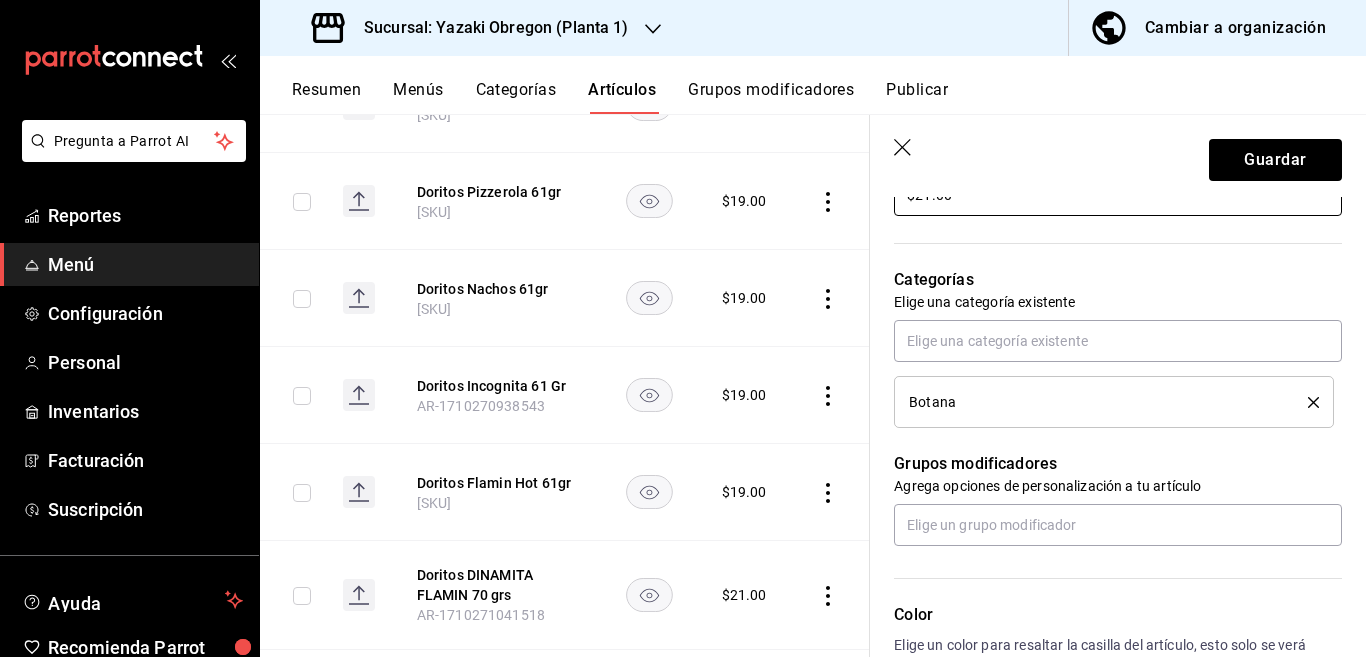 scroll, scrollTop: 650, scrollLeft: 0, axis: vertical 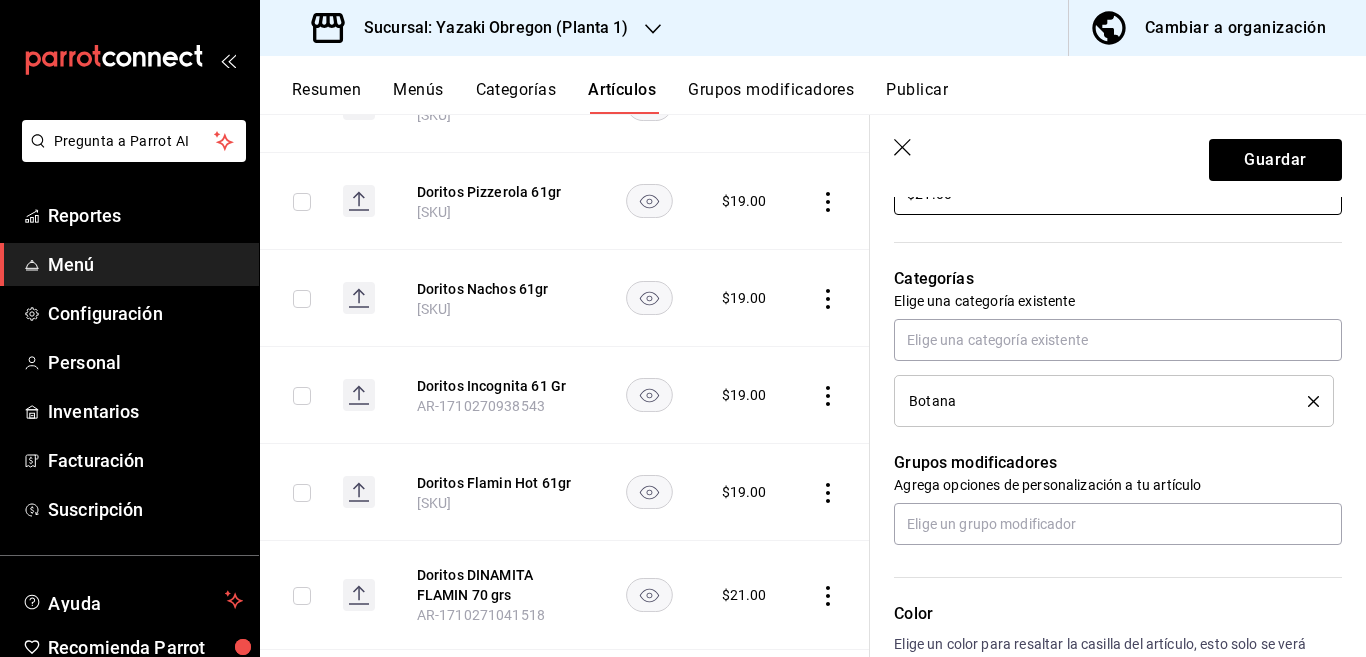 type on "$21.00" 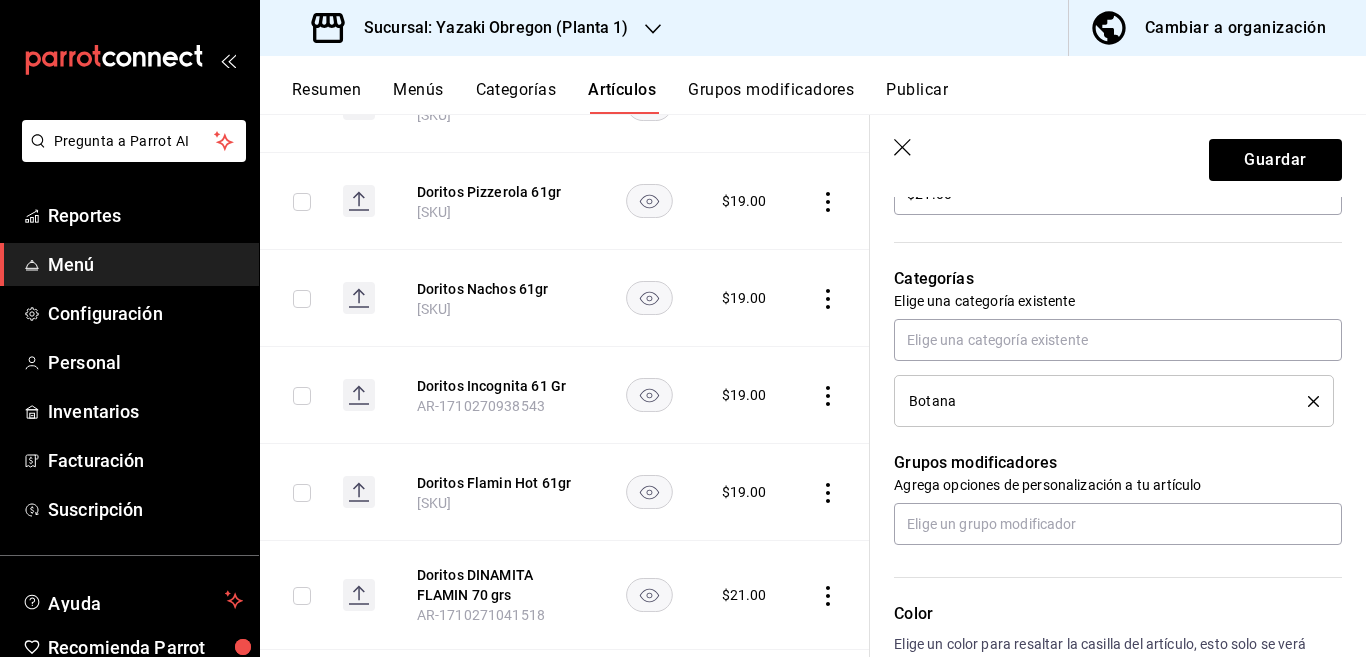 click 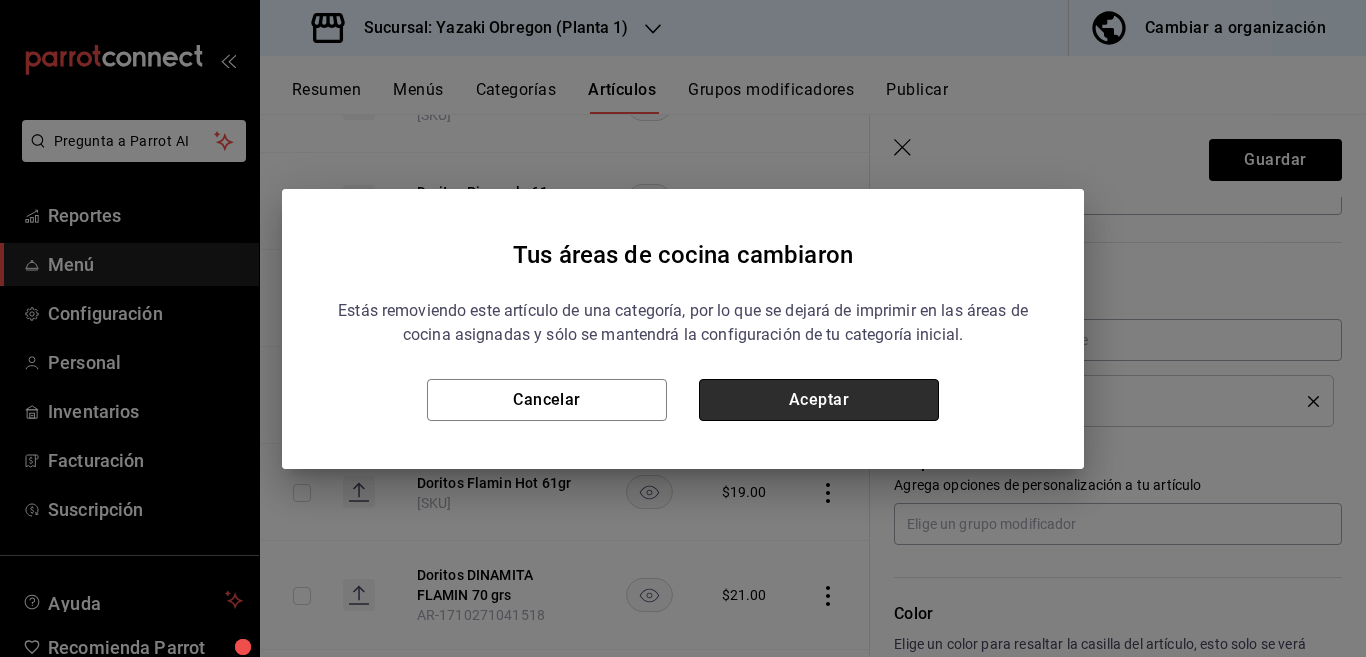 click on "Aceptar" at bounding box center (819, 400) 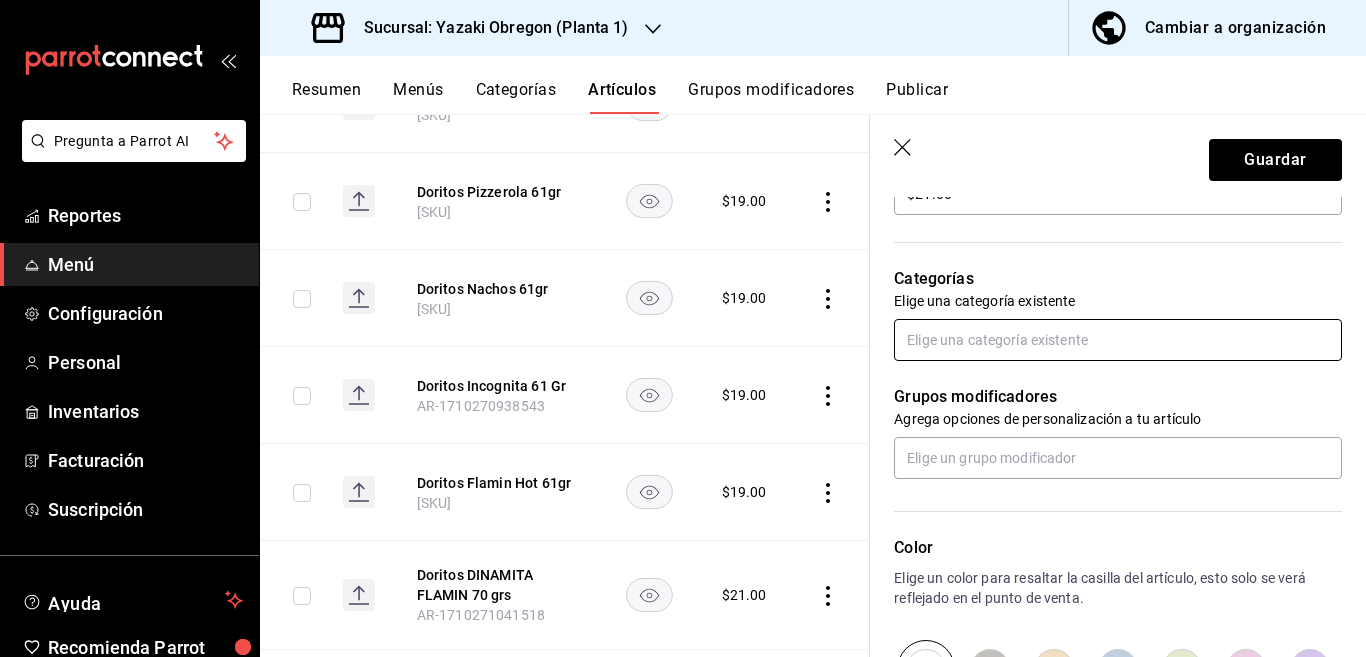 click at bounding box center [1118, 340] 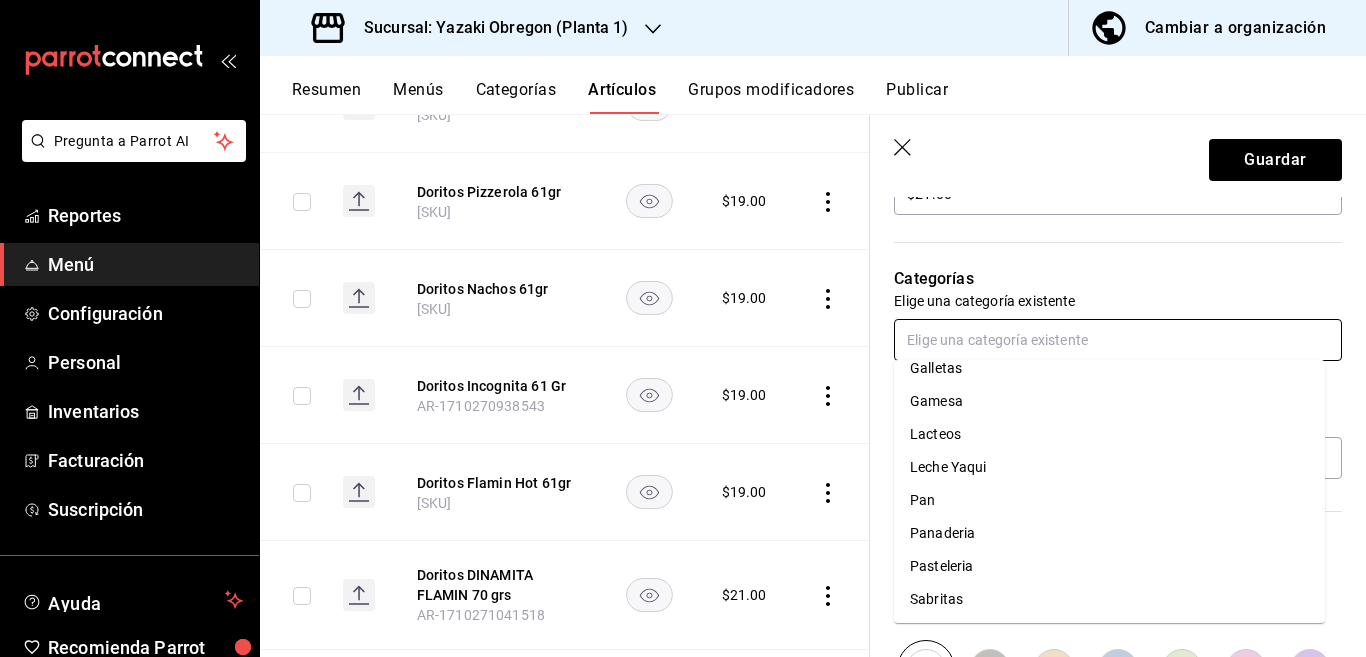scroll, scrollTop: 281, scrollLeft: 0, axis: vertical 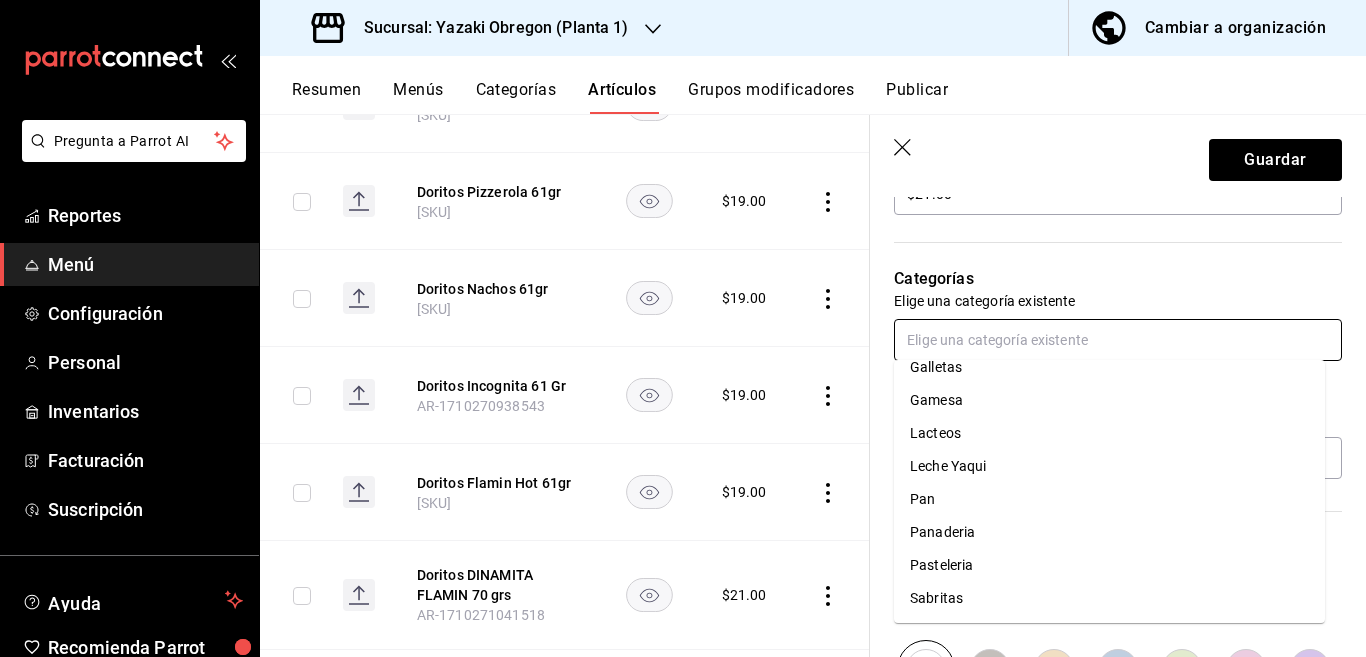 click on "Sabritas" at bounding box center (1109, 598) 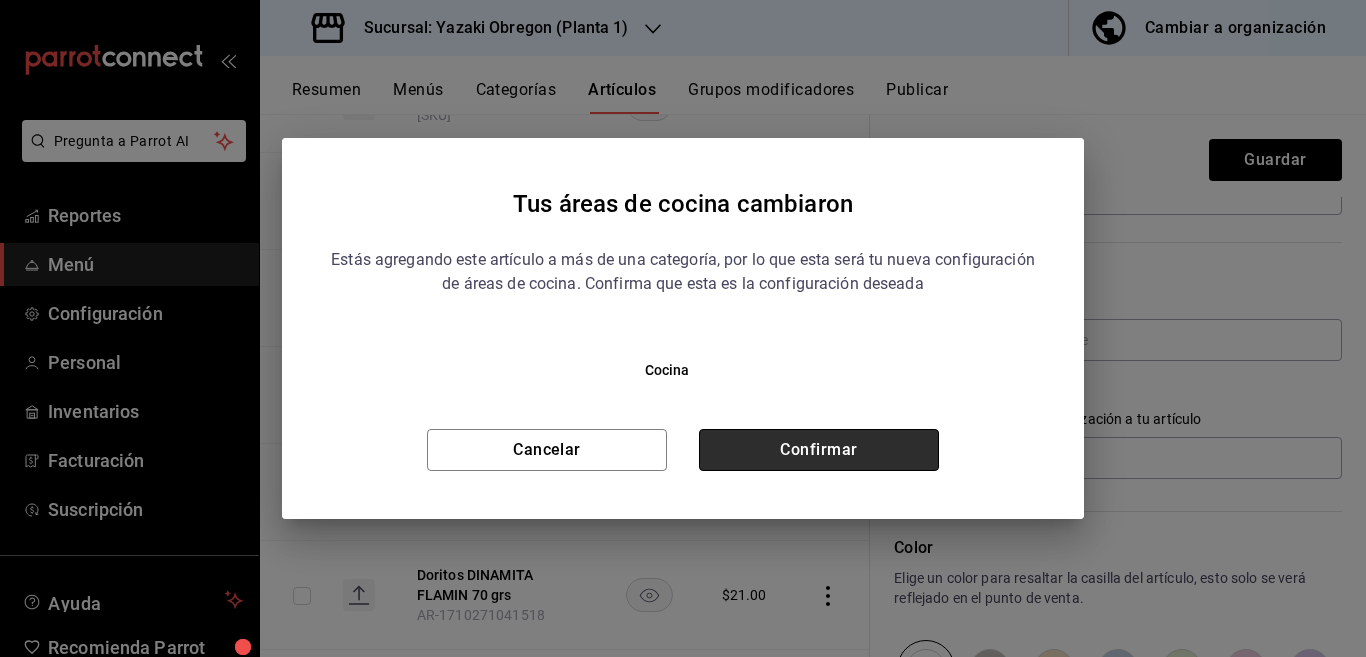 click on "Confirmar" at bounding box center [819, 450] 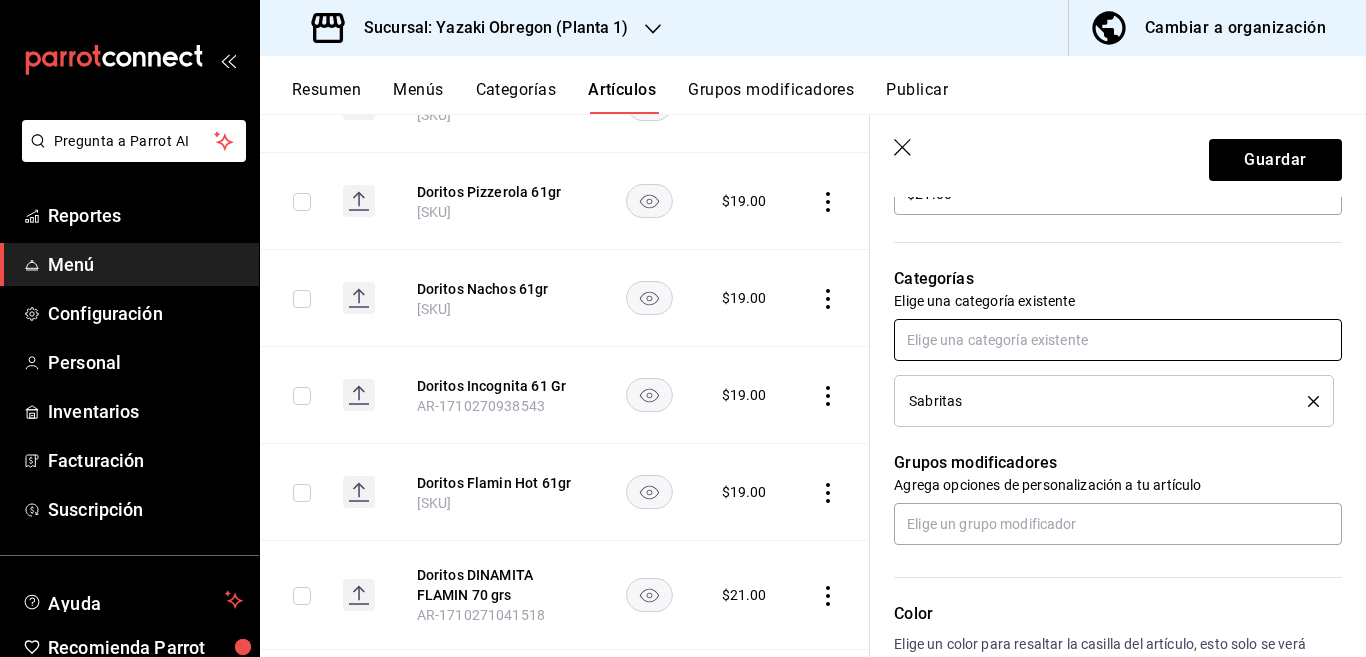 scroll, scrollTop: 651, scrollLeft: 0, axis: vertical 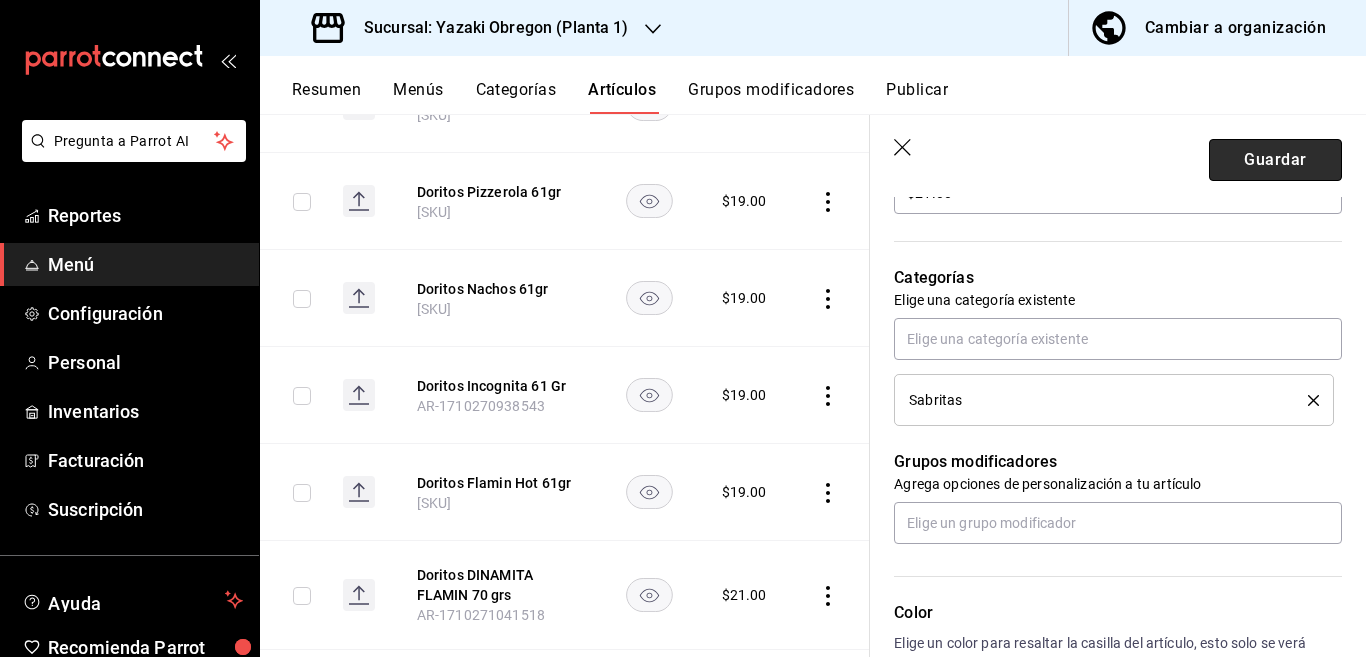 click on "Guardar" at bounding box center [1275, 160] 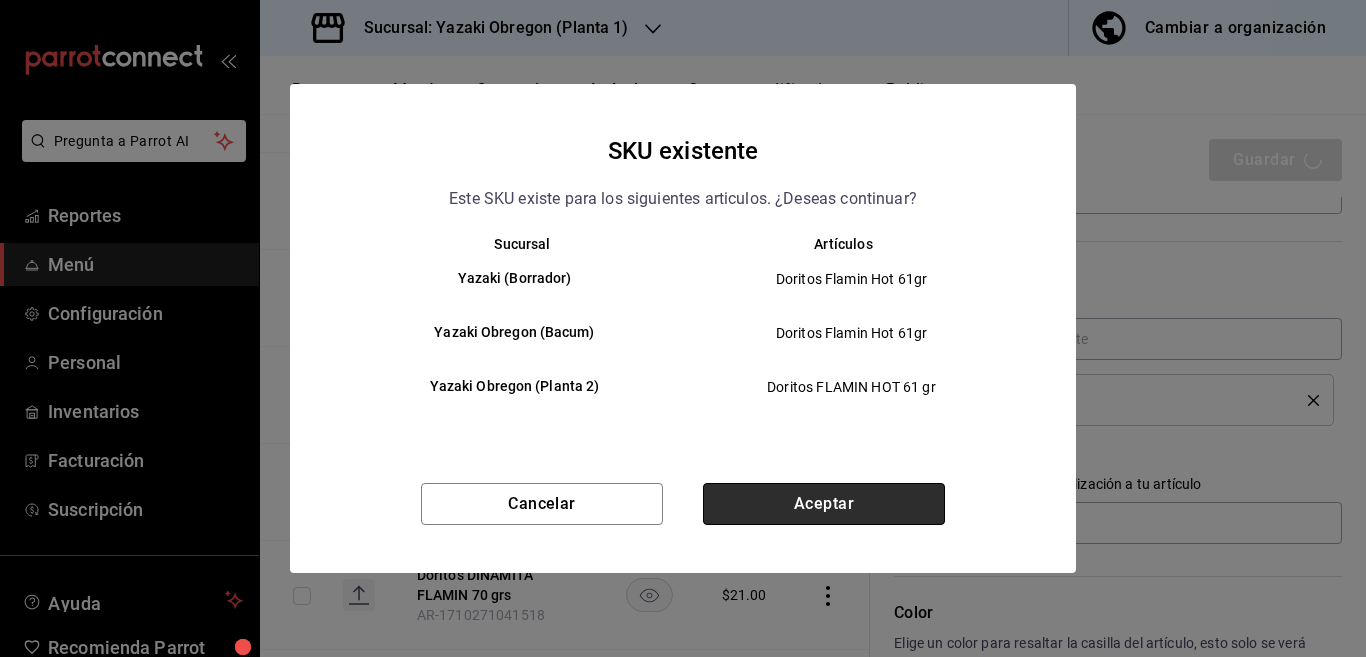 click on "Aceptar" at bounding box center [824, 504] 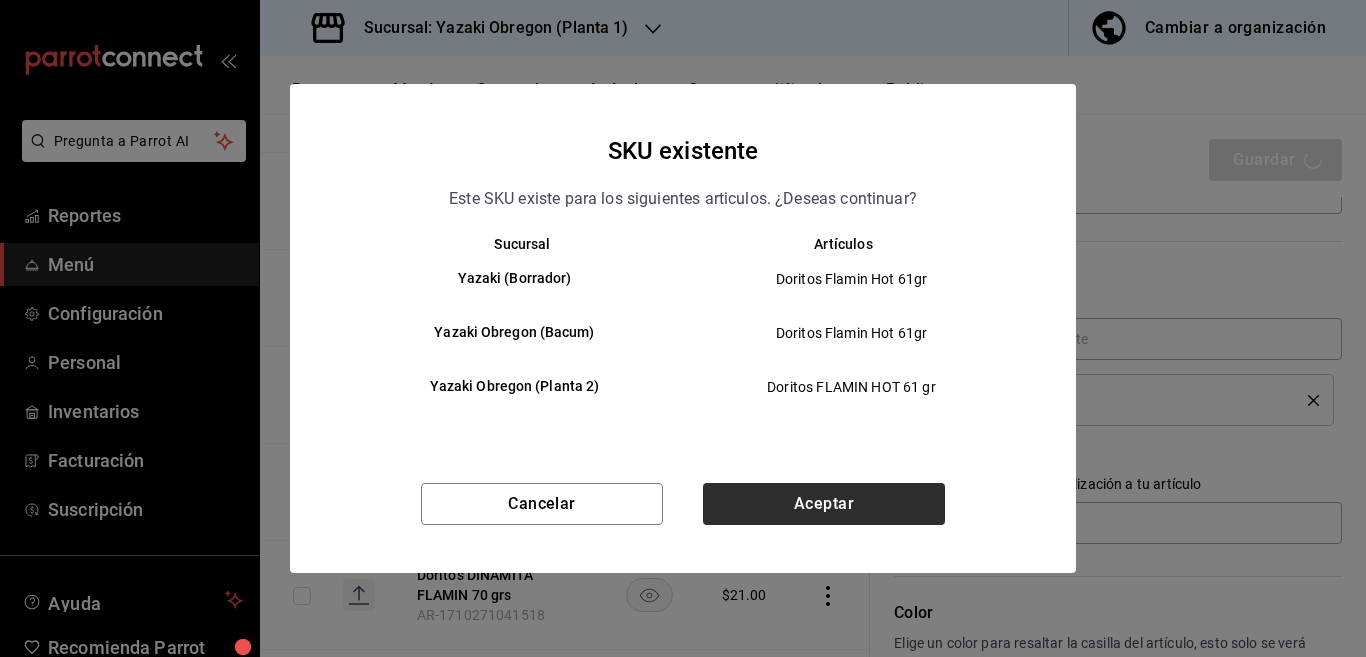 type on "x" 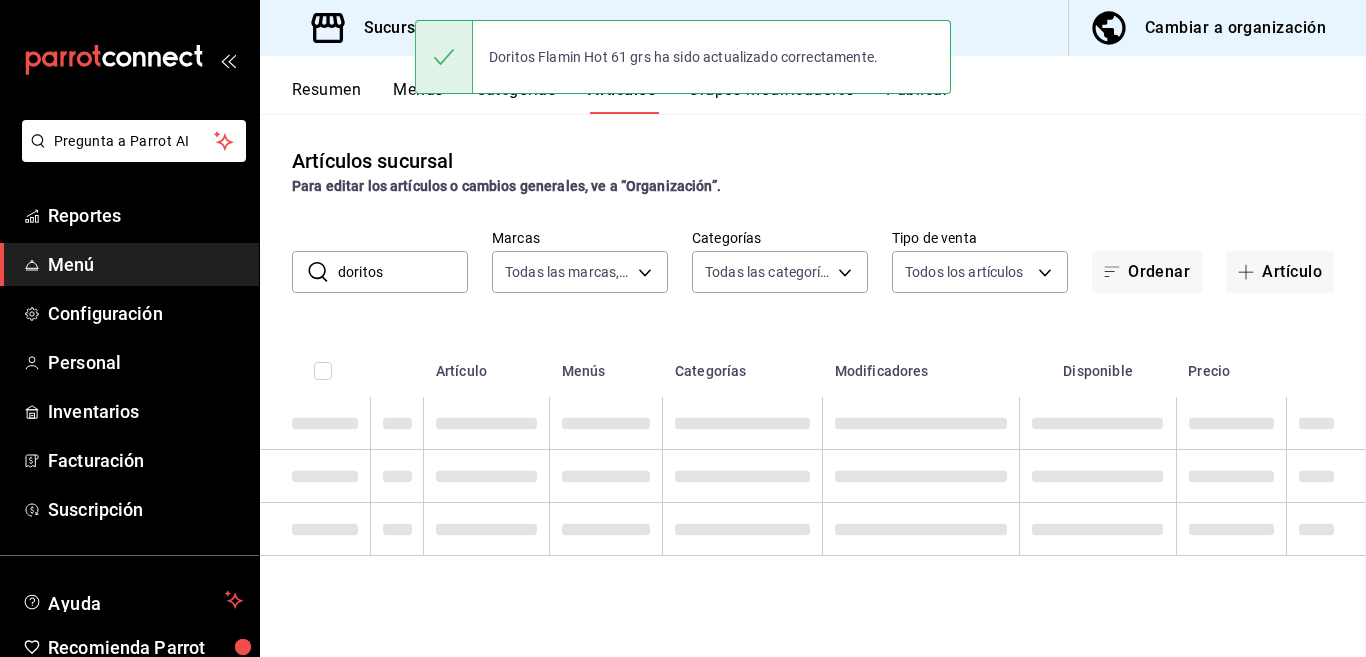 scroll, scrollTop: 0, scrollLeft: 0, axis: both 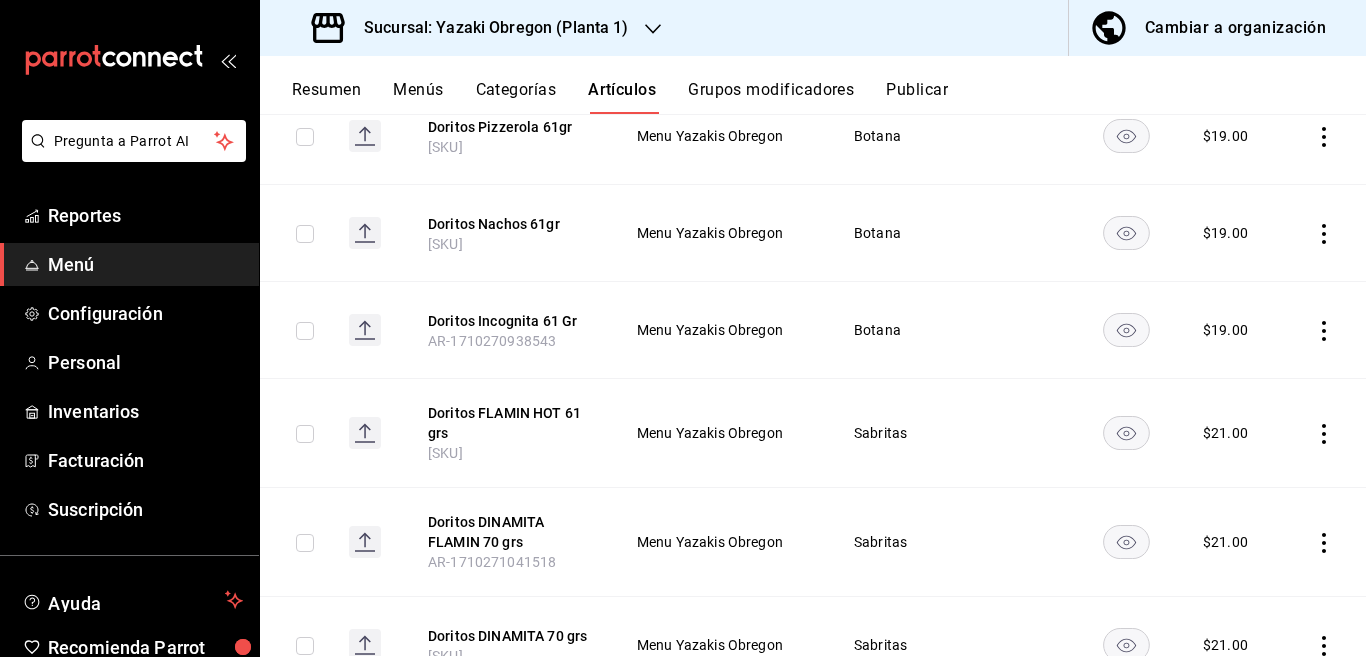 click 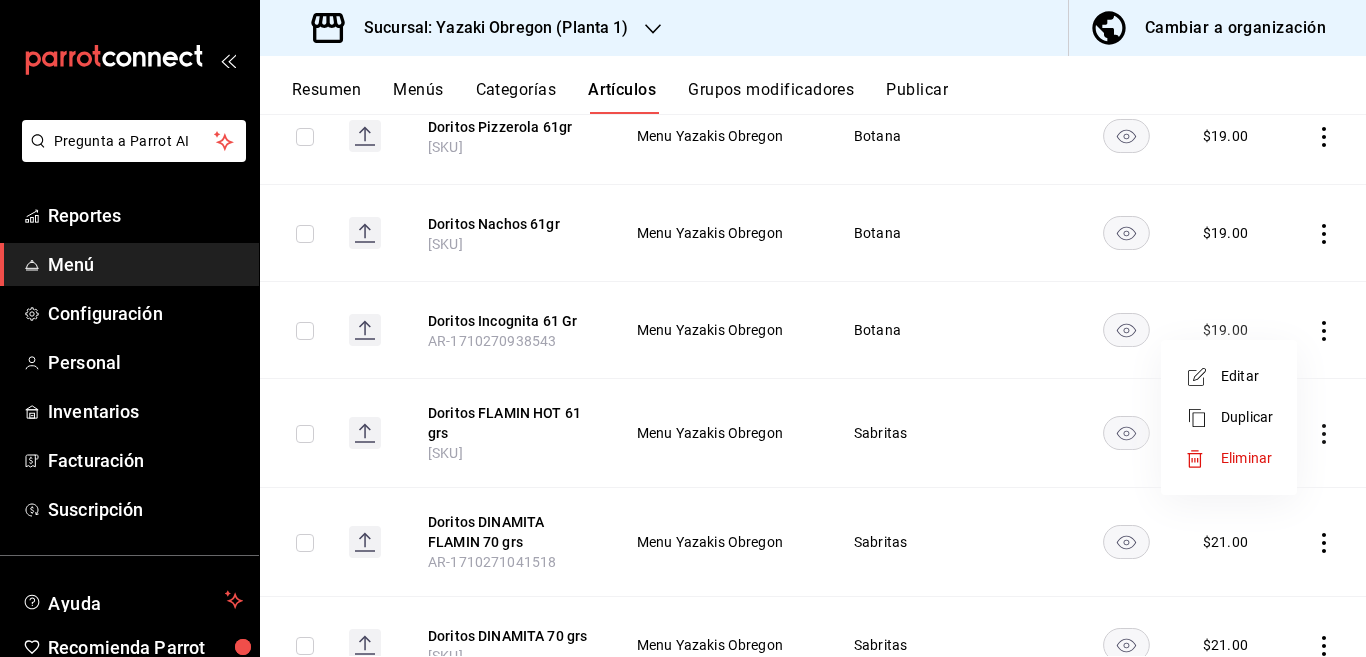 click on "Editar" at bounding box center (1247, 376) 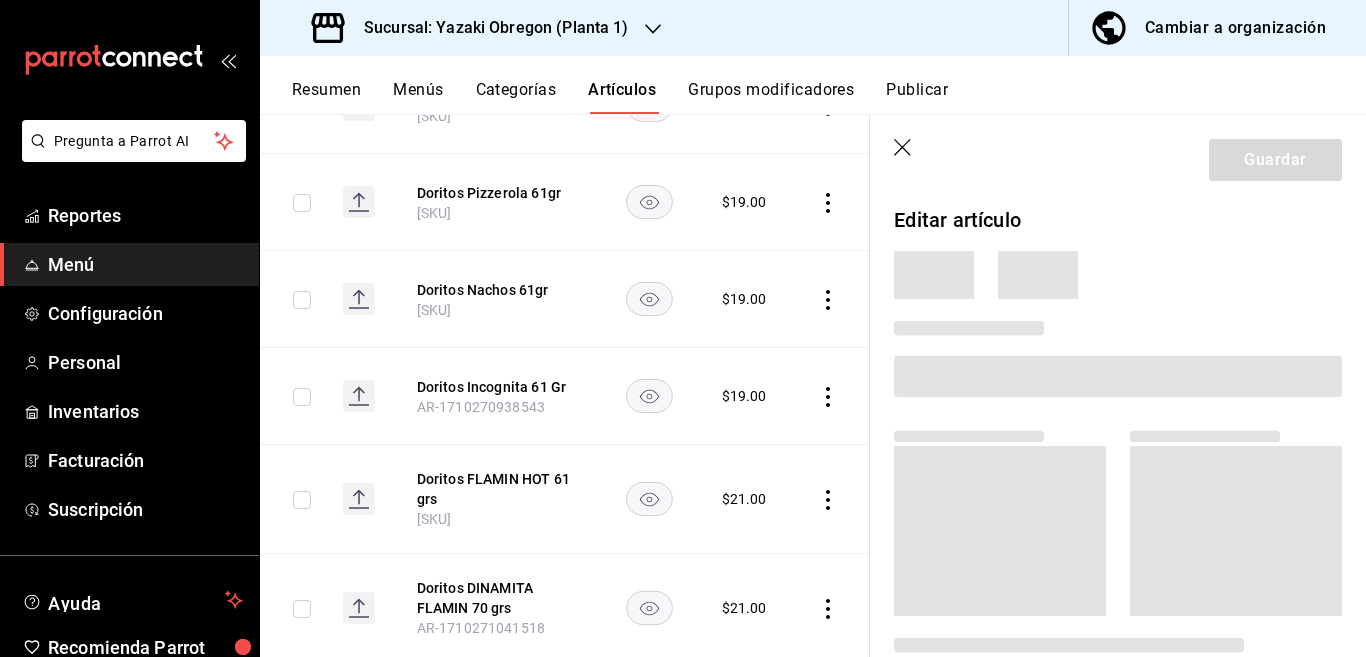 scroll, scrollTop: 407, scrollLeft: 0, axis: vertical 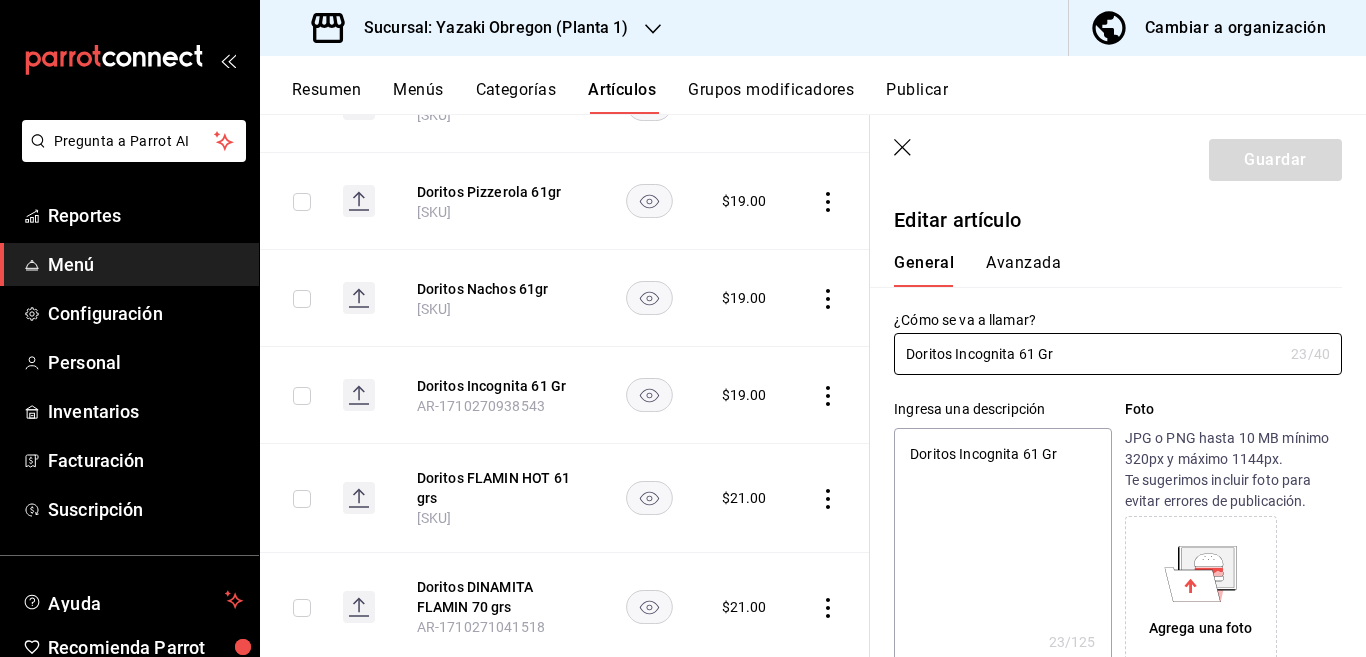 type on "x" 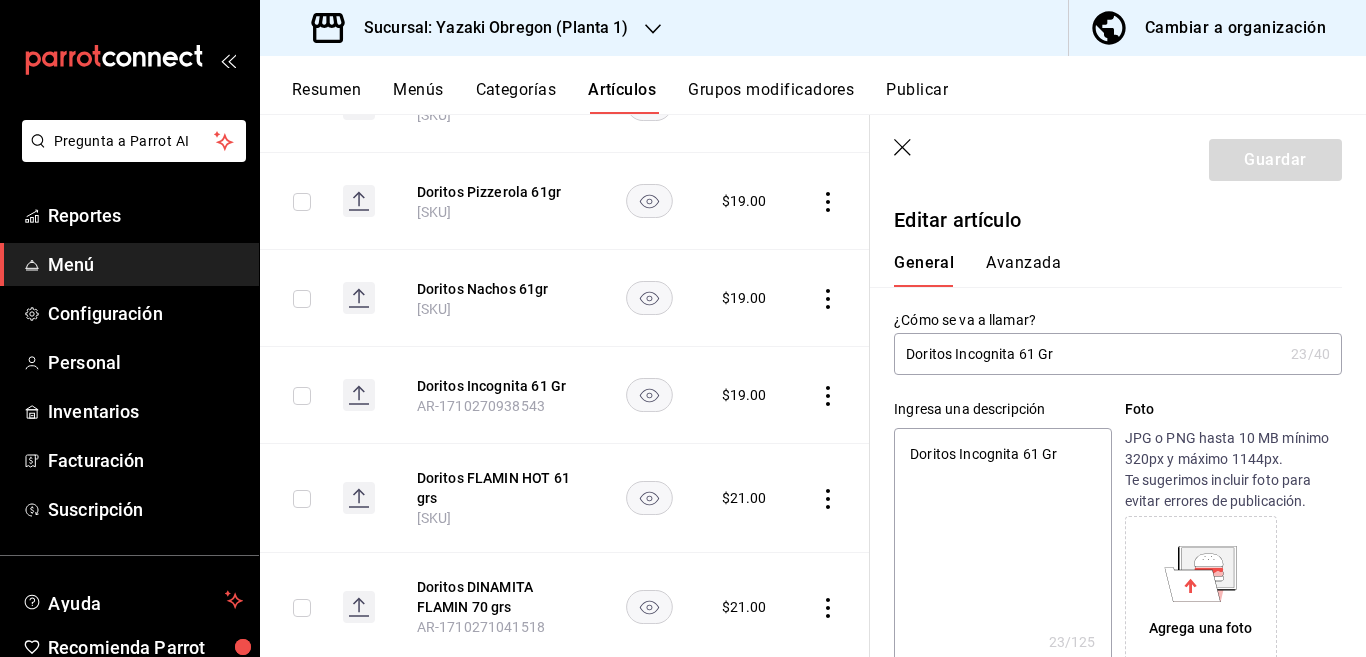 click on "Doritos Incognita 61 Gr" at bounding box center (1002, 548) 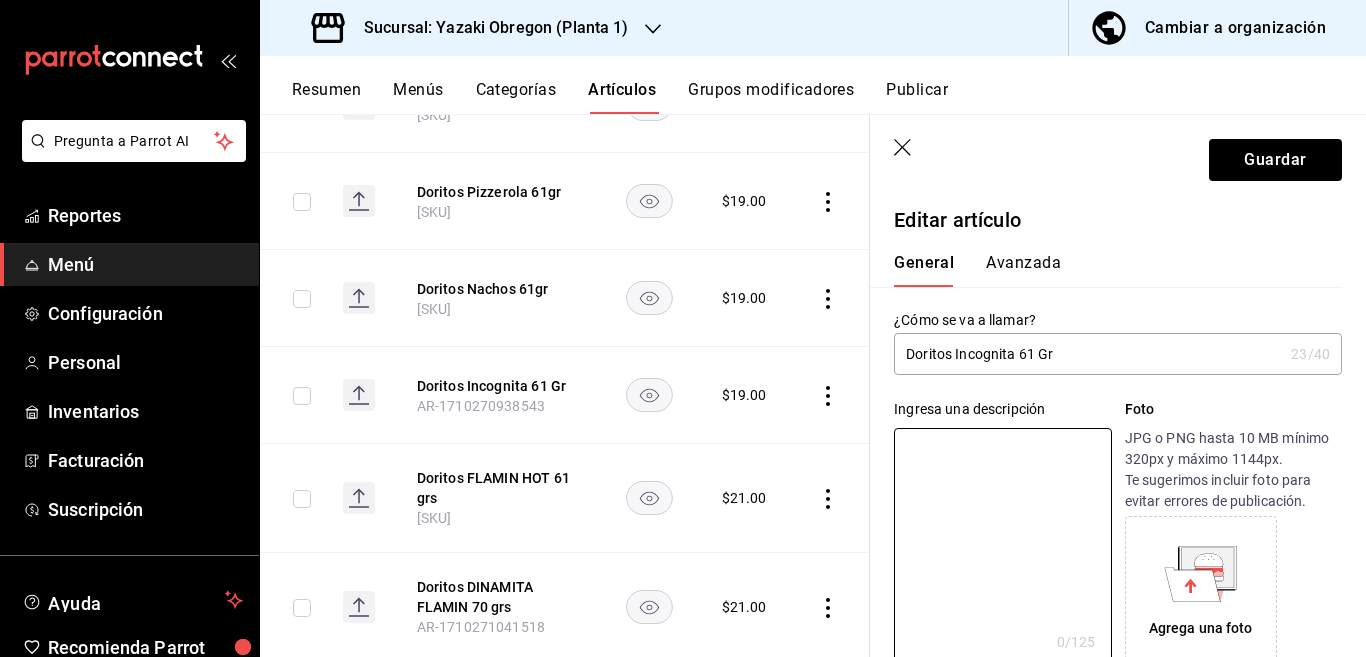 type 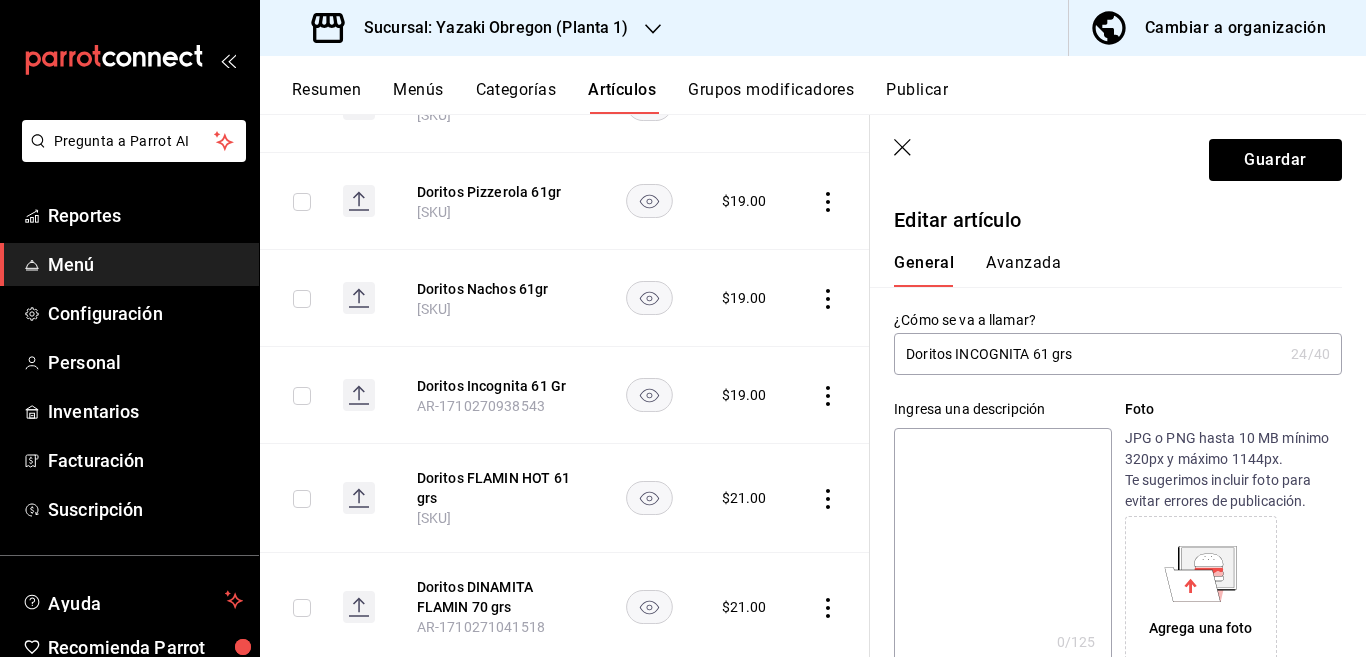 click on "Doritos INCOGNITA 61 grs" at bounding box center (1088, 354) 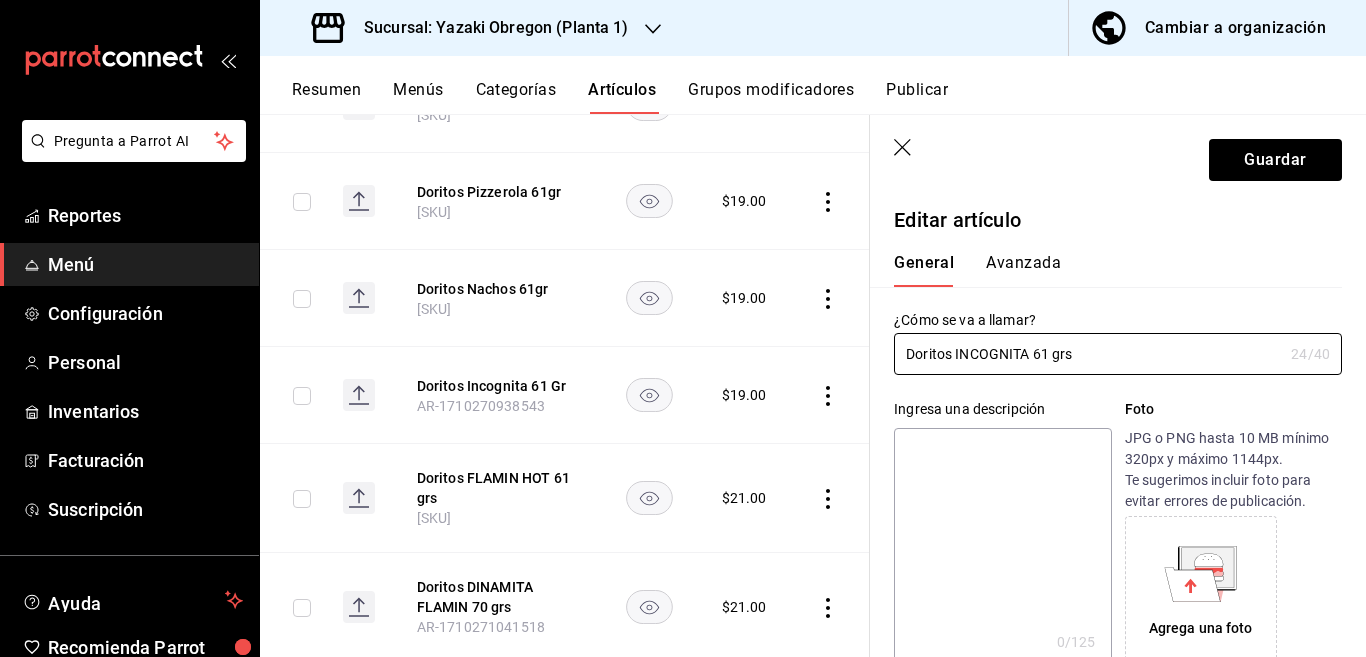 type on "Doritos INCOGNITA 61 grs" 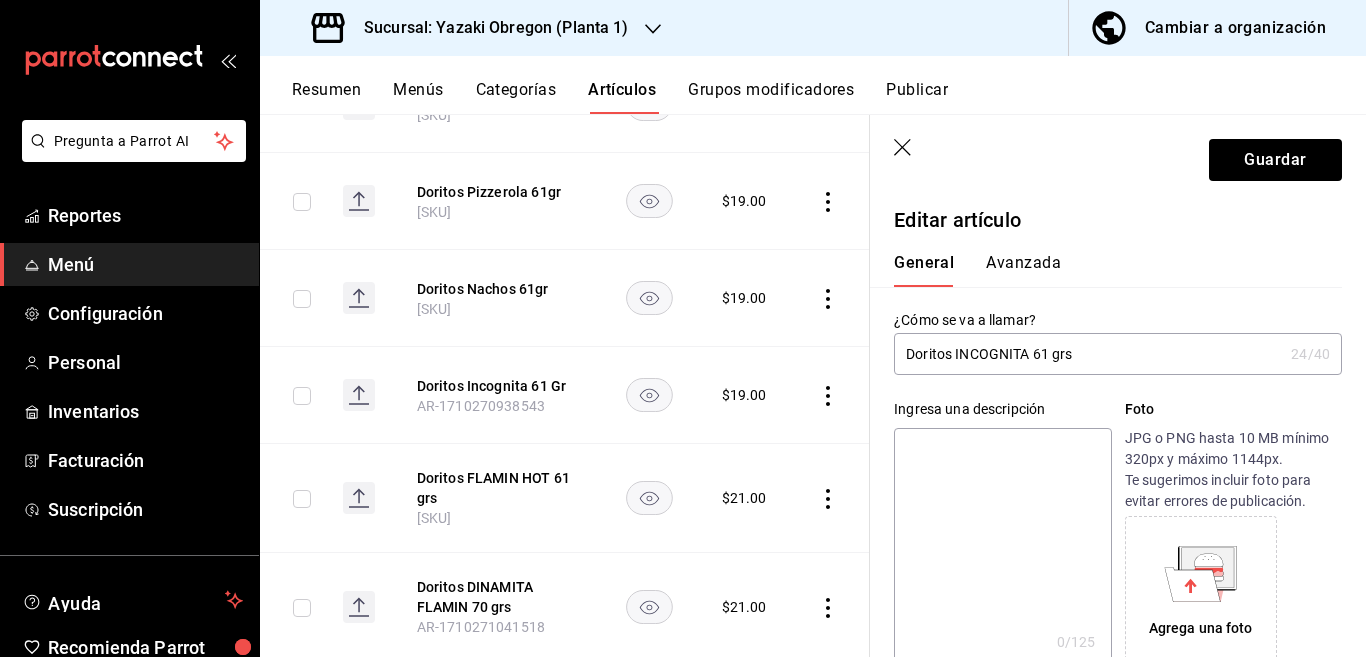 click at bounding box center (1002, 548) 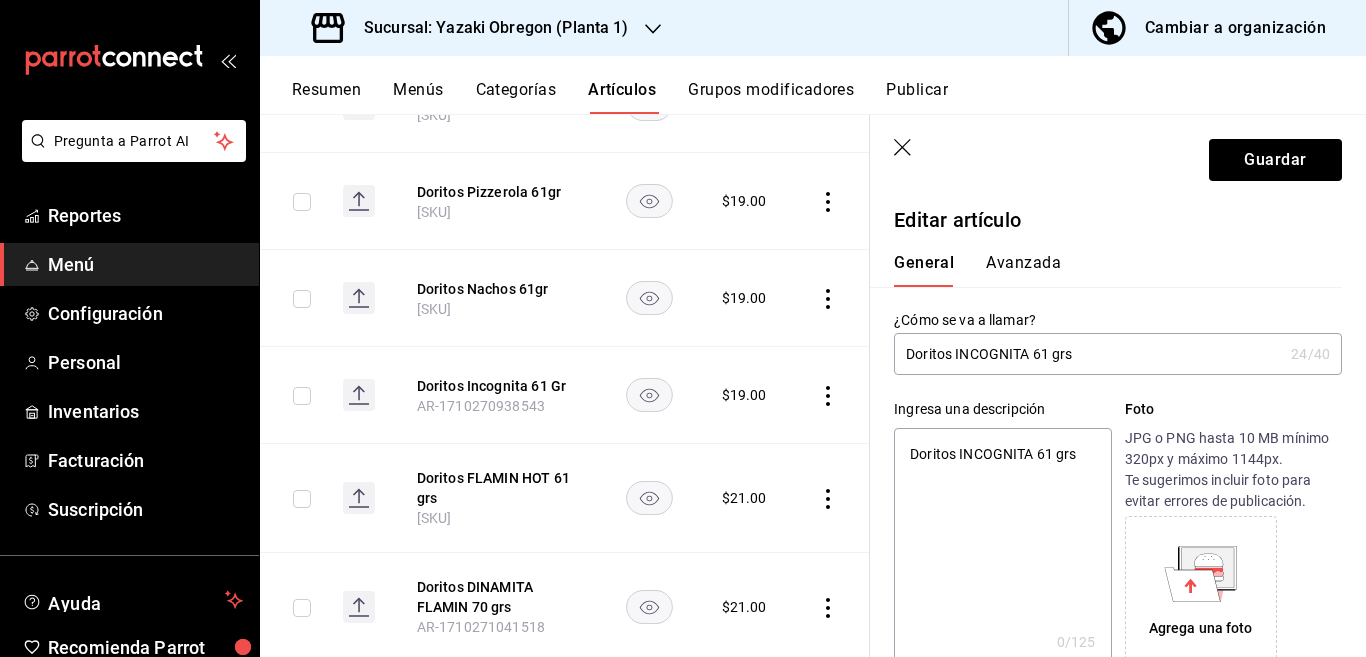 type on "x" 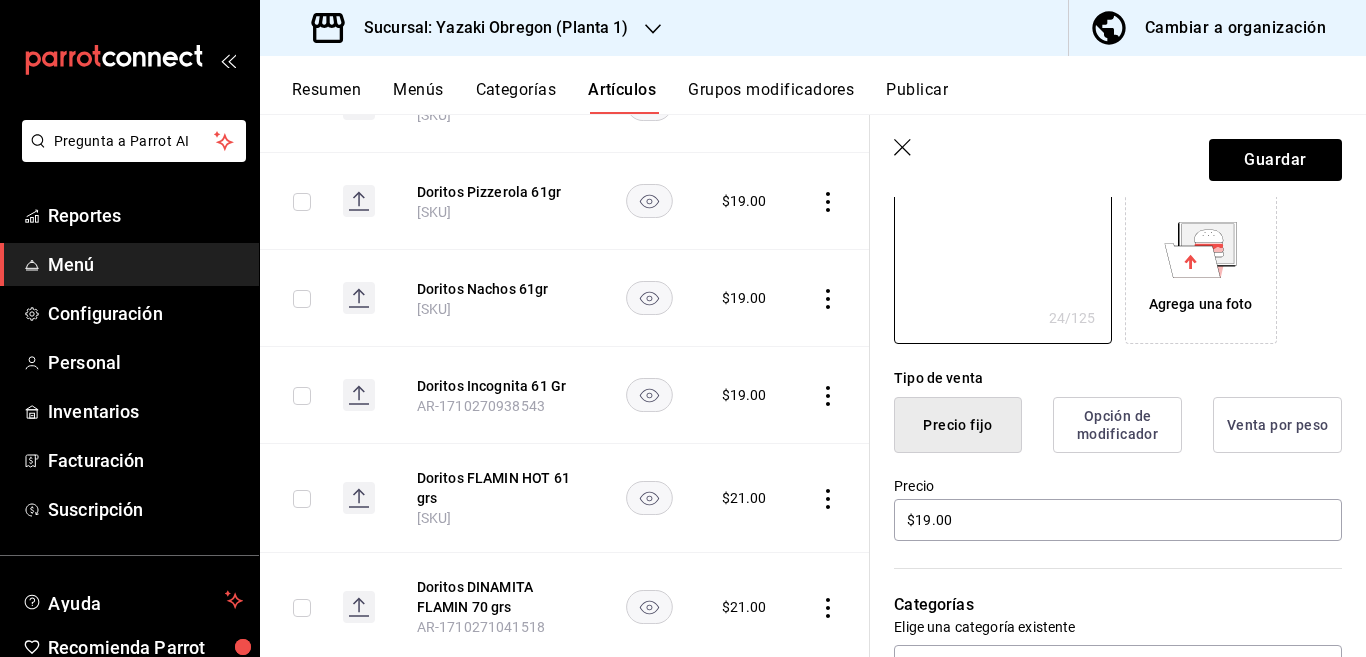 scroll, scrollTop: 325, scrollLeft: 0, axis: vertical 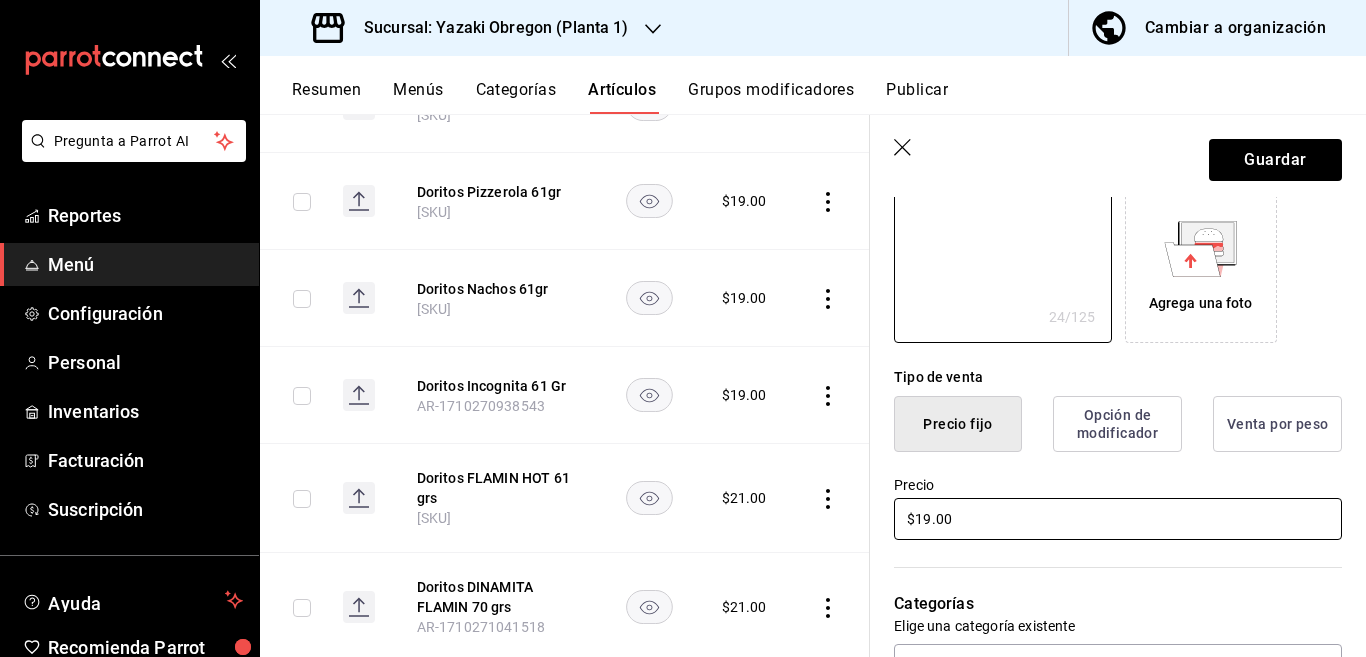 type on "Doritos INCOGNITA 61 grs" 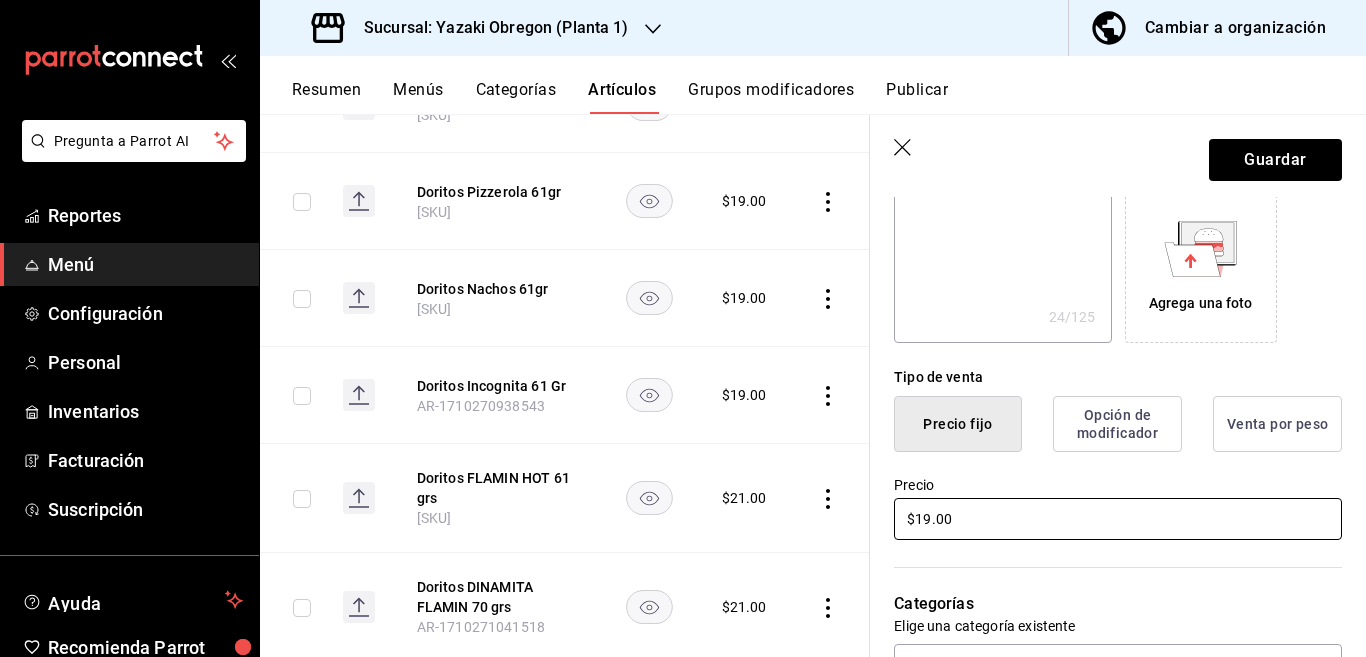 scroll, scrollTop: 325, scrollLeft: 0, axis: vertical 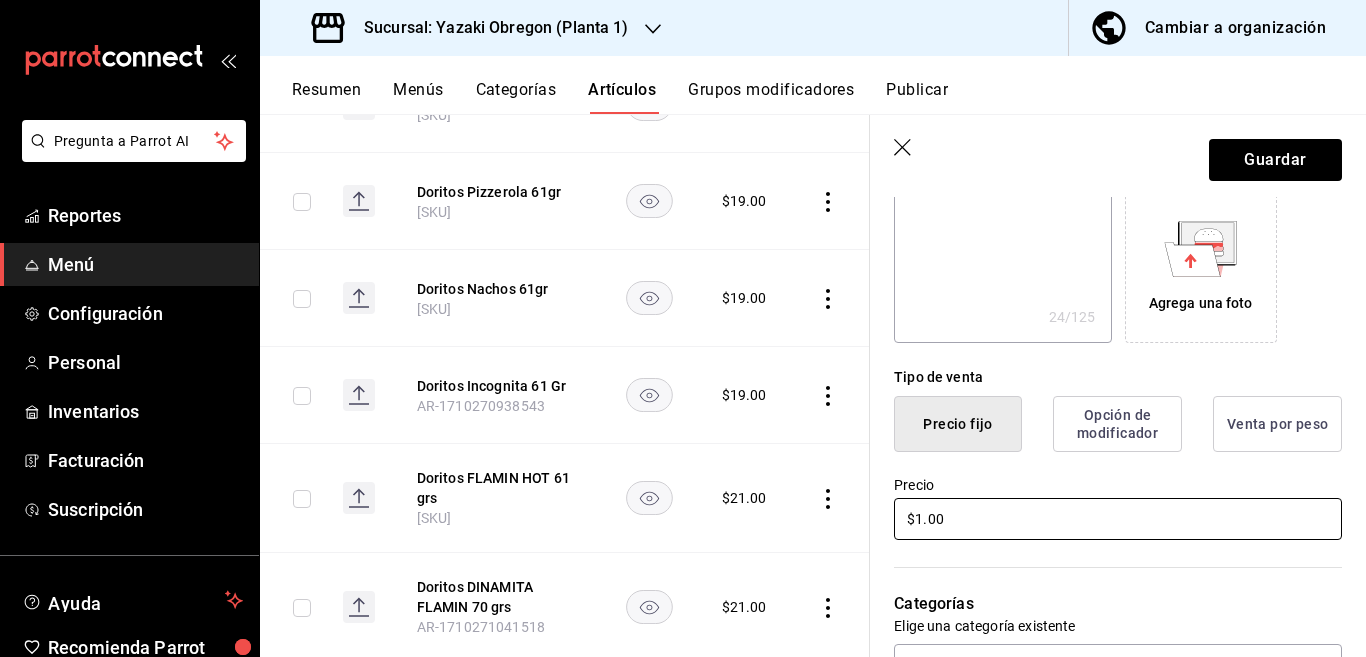type on "x" 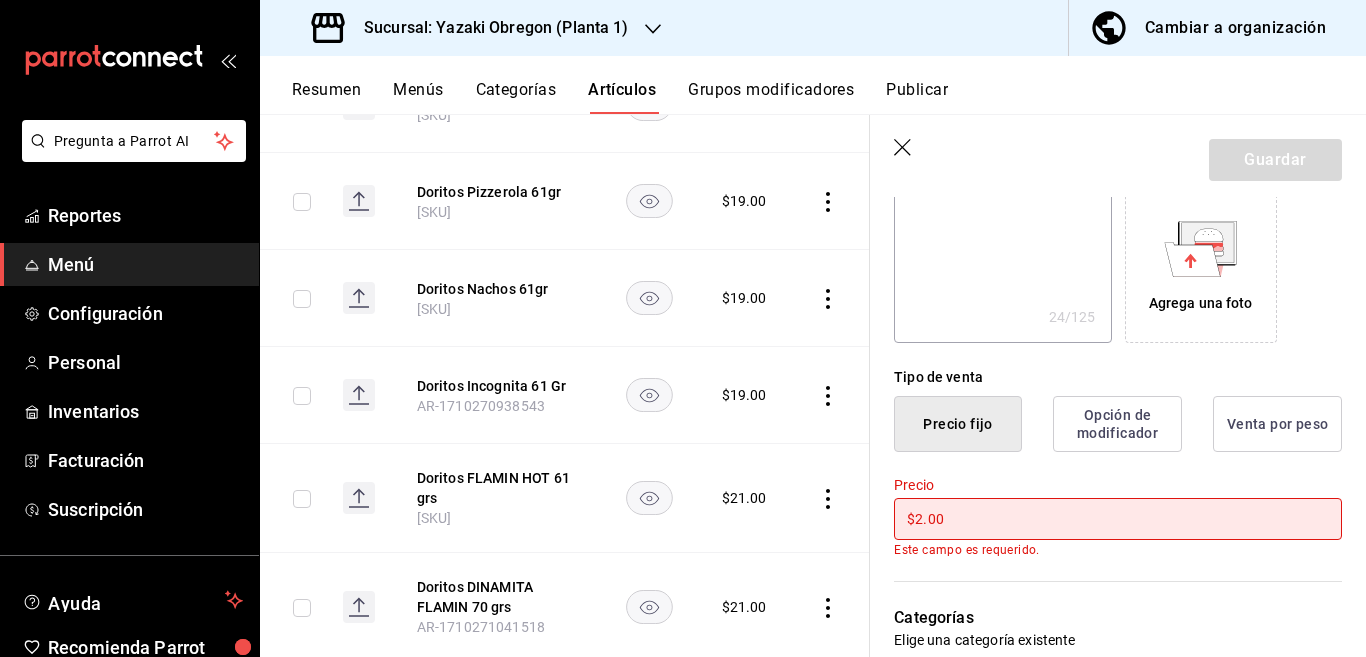 type on "$21.00" 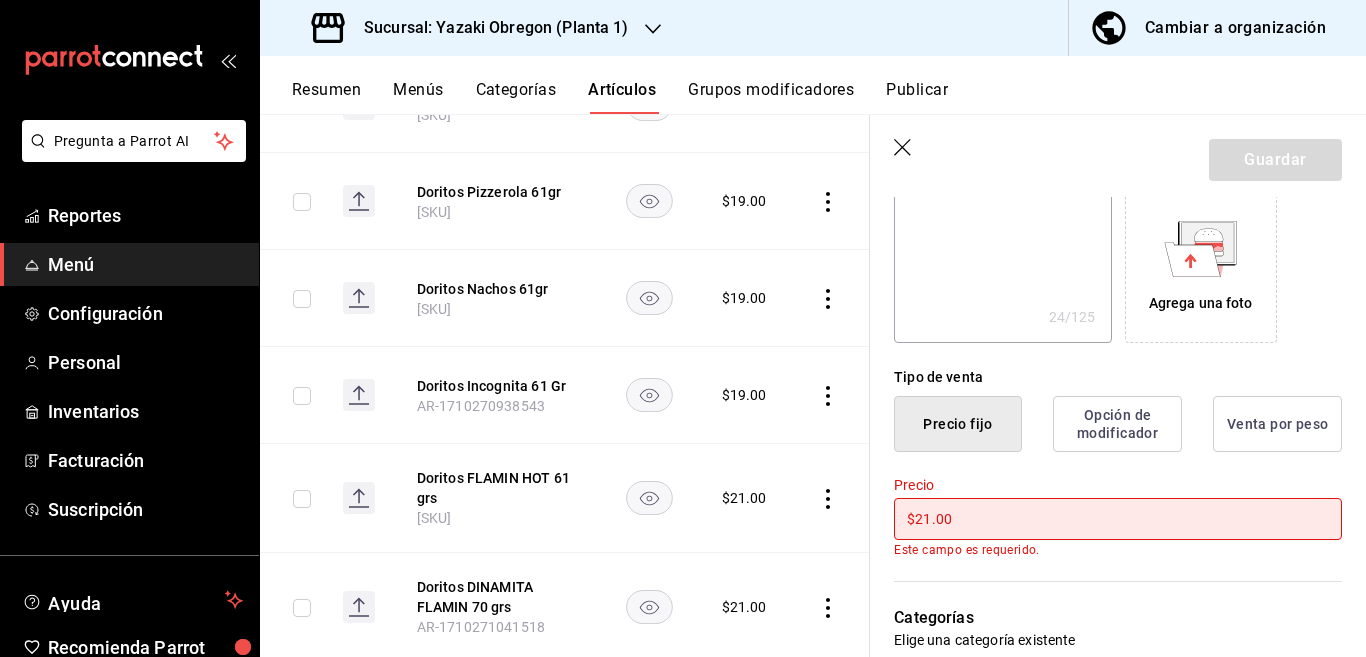 type on "x" 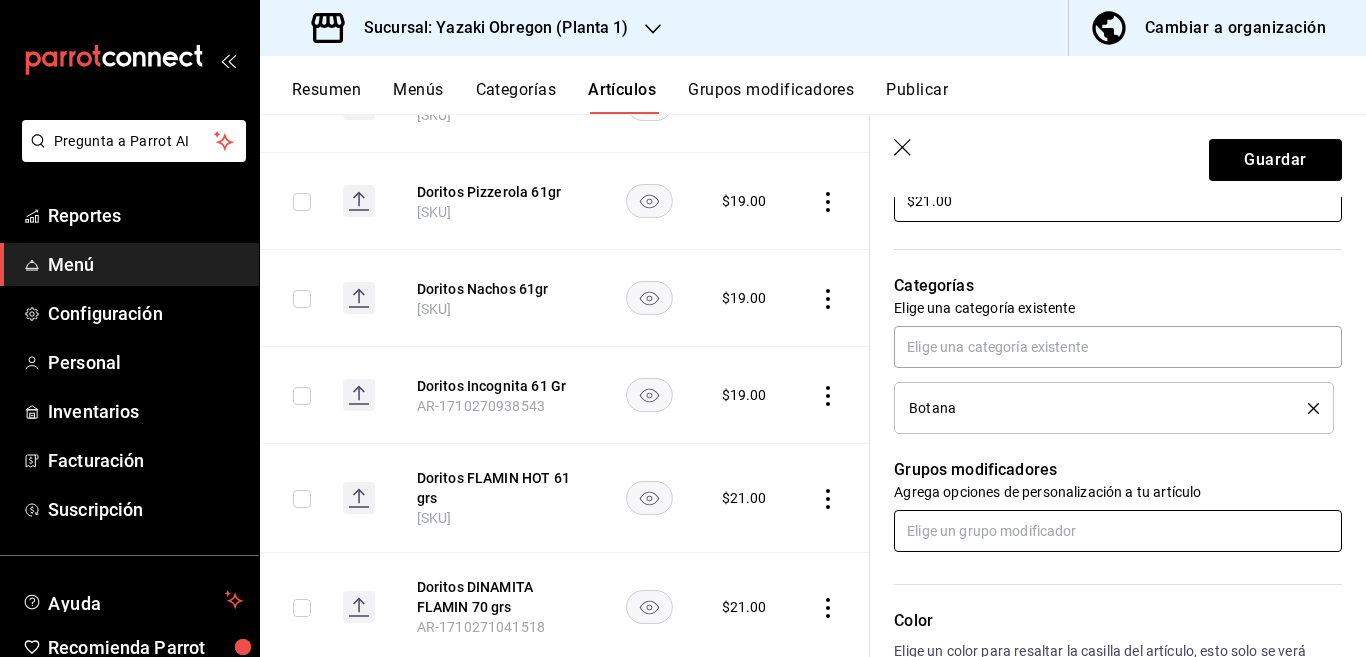 scroll, scrollTop: 650, scrollLeft: 0, axis: vertical 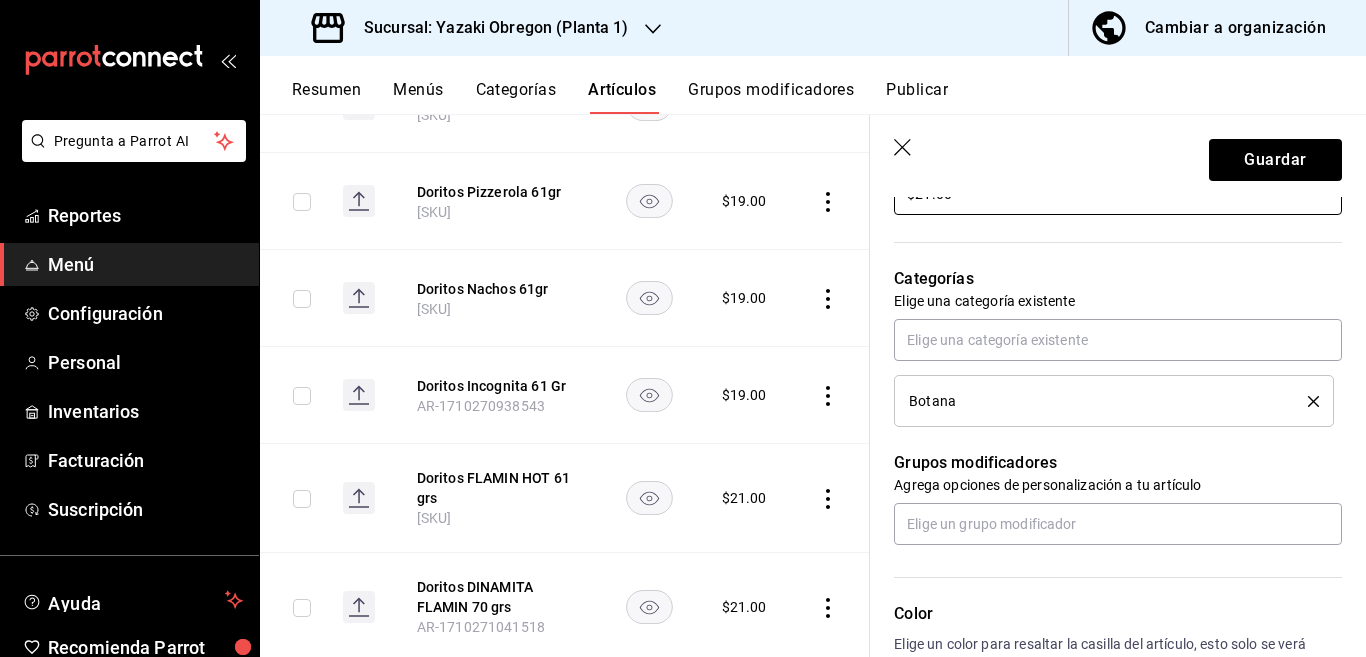 type on "$21.00" 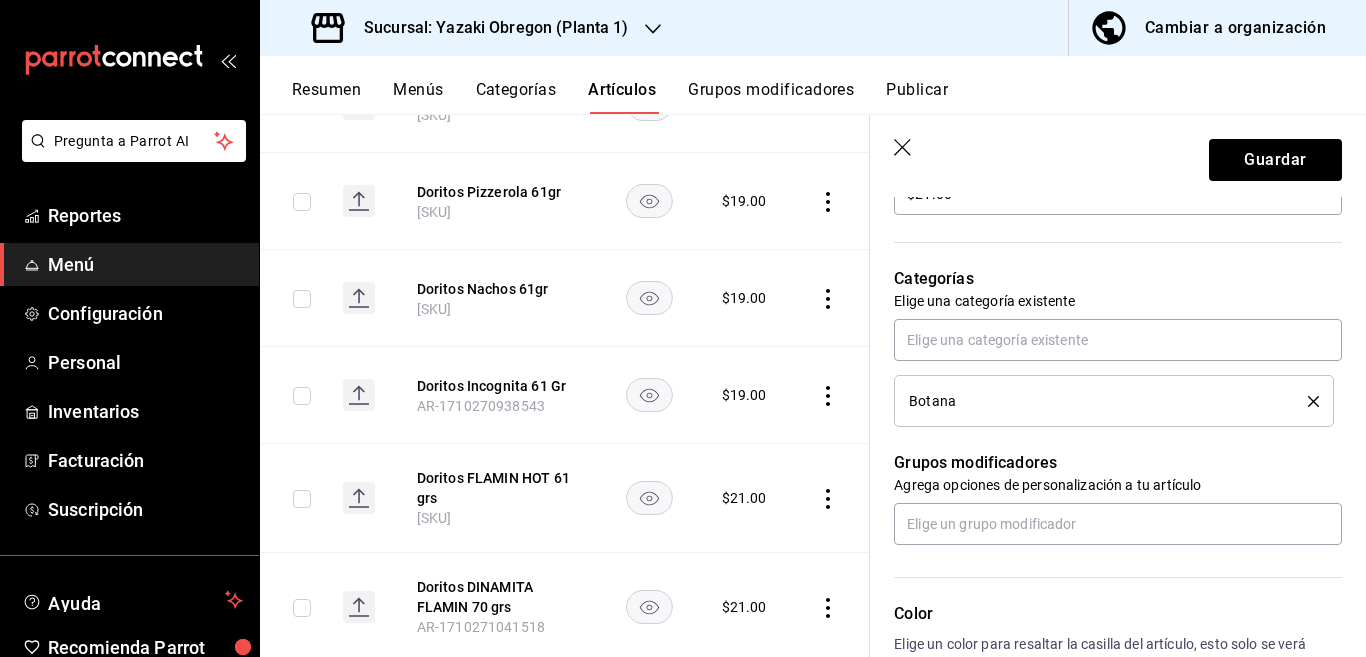 click 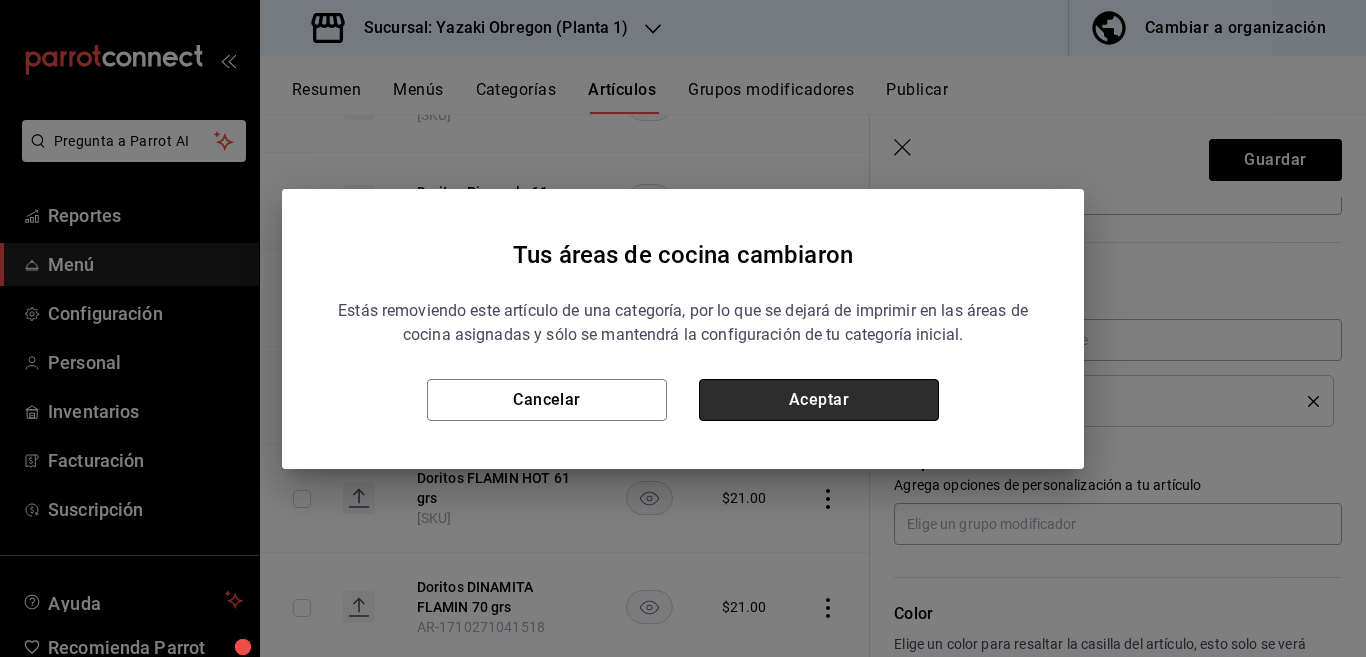 click on "Aceptar" at bounding box center [819, 400] 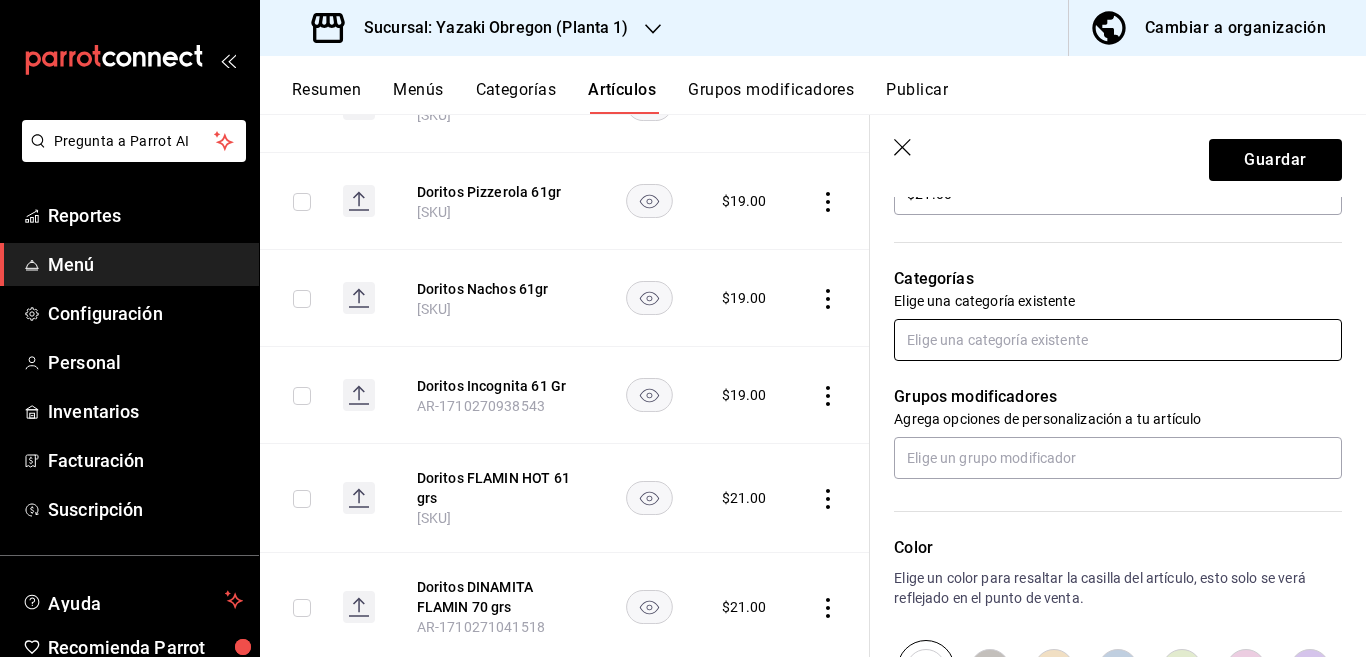 click at bounding box center [1118, 340] 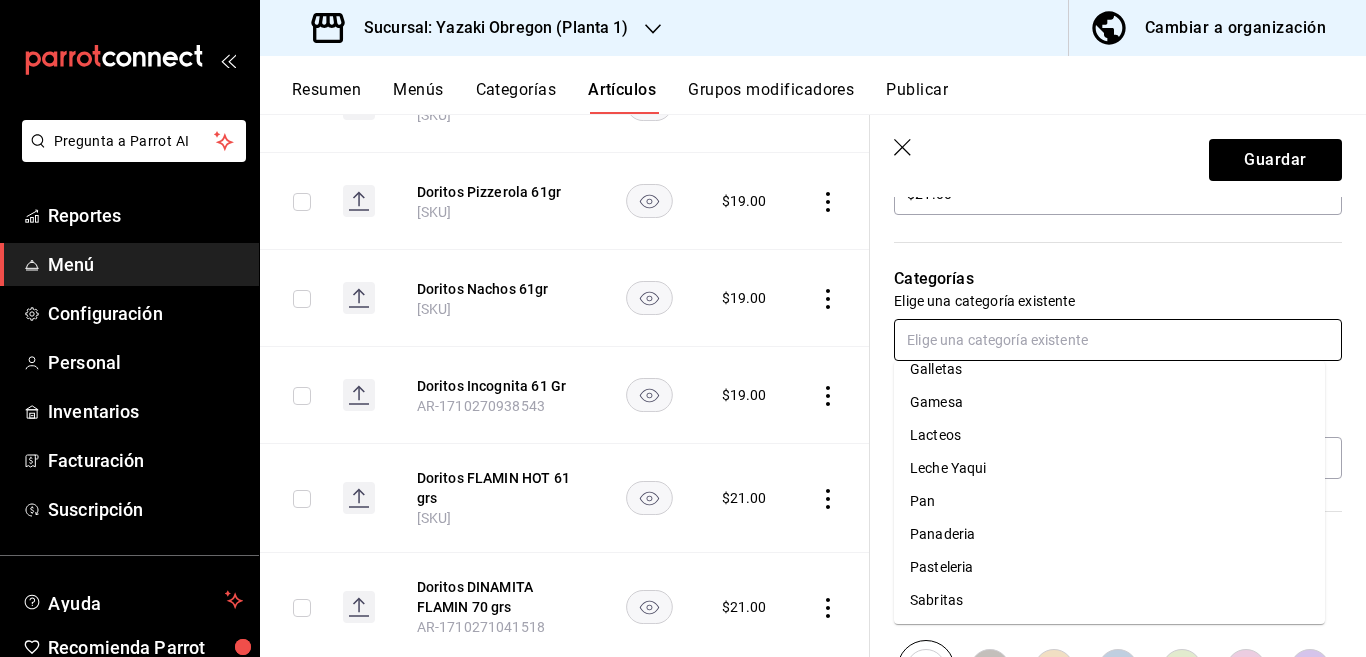 scroll, scrollTop: 281, scrollLeft: 0, axis: vertical 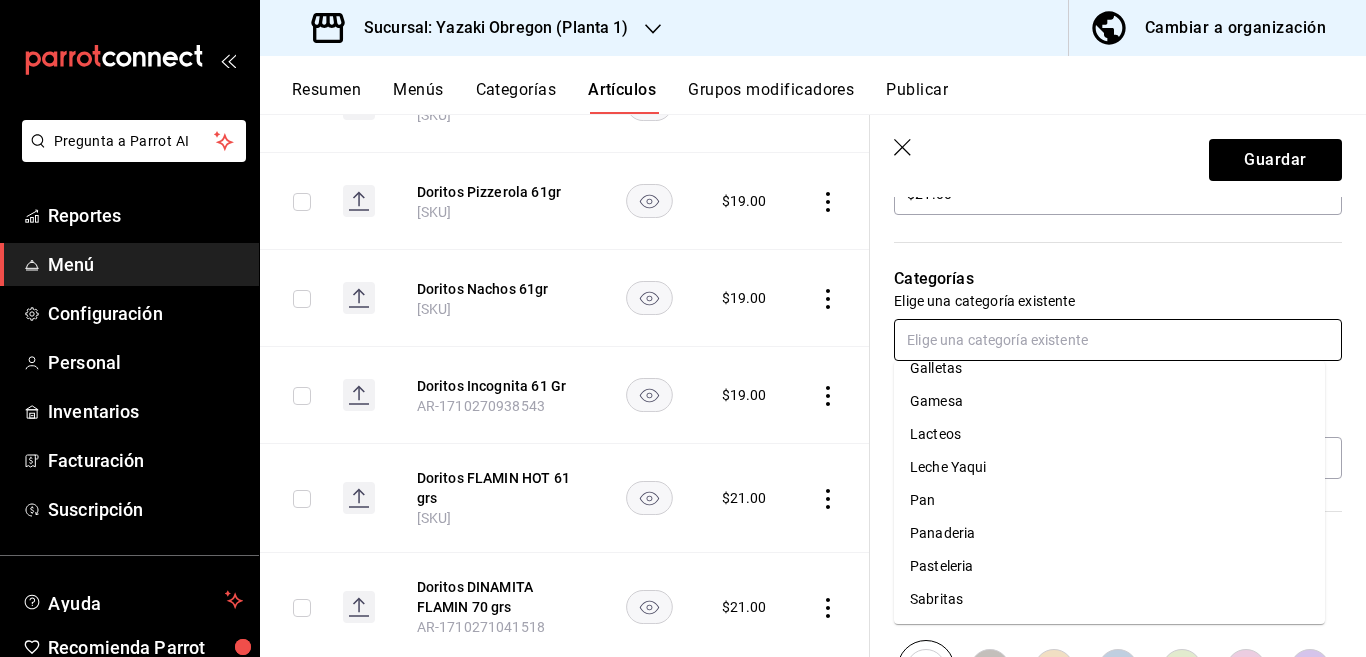 click on "Sabritas" at bounding box center (1109, 599) 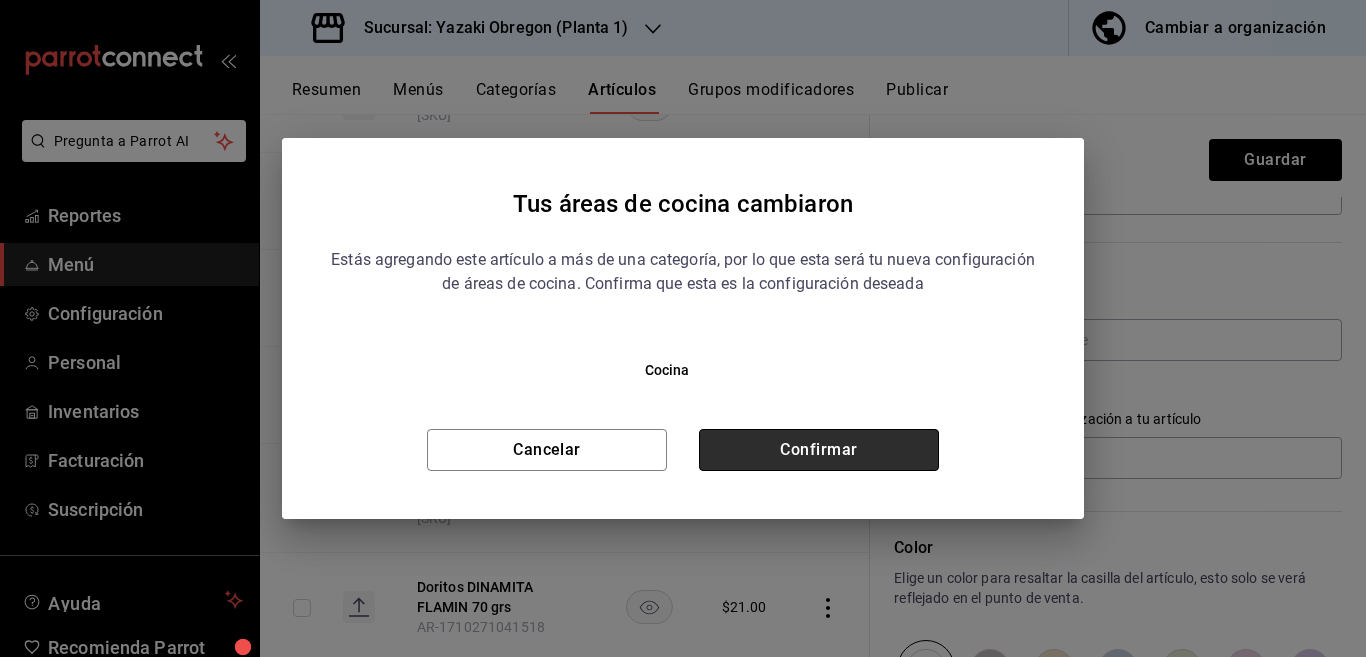click on "Confirmar" at bounding box center [819, 450] 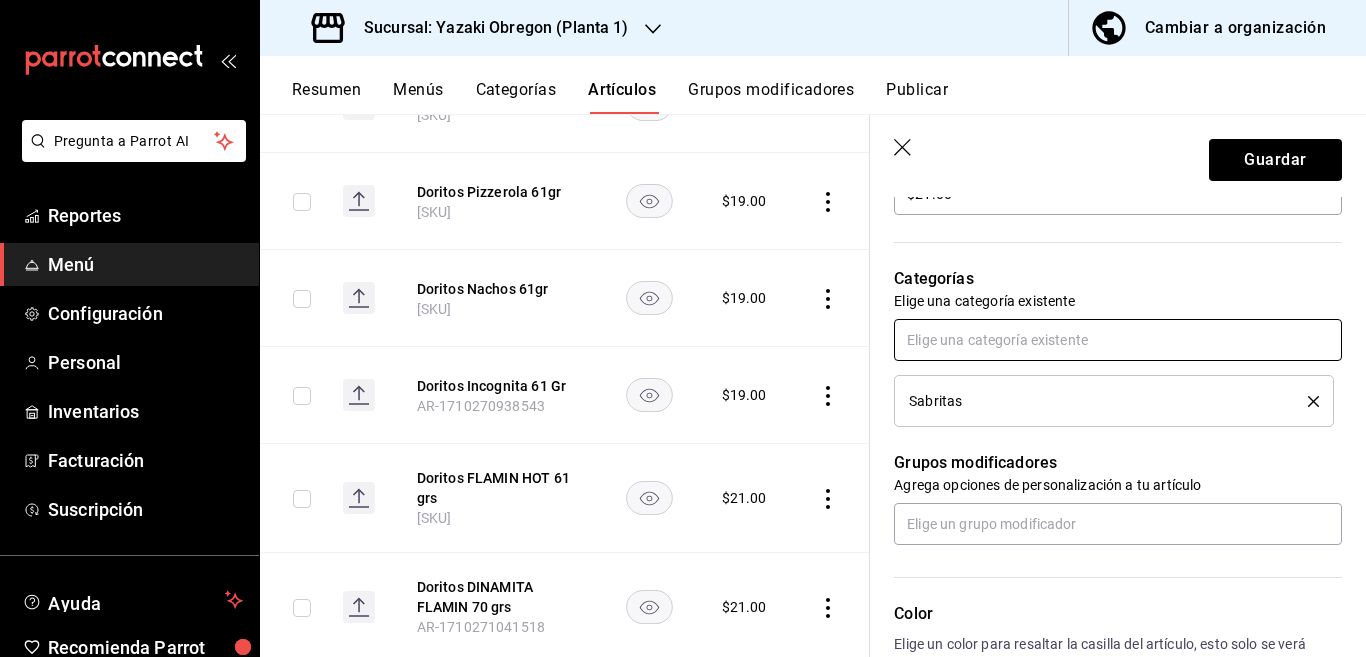 scroll, scrollTop: 650, scrollLeft: 0, axis: vertical 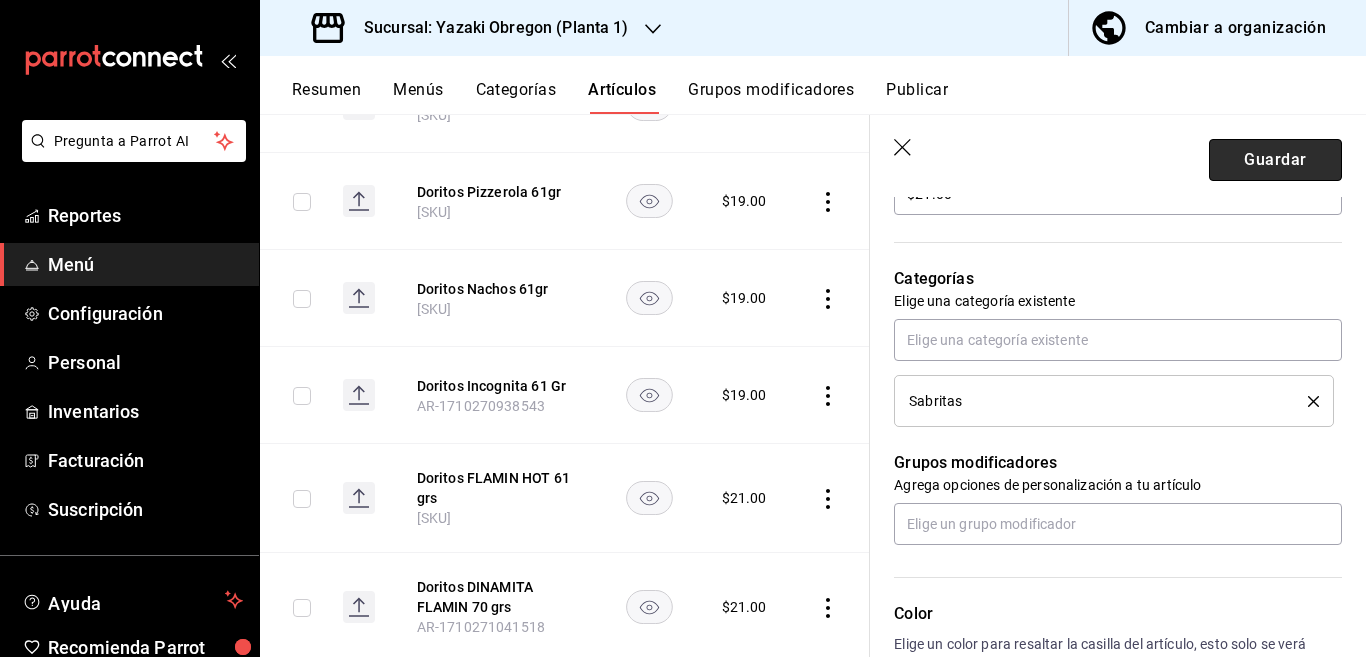click on "Guardar" at bounding box center (1275, 160) 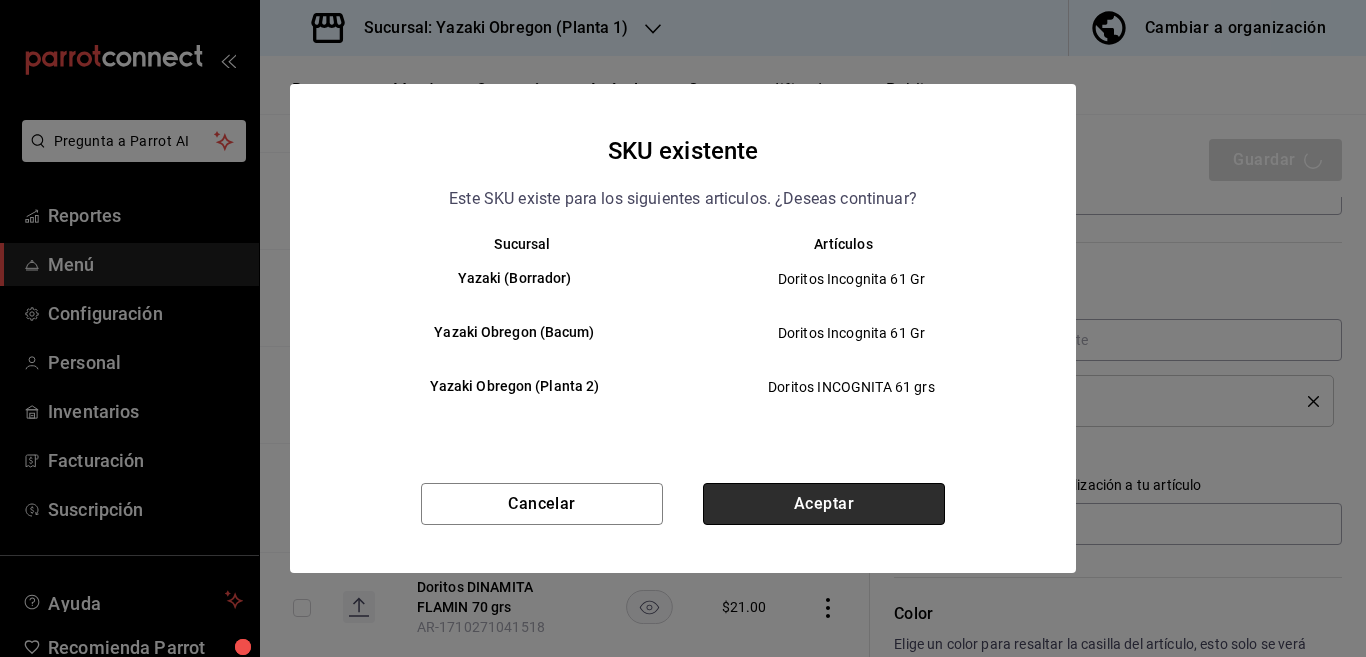 click on "Aceptar" at bounding box center (824, 504) 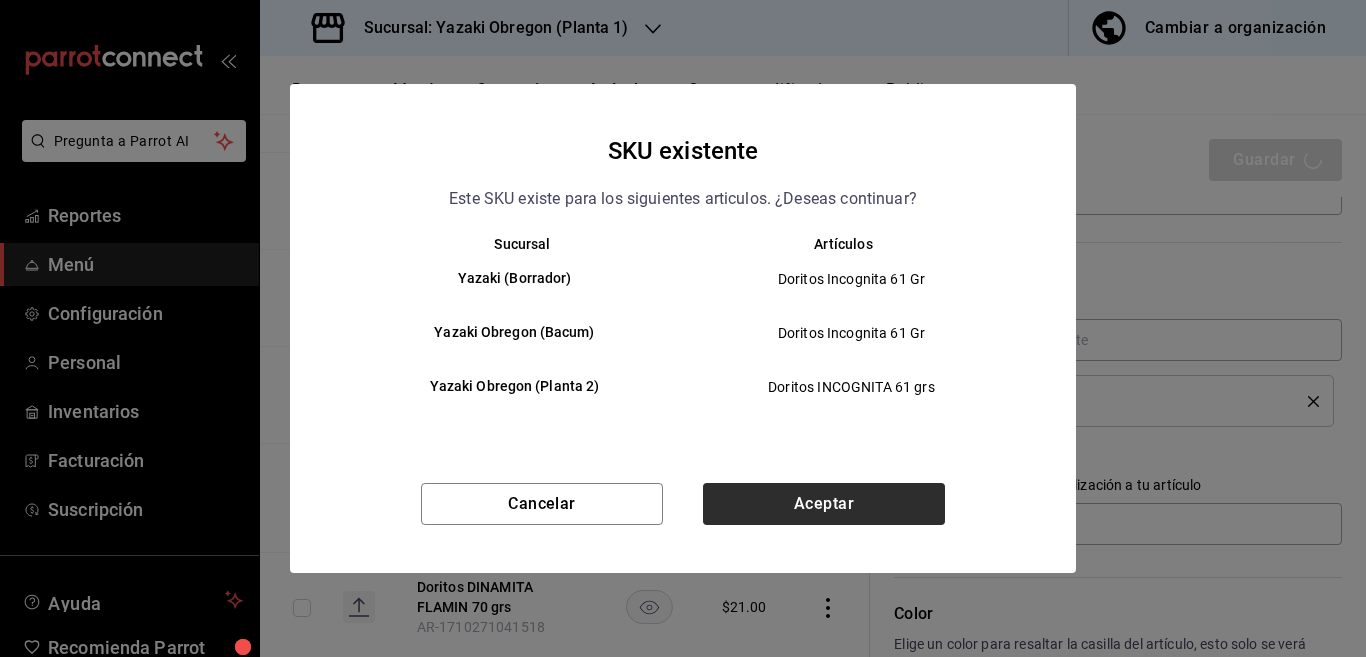 type on "x" 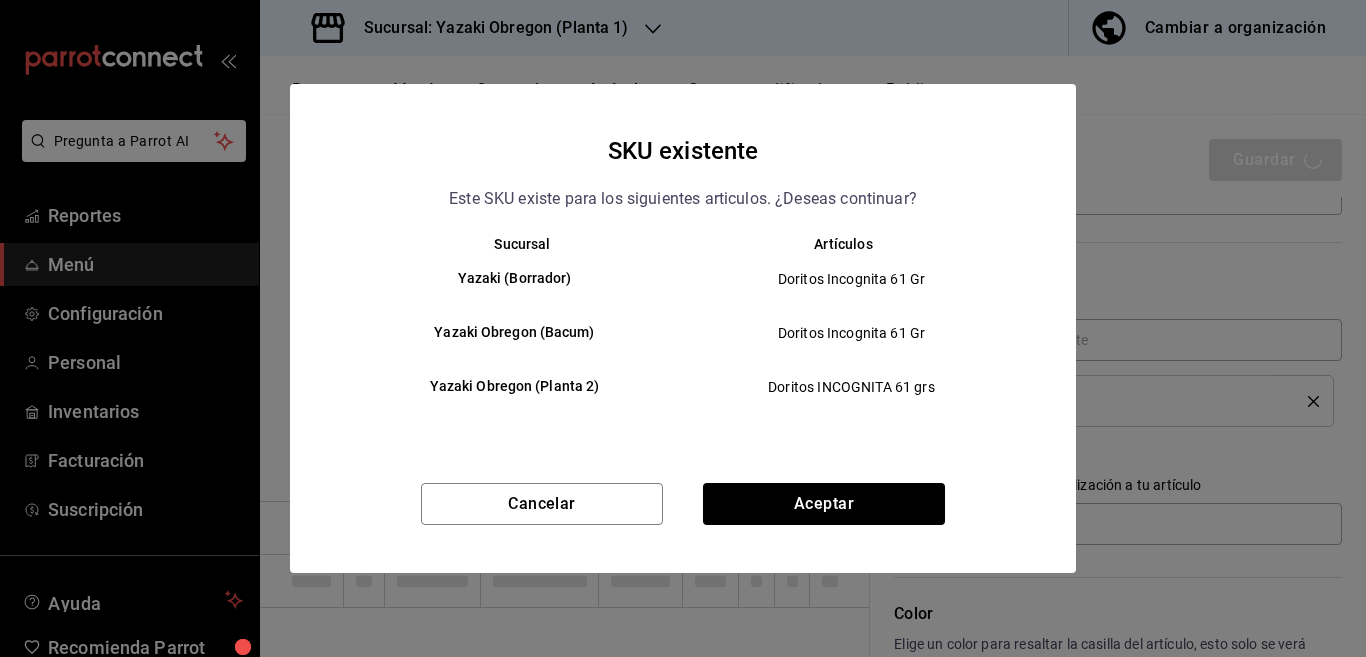 type 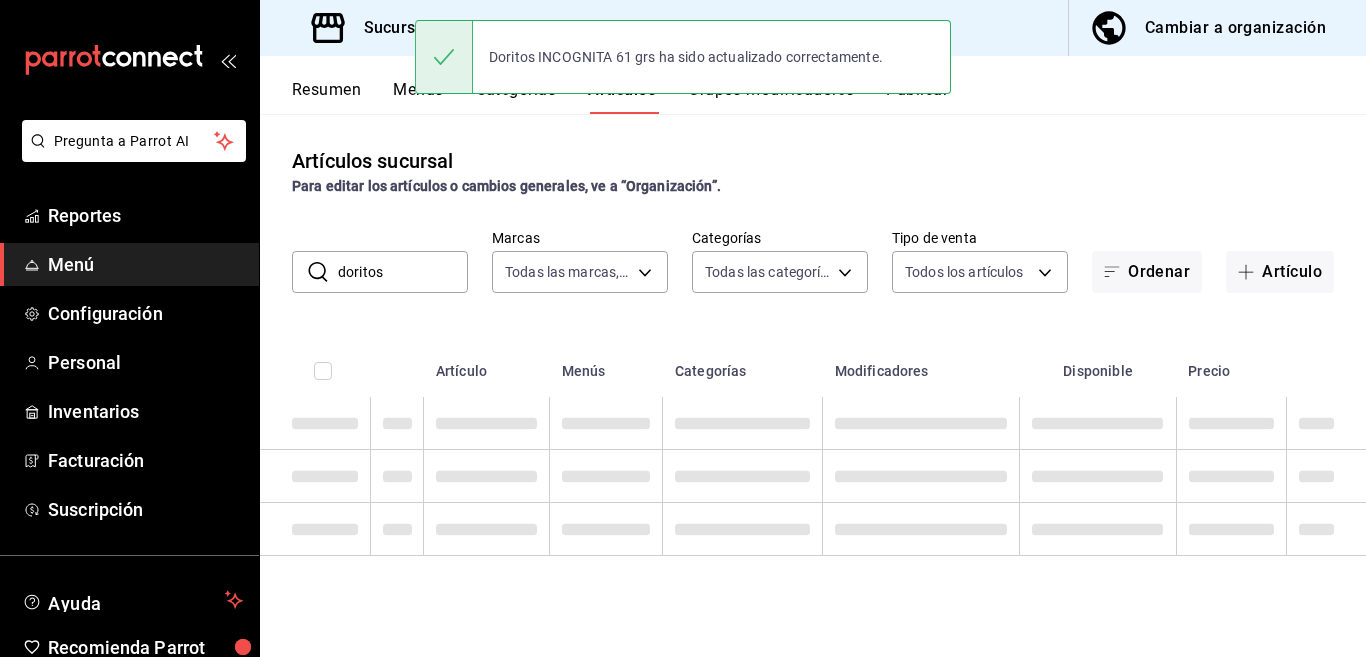 scroll, scrollTop: 0, scrollLeft: 0, axis: both 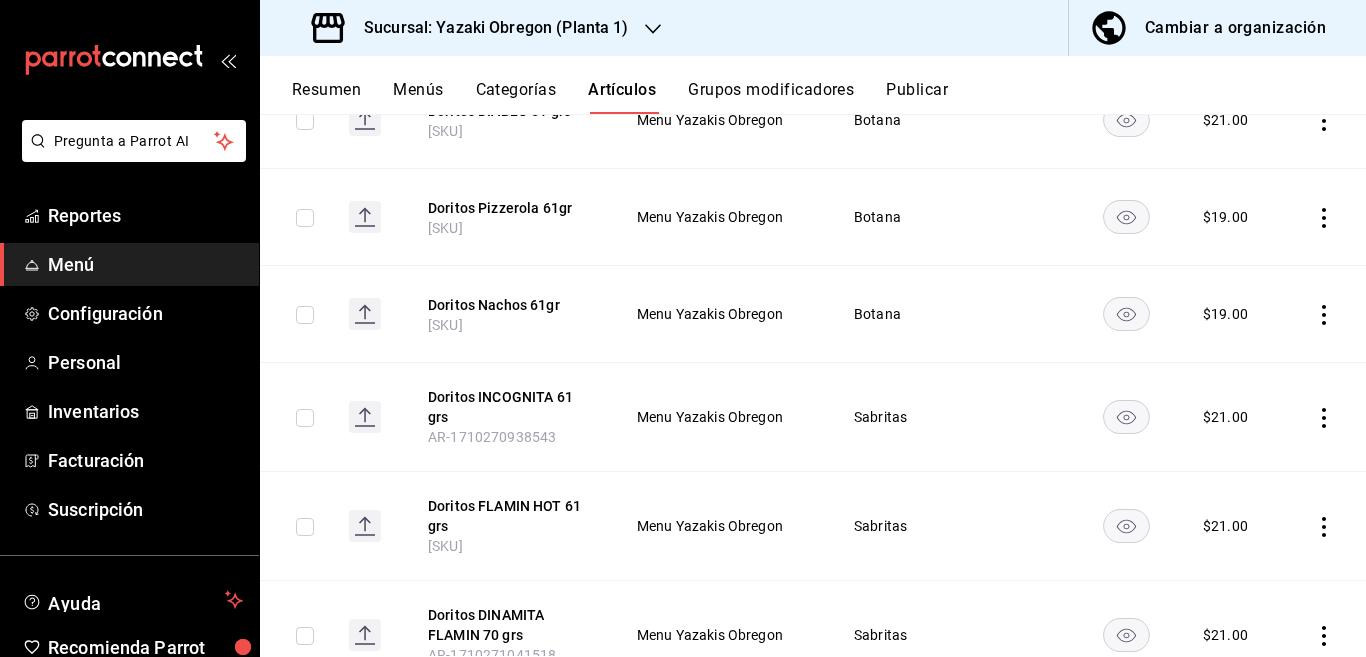 click 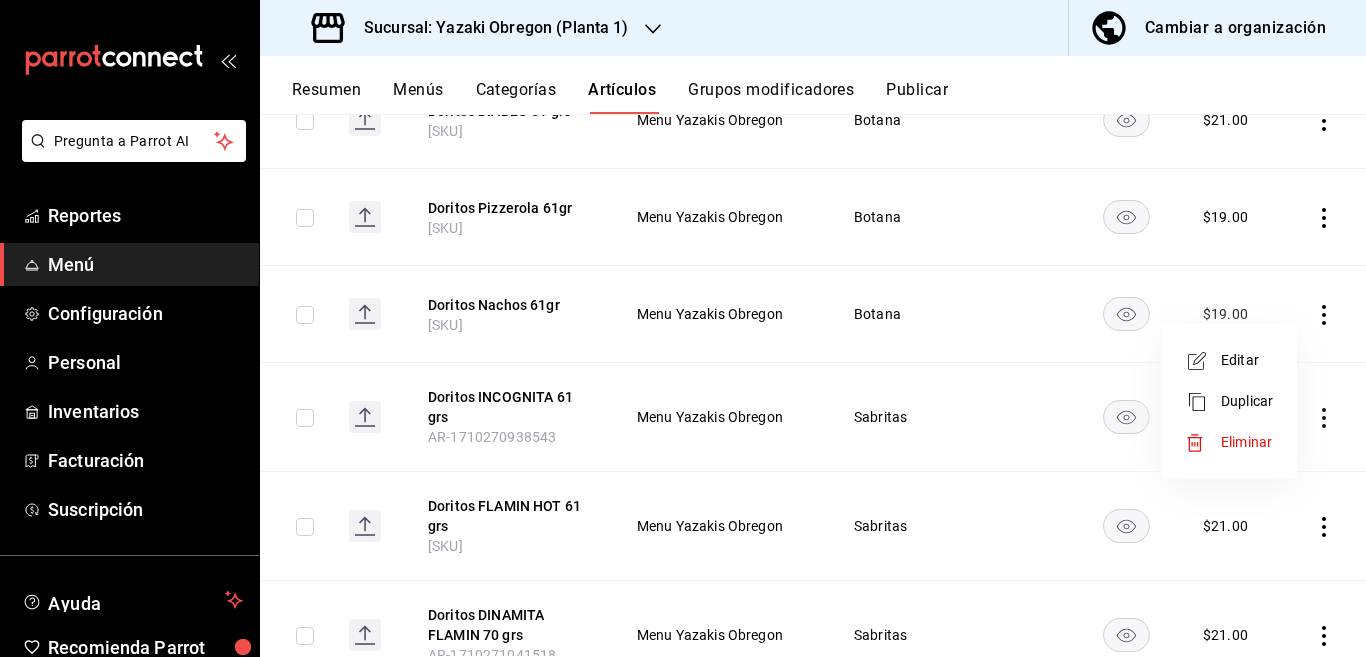 click on "Editar" at bounding box center [1247, 360] 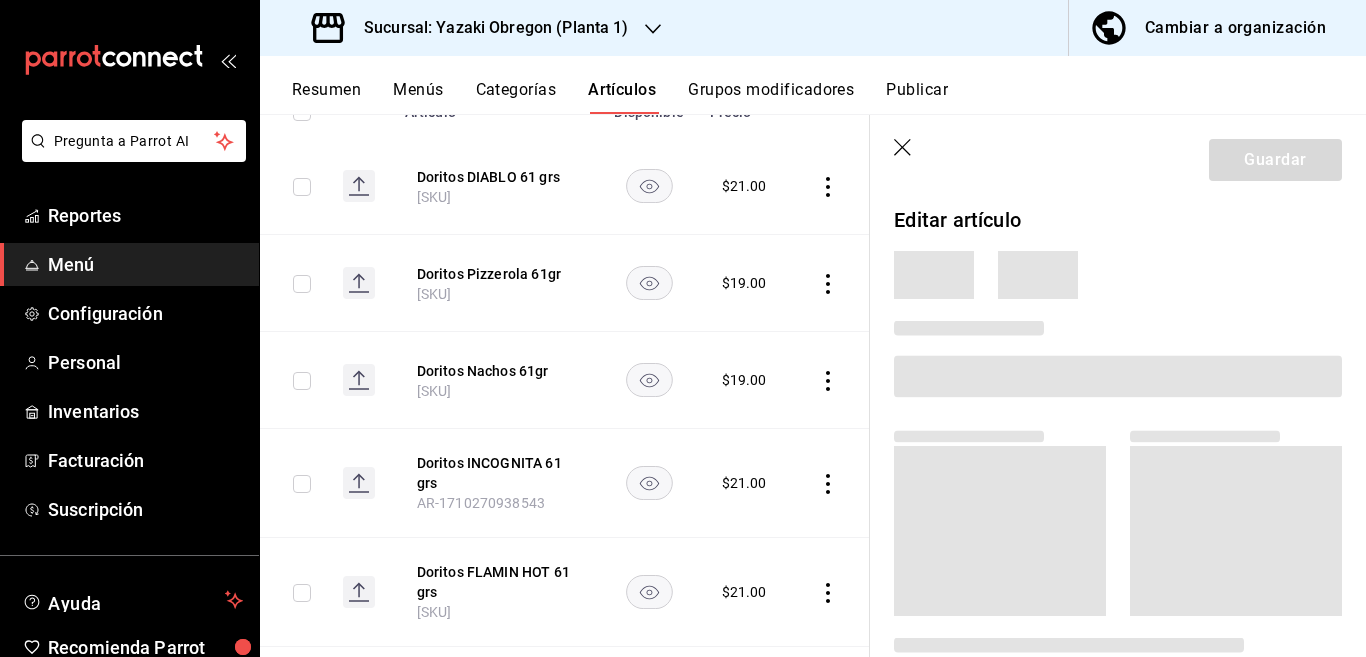 scroll, scrollTop: 325, scrollLeft: 0, axis: vertical 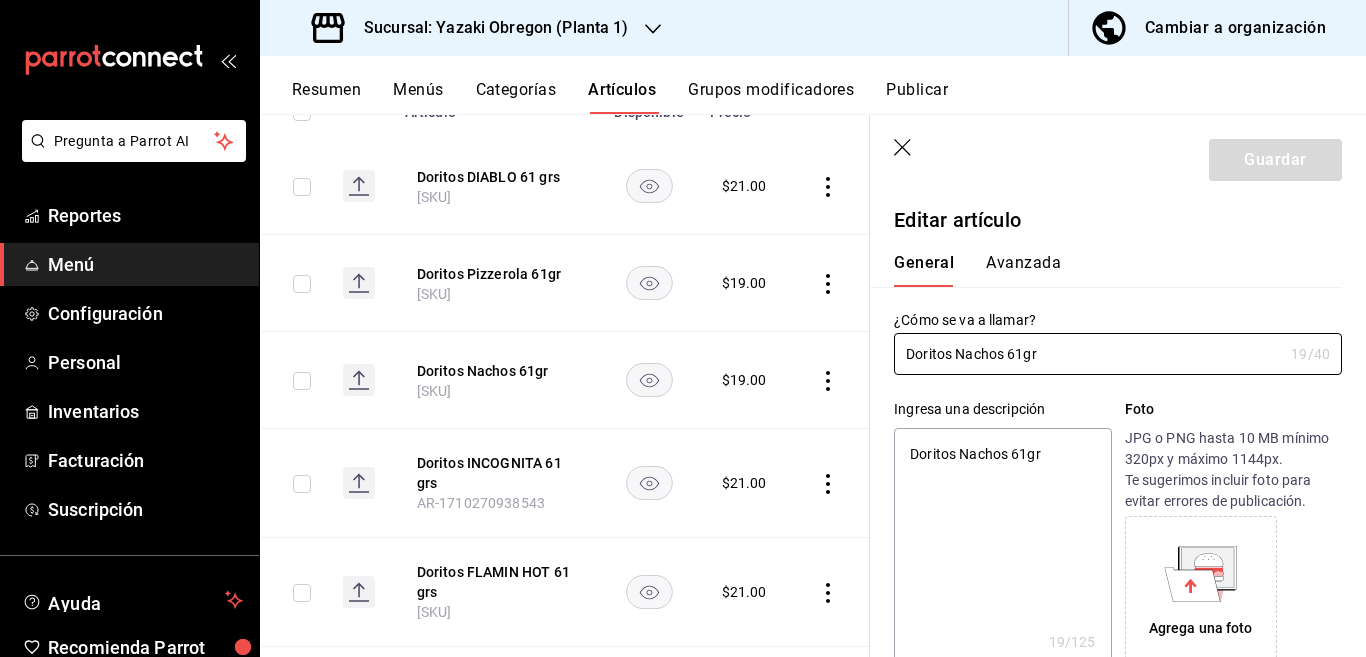 type on "x" 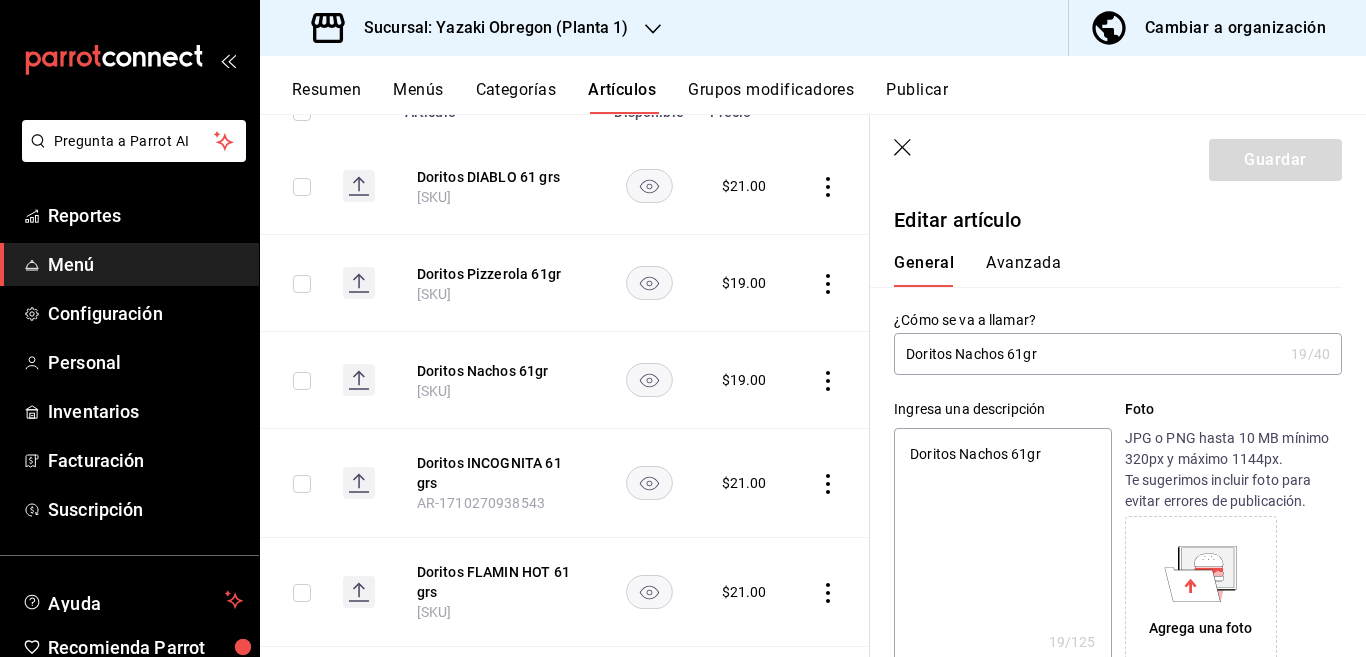 click on "Doritos Nachos 61gr" at bounding box center [1002, 548] 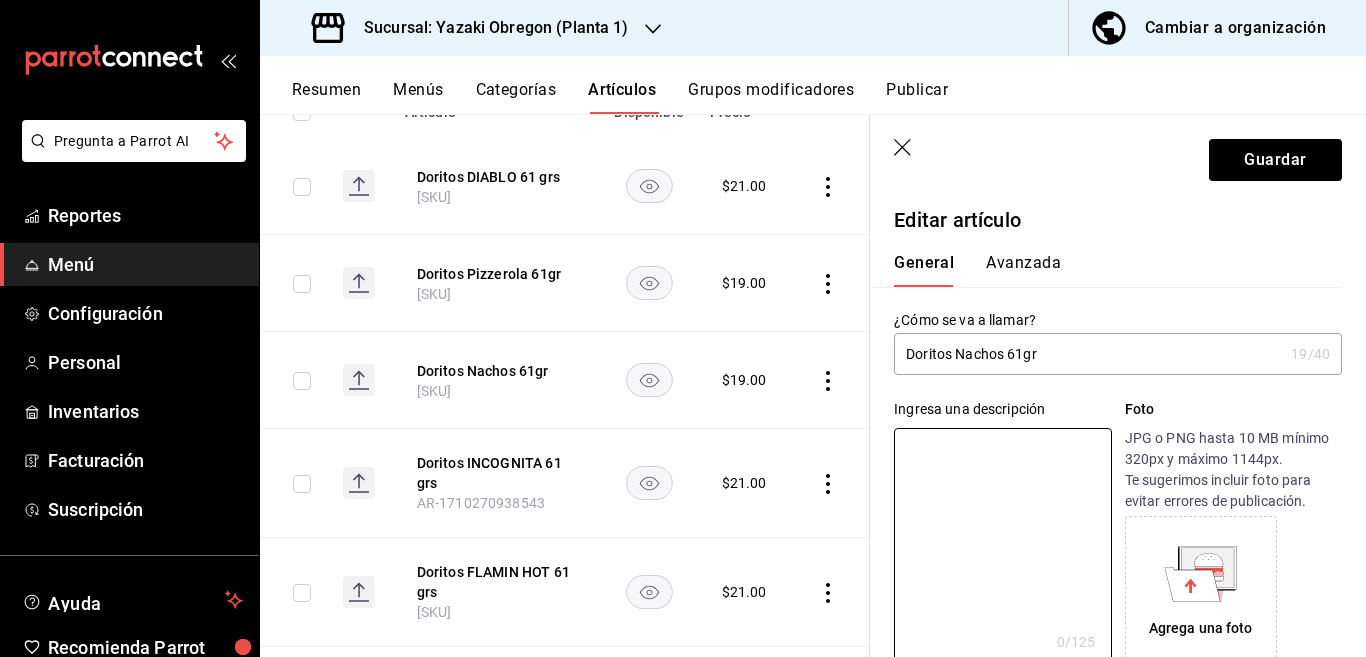 type 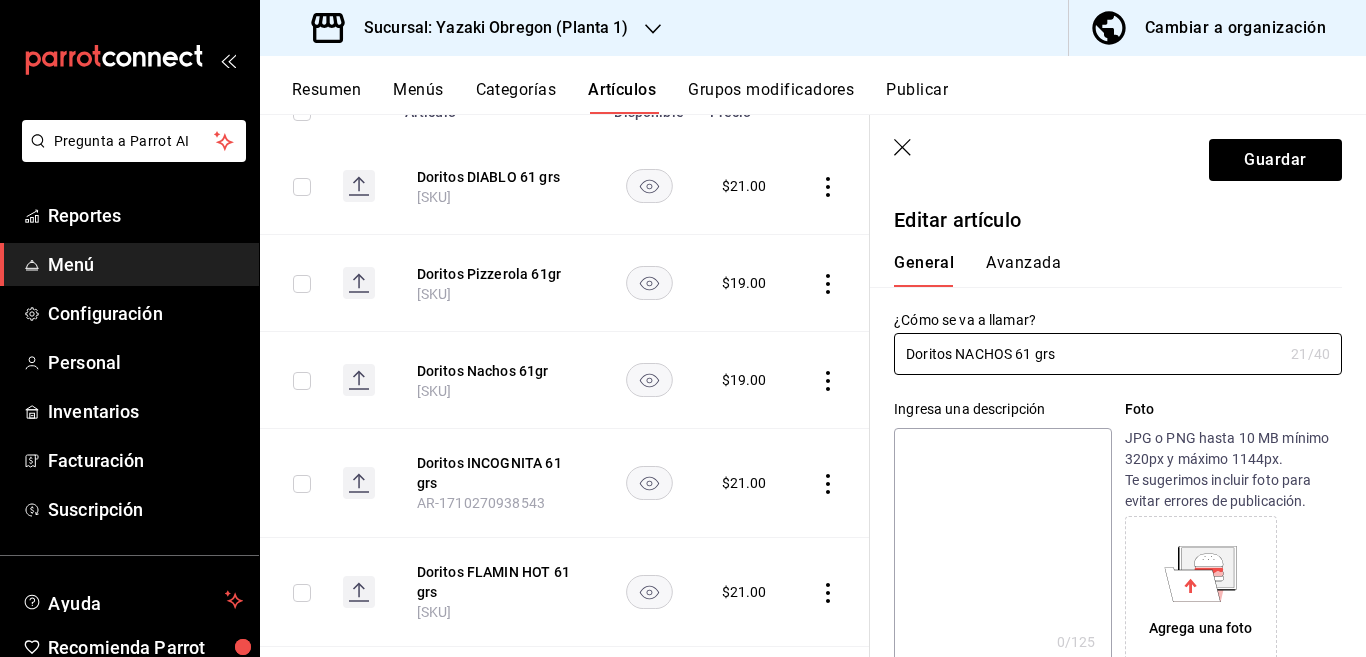 type on "Doritos NACHOS 61 grs" 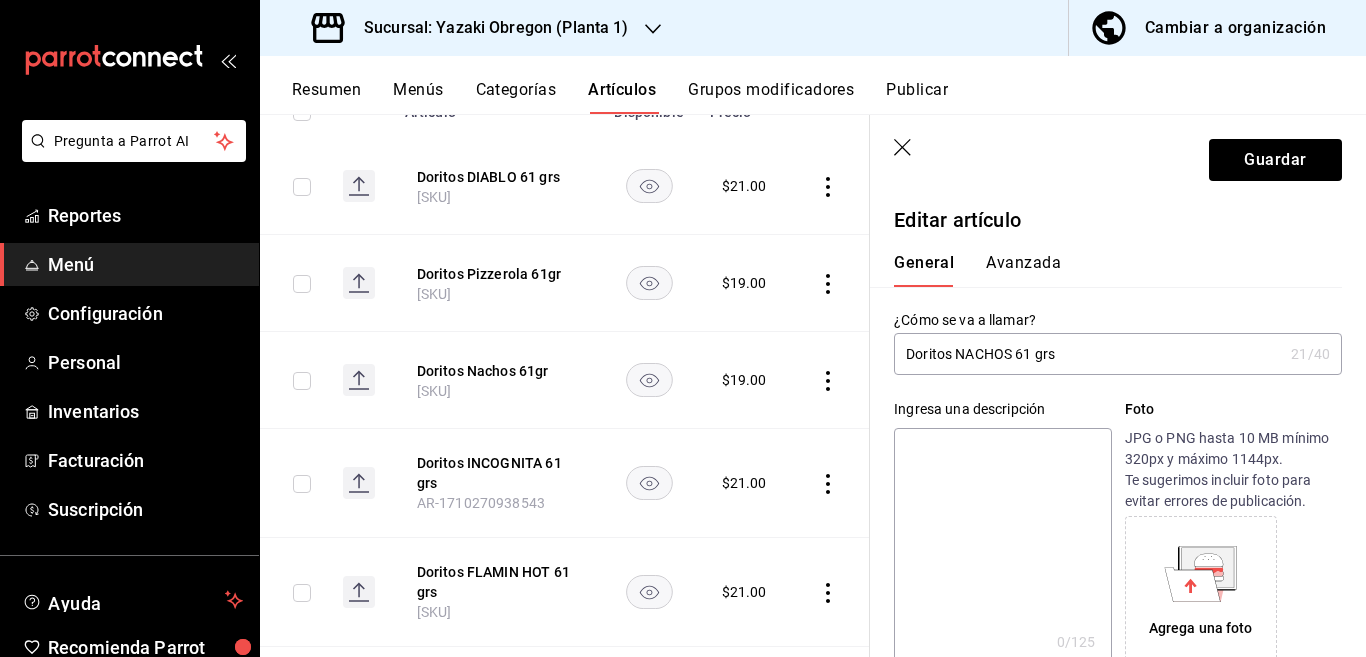 paste on "Doritos NACHOS 61 grs" 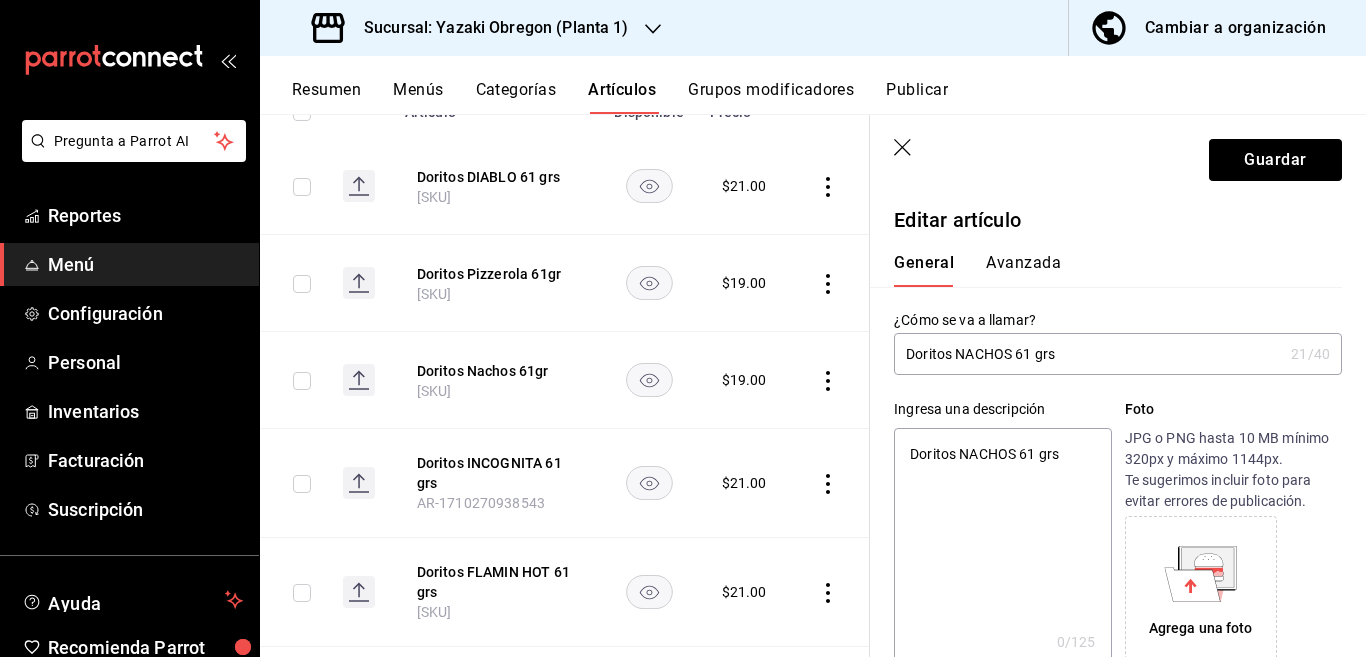 type on "x" 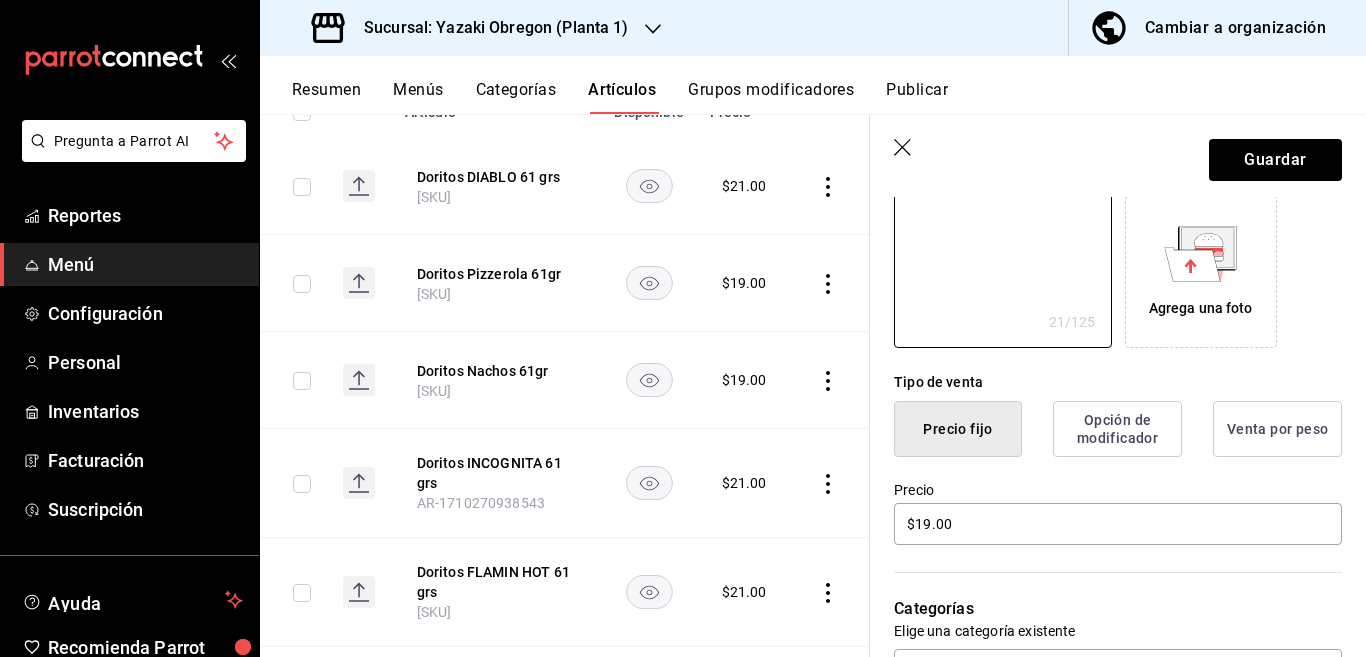 scroll, scrollTop: 325, scrollLeft: 0, axis: vertical 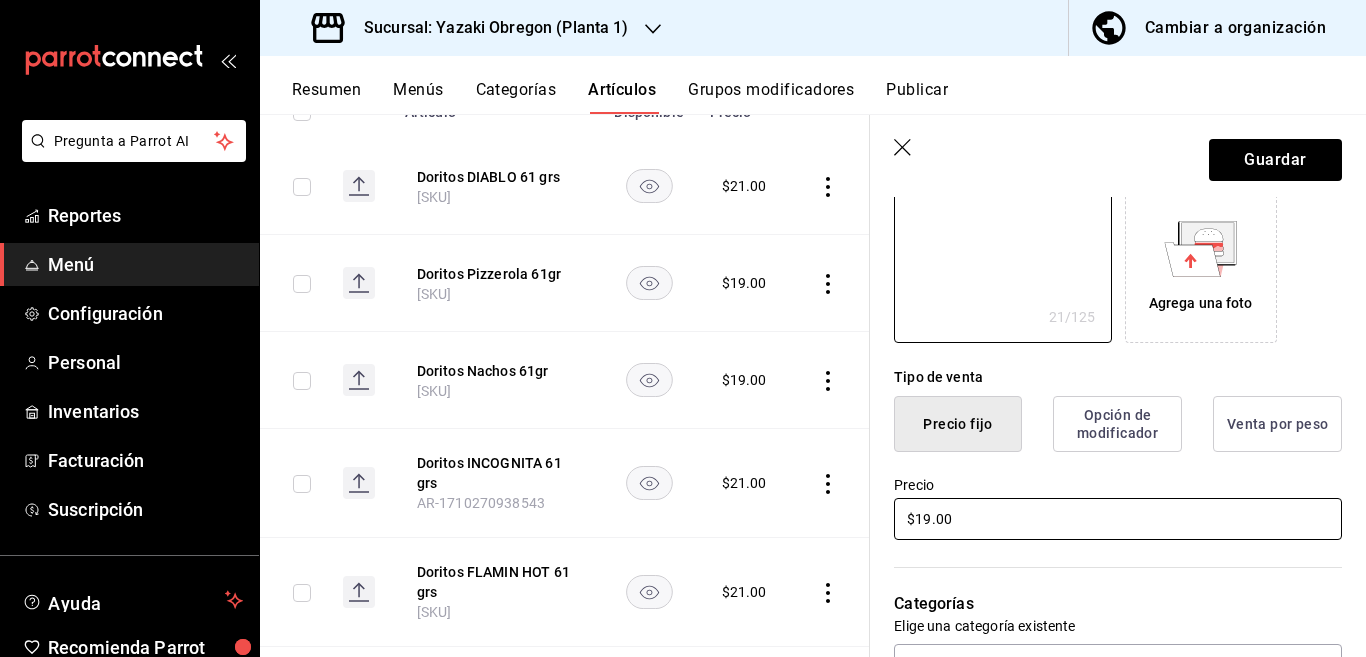type on "Doritos NACHOS 61 grs" 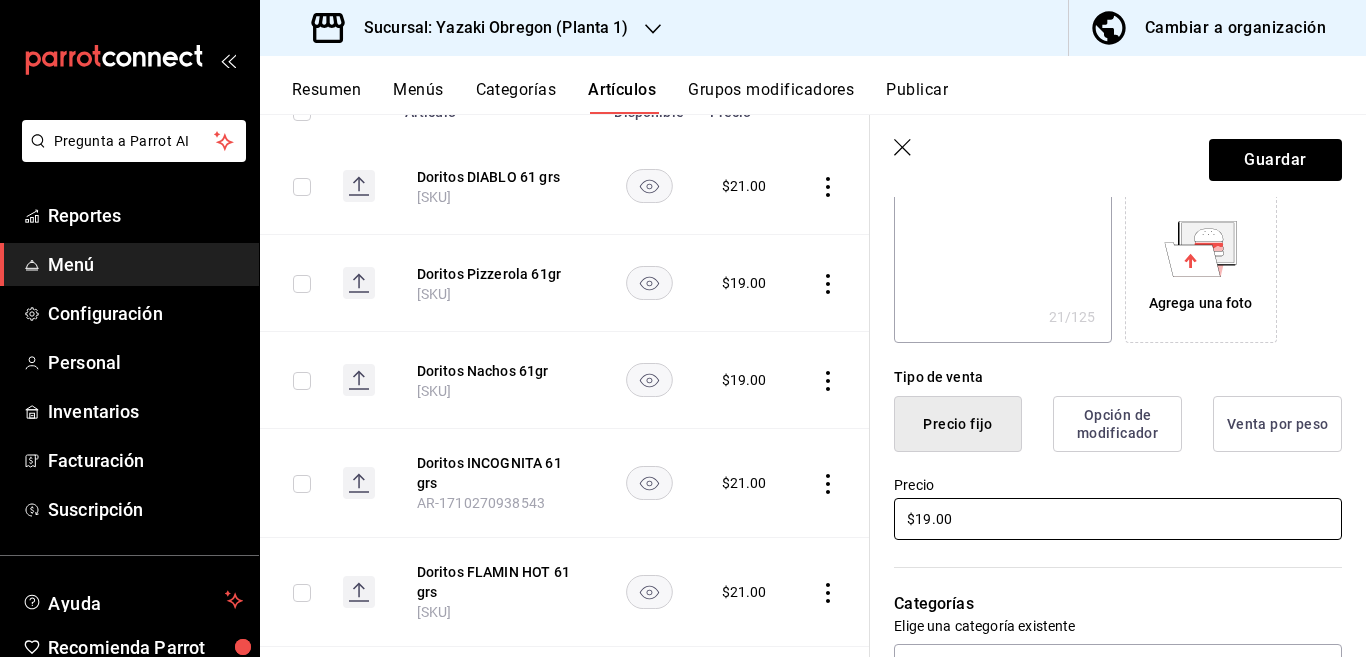 scroll, scrollTop: 325, scrollLeft: 0, axis: vertical 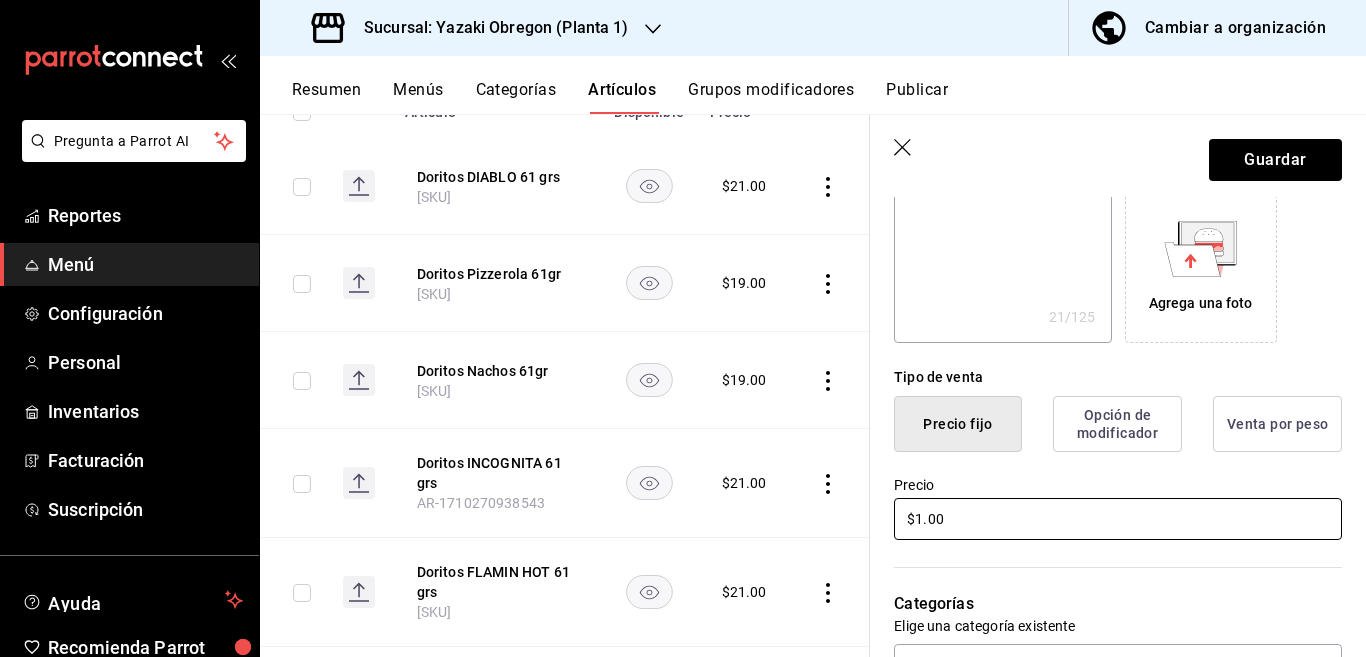 type 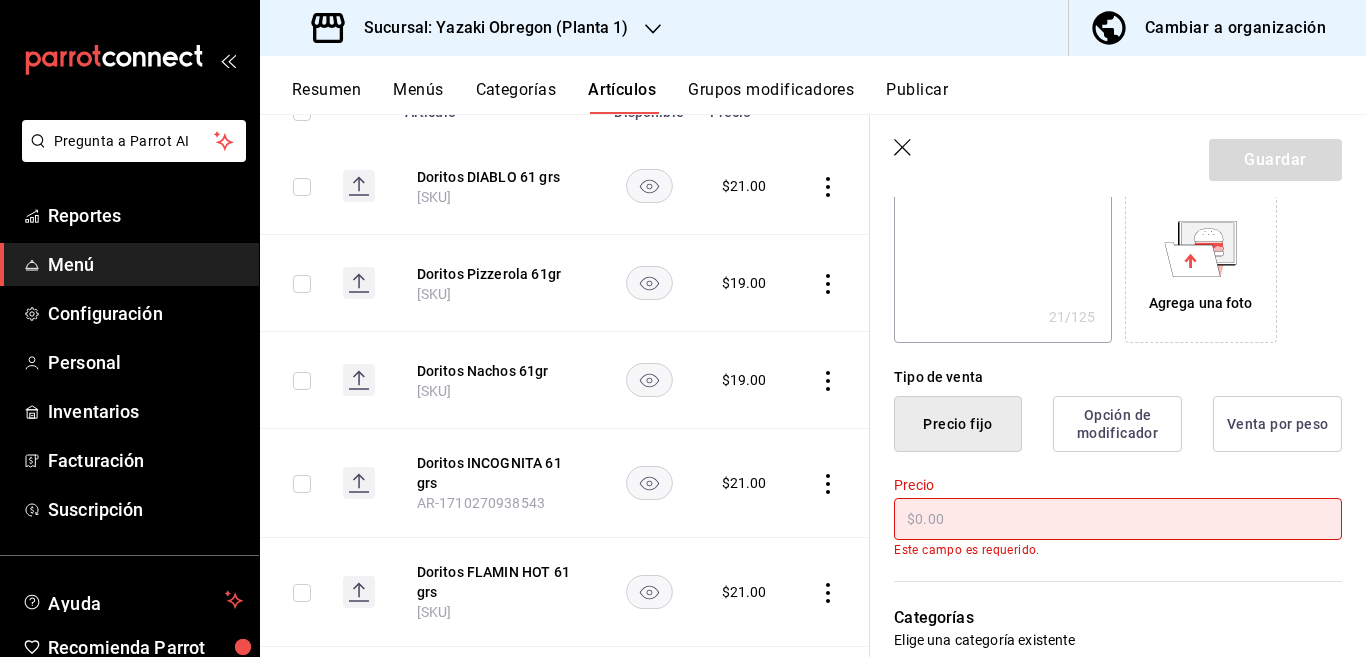 type on "x" 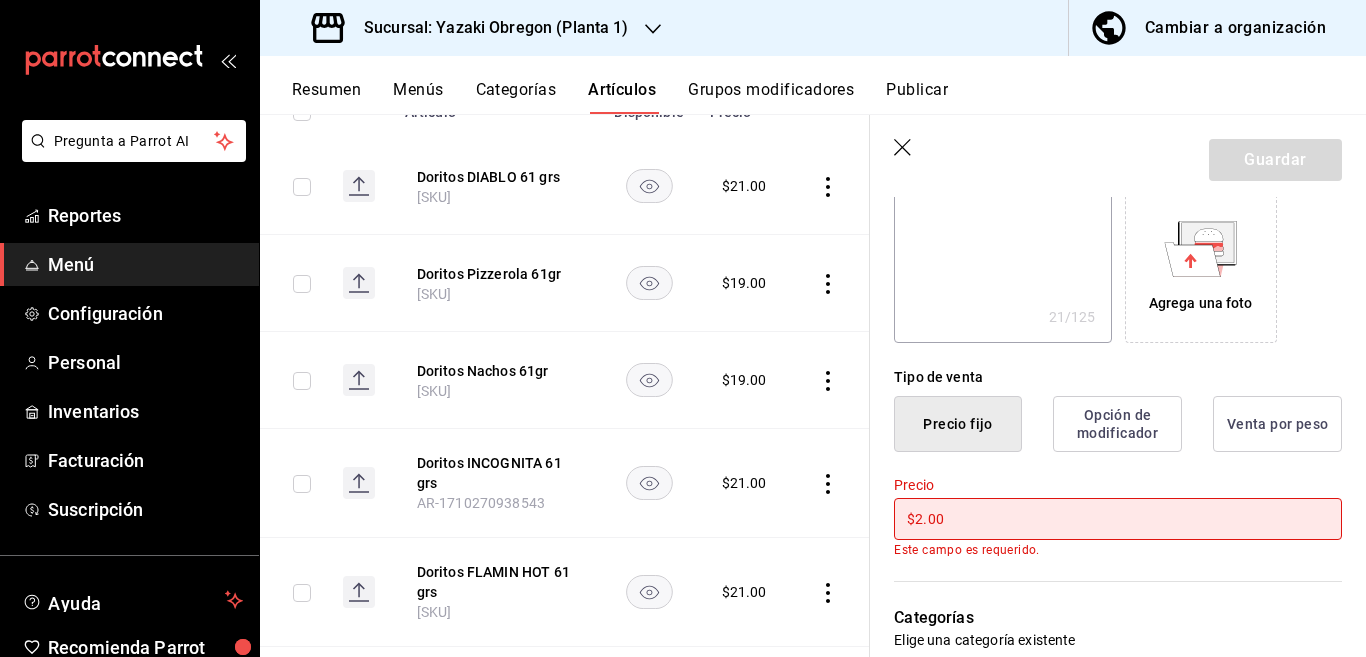type on "$21.00" 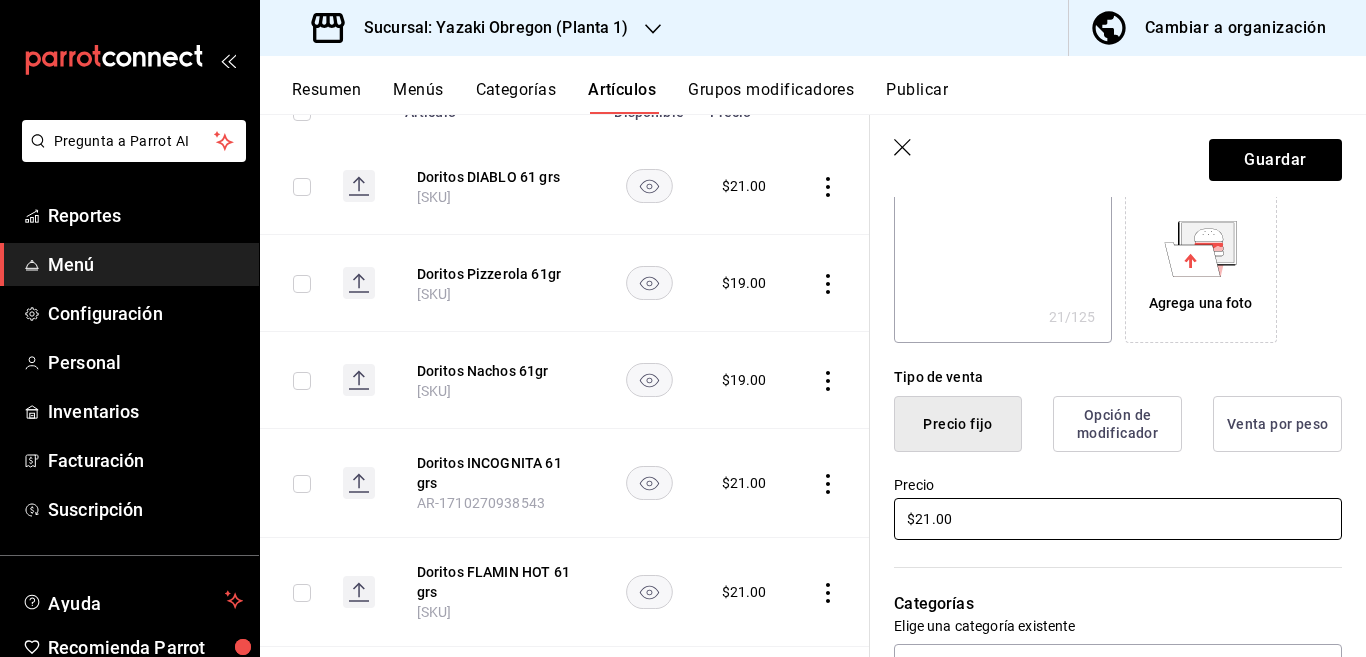 type on "x" 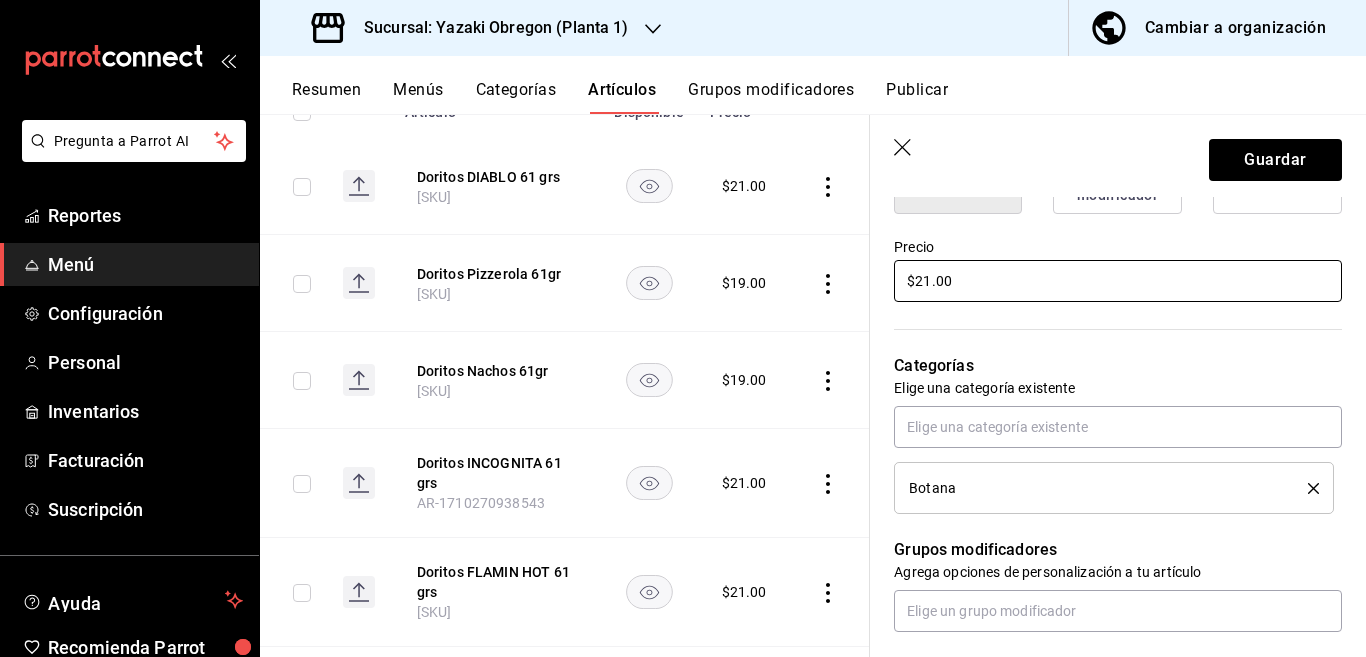 scroll, scrollTop: 568, scrollLeft: 0, axis: vertical 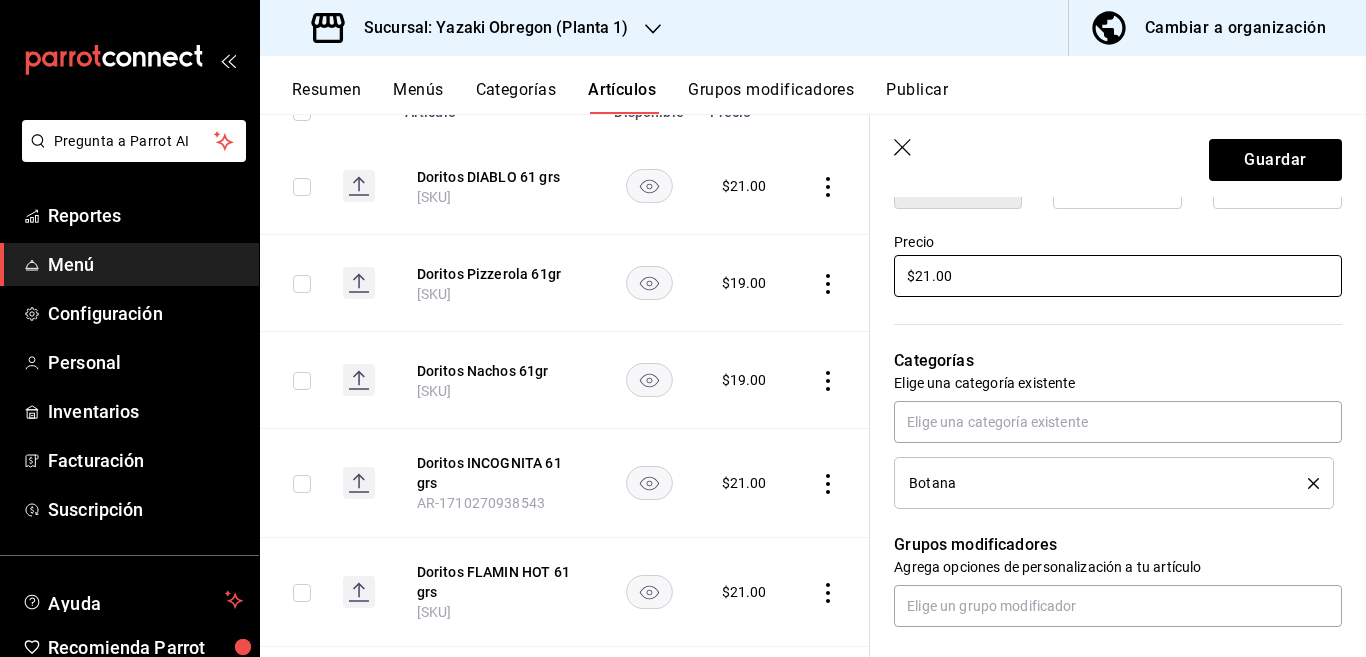type on "$21.00" 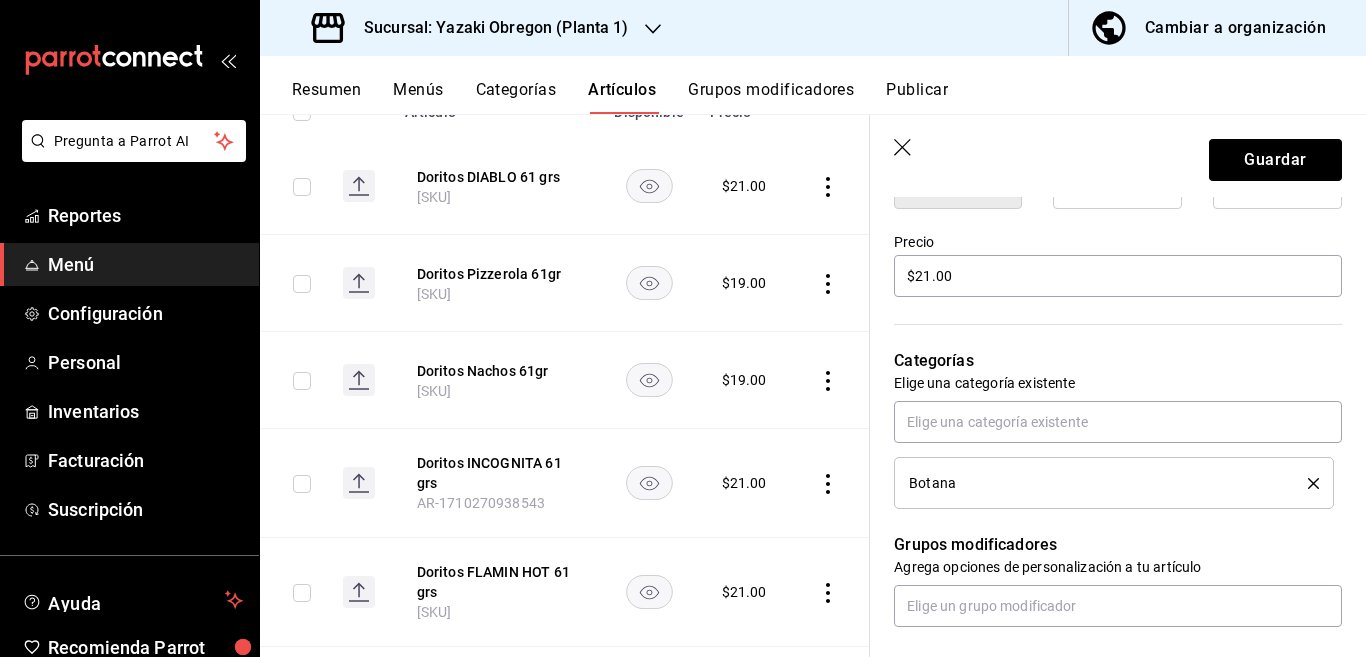 click 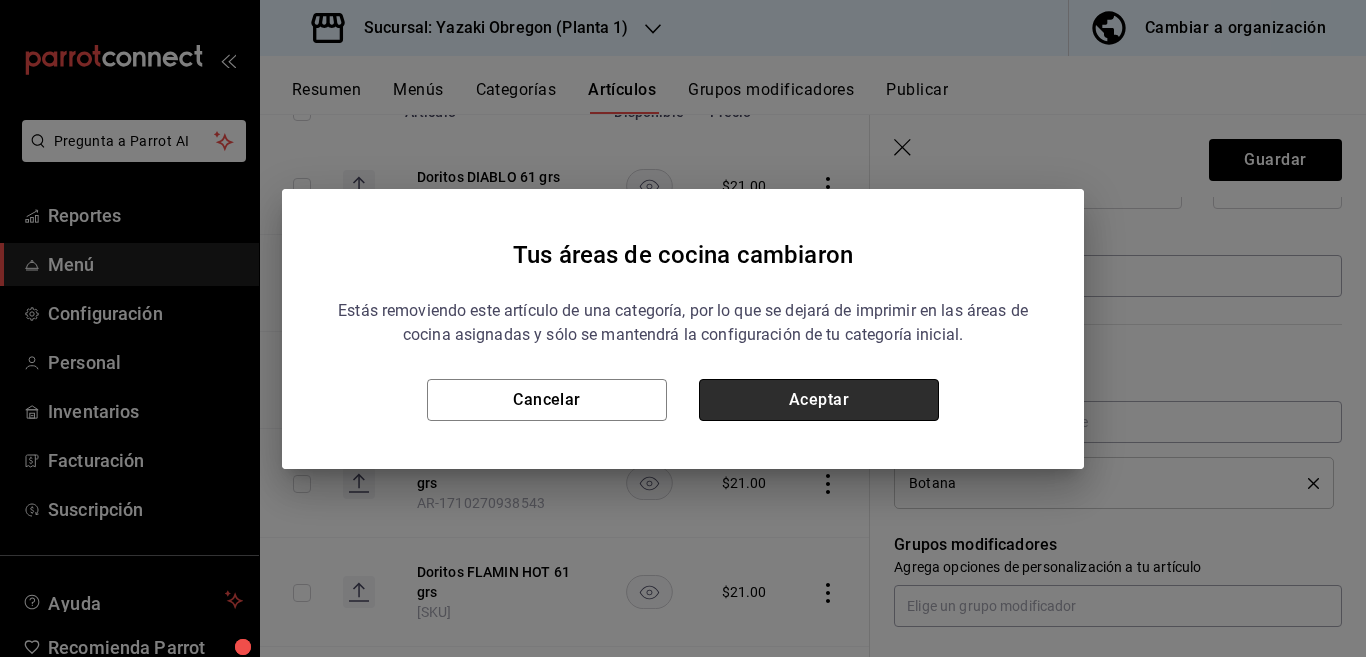 click on "Aceptar" at bounding box center [819, 400] 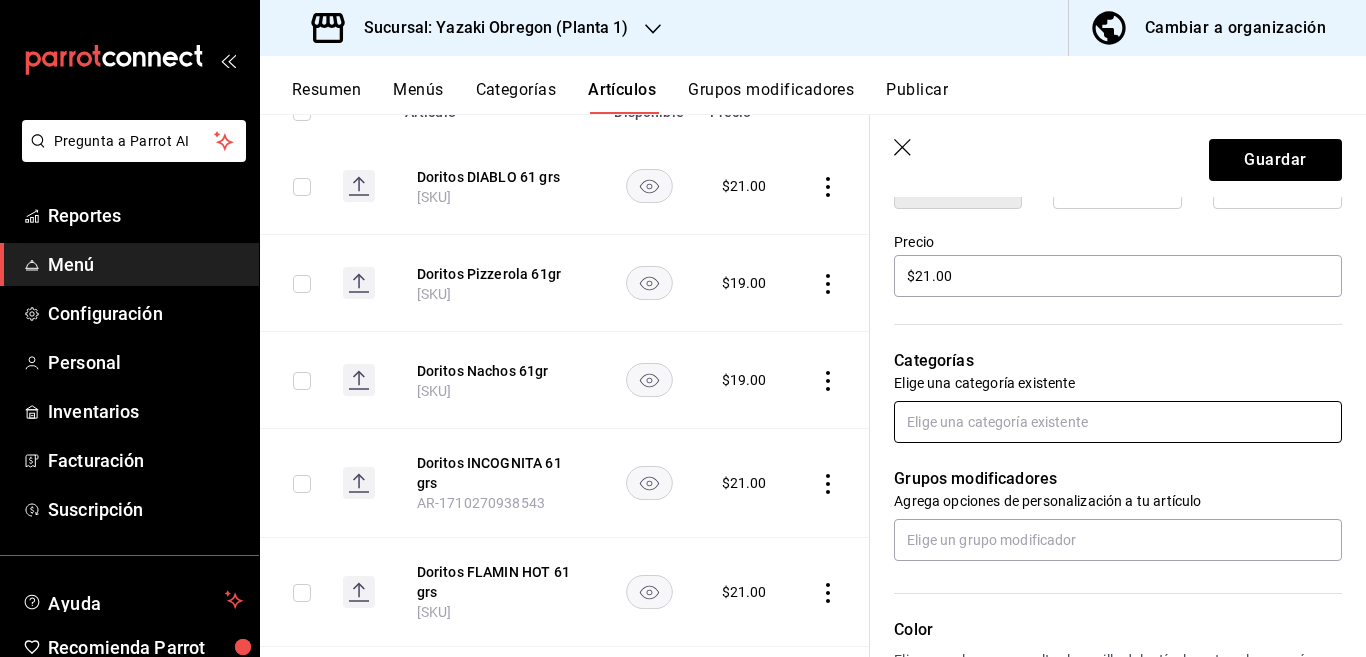click at bounding box center [1118, 422] 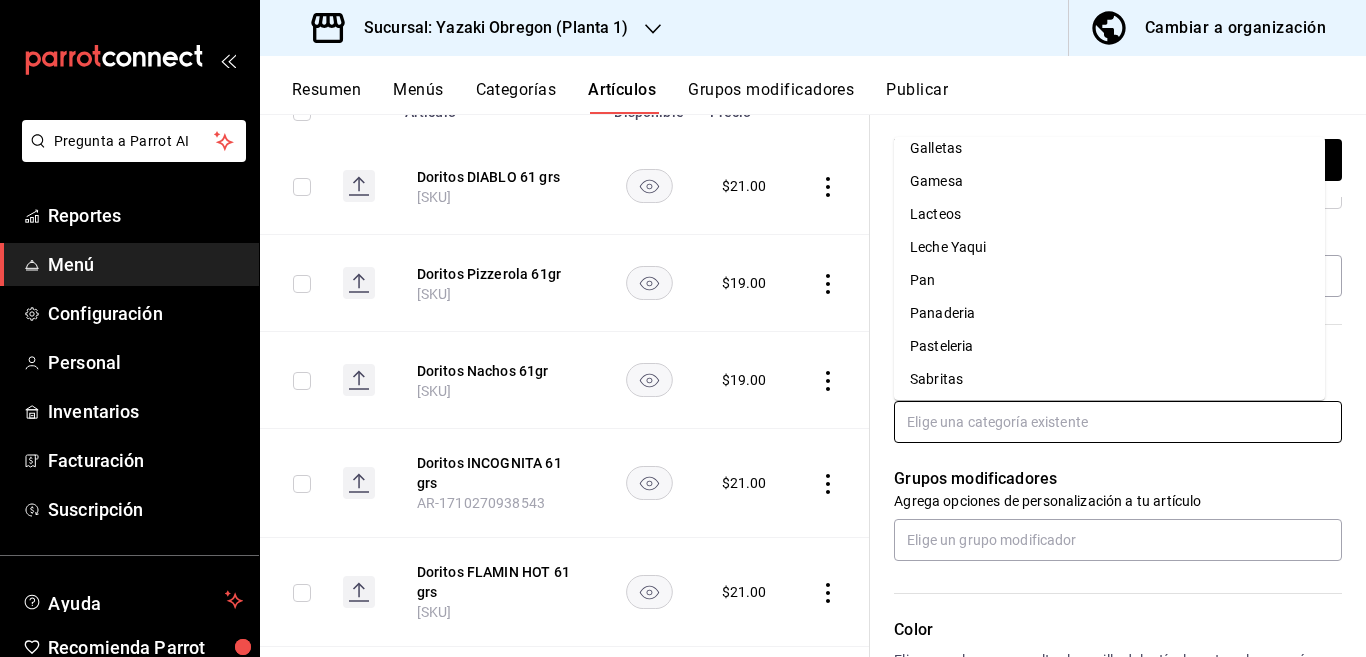 scroll, scrollTop: 281, scrollLeft: 0, axis: vertical 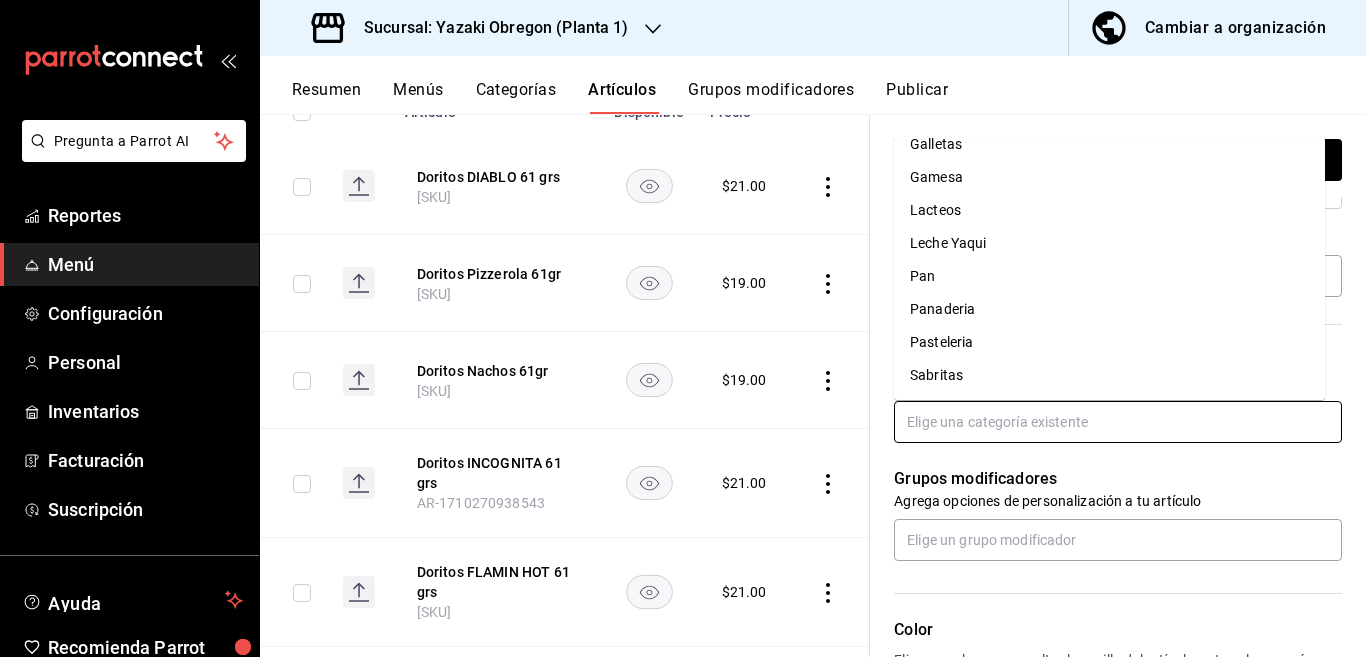 click on "Sabritas" at bounding box center (1109, 375) 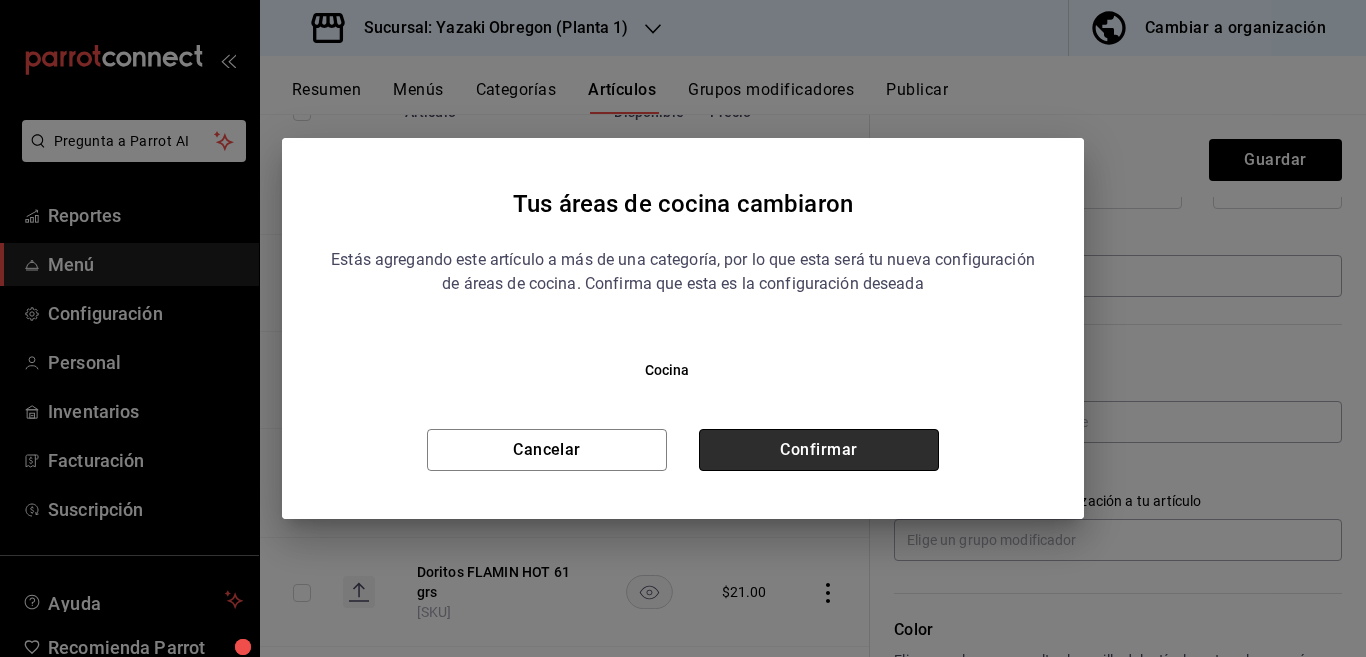 click on "Confirmar" at bounding box center (819, 450) 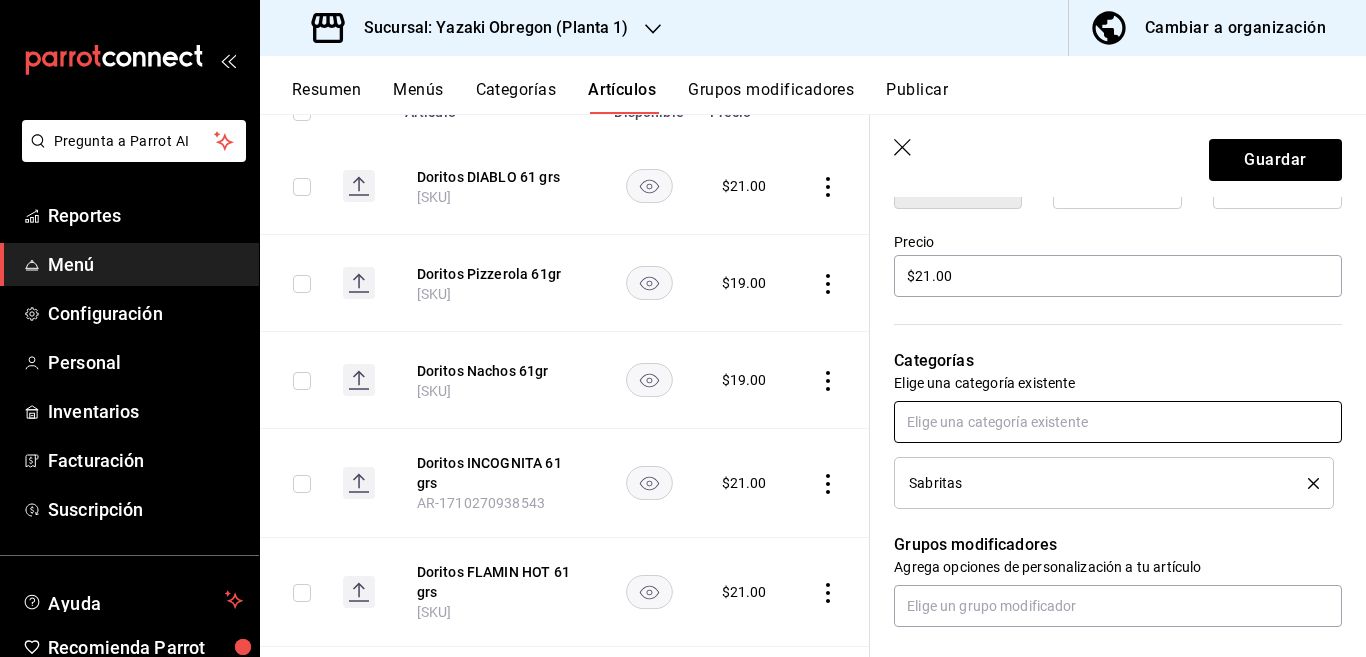 scroll, scrollTop: 569, scrollLeft: 0, axis: vertical 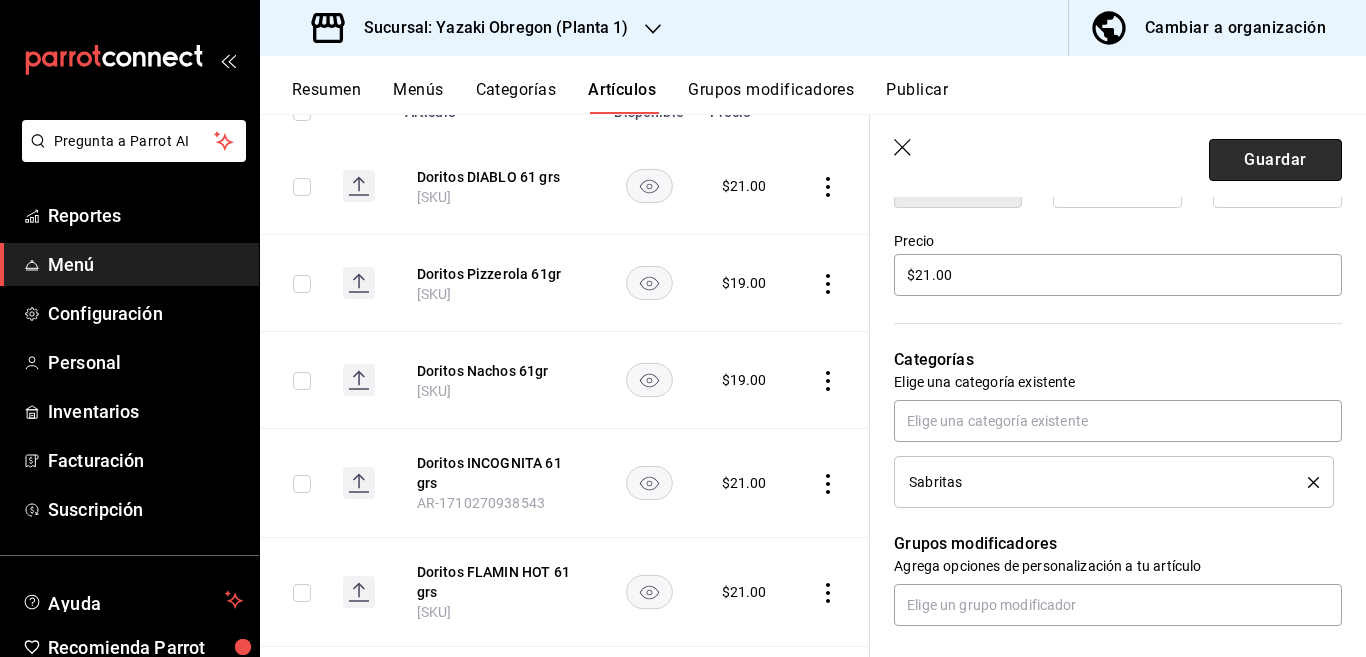 click on "Guardar" at bounding box center [1275, 160] 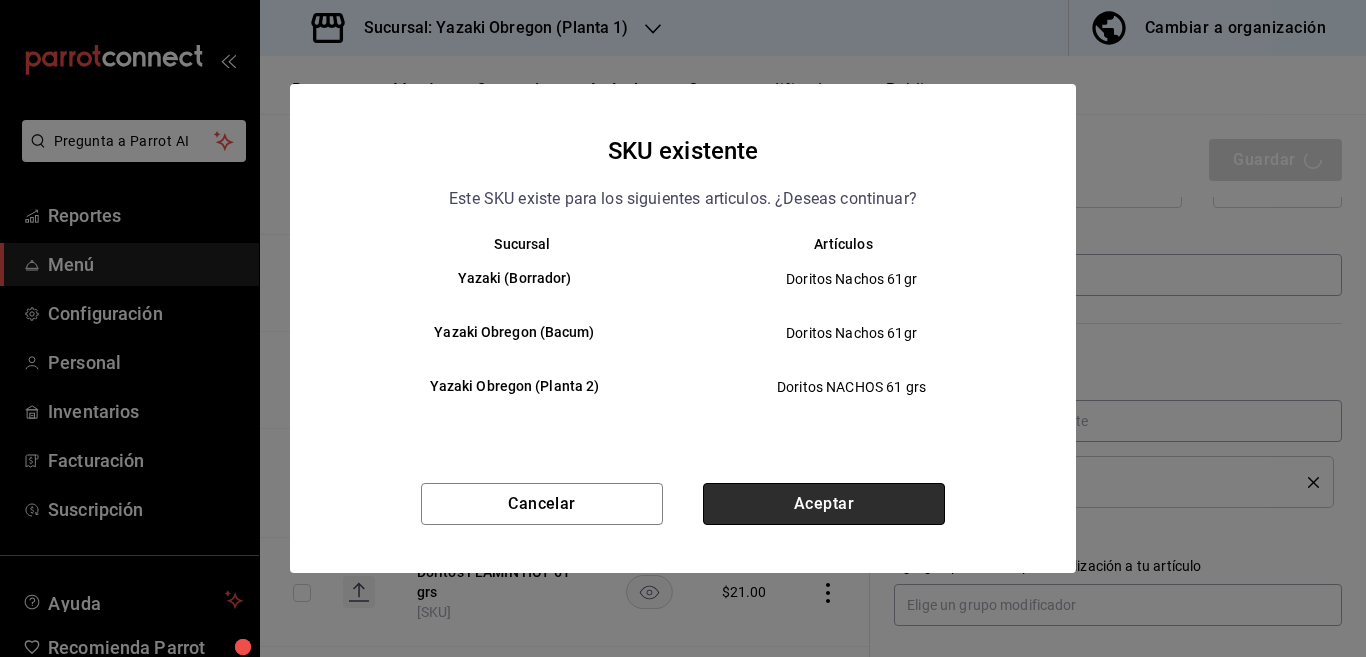 click on "Aceptar" at bounding box center (824, 504) 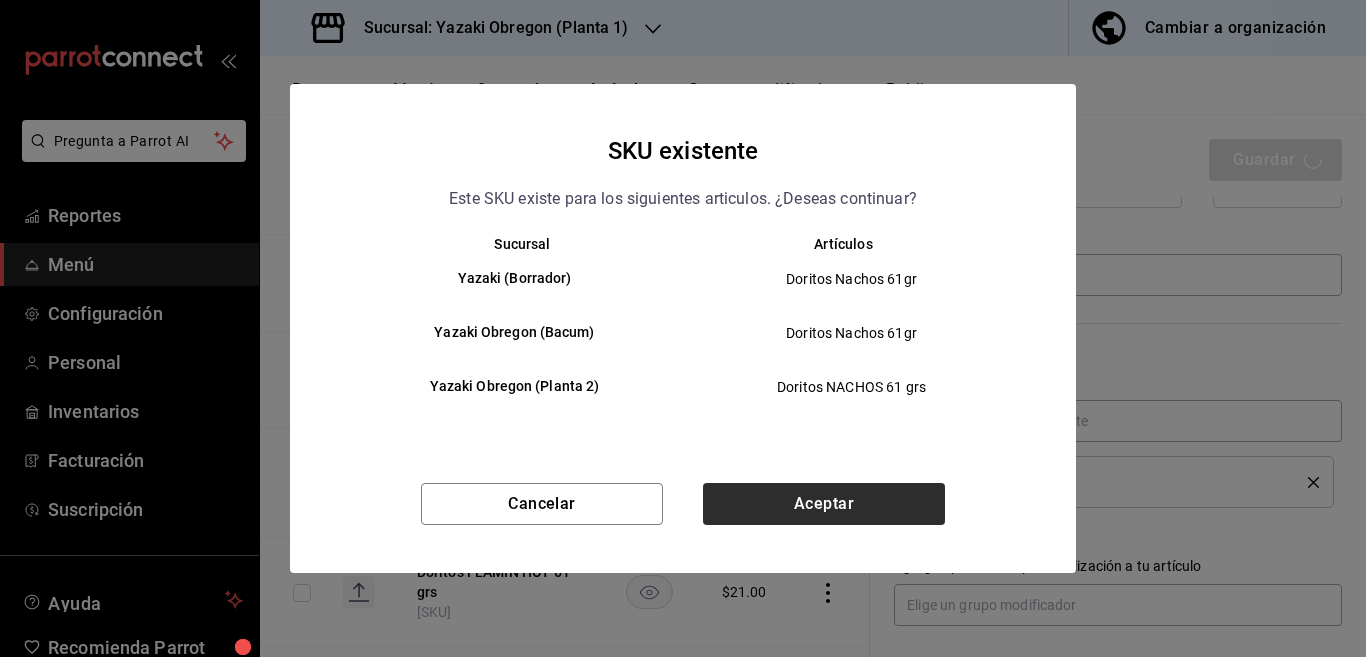 type on "x" 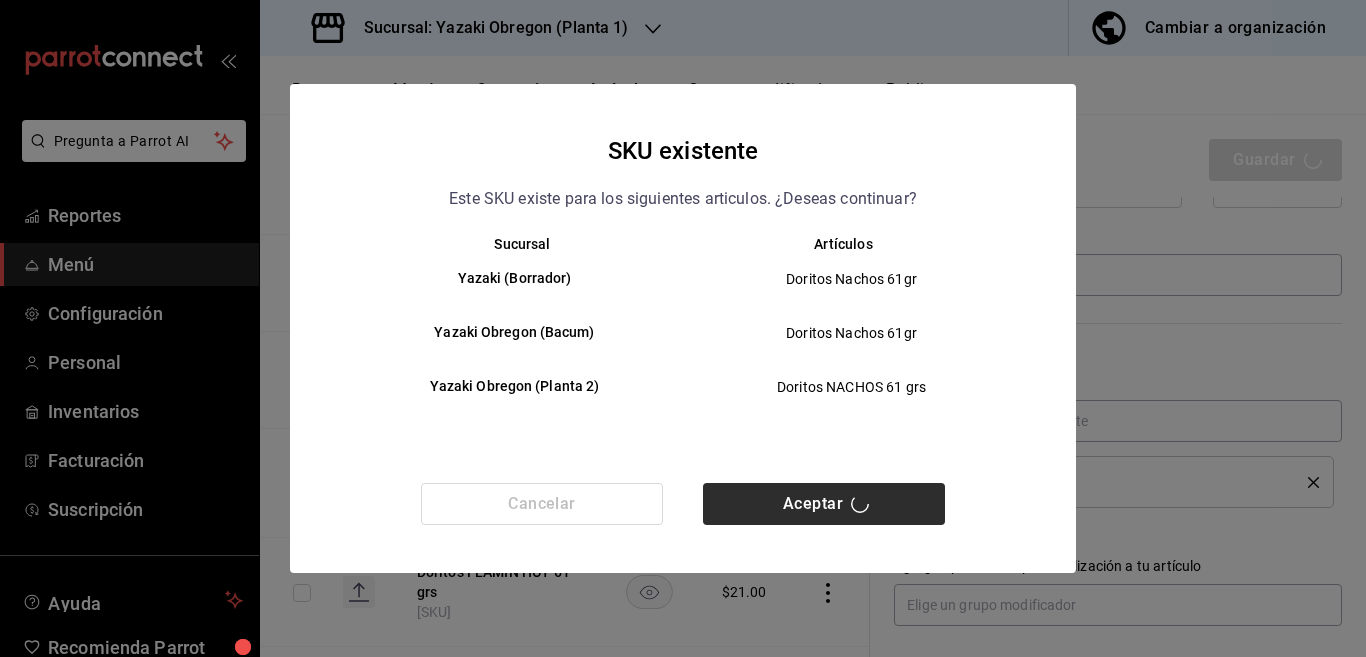 type 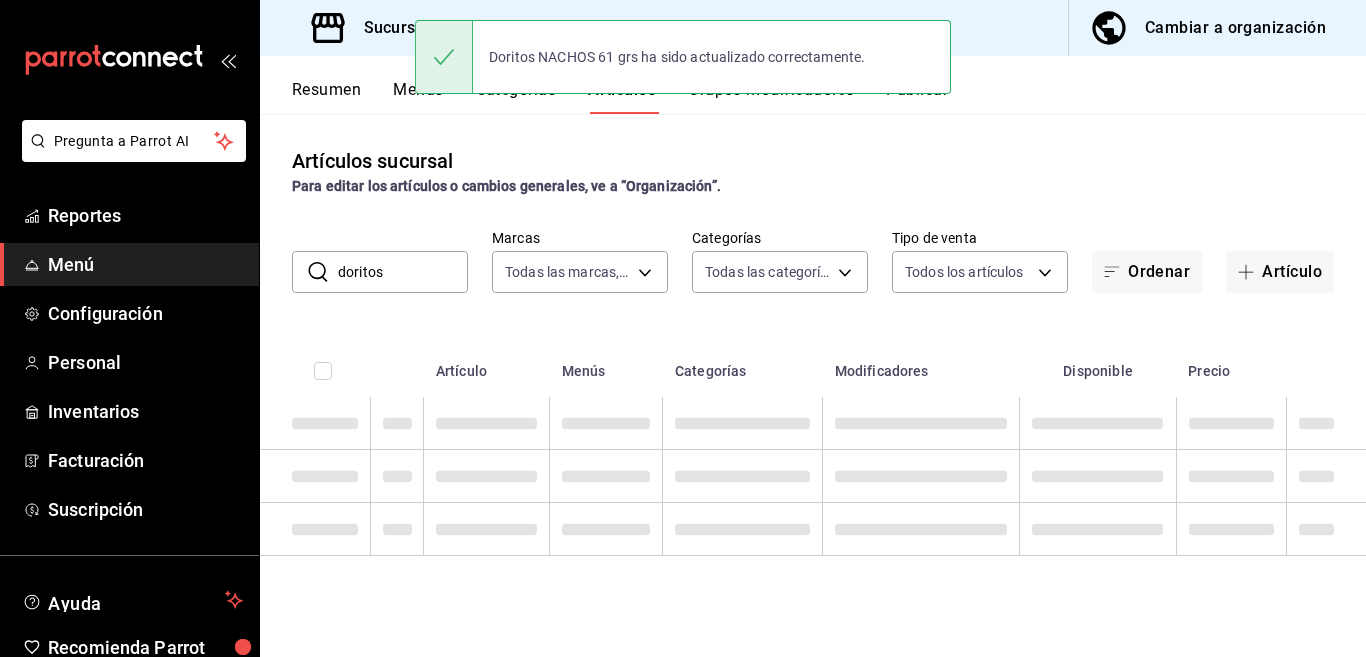 scroll, scrollTop: 0, scrollLeft: 0, axis: both 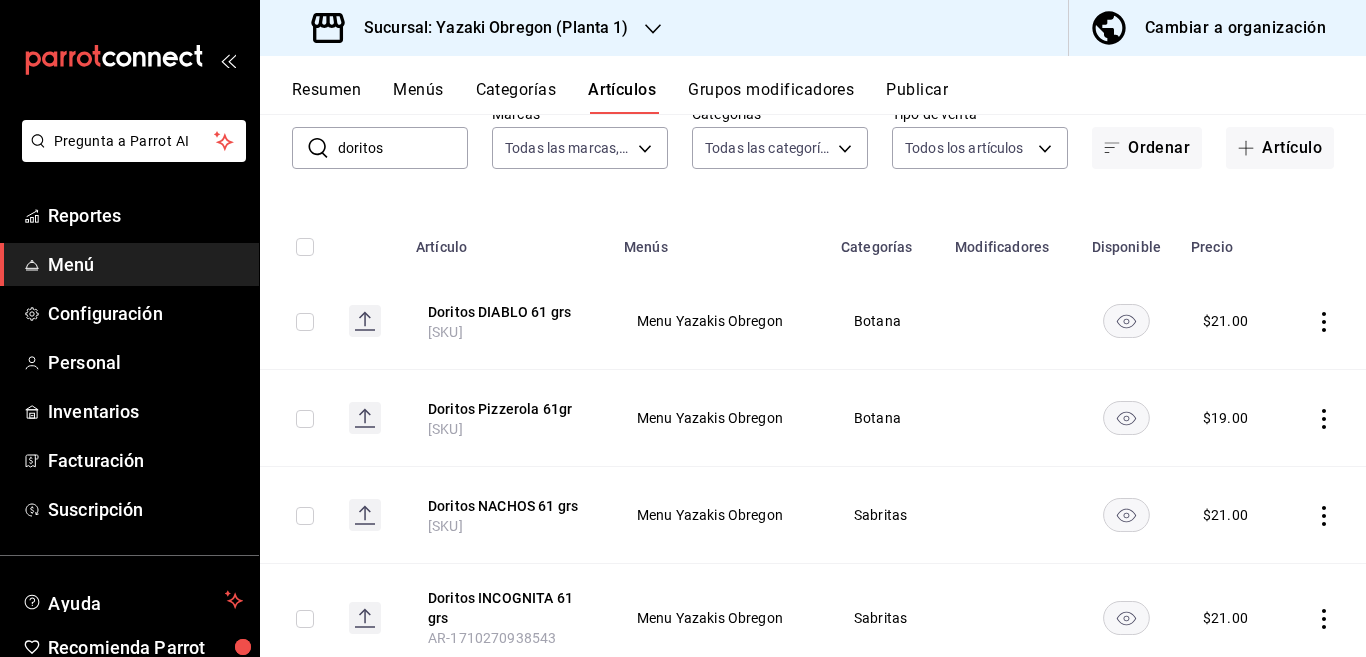 click 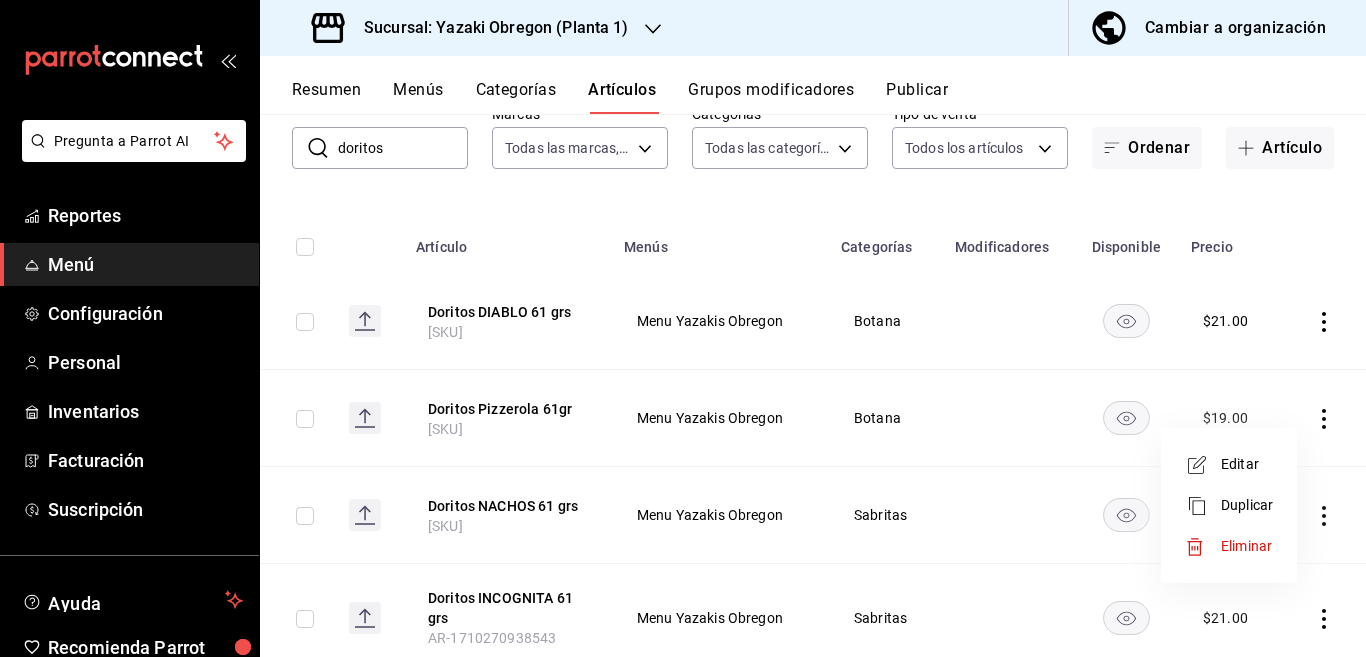 click on "Editar" at bounding box center (1247, 464) 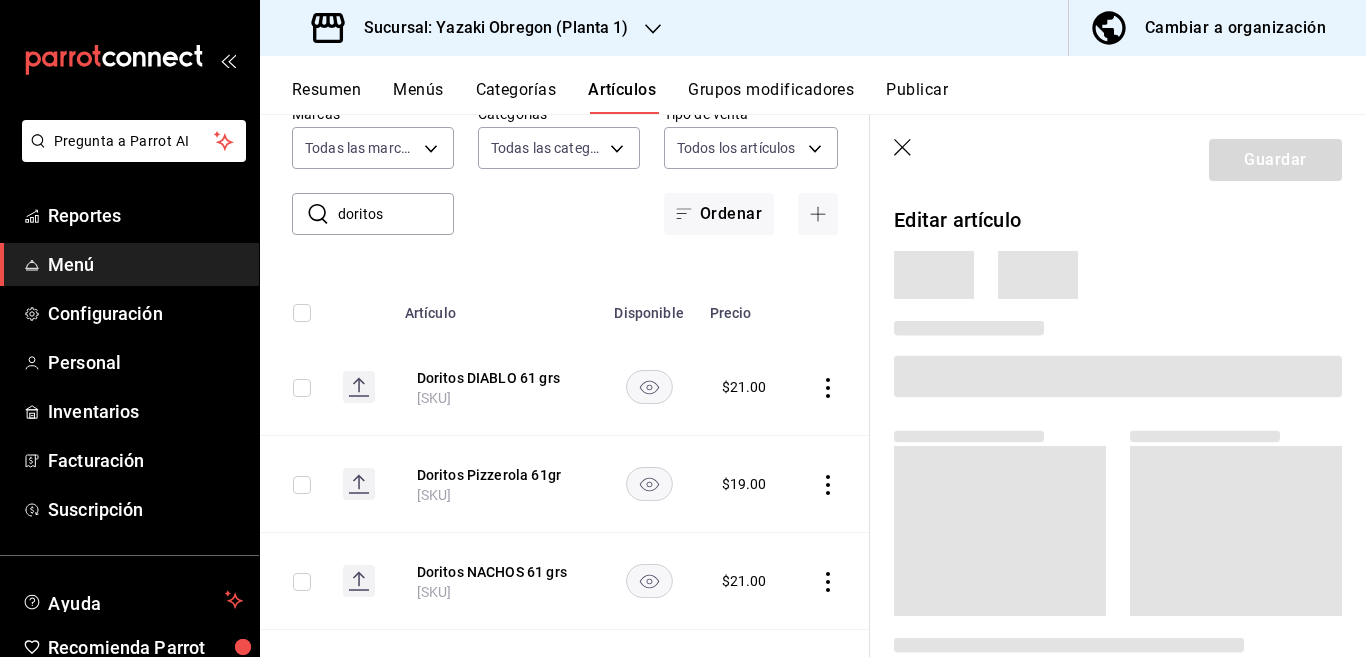 scroll, scrollTop: 124, scrollLeft: 0, axis: vertical 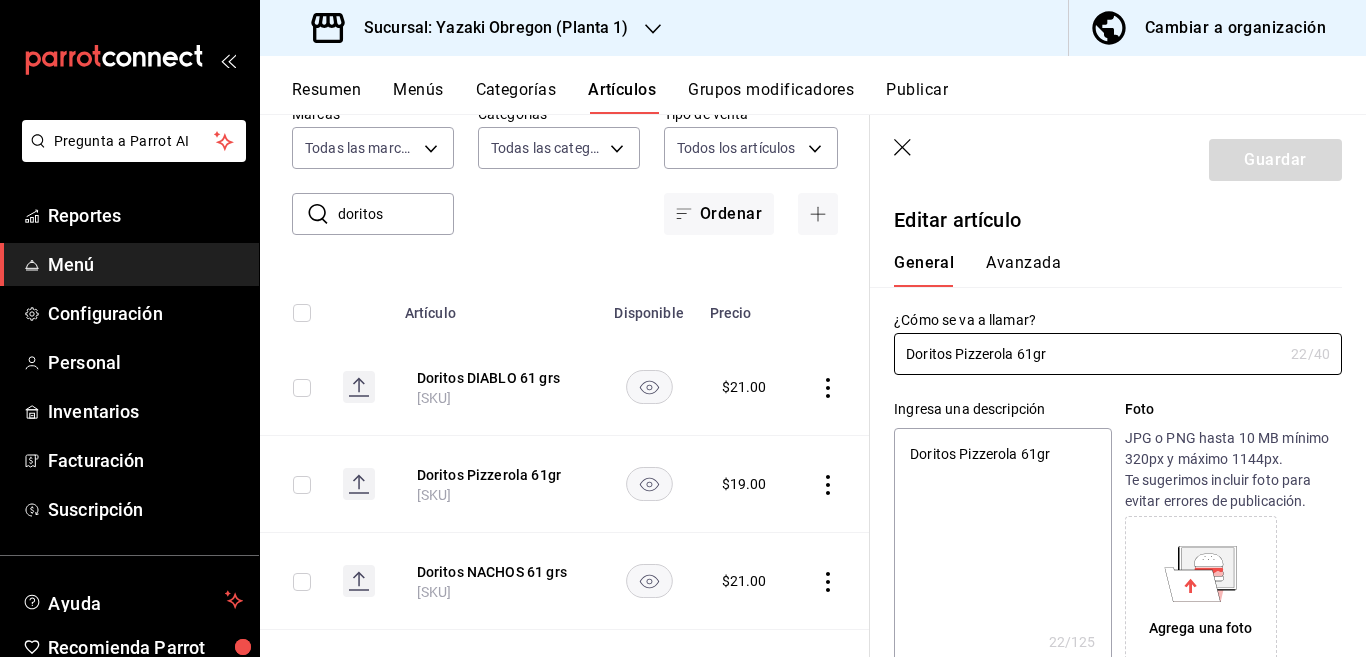 type on "x" 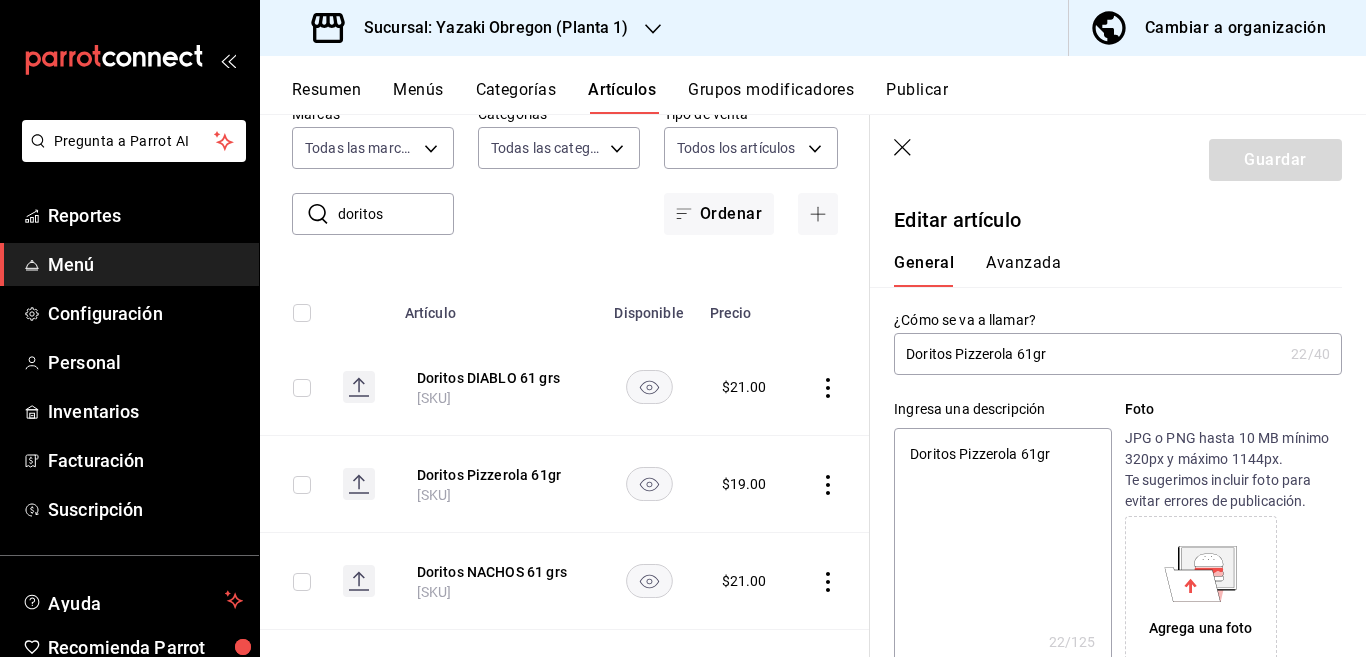 click on "Doritos Pizzerola 61gr" at bounding box center (1002, 548) 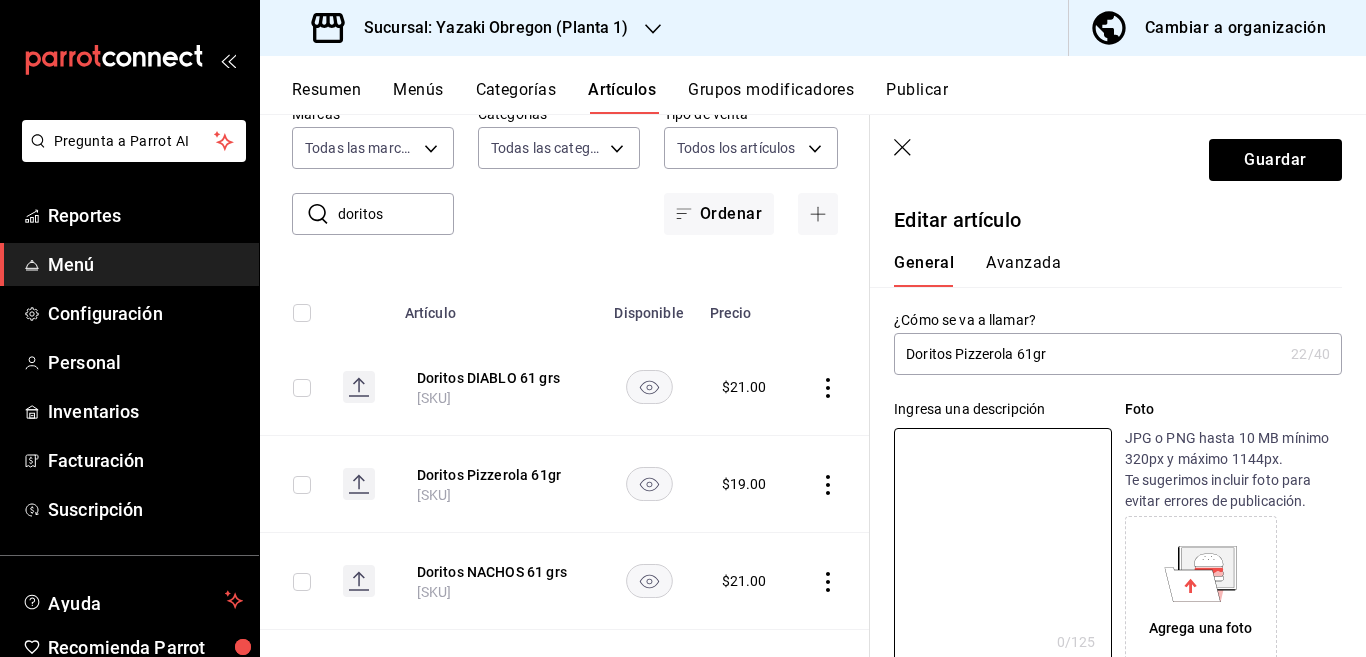 click on "Doritos Pizzerola 61gr" at bounding box center (1088, 354) 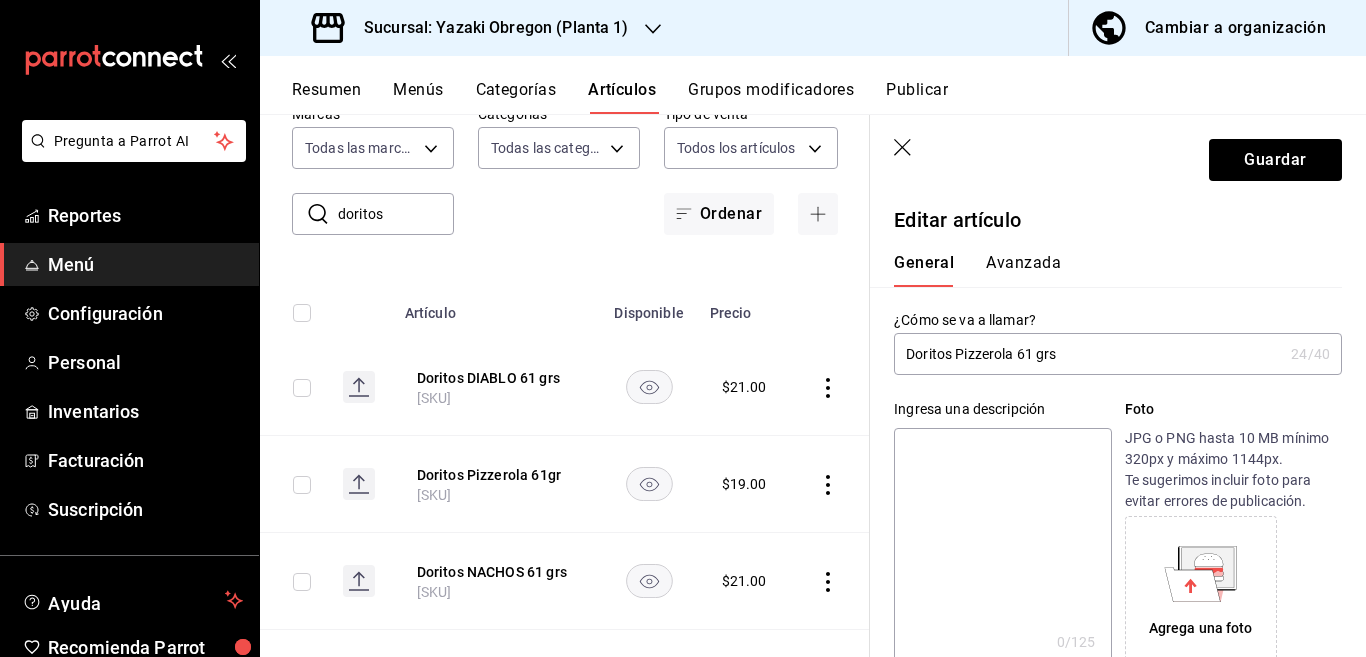 click at bounding box center (1002, 548) 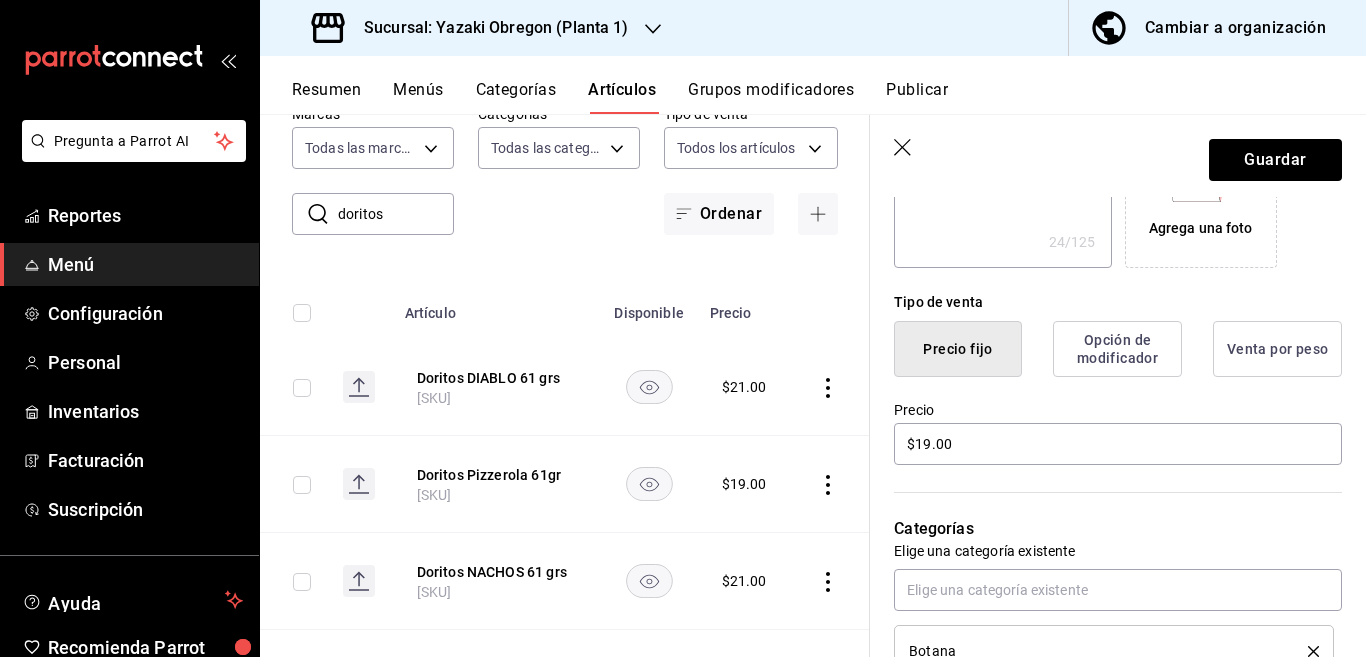 scroll, scrollTop: 406, scrollLeft: 0, axis: vertical 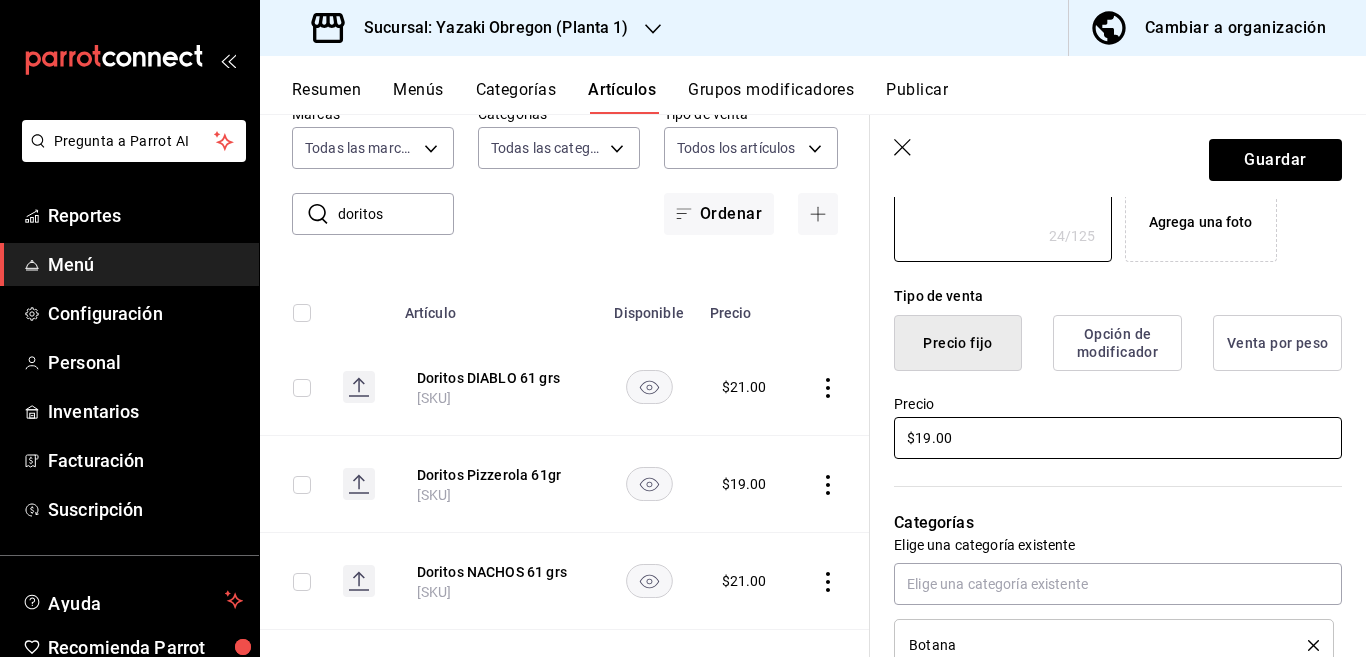 click on "$19.00" at bounding box center (1118, 438) 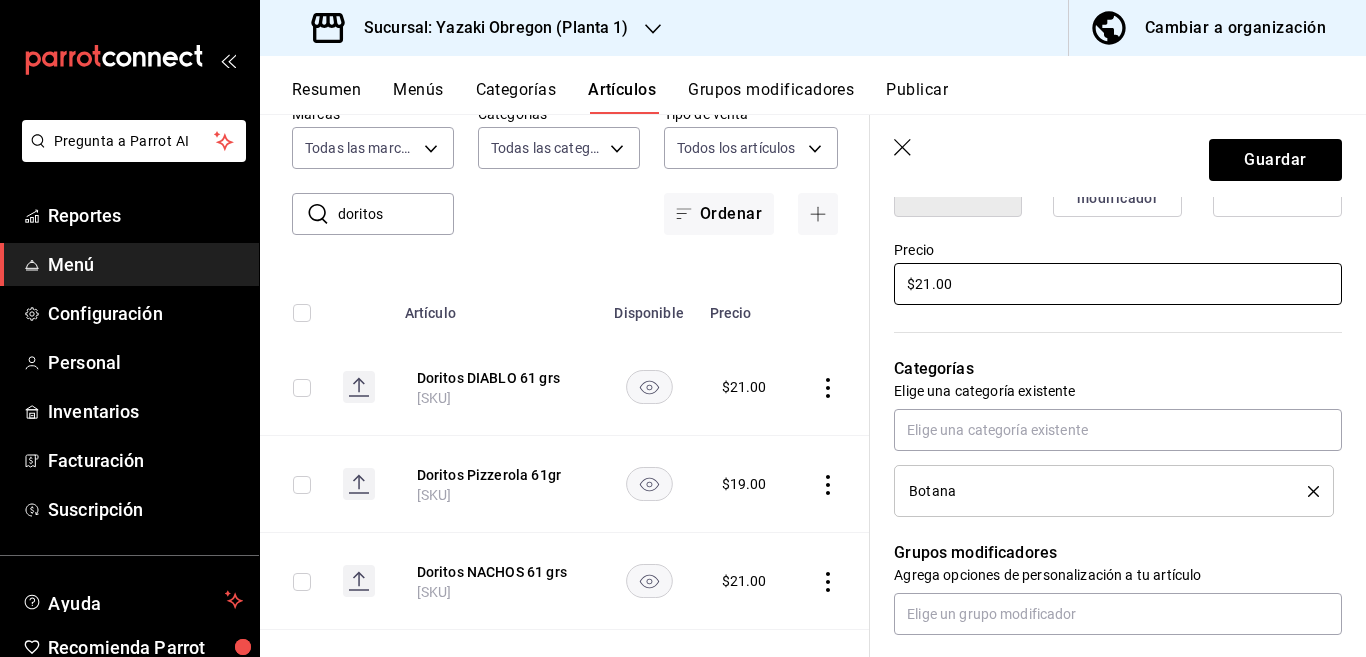 scroll, scrollTop: 569, scrollLeft: 0, axis: vertical 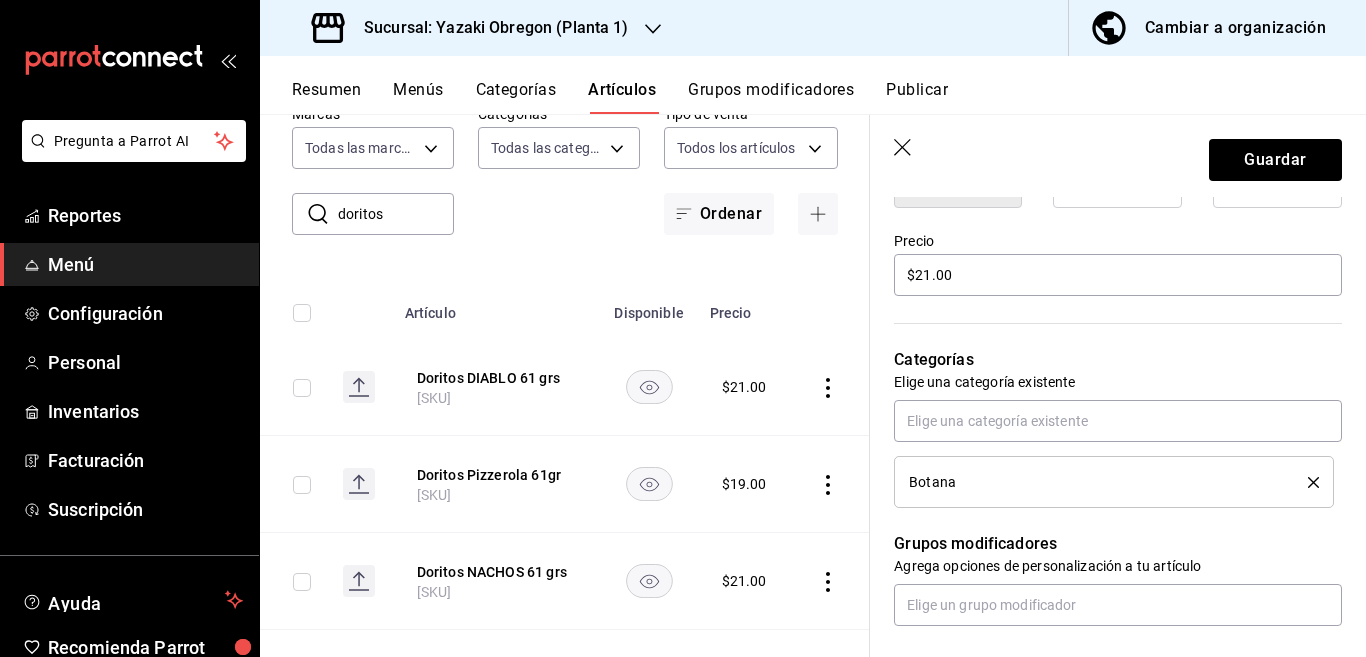 click 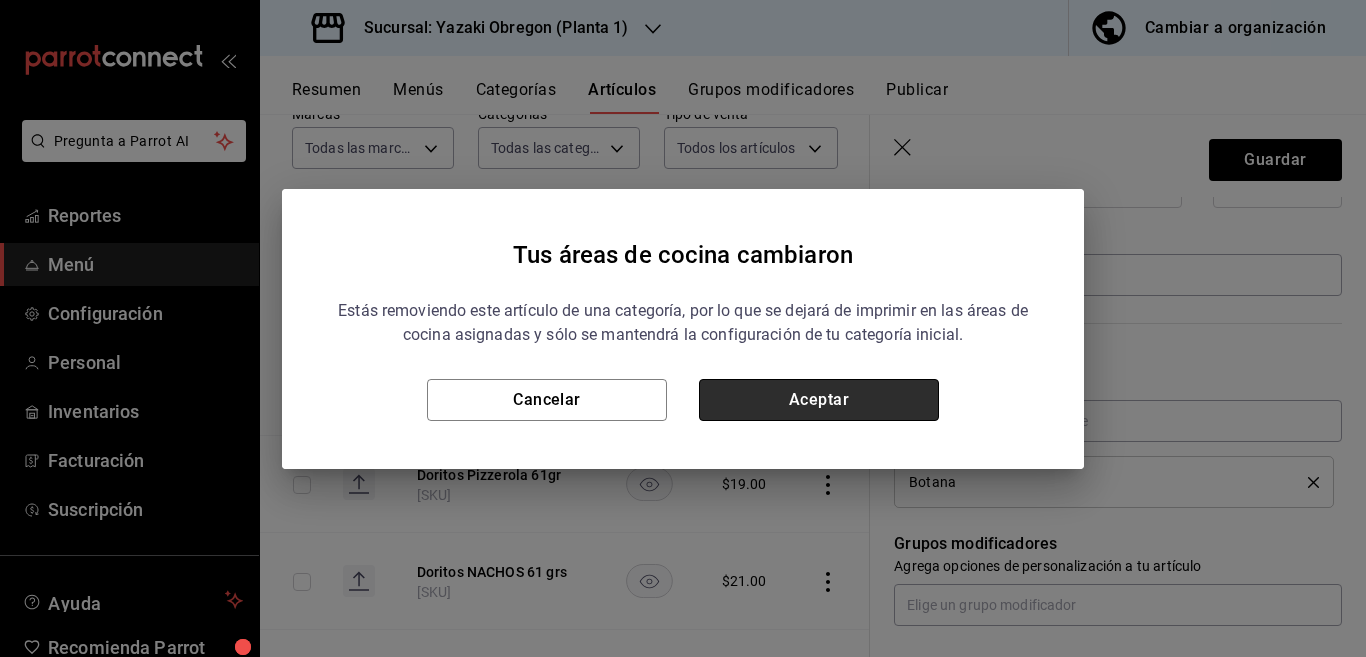 click on "Aceptar" at bounding box center [819, 400] 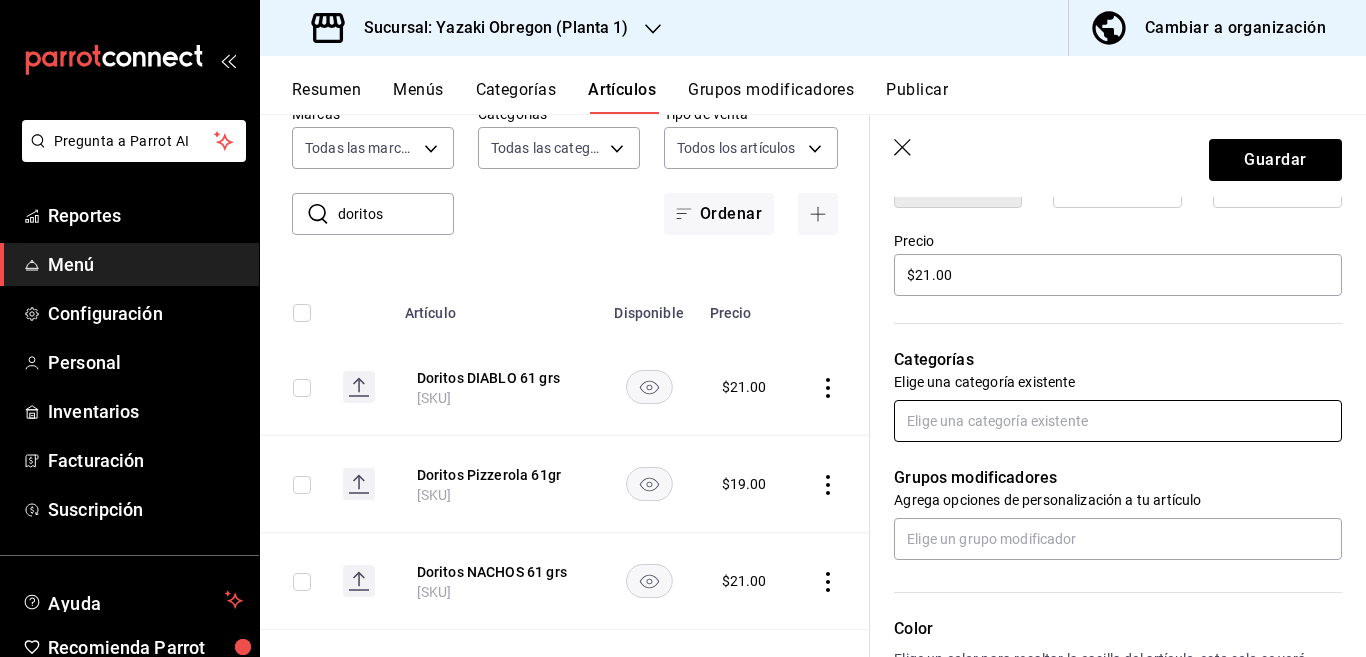 click at bounding box center [1118, 421] 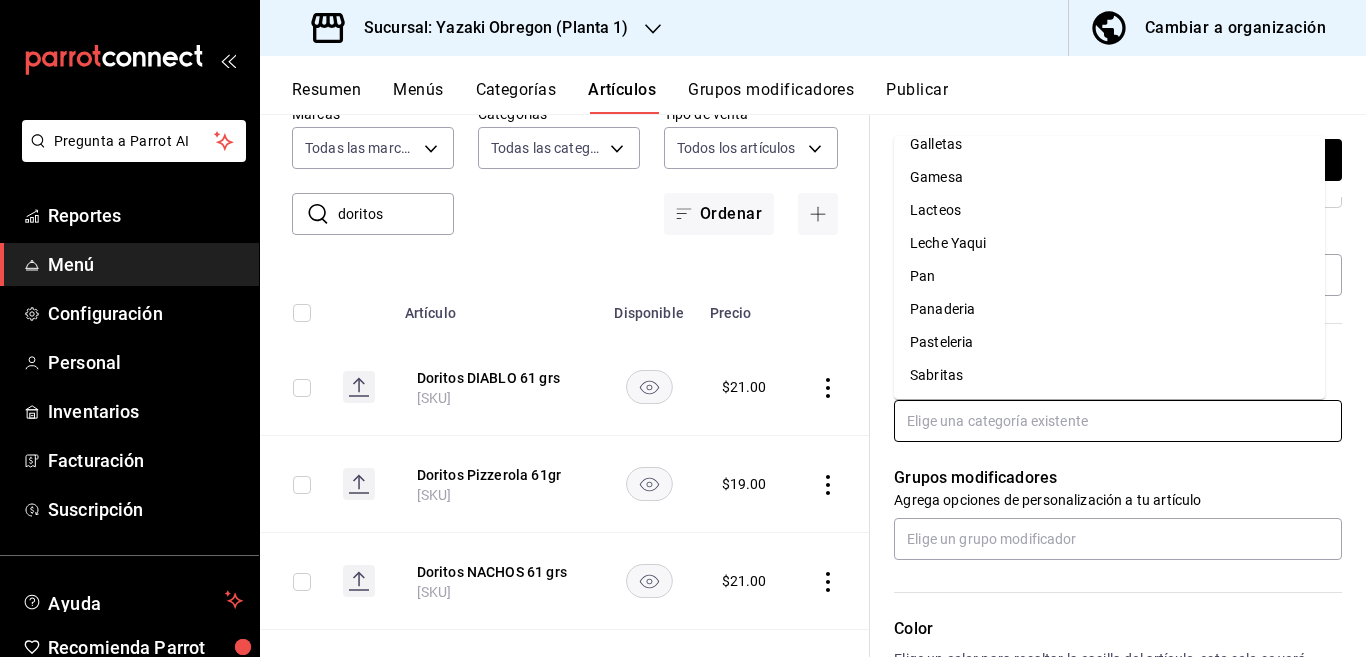scroll, scrollTop: 281, scrollLeft: 0, axis: vertical 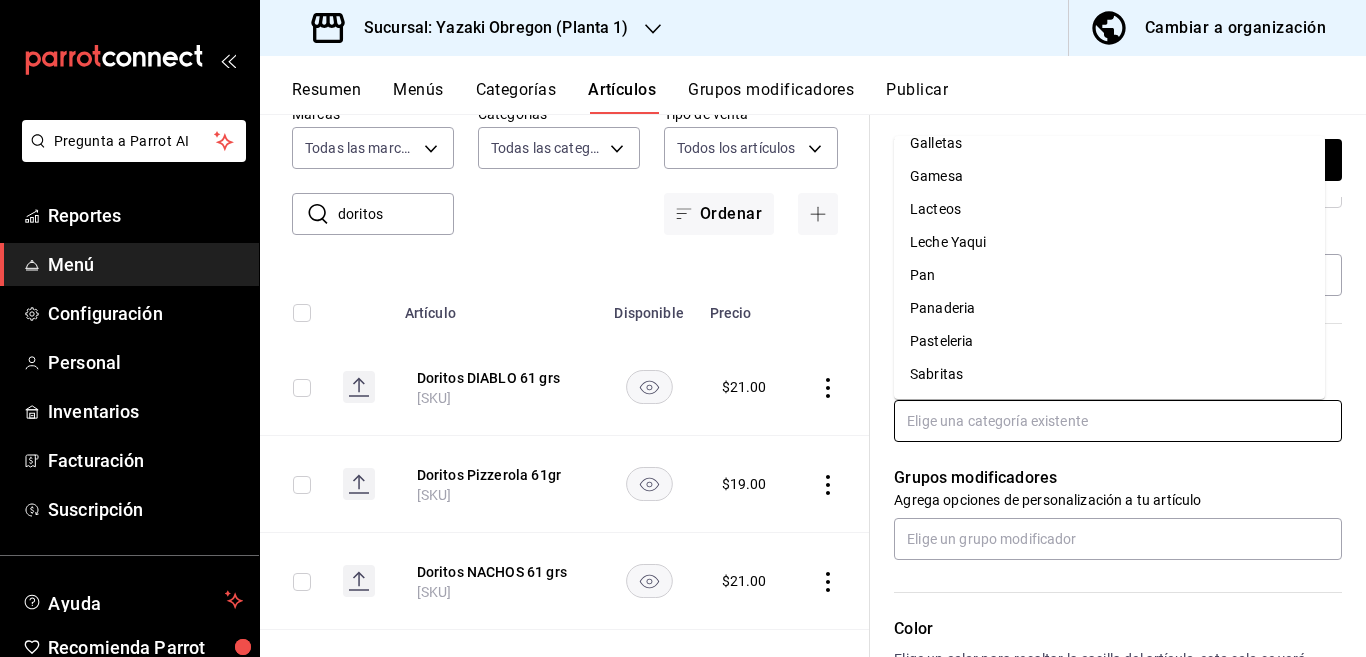 click on "Sabritas" at bounding box center [1109, 374] 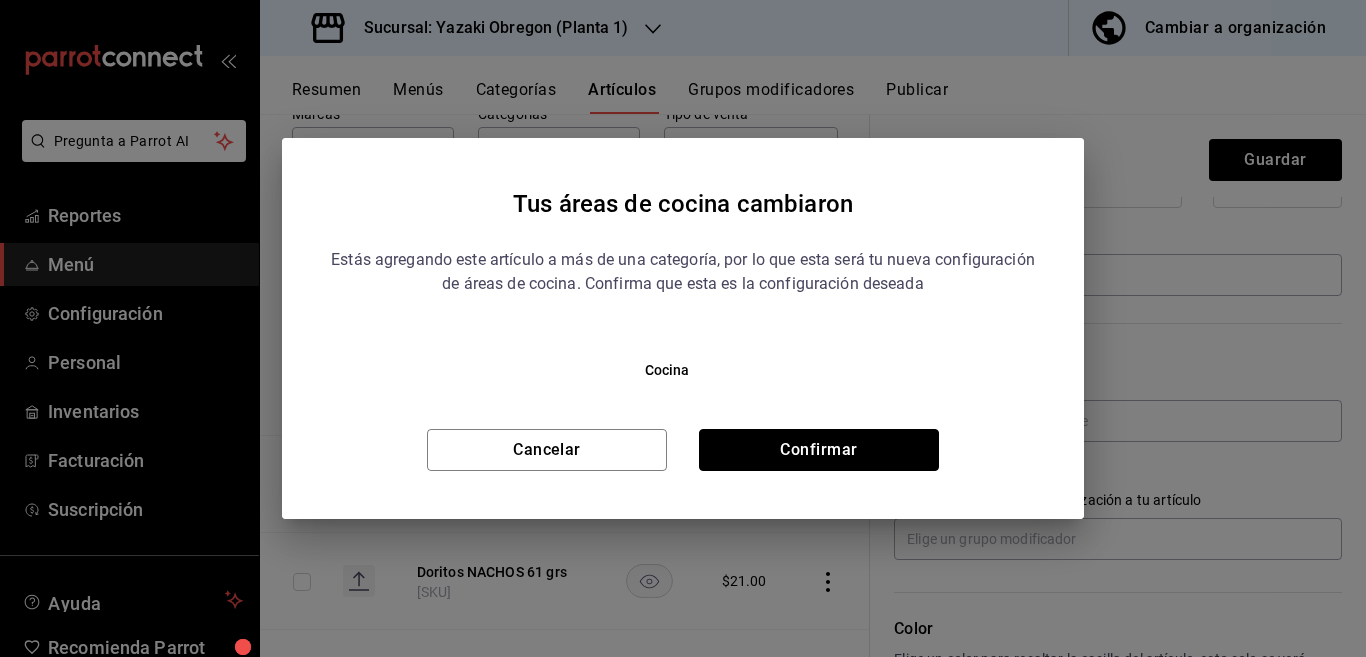 click on "Confirmar" at bounding box center (819, 450) 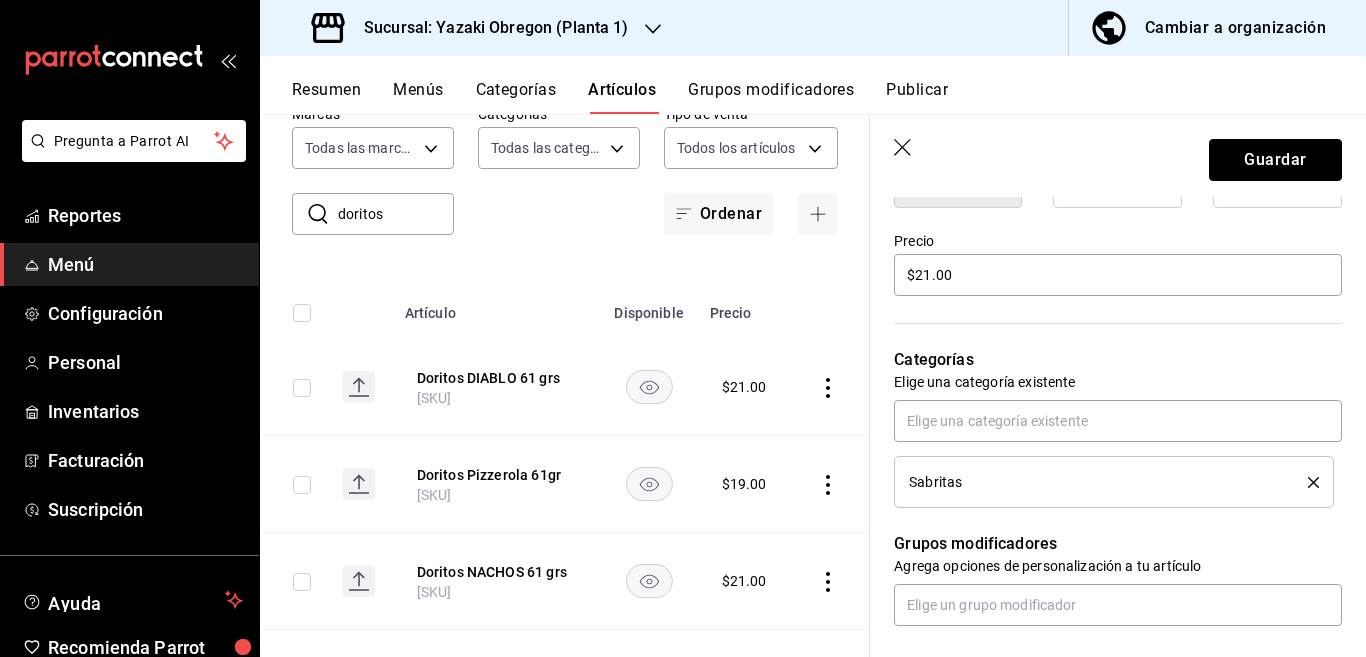 click on "Guardar" at bounding box center (1275, 160) 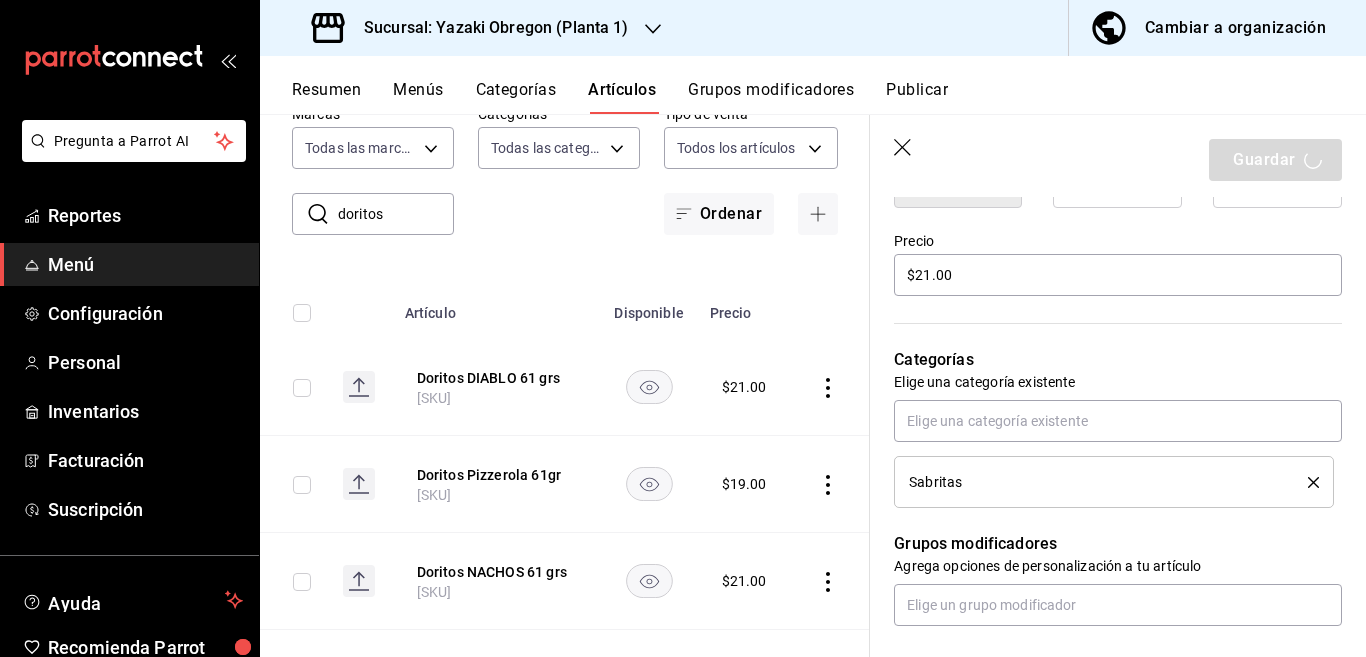 scroll, scrollTop: 570, scrollLeft: 0, axis: vertical 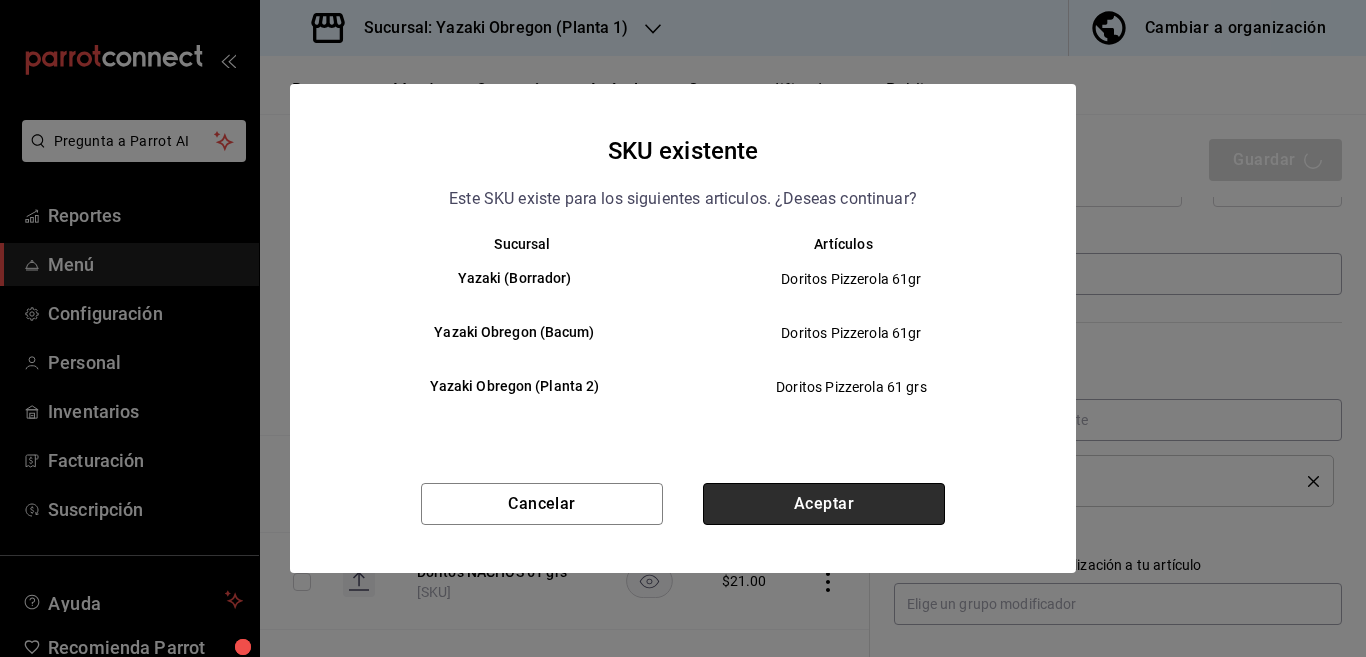 click on "Aceptar" at bounding box center (824, 504) 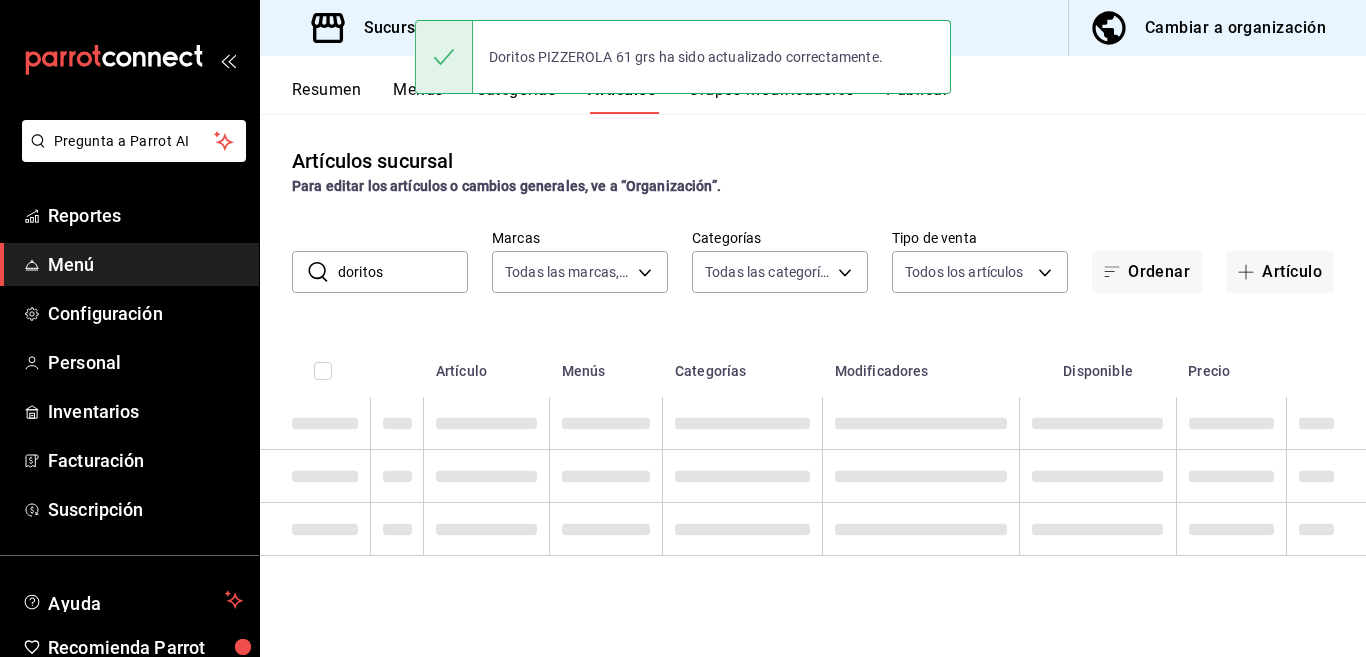 scroll, scrollTop: 0, scrollLeft: 0, axis: both 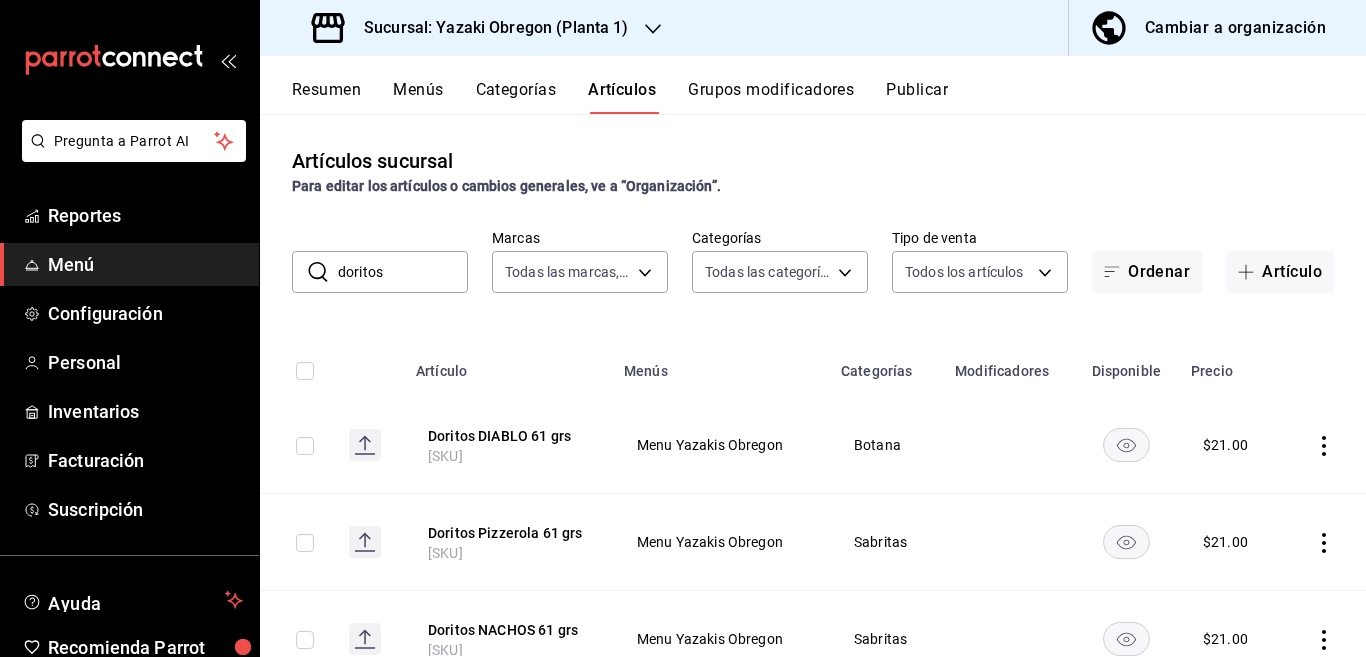 click 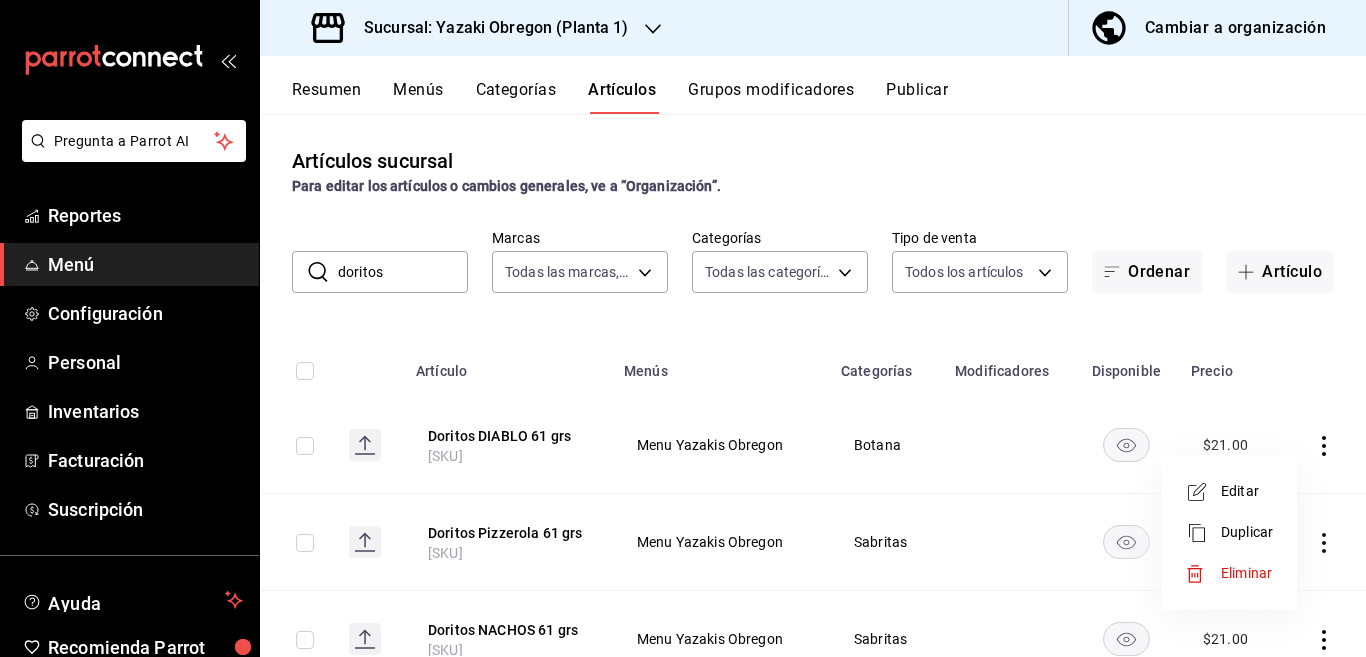 click on "Editar" at bounding box center [1247, 491] 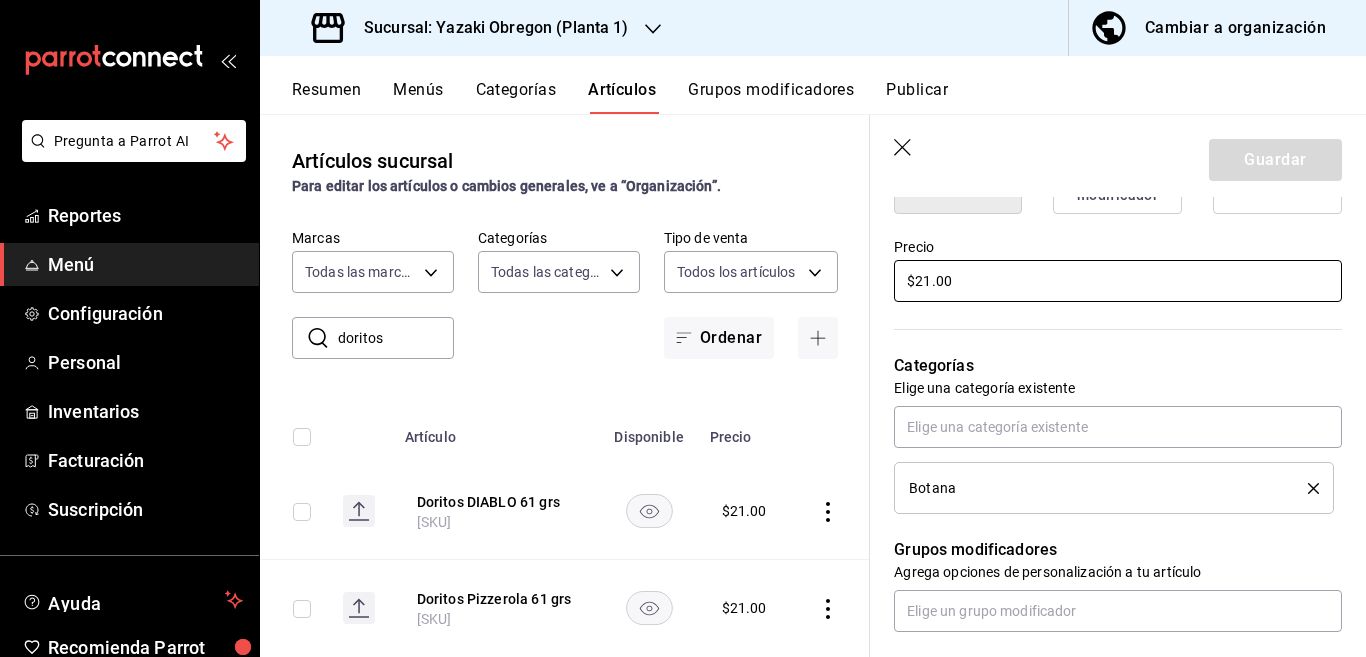 scroll, scrollTop: 569, scrollLeft: 0, axis: vertical 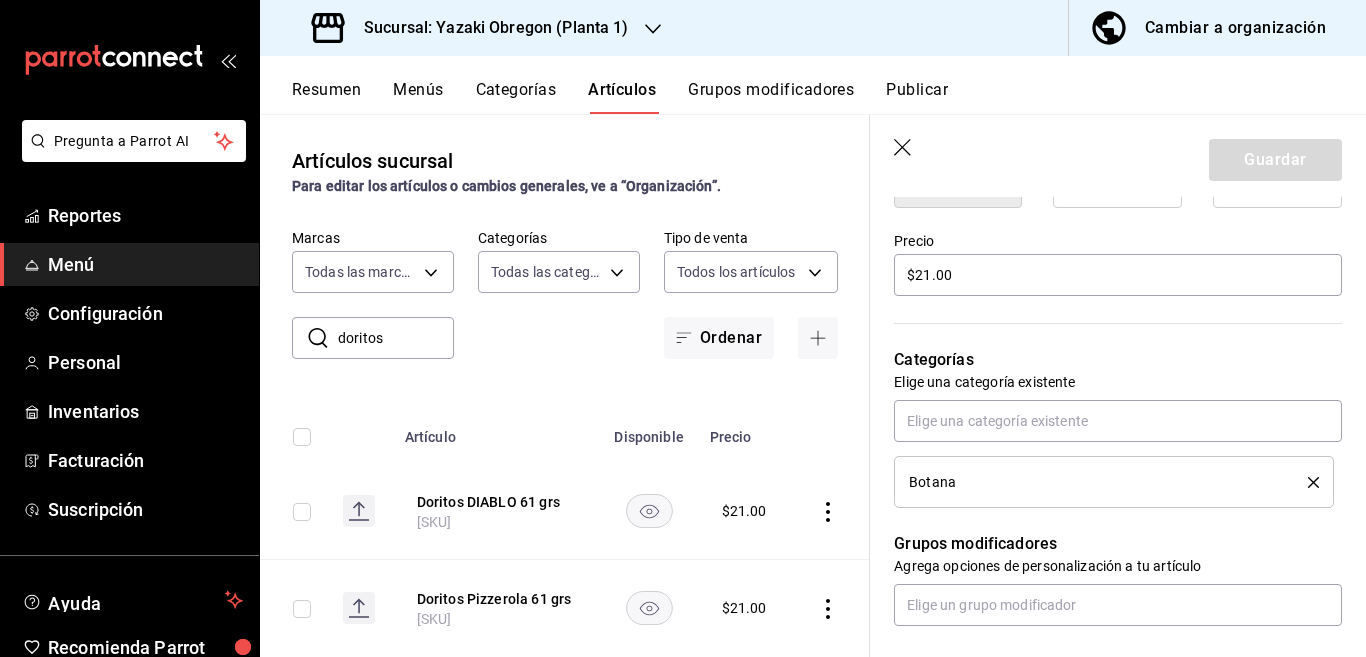 click 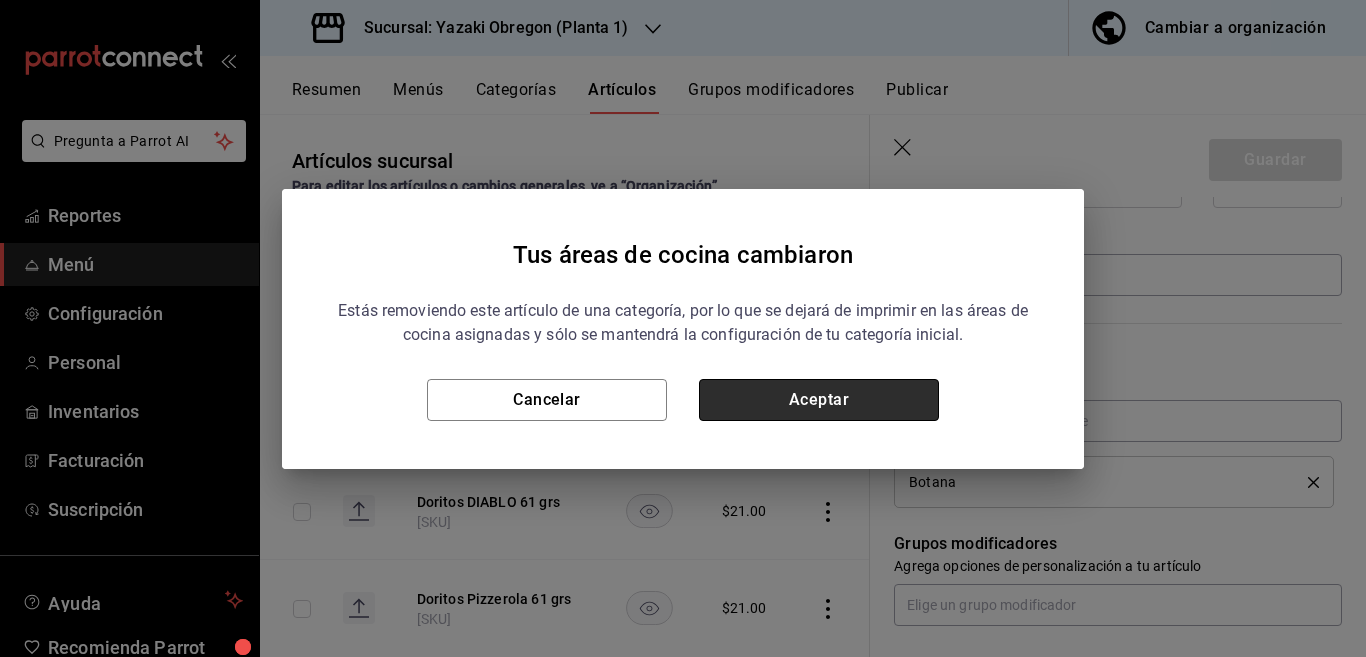 click on "Aceptar" at bounding box center (819, 400) 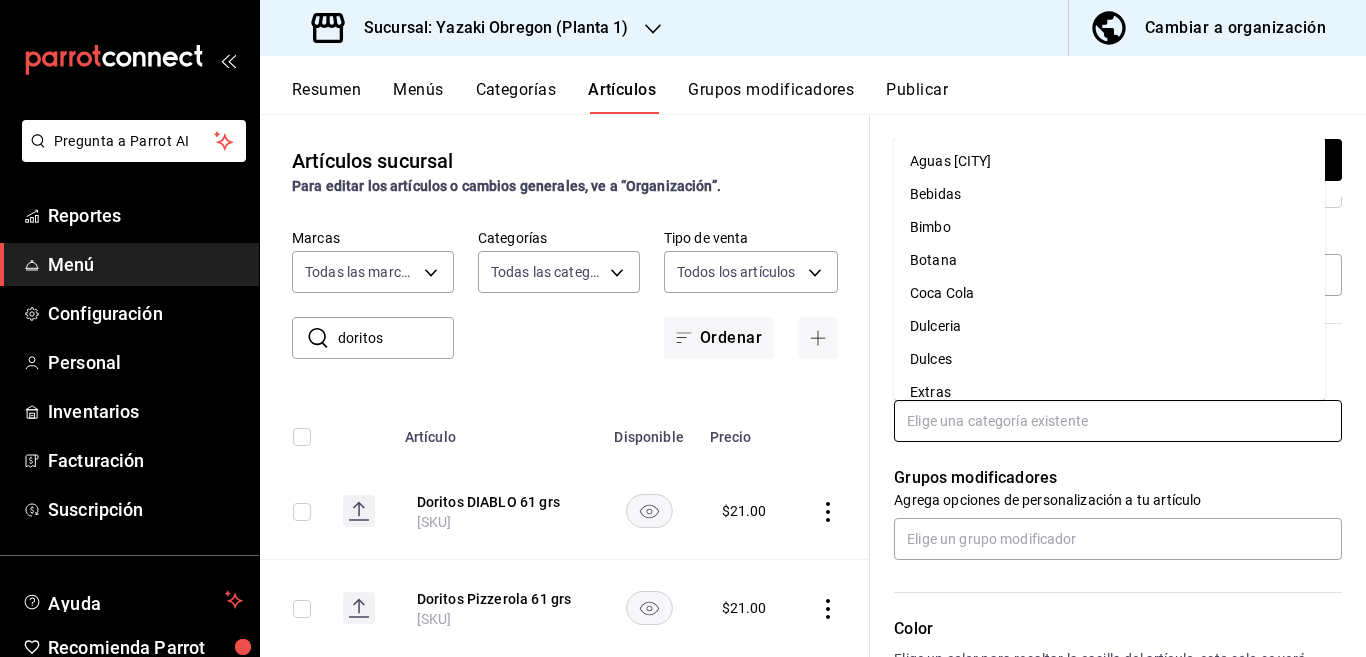 click at bounding box center [1118, 421] 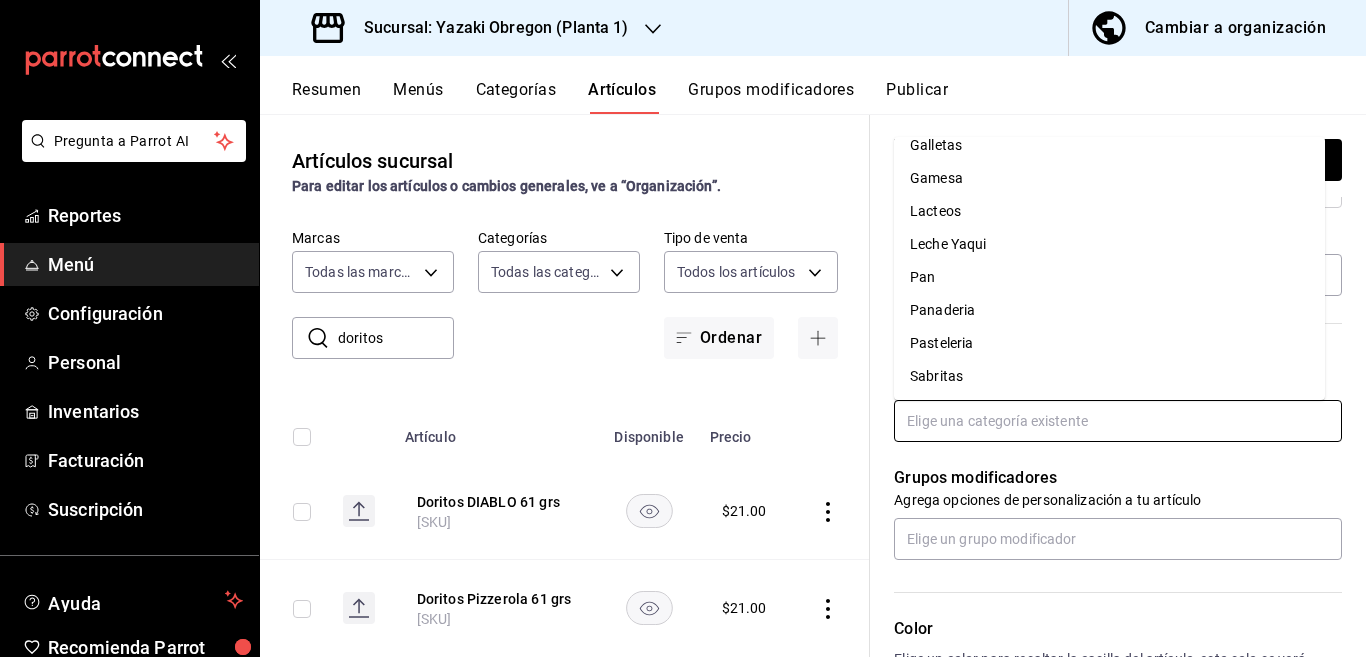 scroll, scrollTop: 281, scrollLeft: 0, axis: vertical 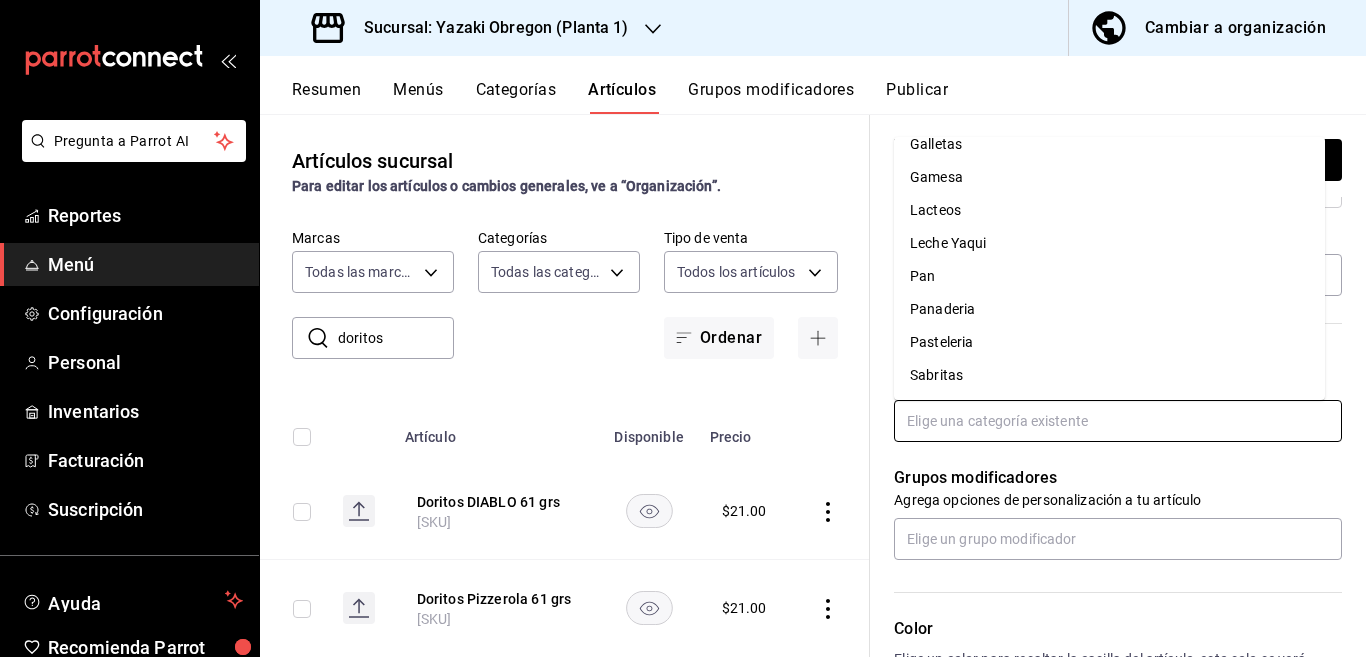 click on "Sabritas" at bounding box center (1109, 375) 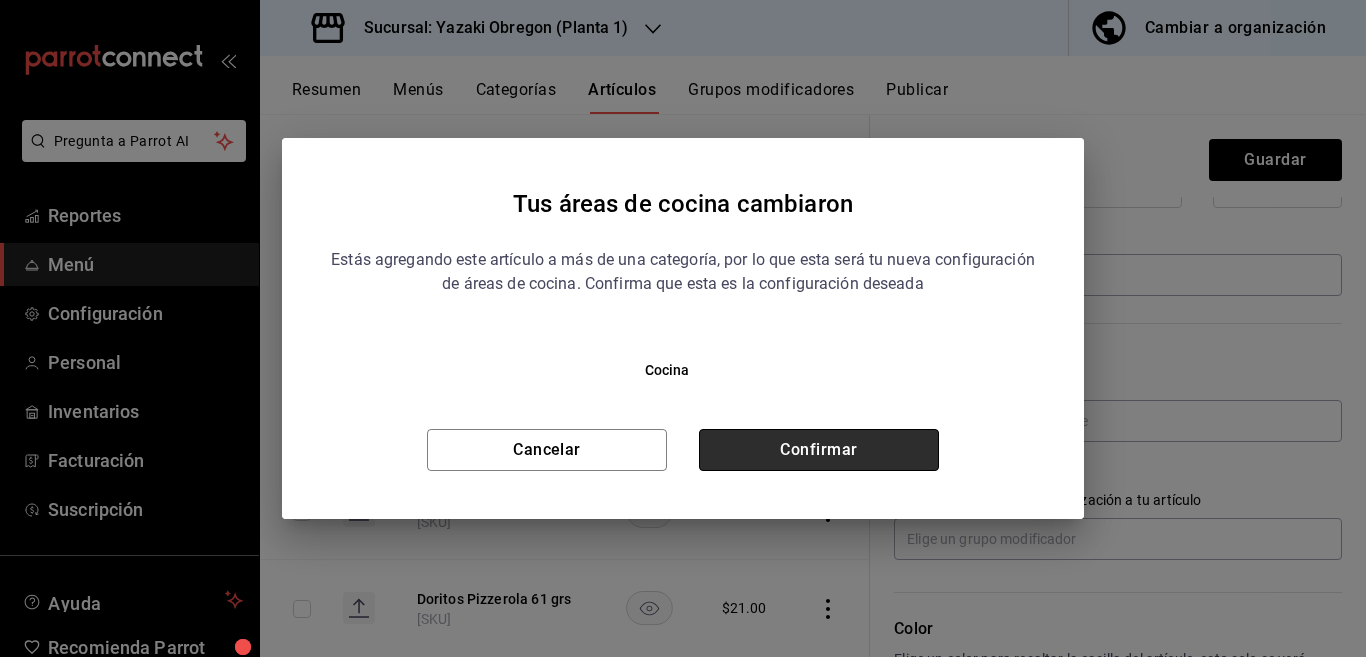 click on "Confirmar" at bounding box center [819, 450] 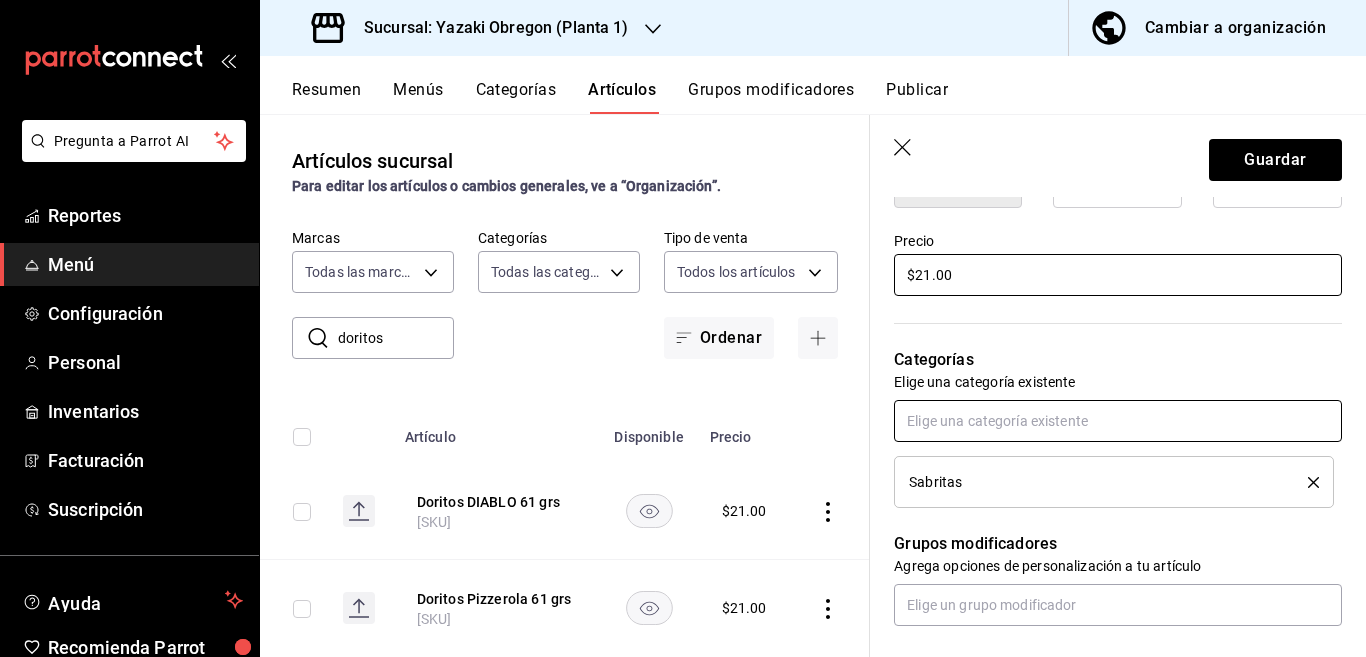 scroll, scrollTop: 569, scrollLeft: 0, axis: vertical 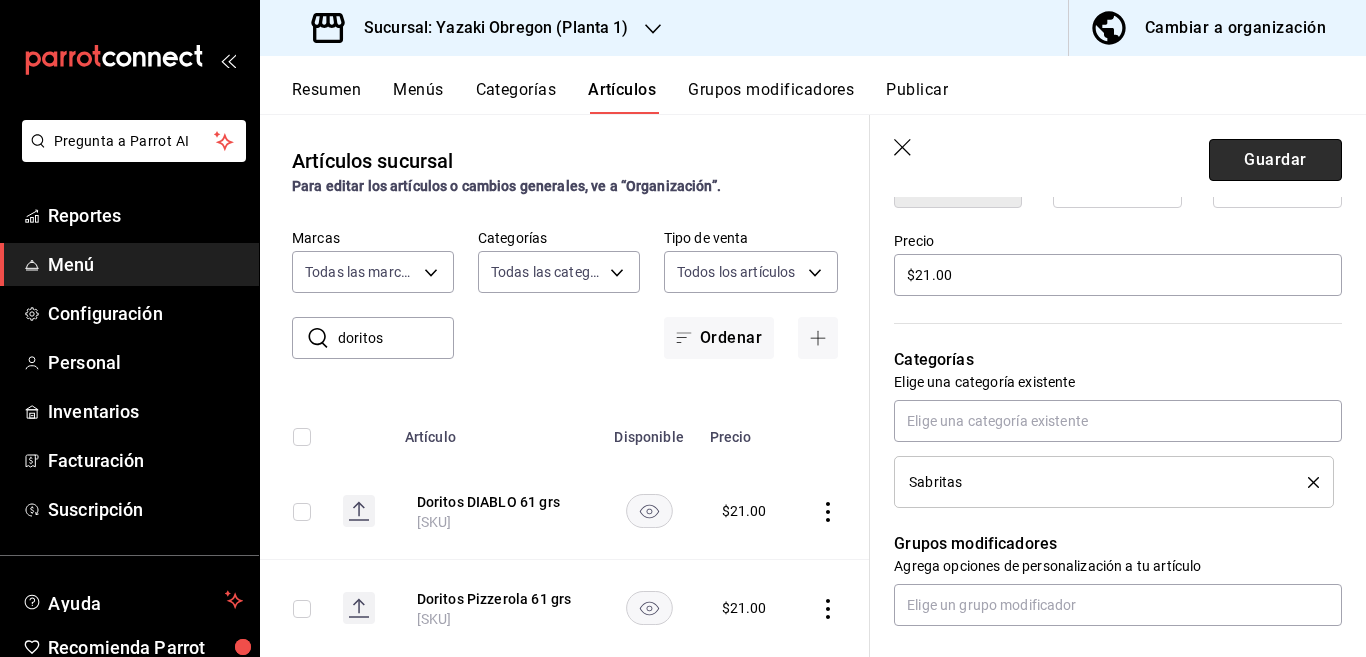 click on "Guardar" at bounding box center [1275, 160] 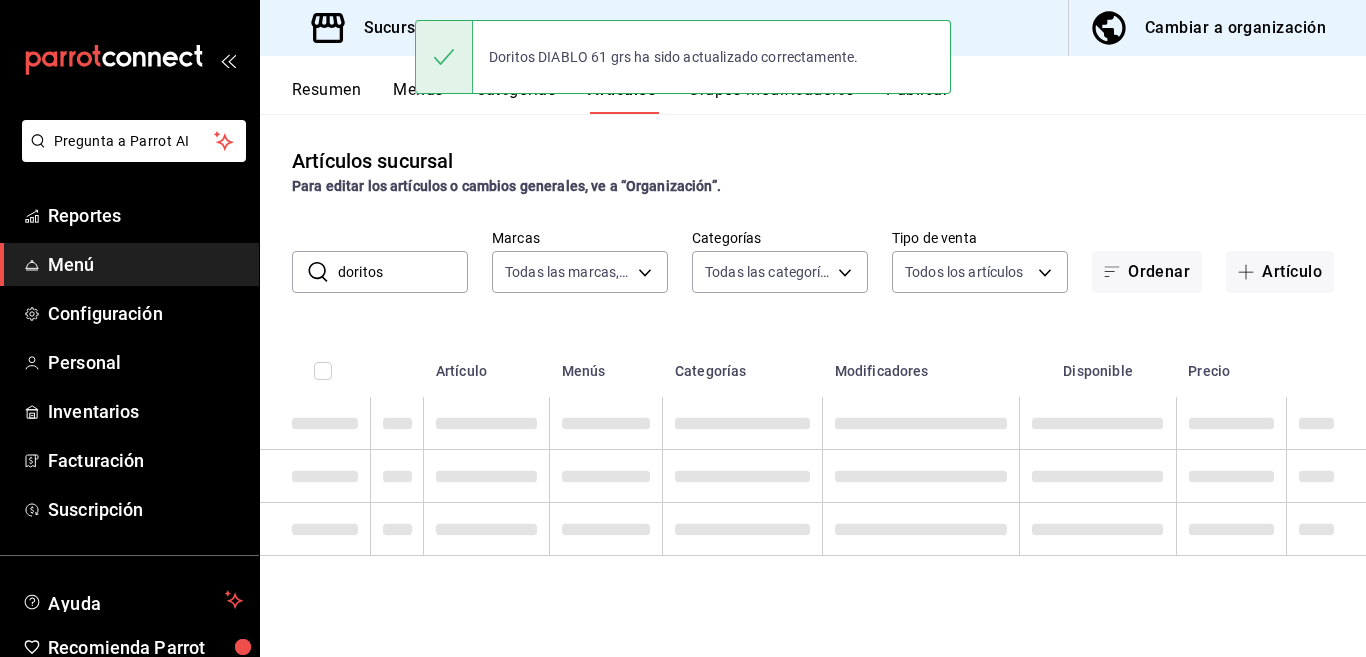 scroll, scrollTop: 0, scrollLeft: 0, axis: both 